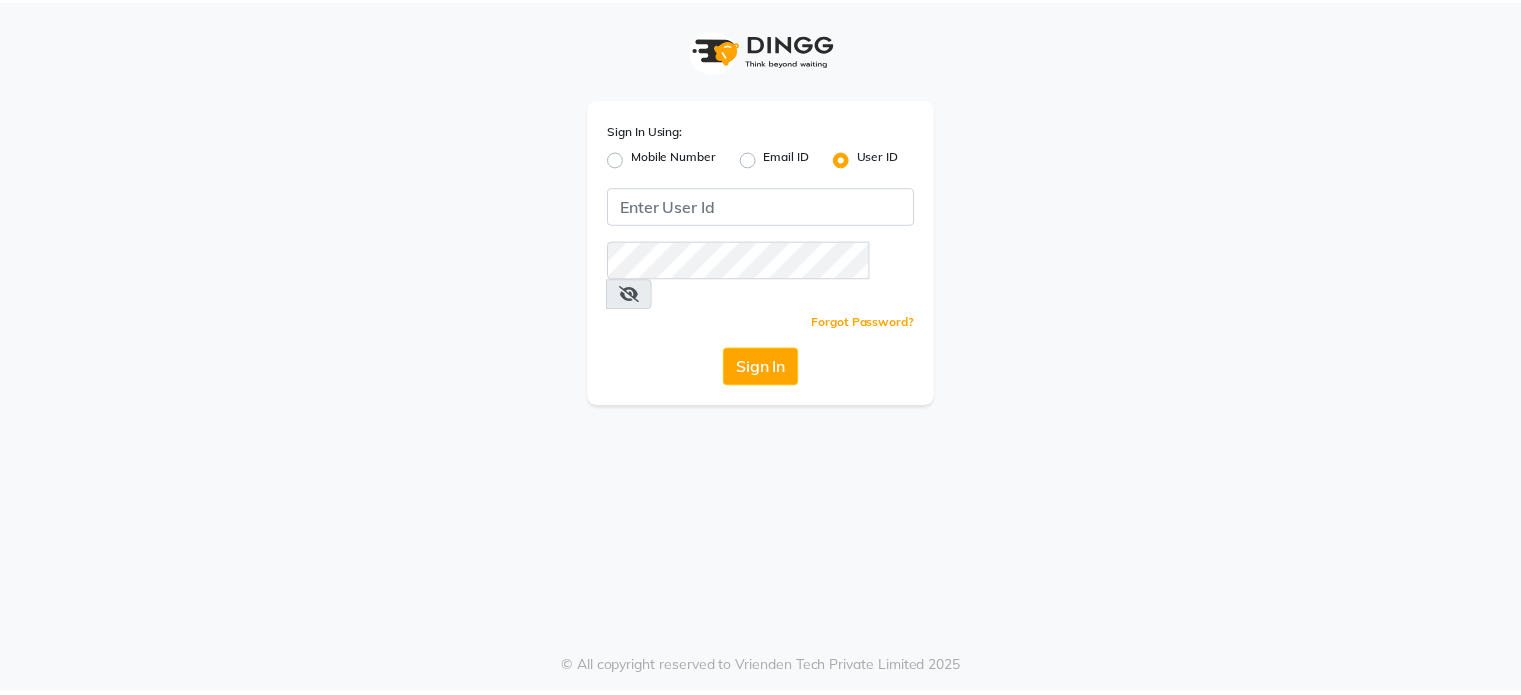 scroll, scrollTop: 0, scrollLeft: 0, axis: both 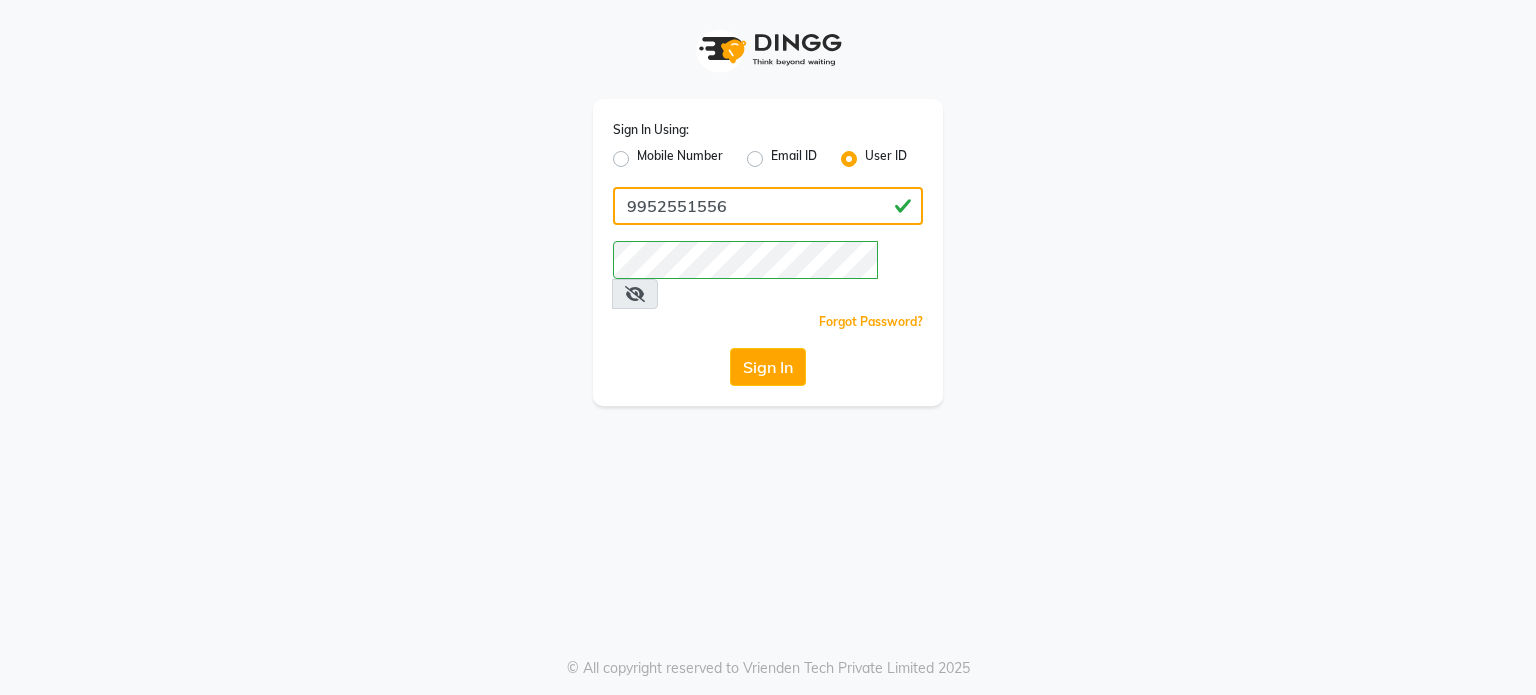 click on "9952551556" 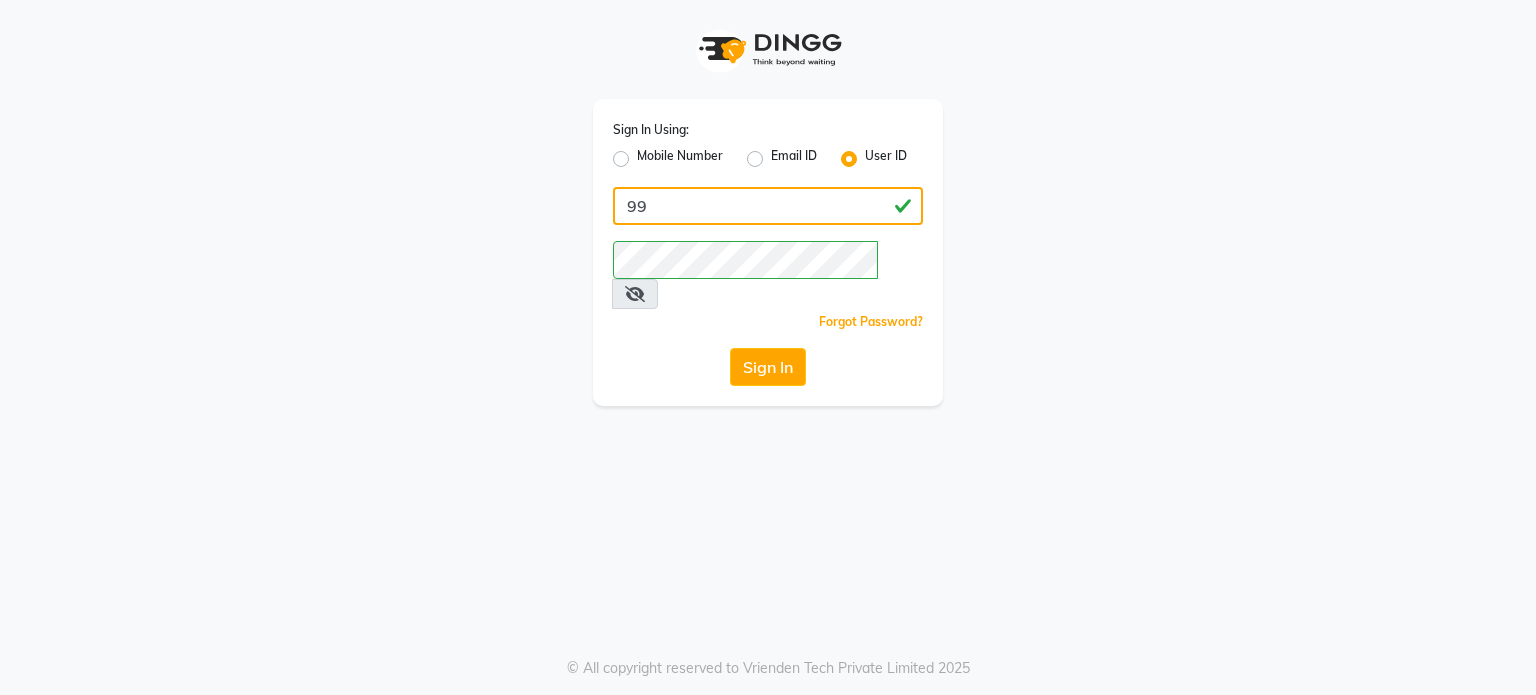 type on "9" 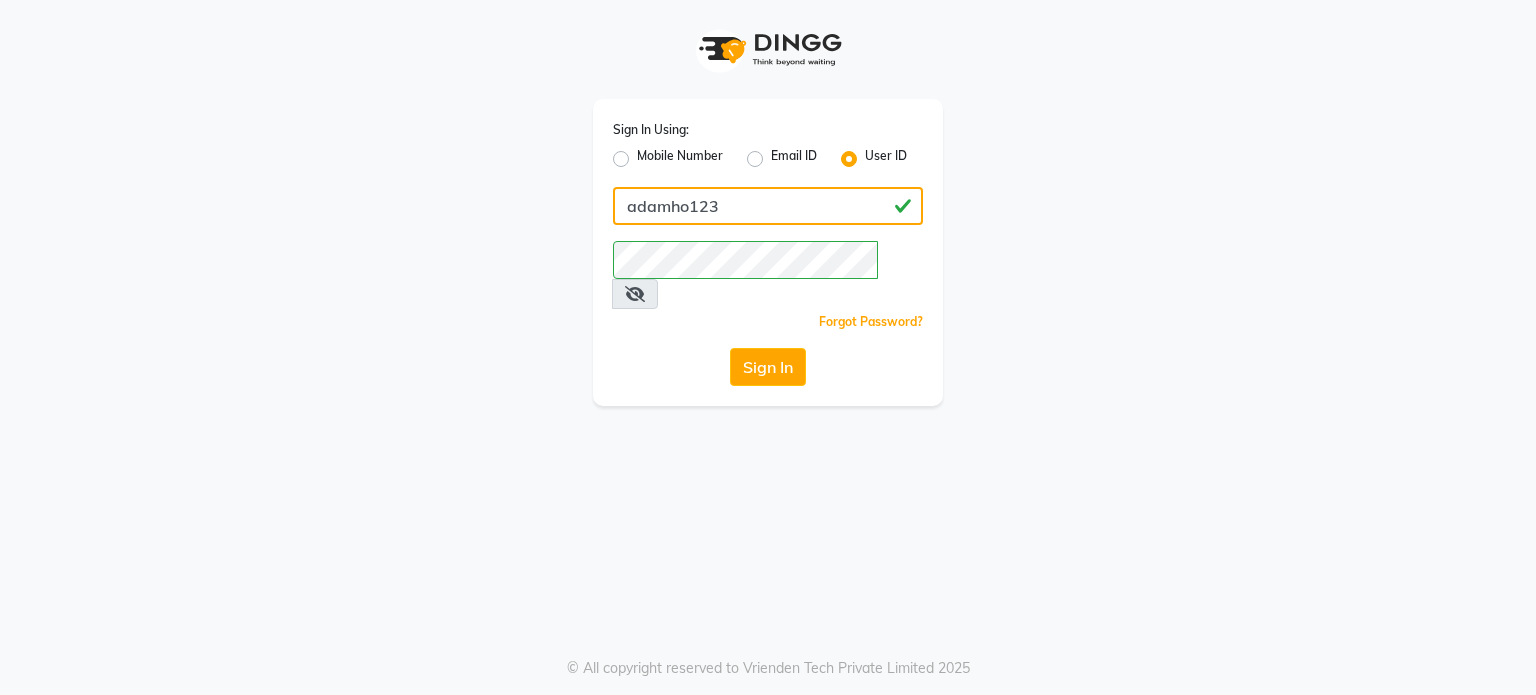 type on "adamho123" 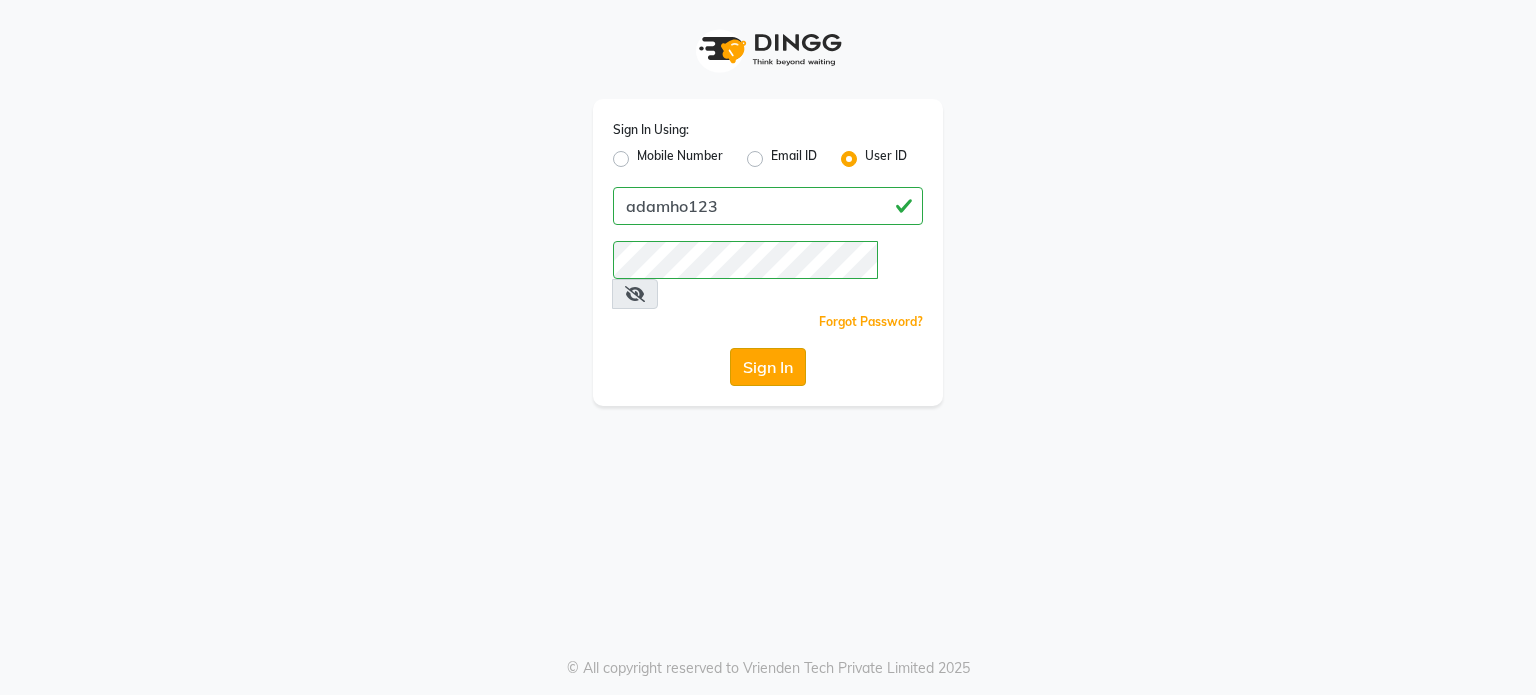 click on "Sign In" 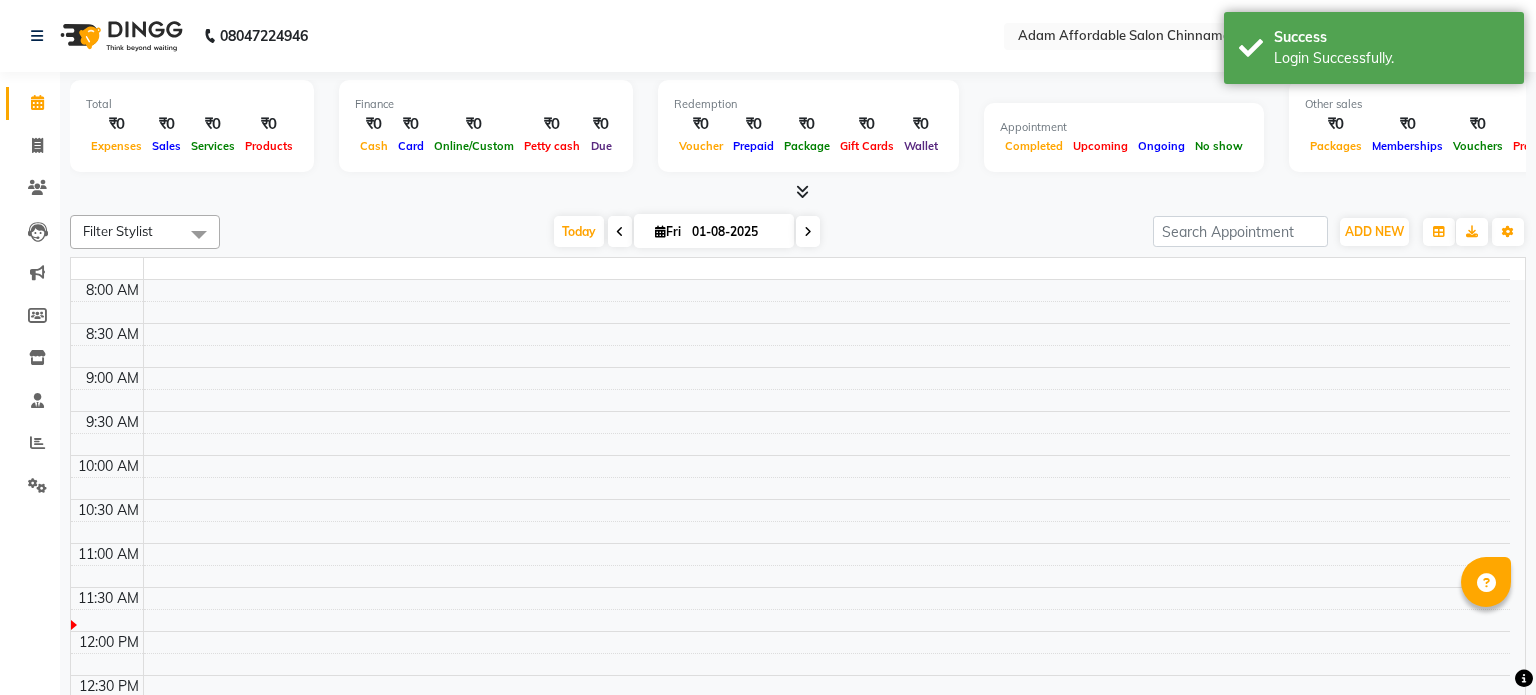 select on "en" 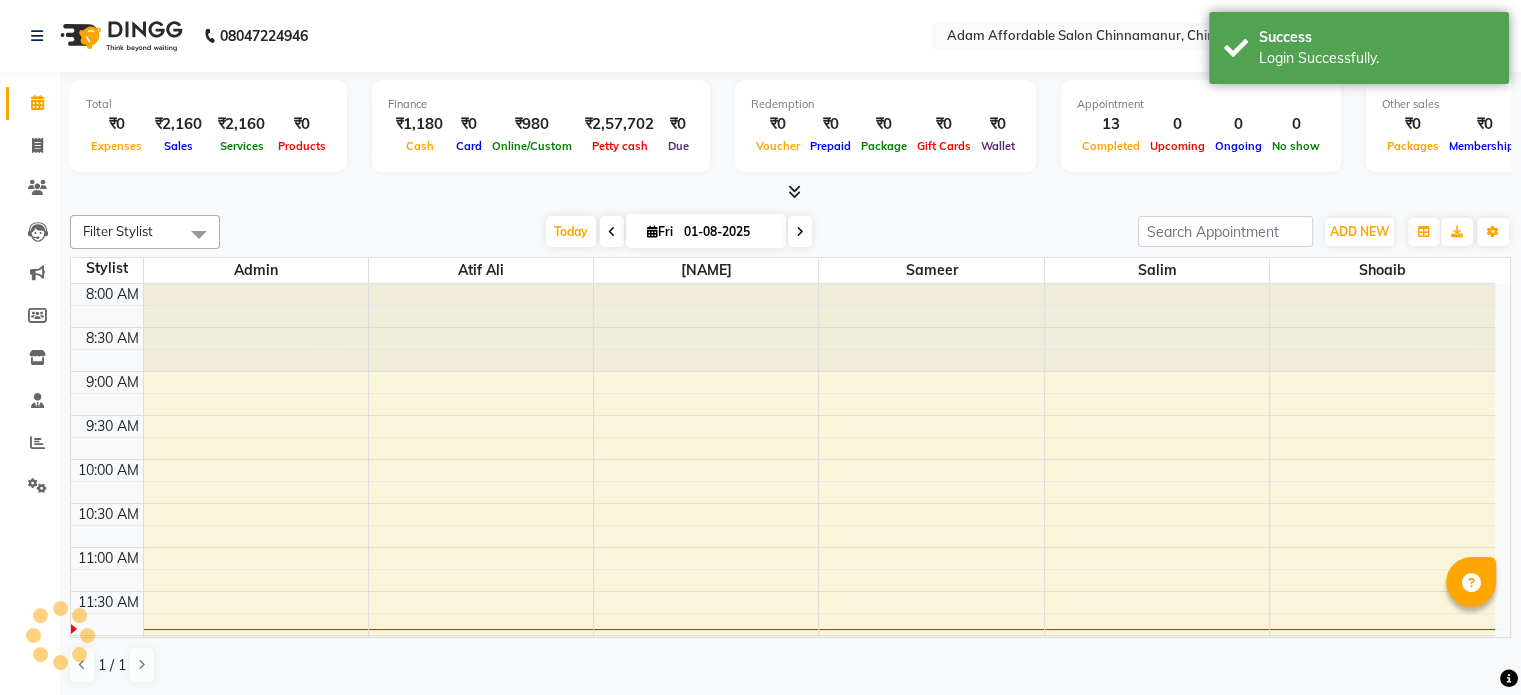 scroll, scrollTop: 263, scrollLeft: 0, axis: vertical 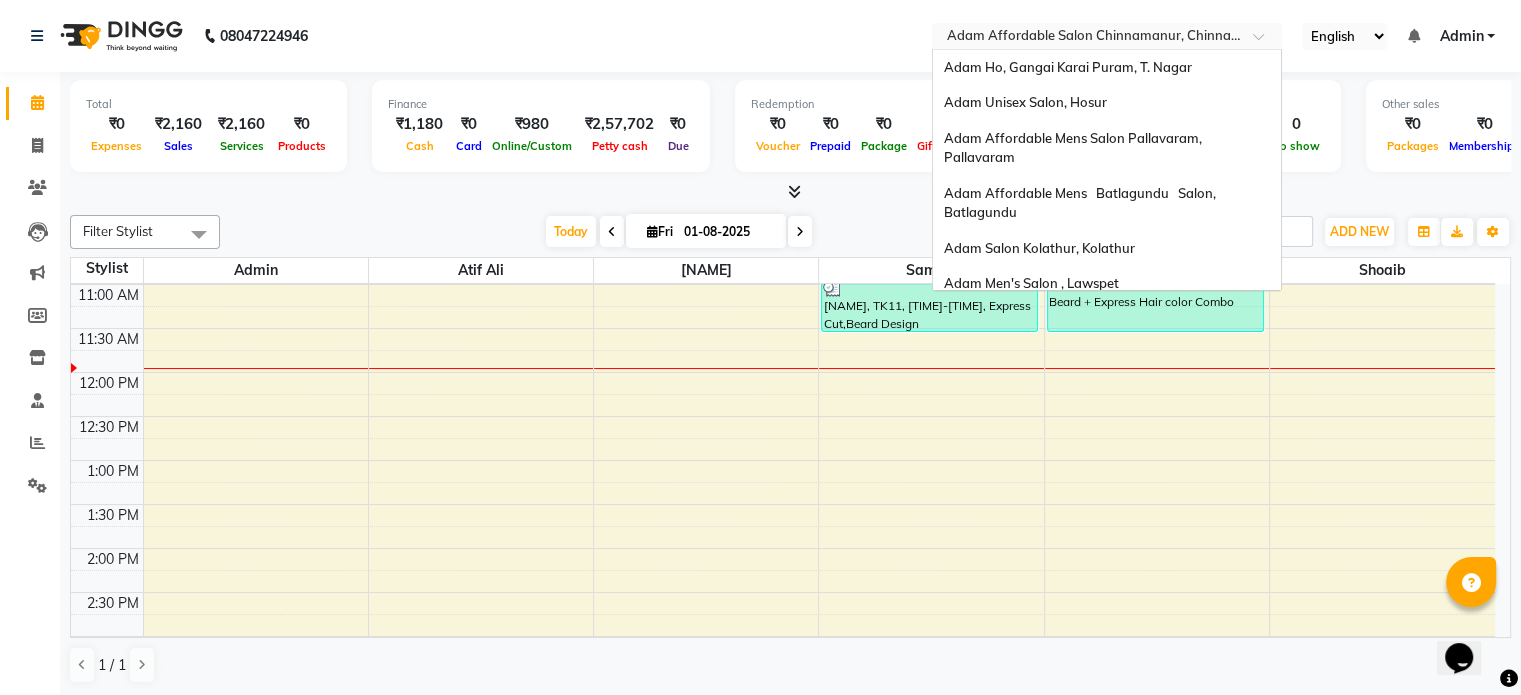 click at bounding box center (1087, 38) 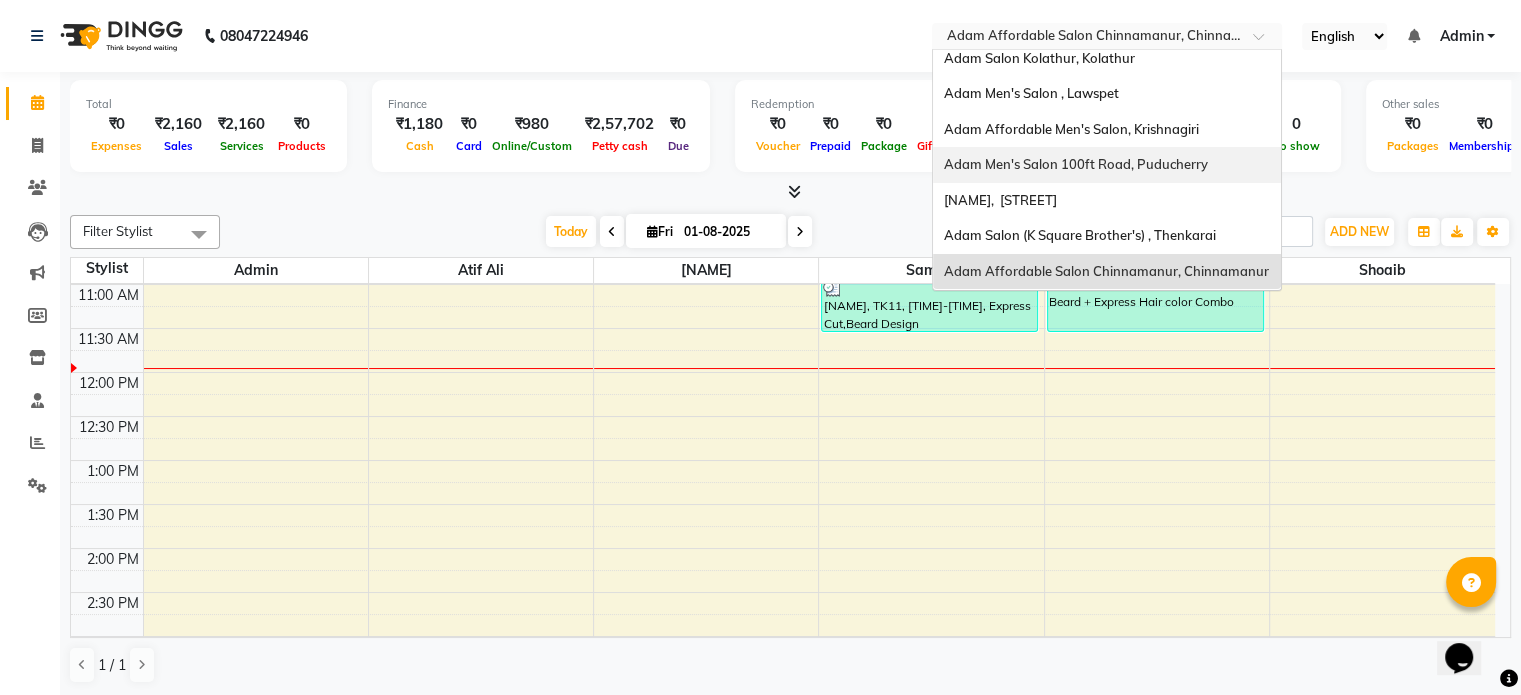 click on "Adam Men's Salon 100ft Road, Puducherry" at bounding box center [1075, 164] 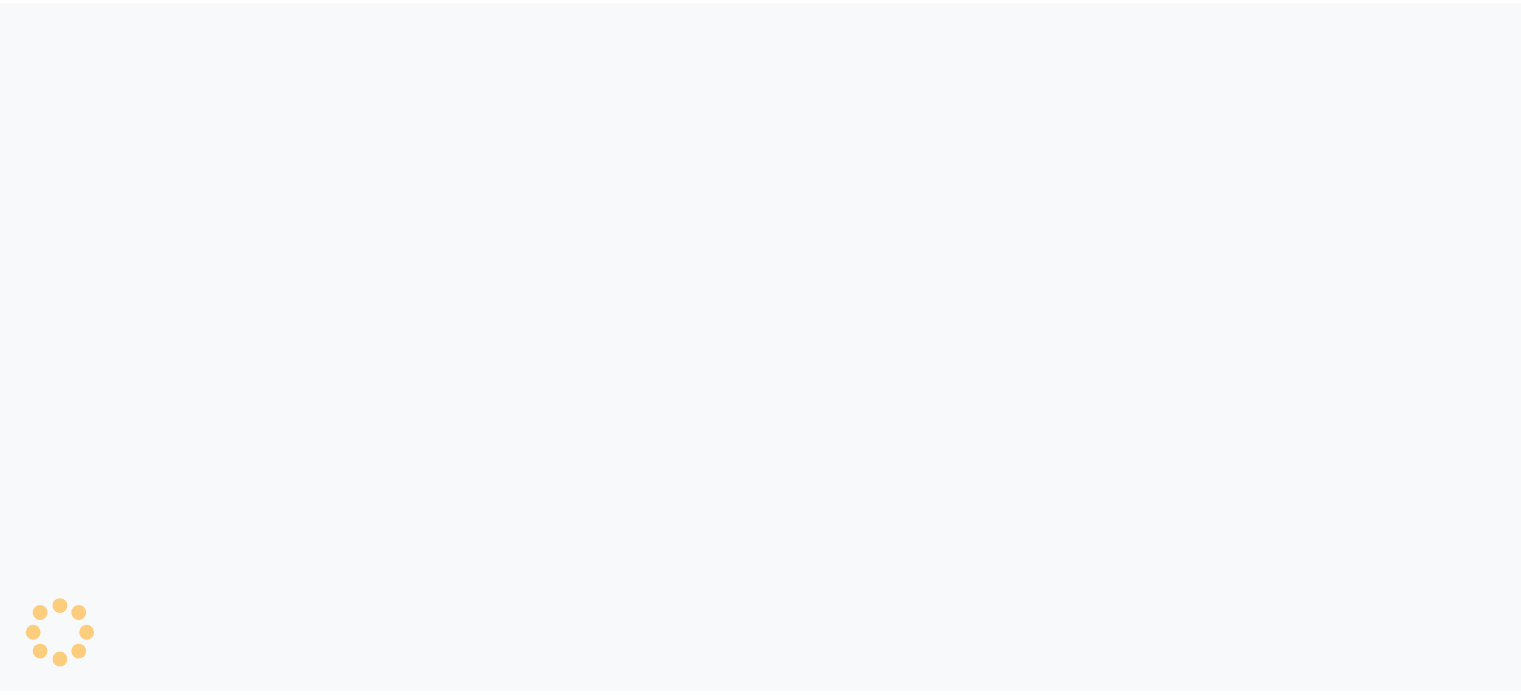 scroll, scrollTop: 0, scrollLeft: 0, axis: both 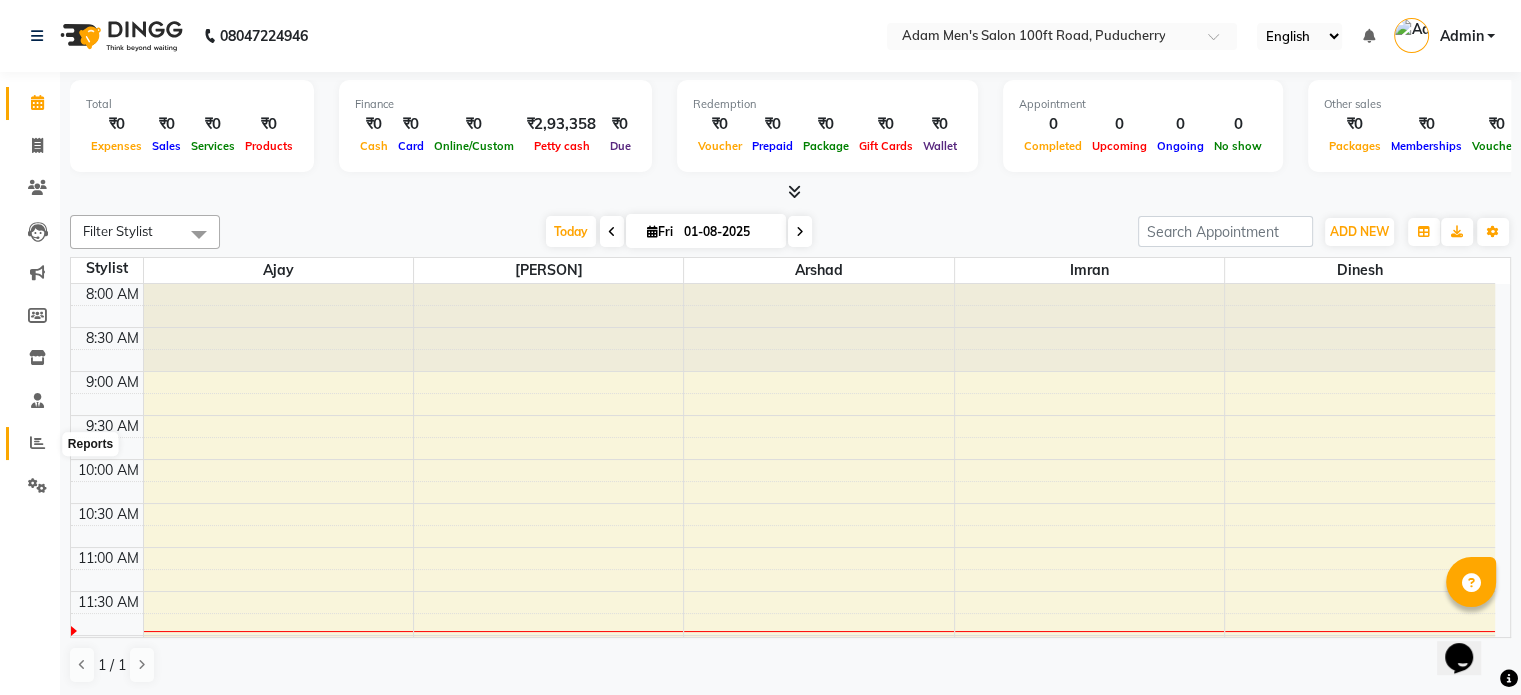 click 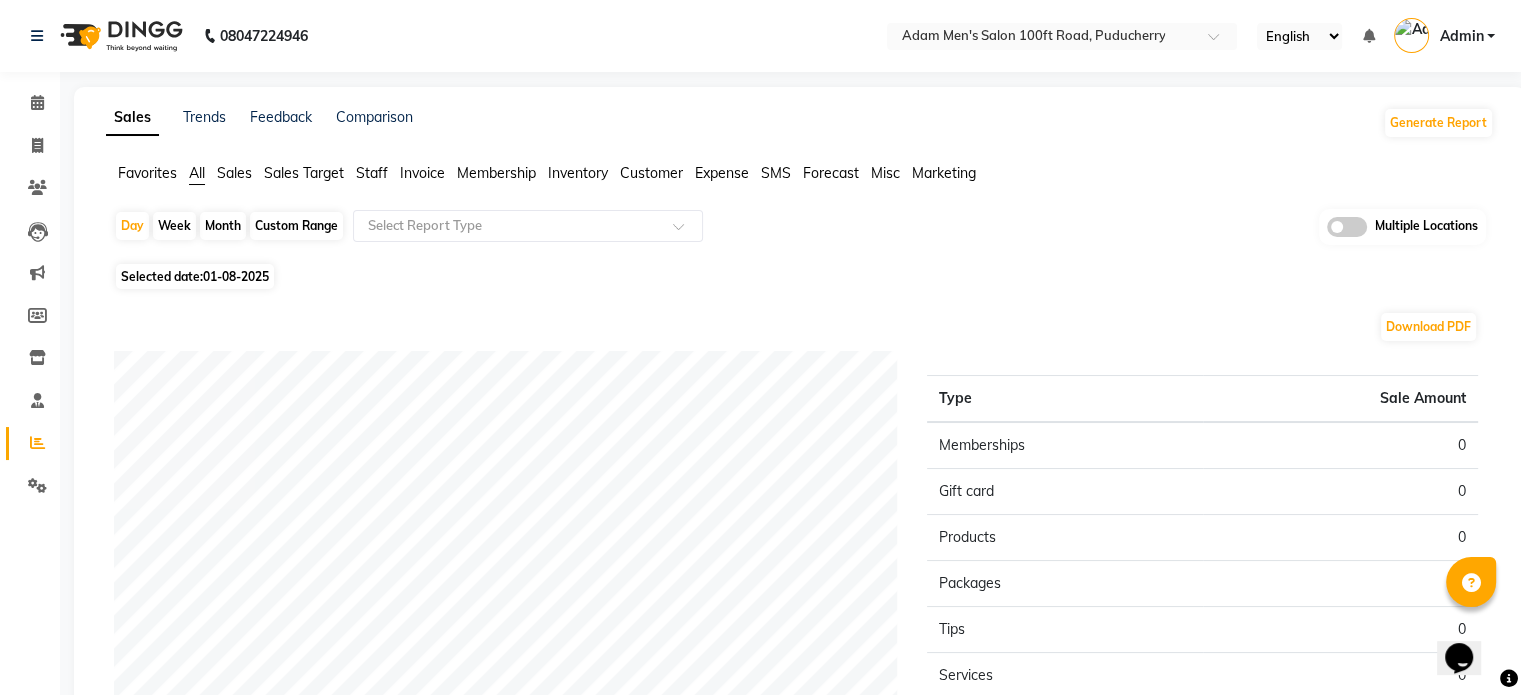 click on "Sales" 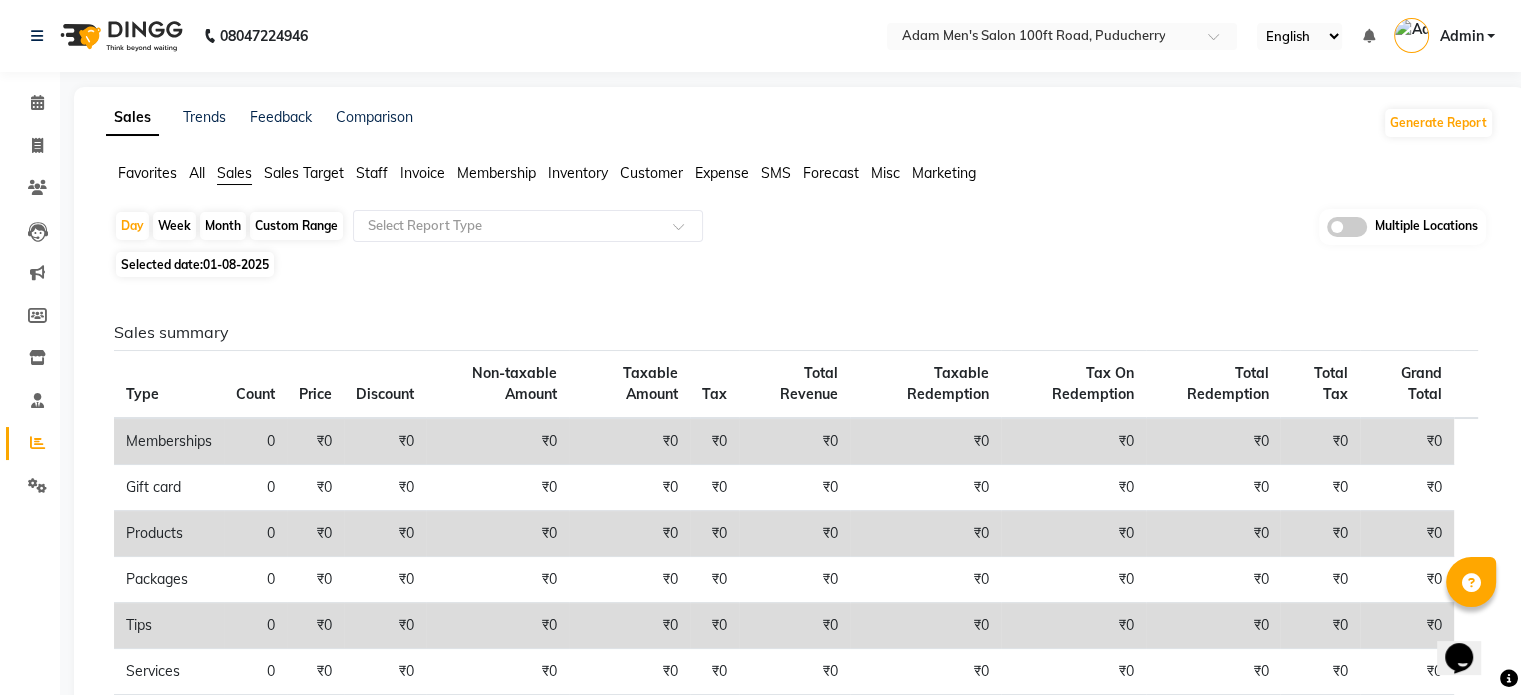click on "Custom Range" 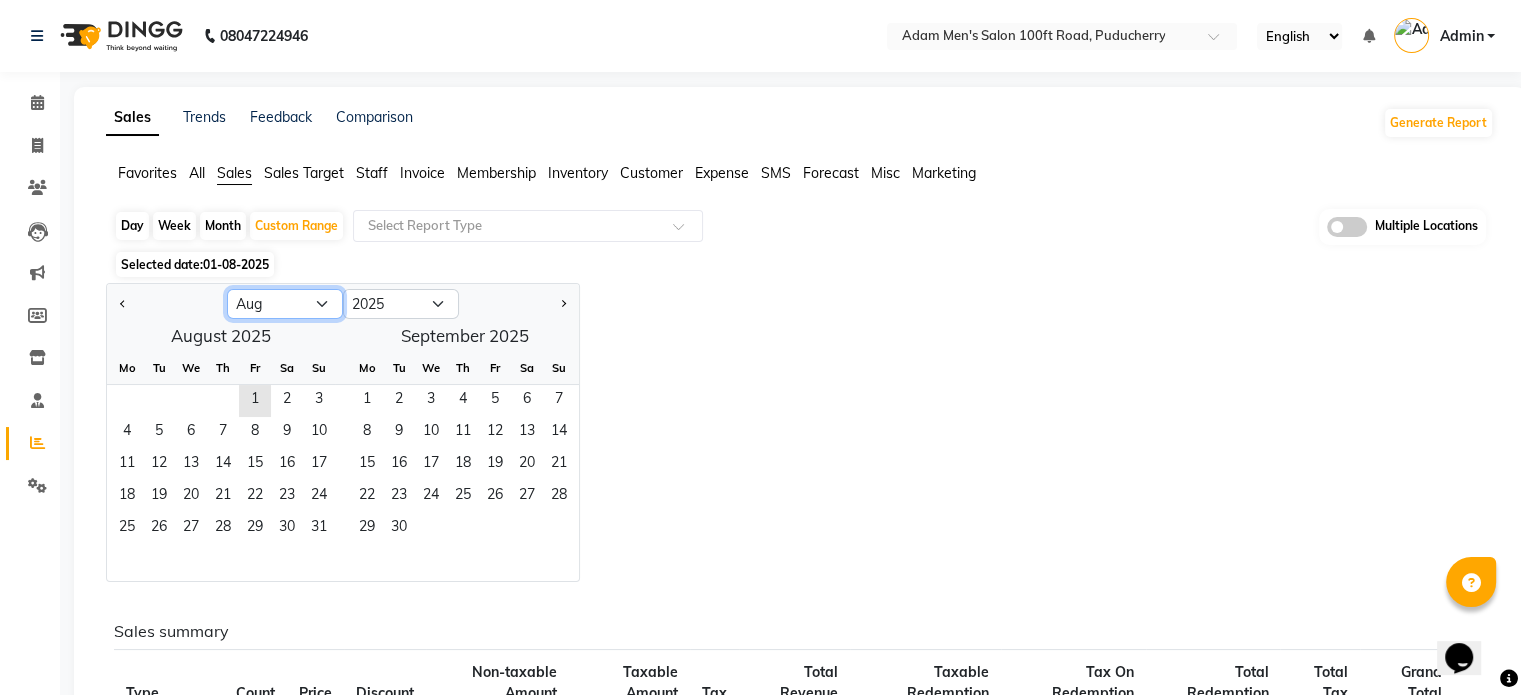 click on "Jan Feb Mar Apr May Jun Jul Aug Sep Oct Nov Dec" 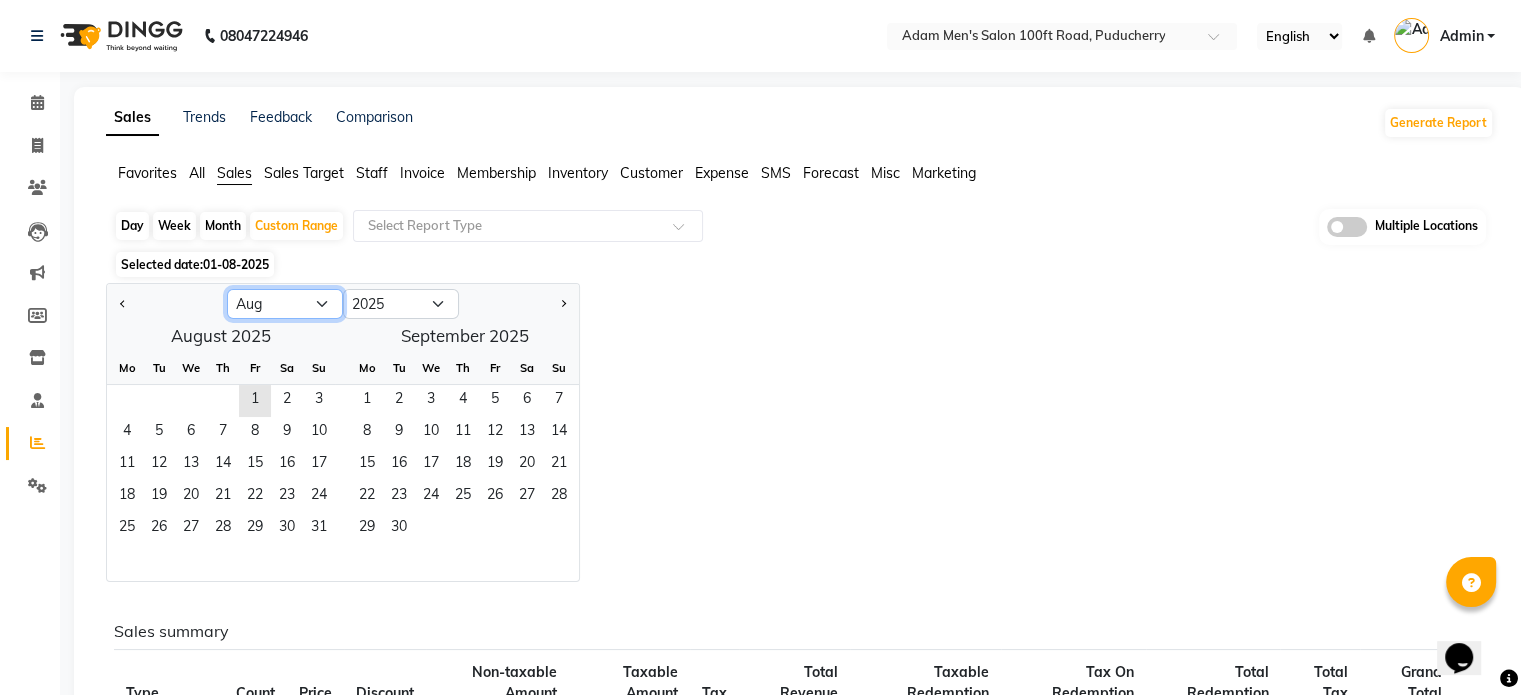 select on "7" 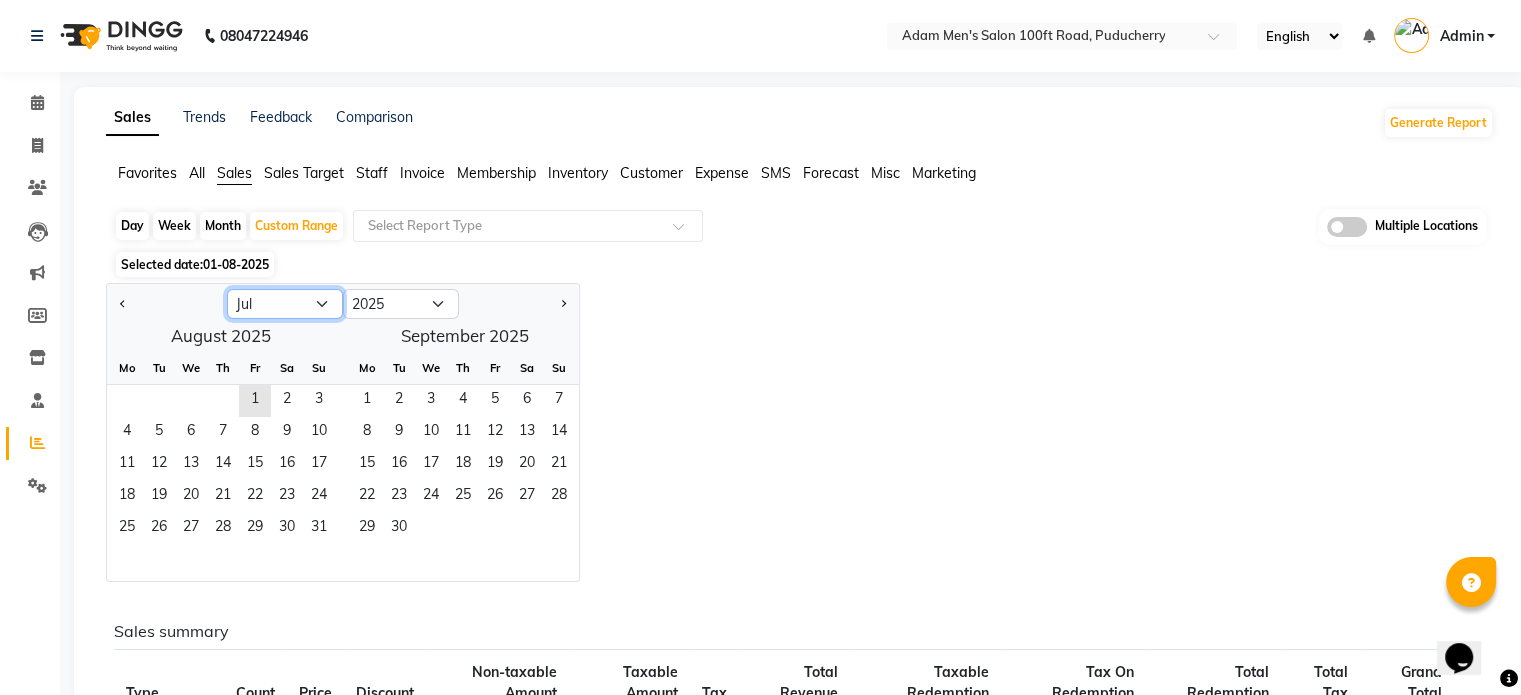 click on "Jan Feb Mar Apr May Jun Jul Aug Sep Oct Nov Dec" 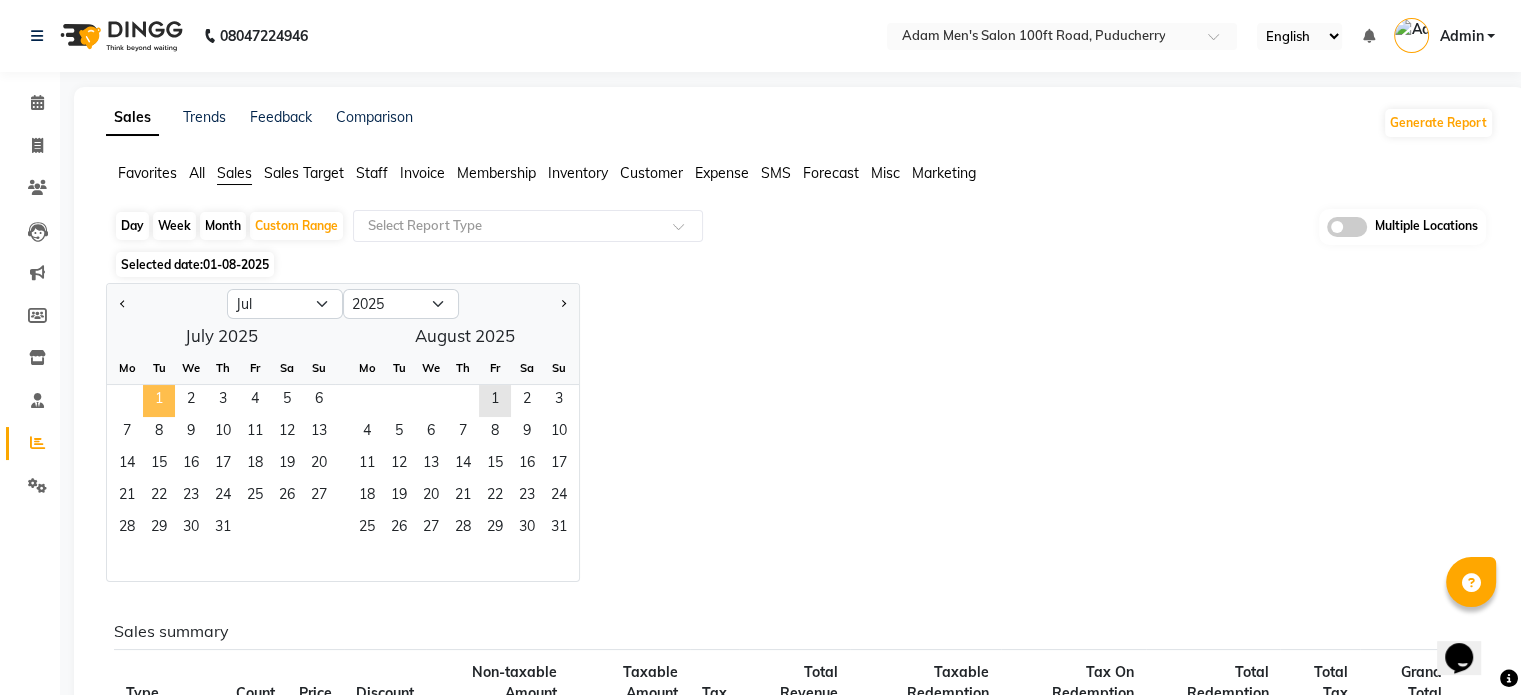 click on "1" 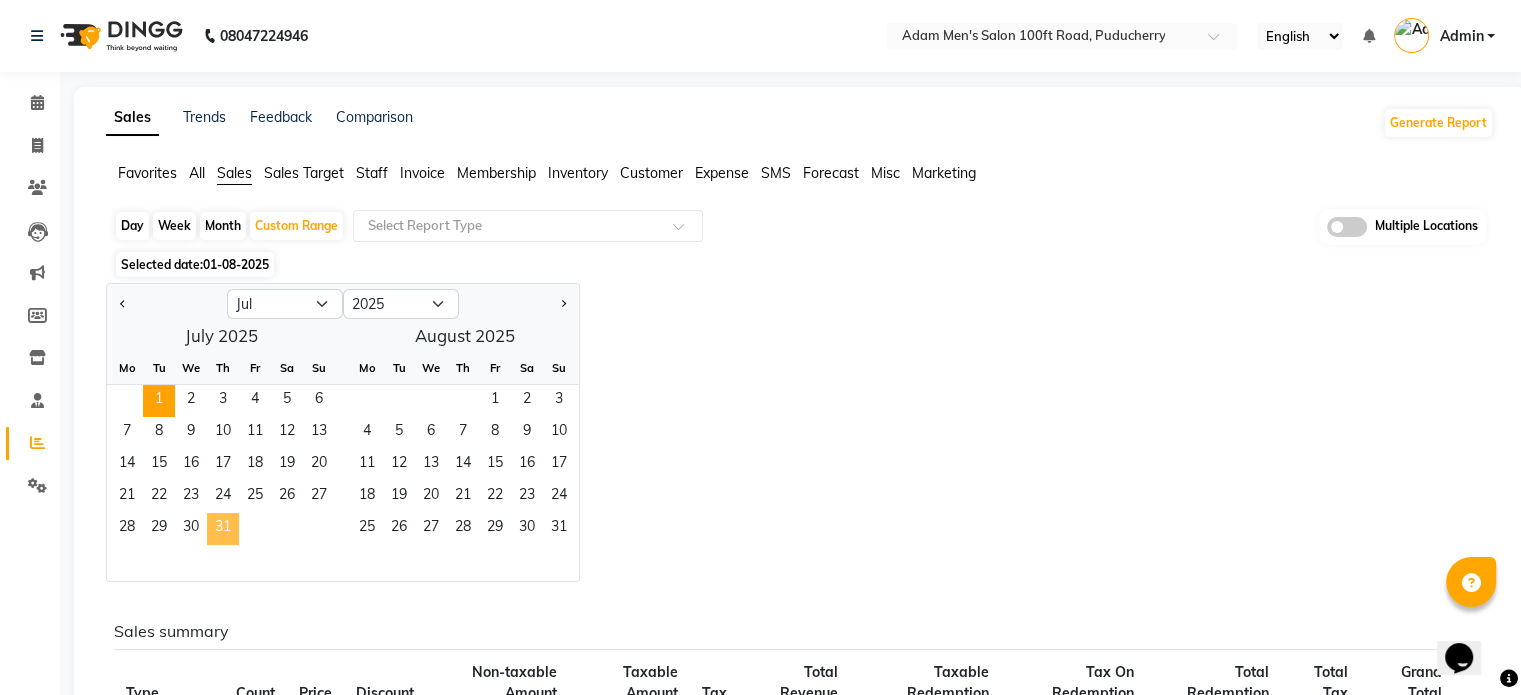 click on "31" 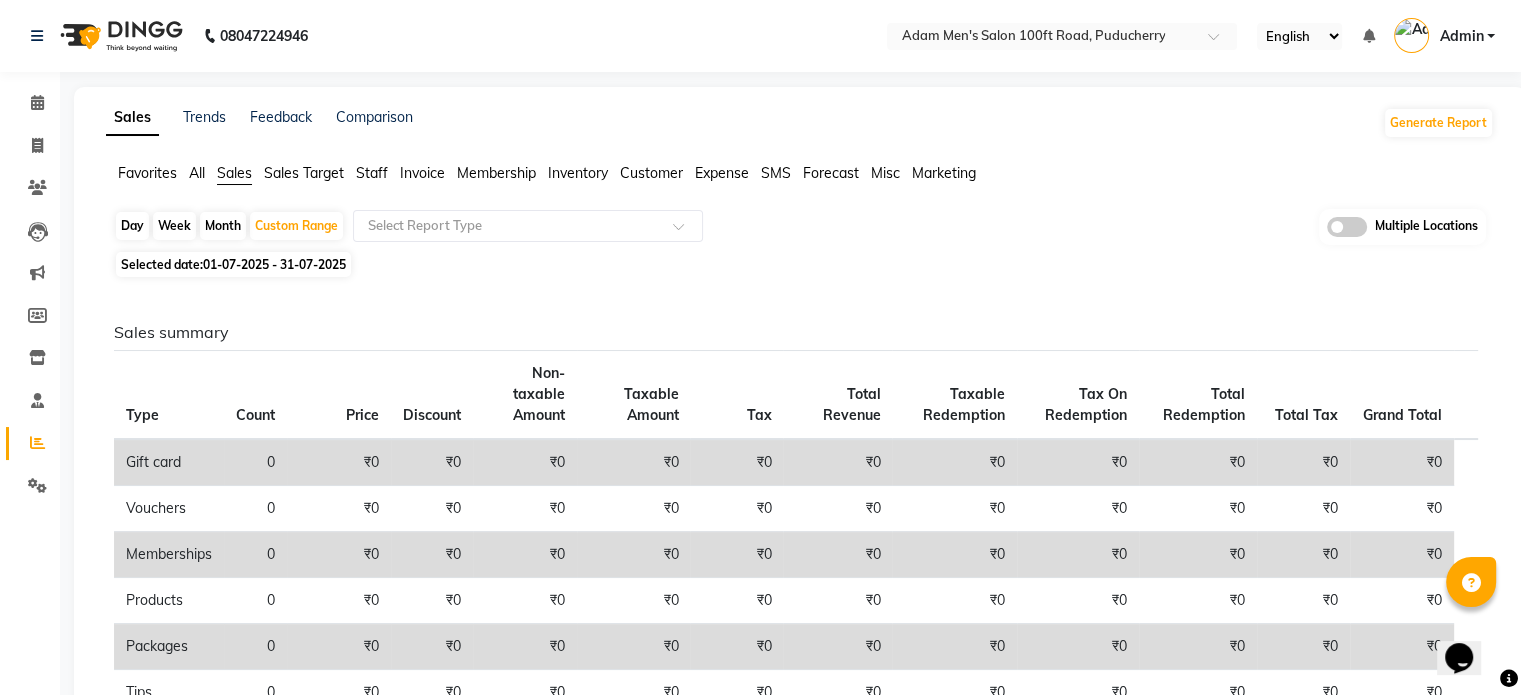 scroll, scrollTop: 468, scrollLeft: 0, axis: vertical 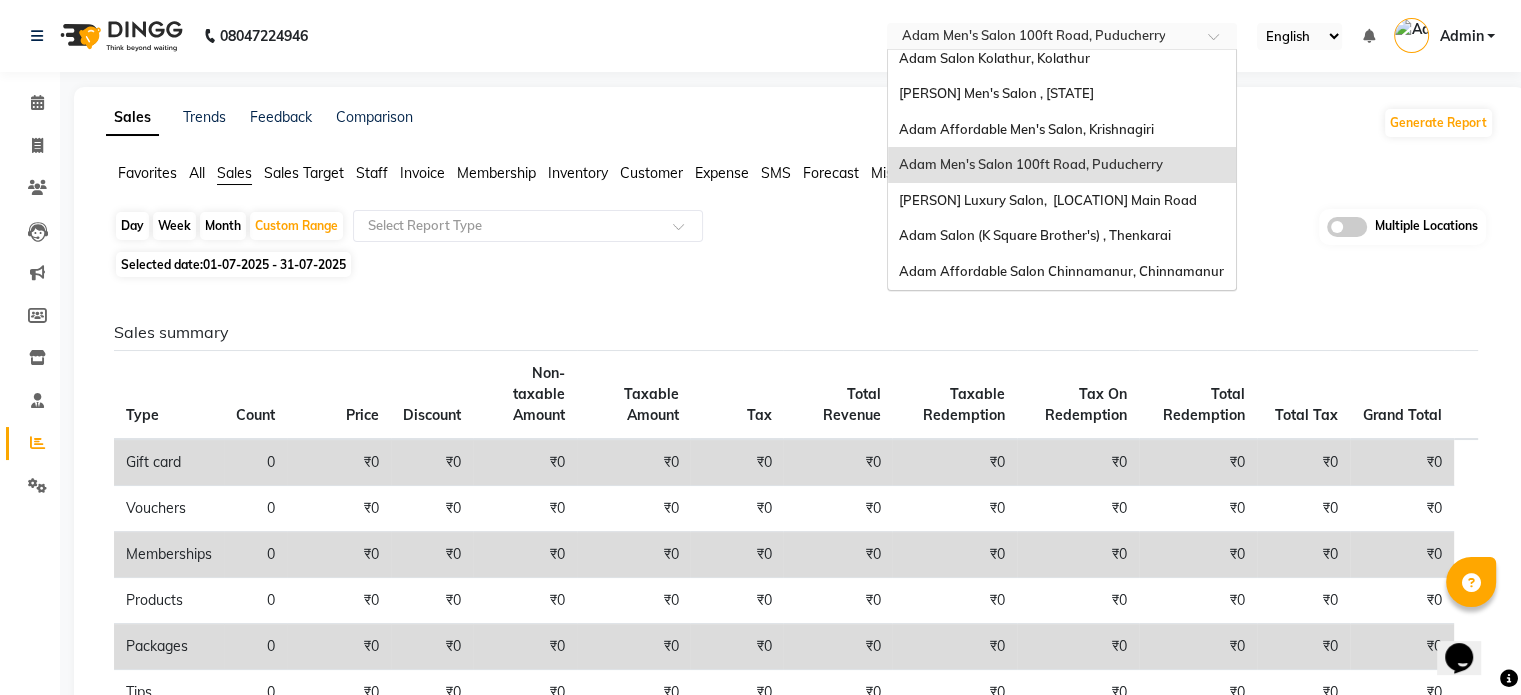 click at bounding box center (1042, 38) 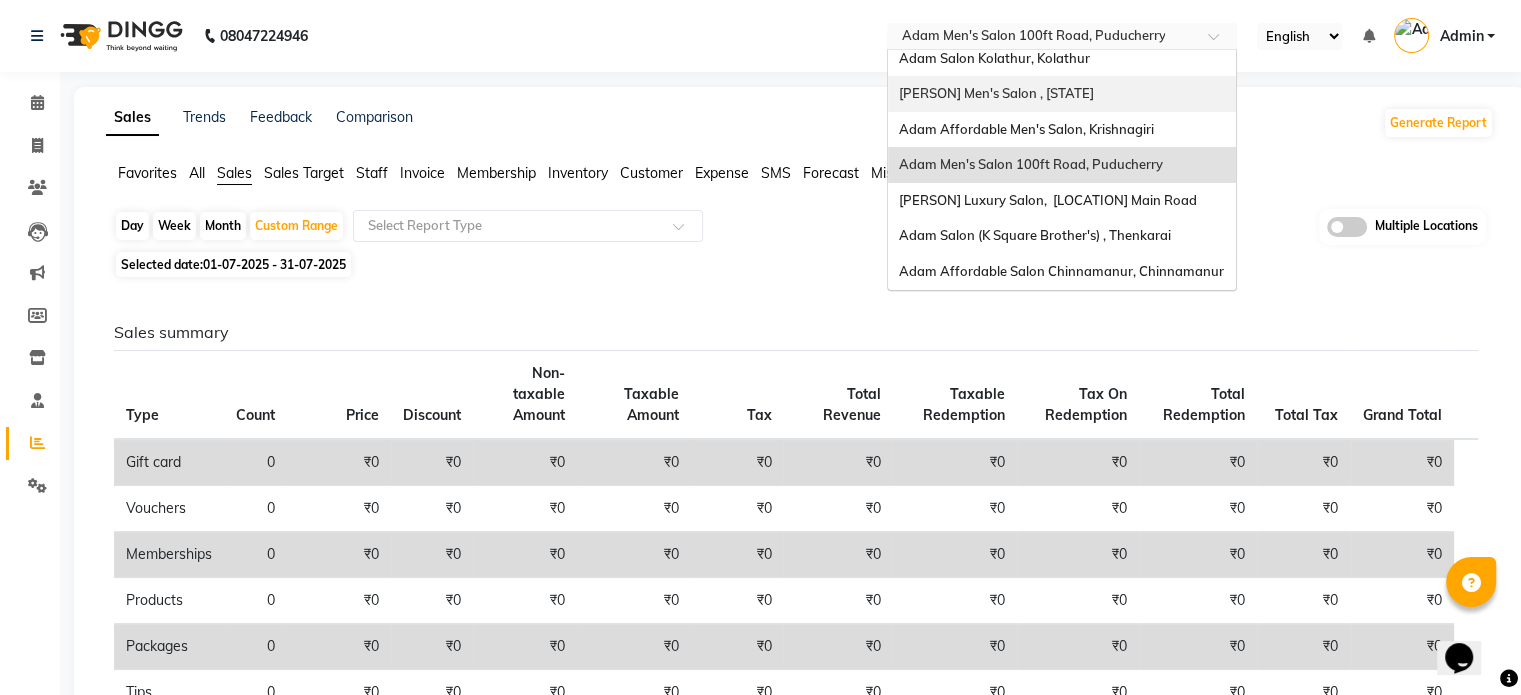 click on "Adam Men's Salon , Lawspet" at bounding box center [1062, 94] 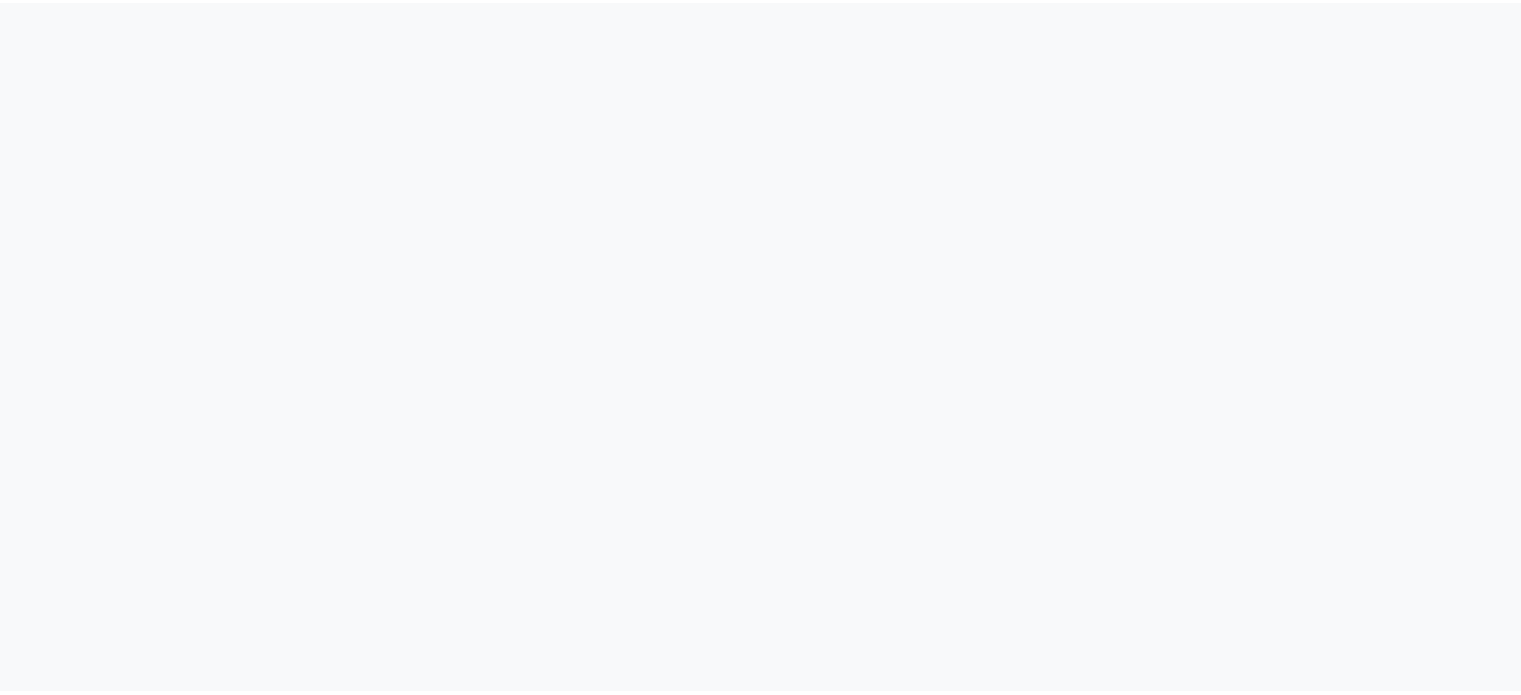 scroll, scrollTop: 0, scrollLeft: 0, axis: both 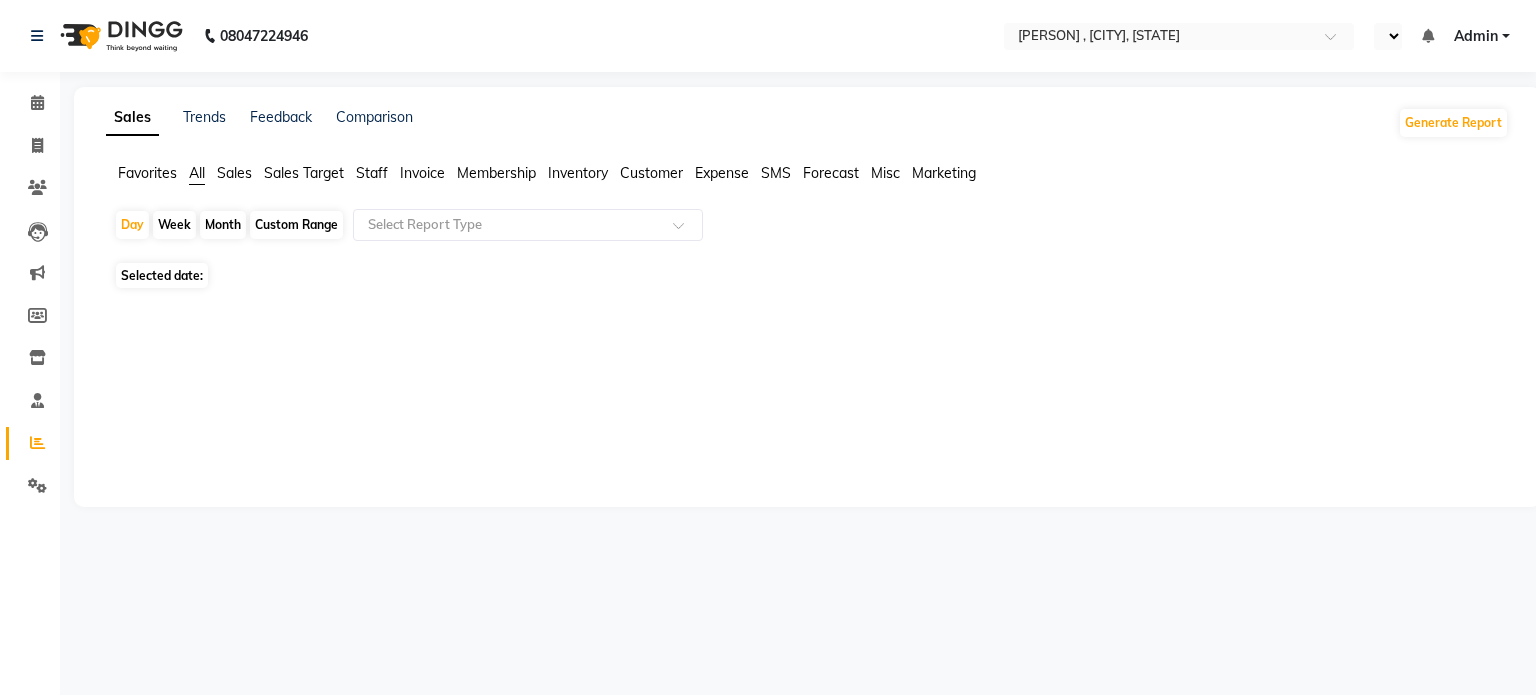 select on "en" 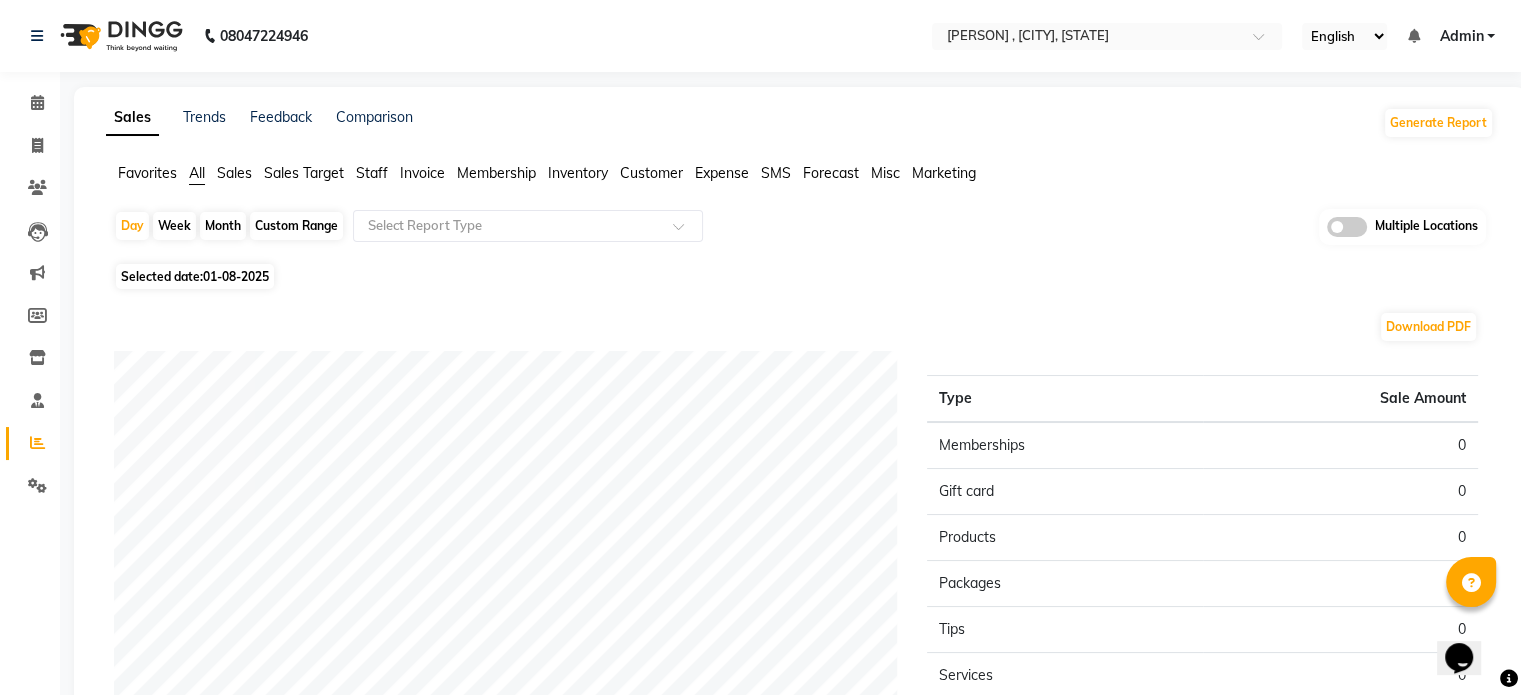 scroll, scrollTop: 0, scrollLeft: 0, axis: both 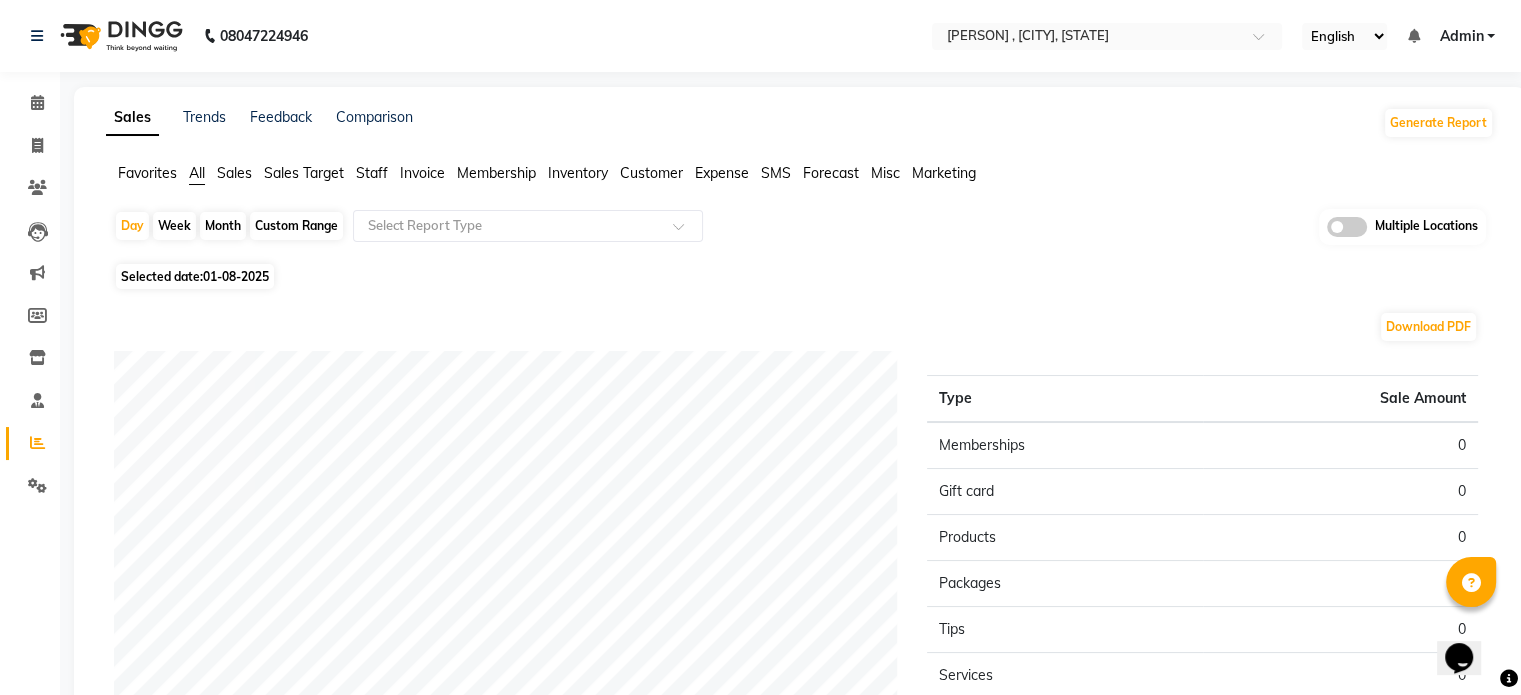 click on "Sales" 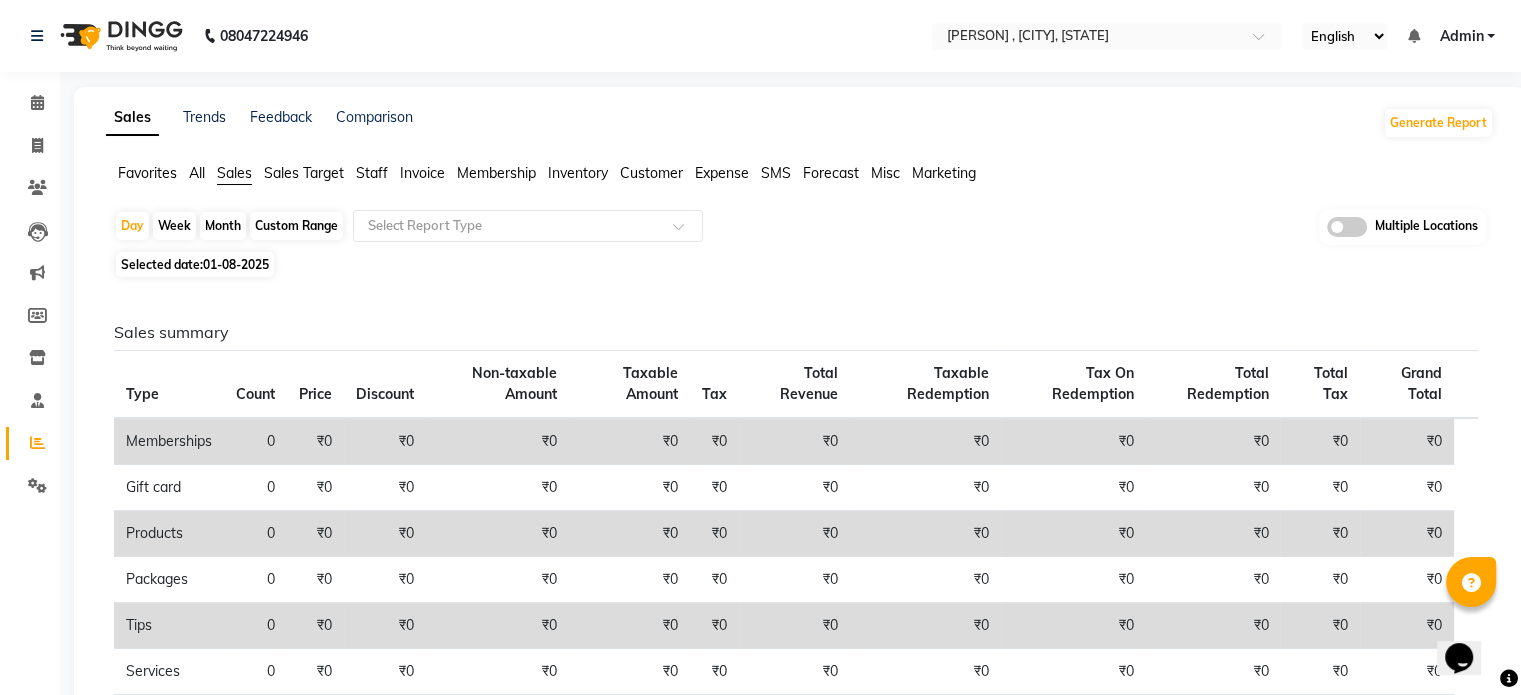 click on "Custom Range" 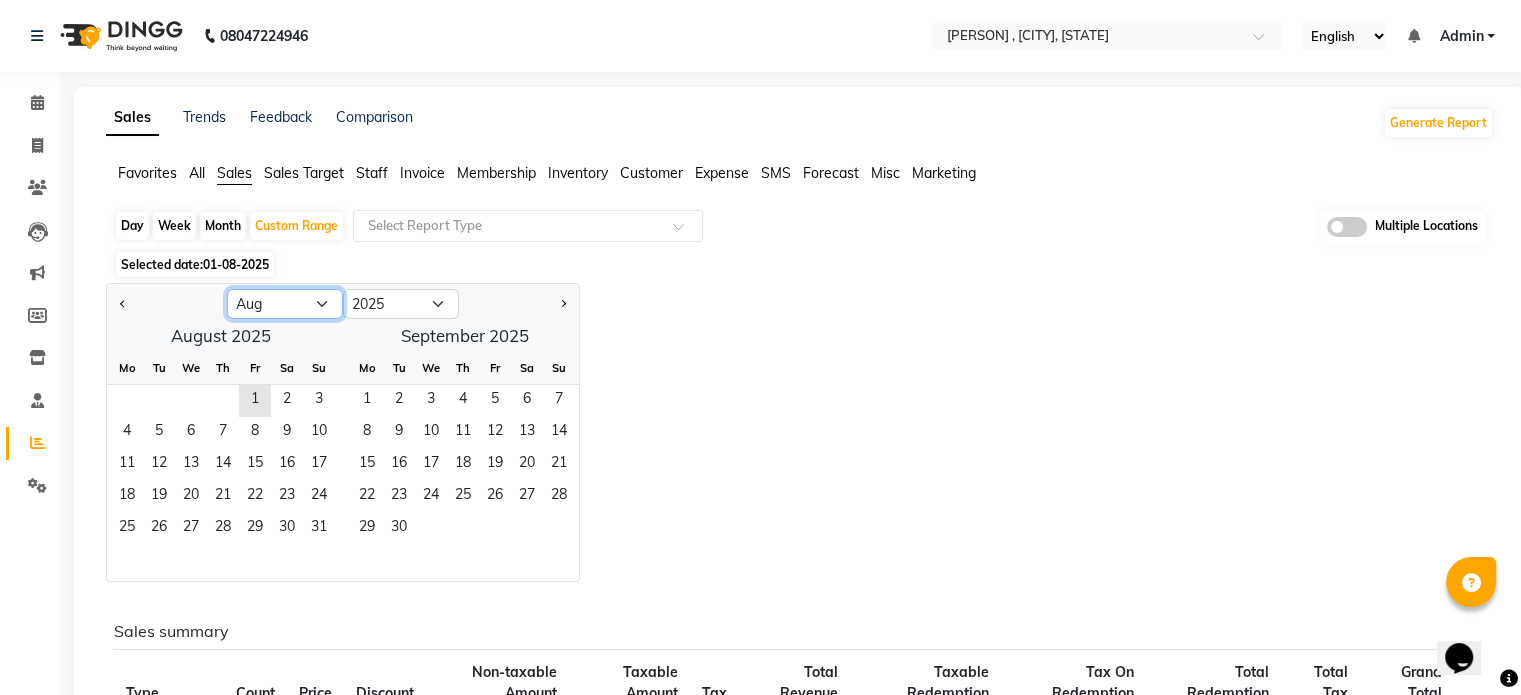 click on "Jan Feb Mar Apr May Jun Jul Aug Sep Oct Nov Dec" 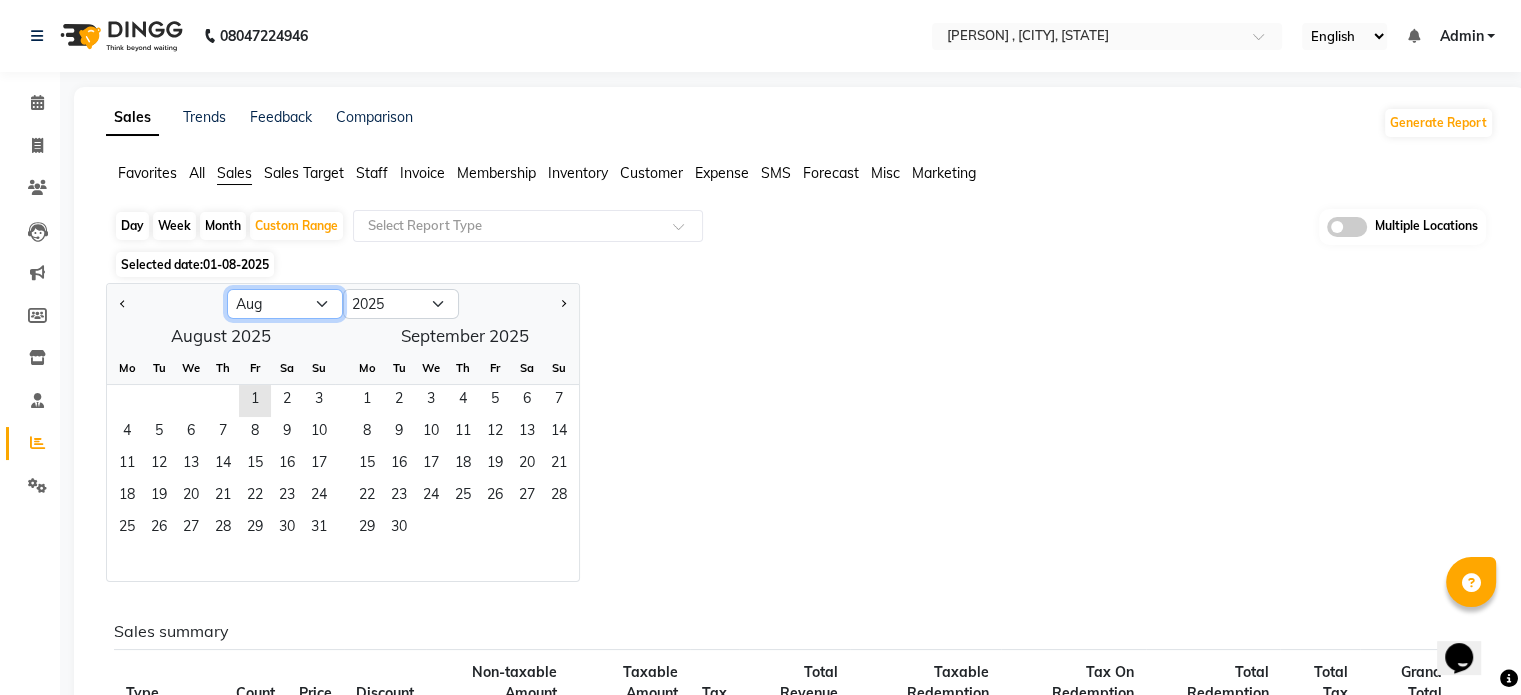 select on "7" 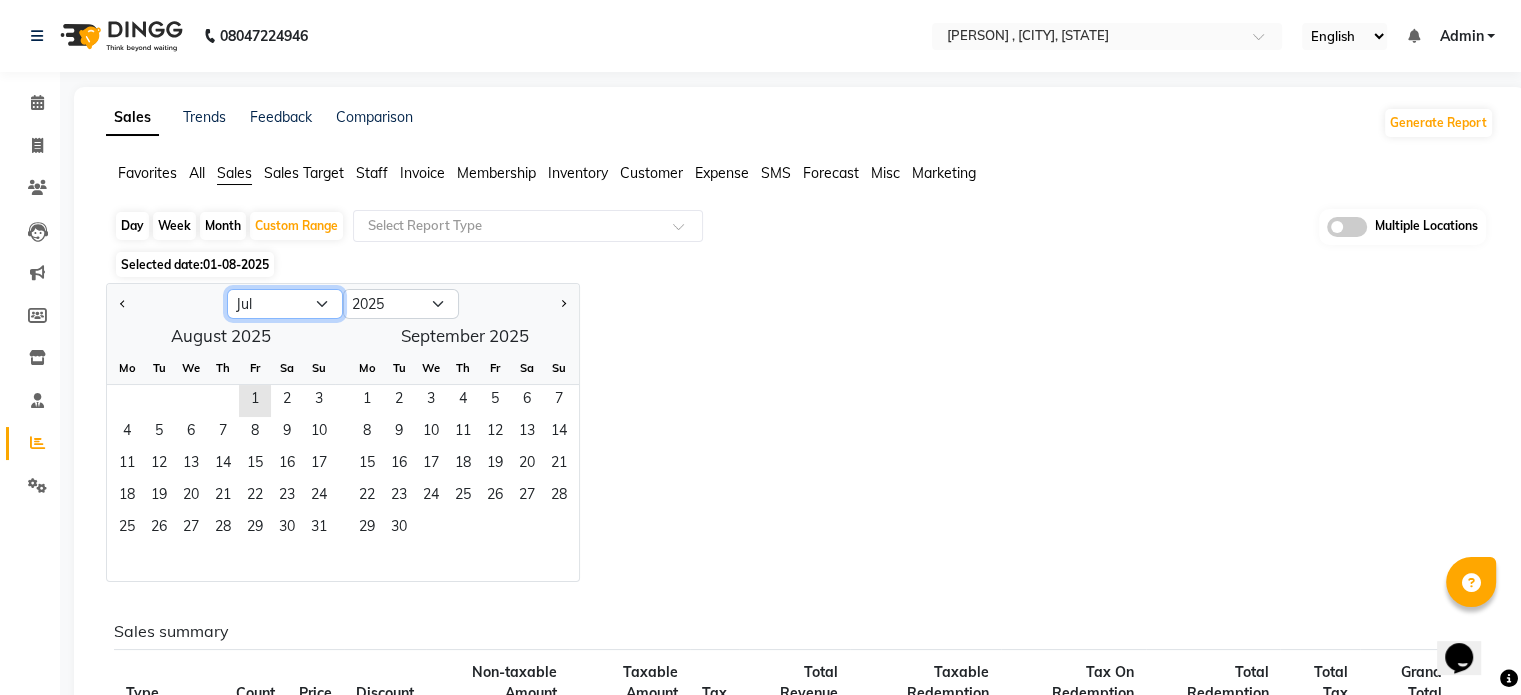 click on "Jan Feb Mar Apr May Jun Jul Aug Sep Oct Nov Dec" 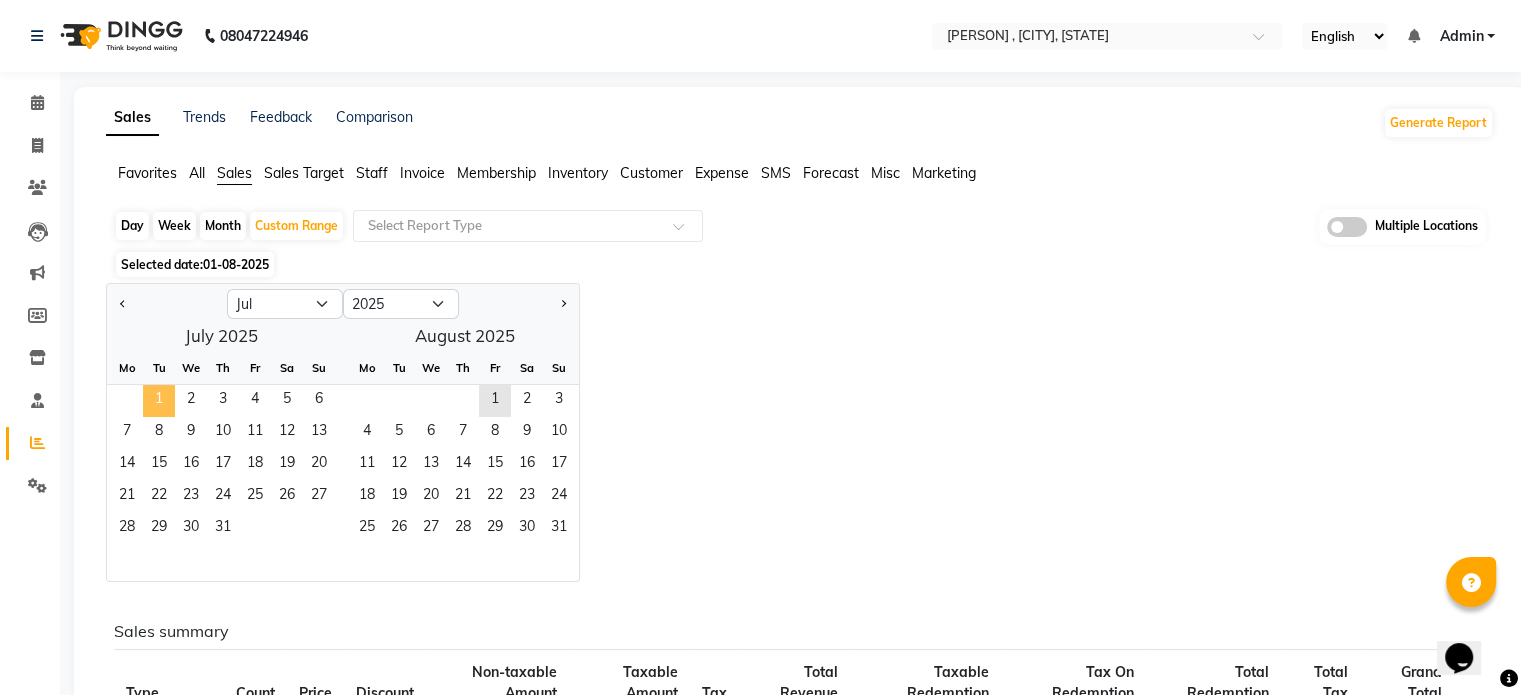 click on "1" 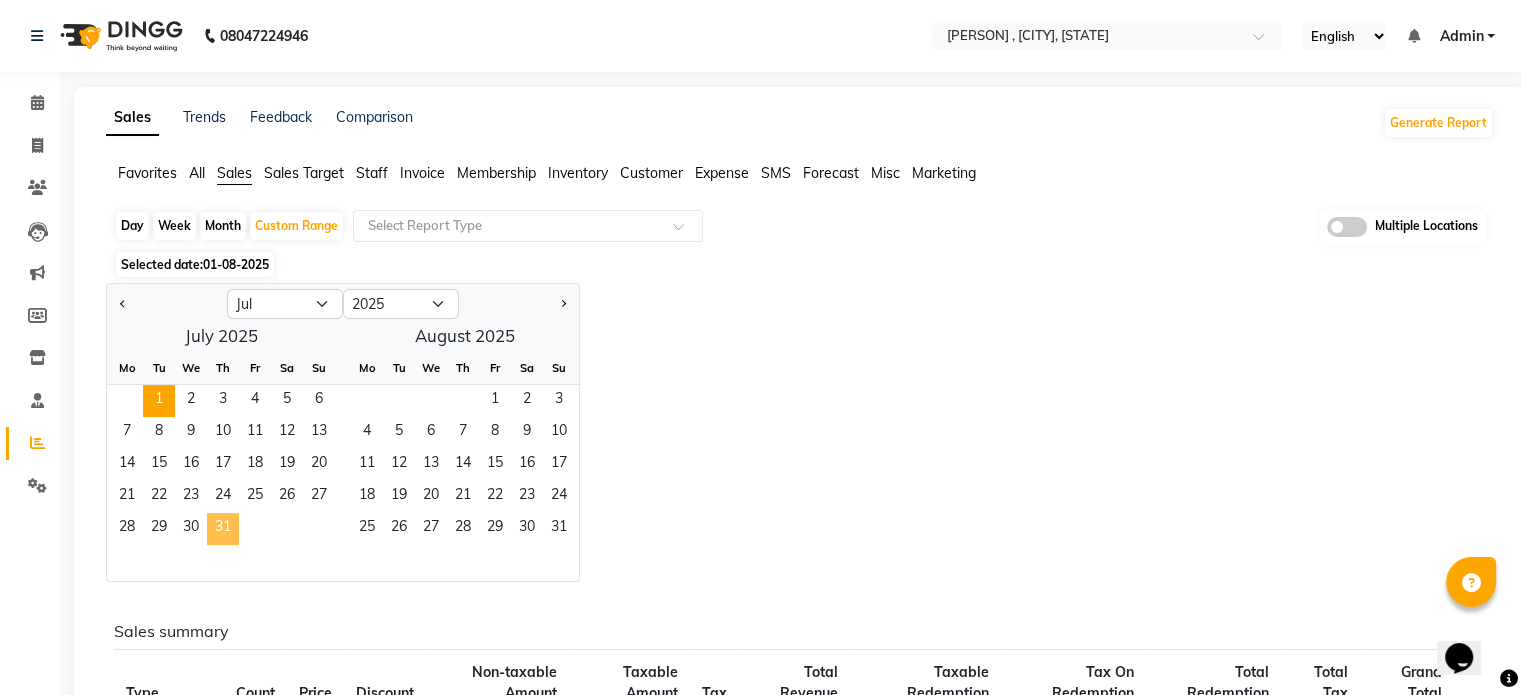 click on "31" 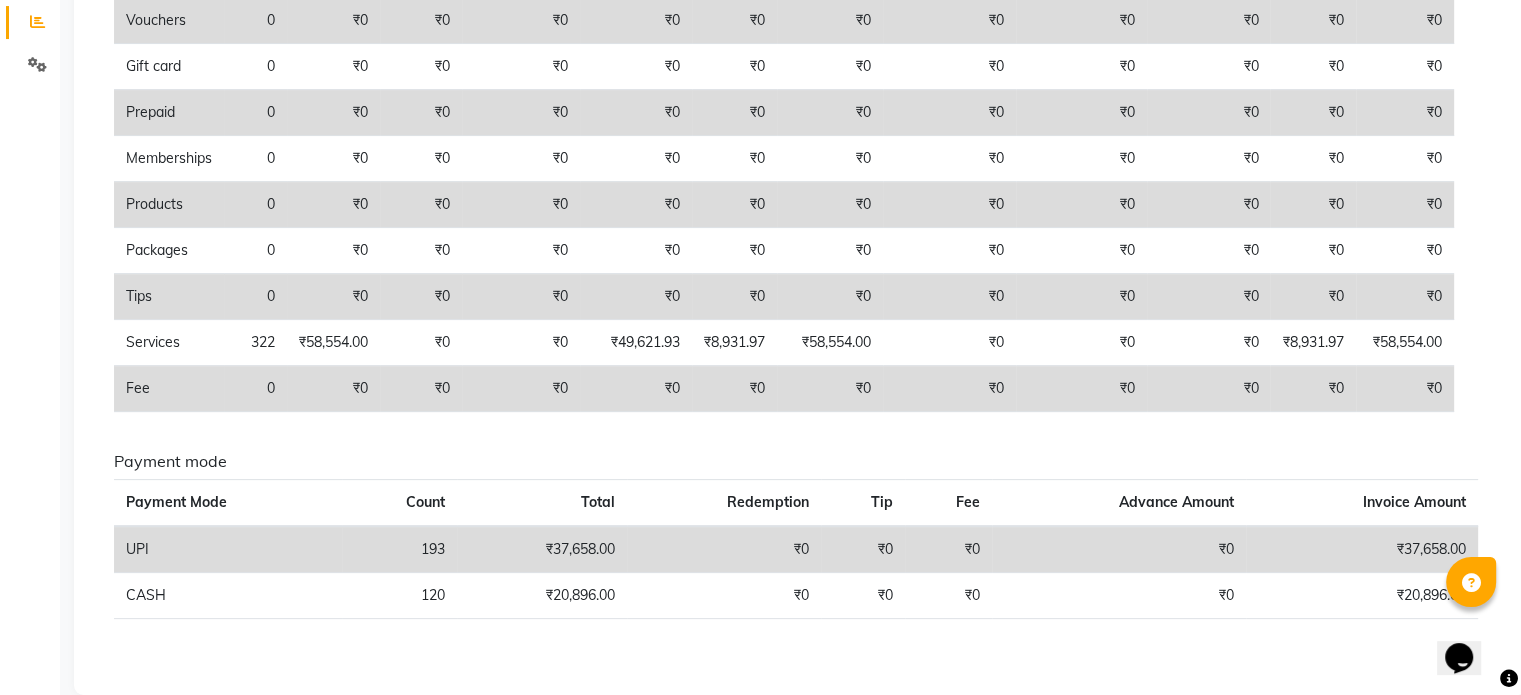 scroll, scrollTop: 432, scrollLeft: 0, axis: vertical 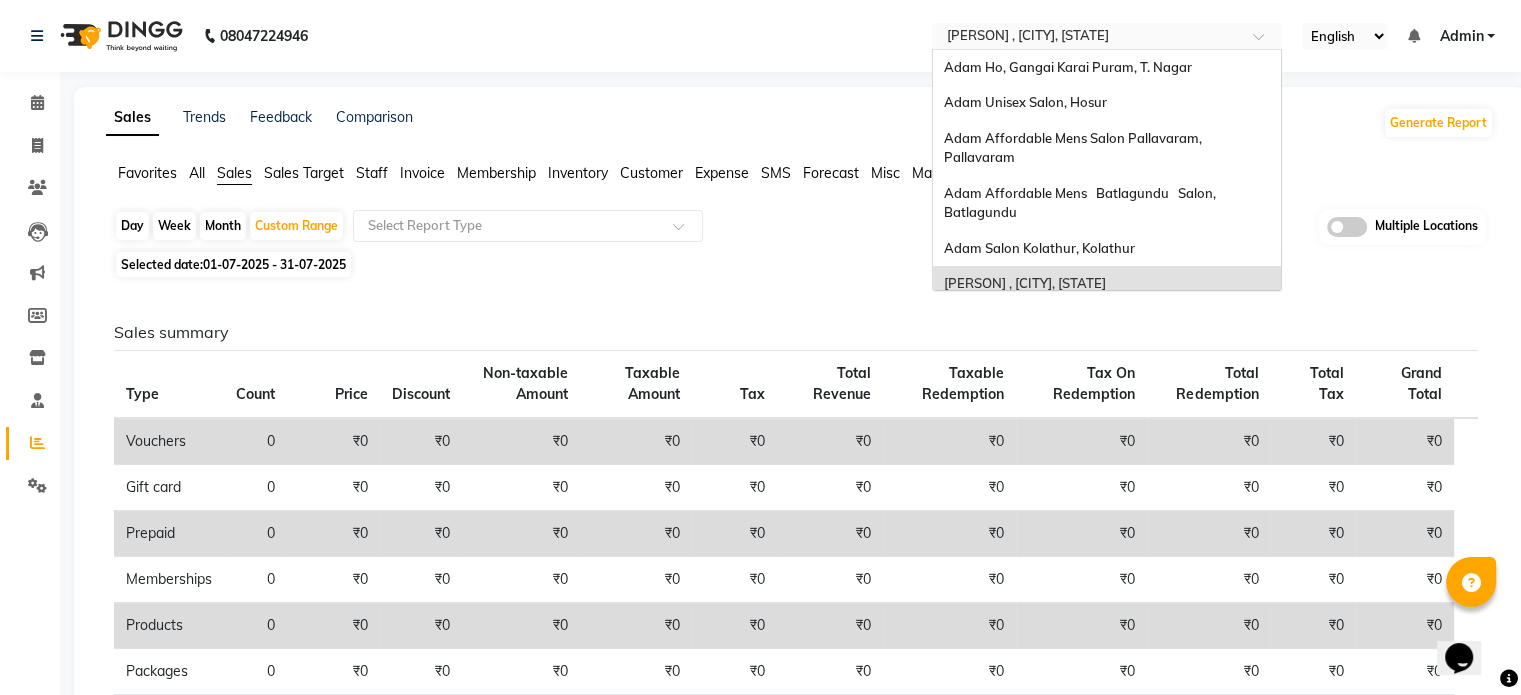 click at bounding box center (1087, 38) 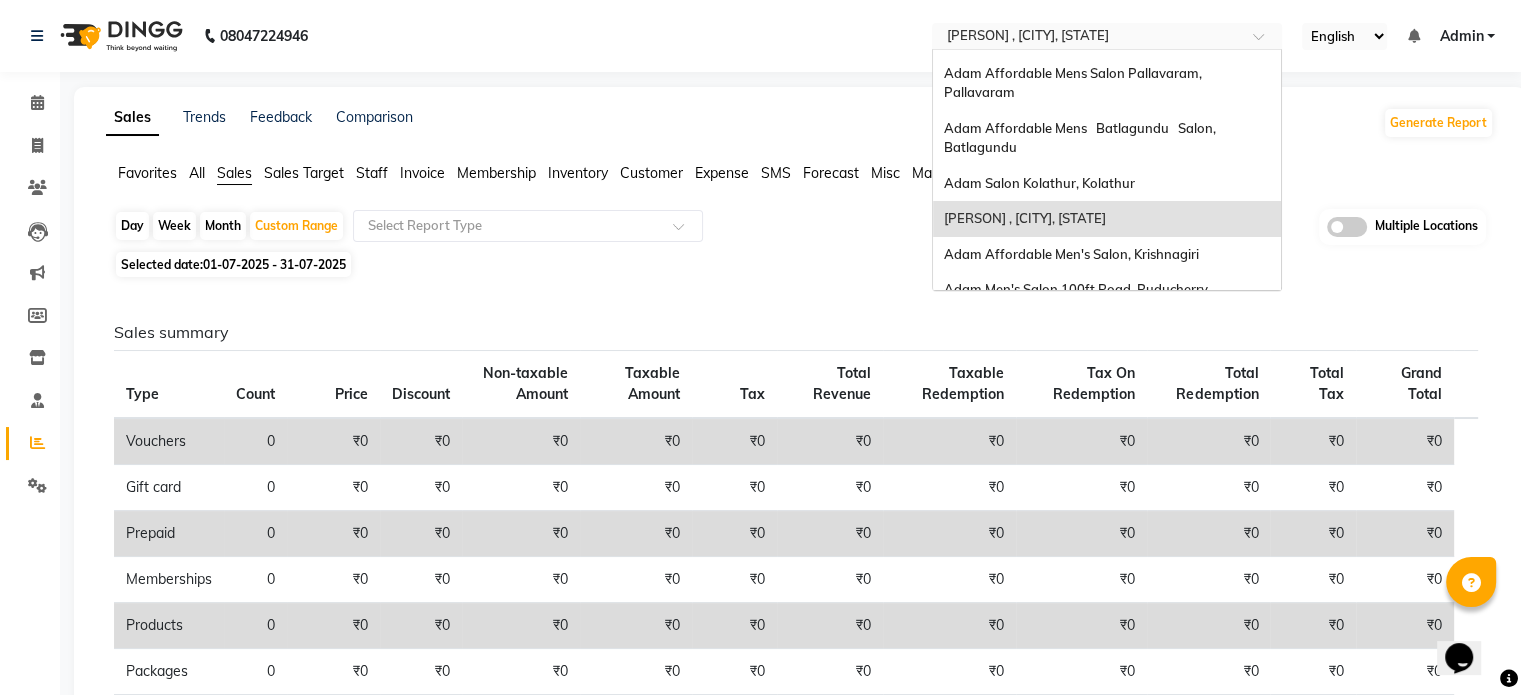 scroll, scrollTop: 0, scrollLeft: 0, axis: both 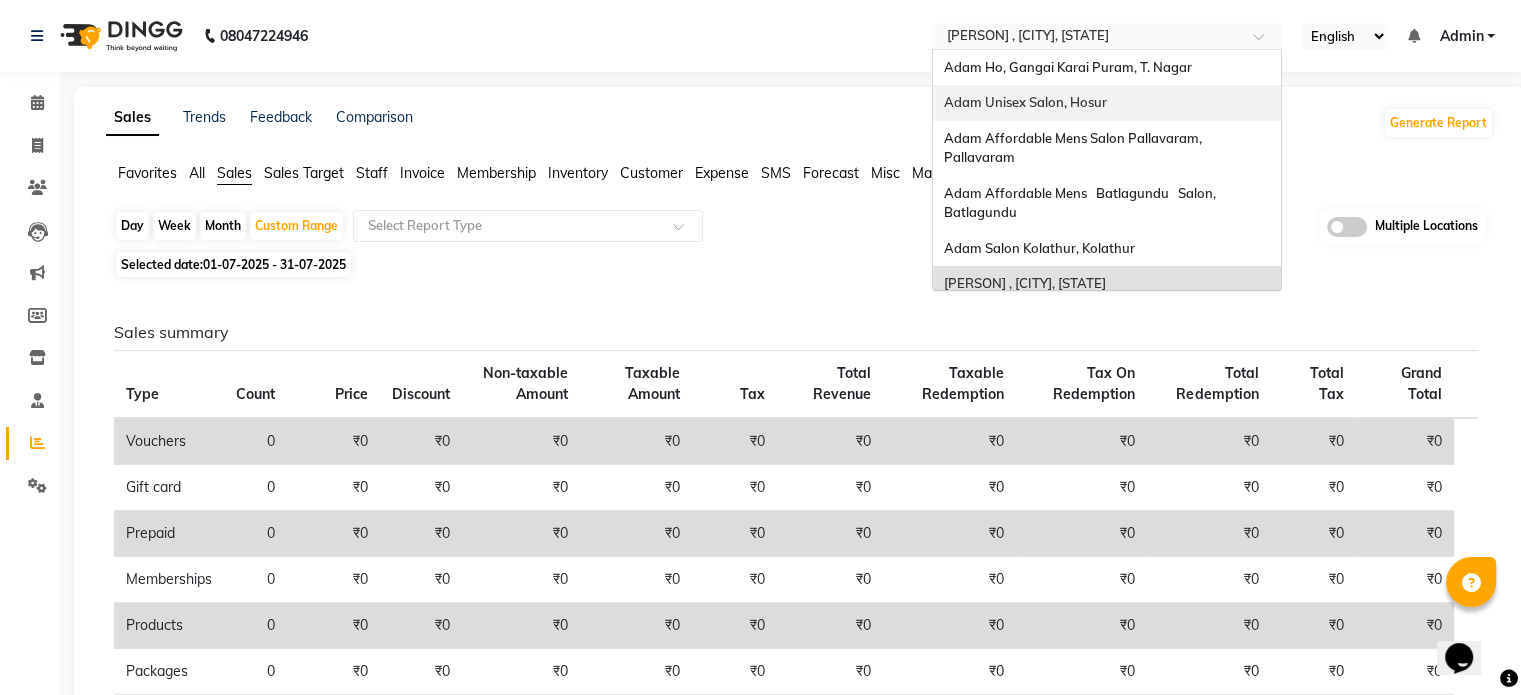 click on "Adam Unisex Salon, Hosur" at bounding box center [1107, 103] 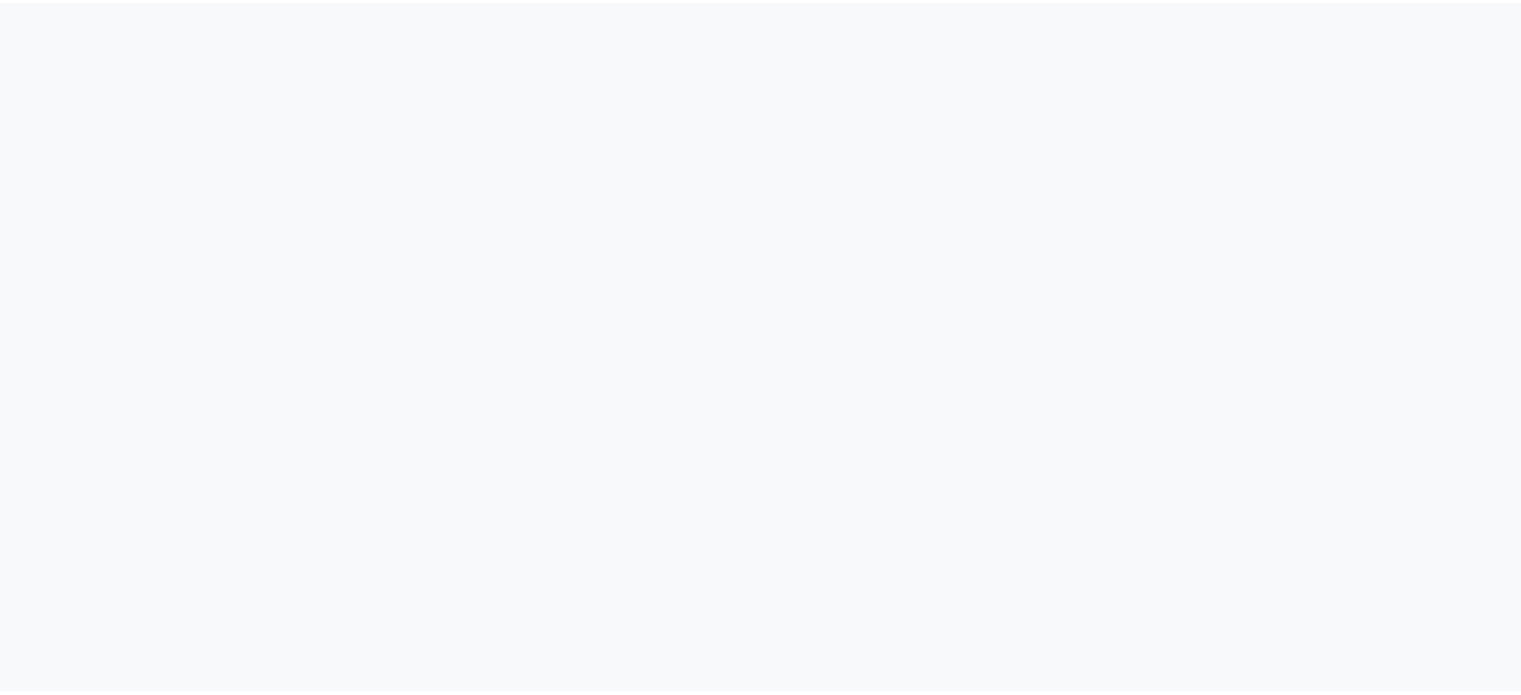 scroll, scrollTop: 0, scrollLeft: 0, axis: both 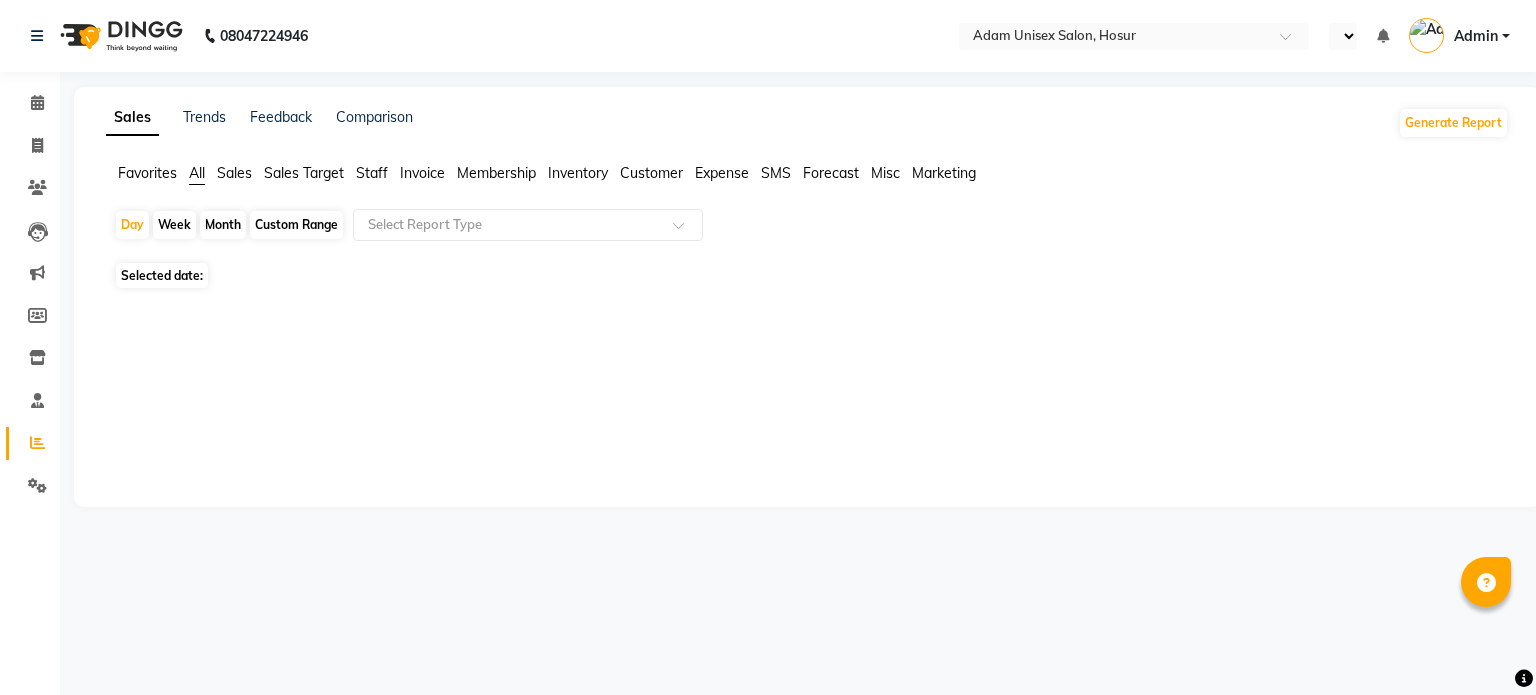 select on "en" 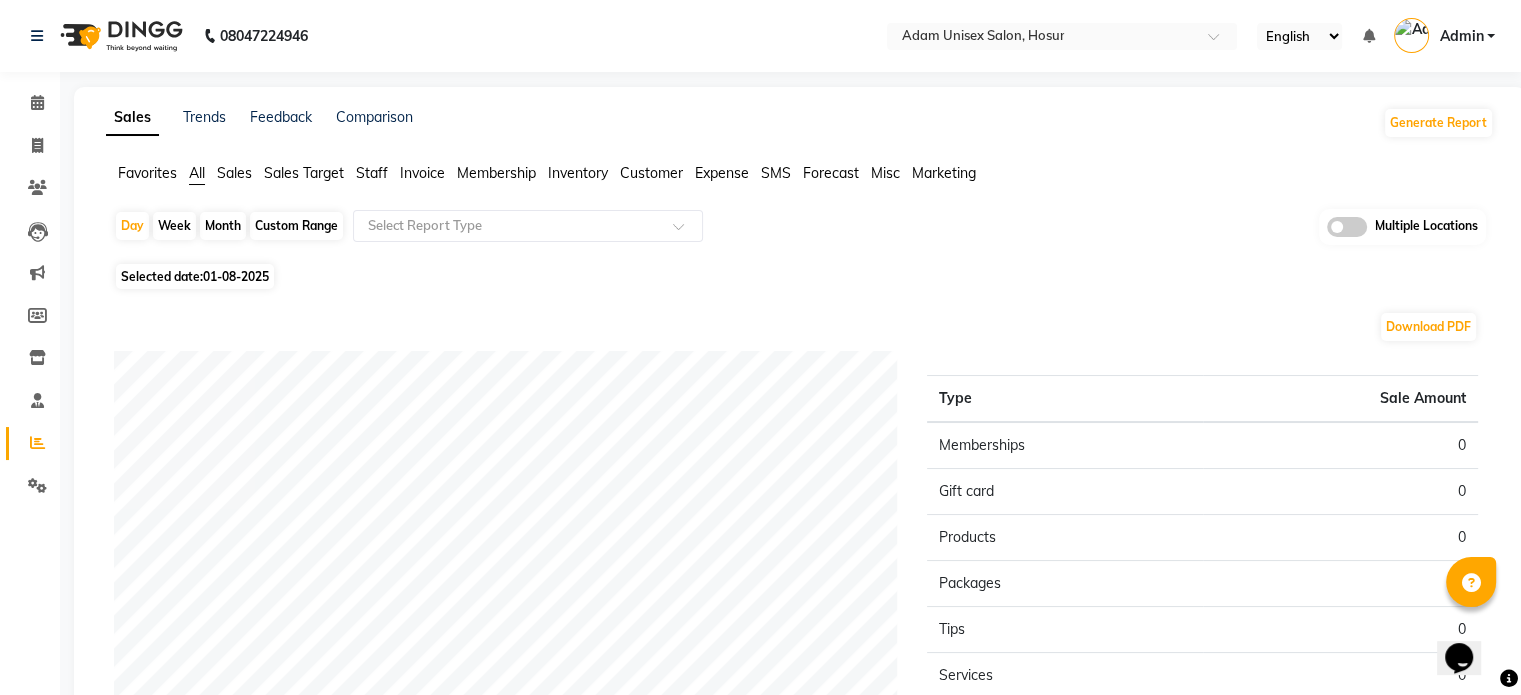 scroll, scrollTop: 0, scrollLeft: 0, axis: both 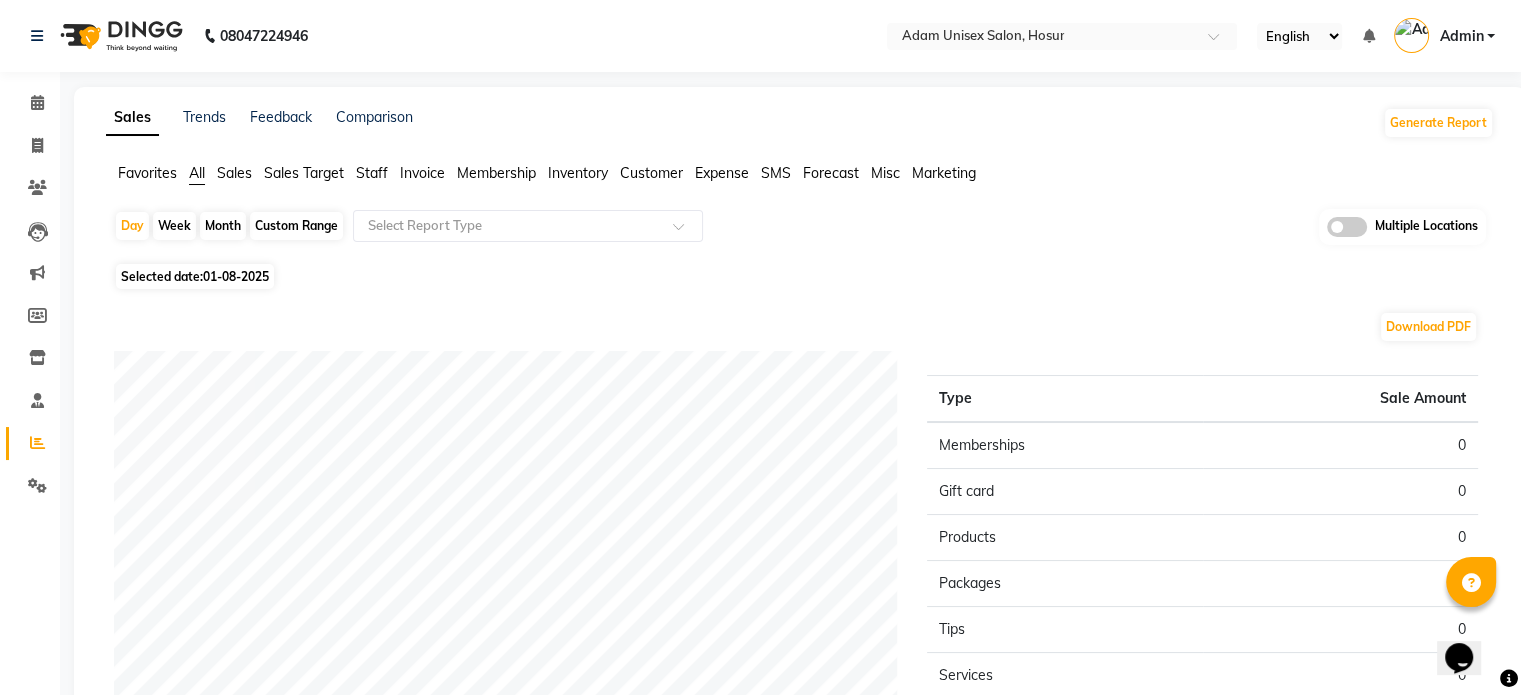click on "Sales" 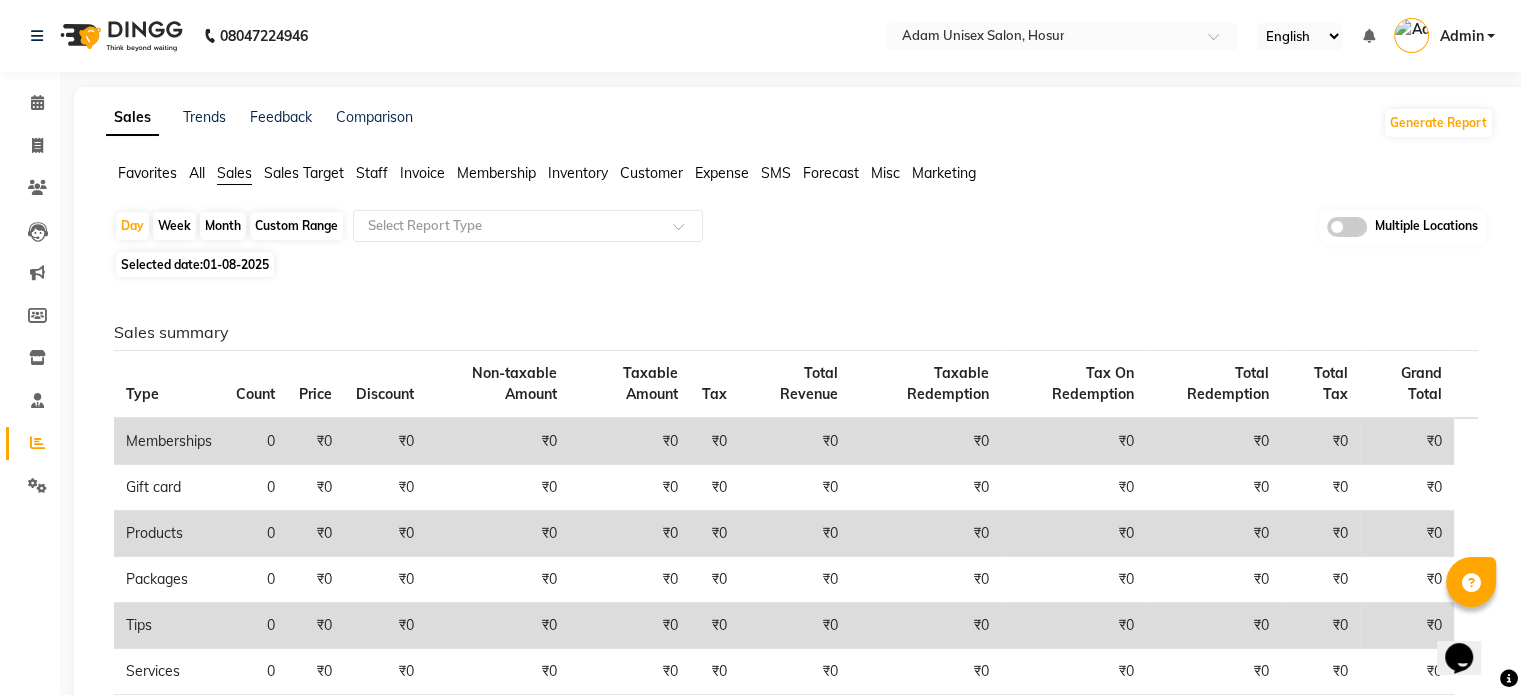 click on "Custom Range" 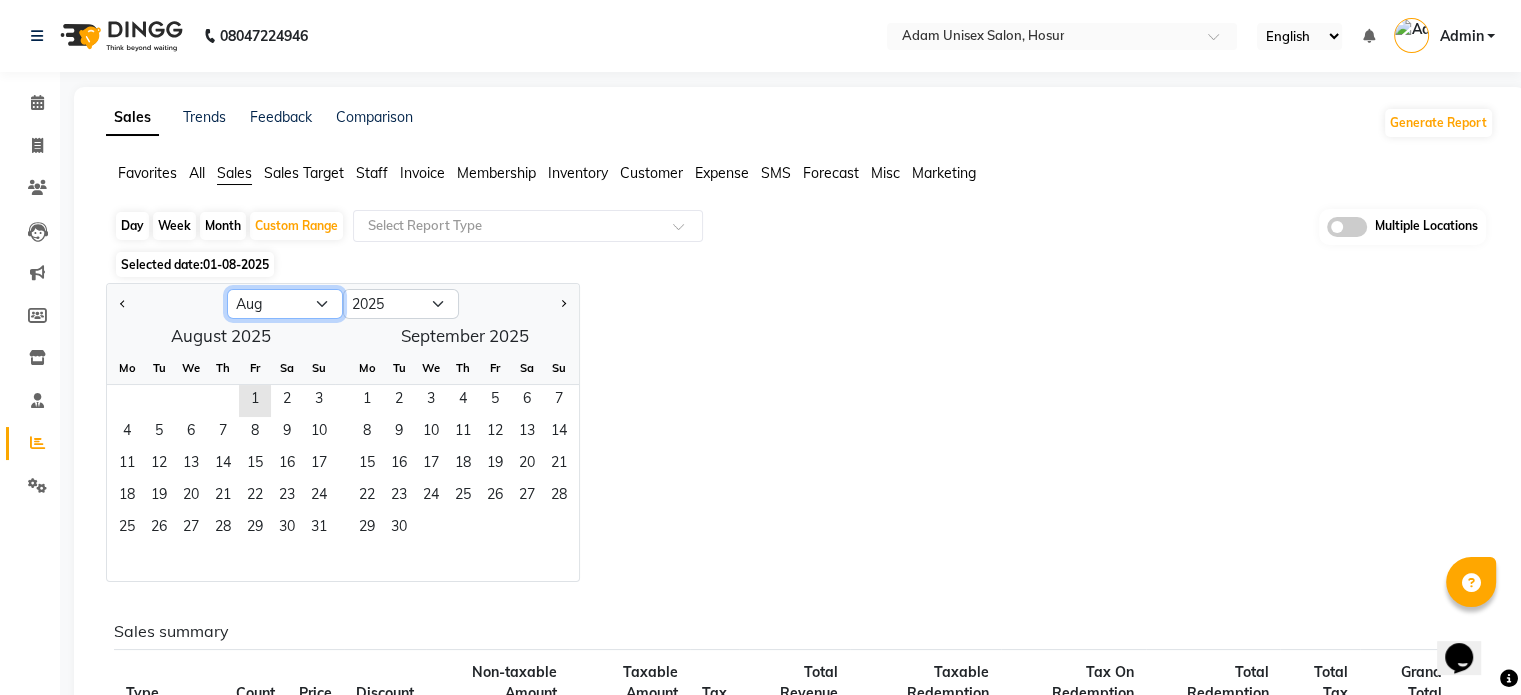 click on "Jan Feb Mar Apr May Jun Jul Aug Sep Oct Nov Dec" 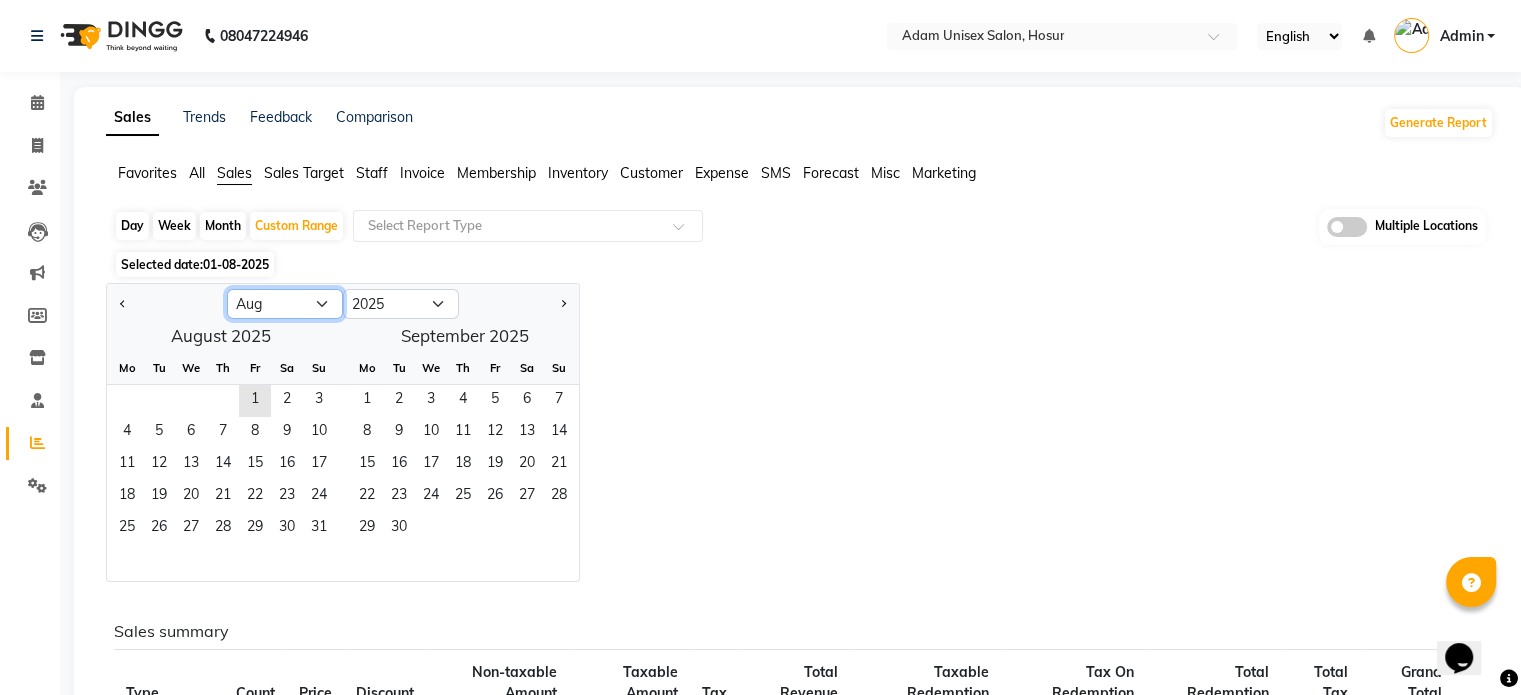 select on "7" 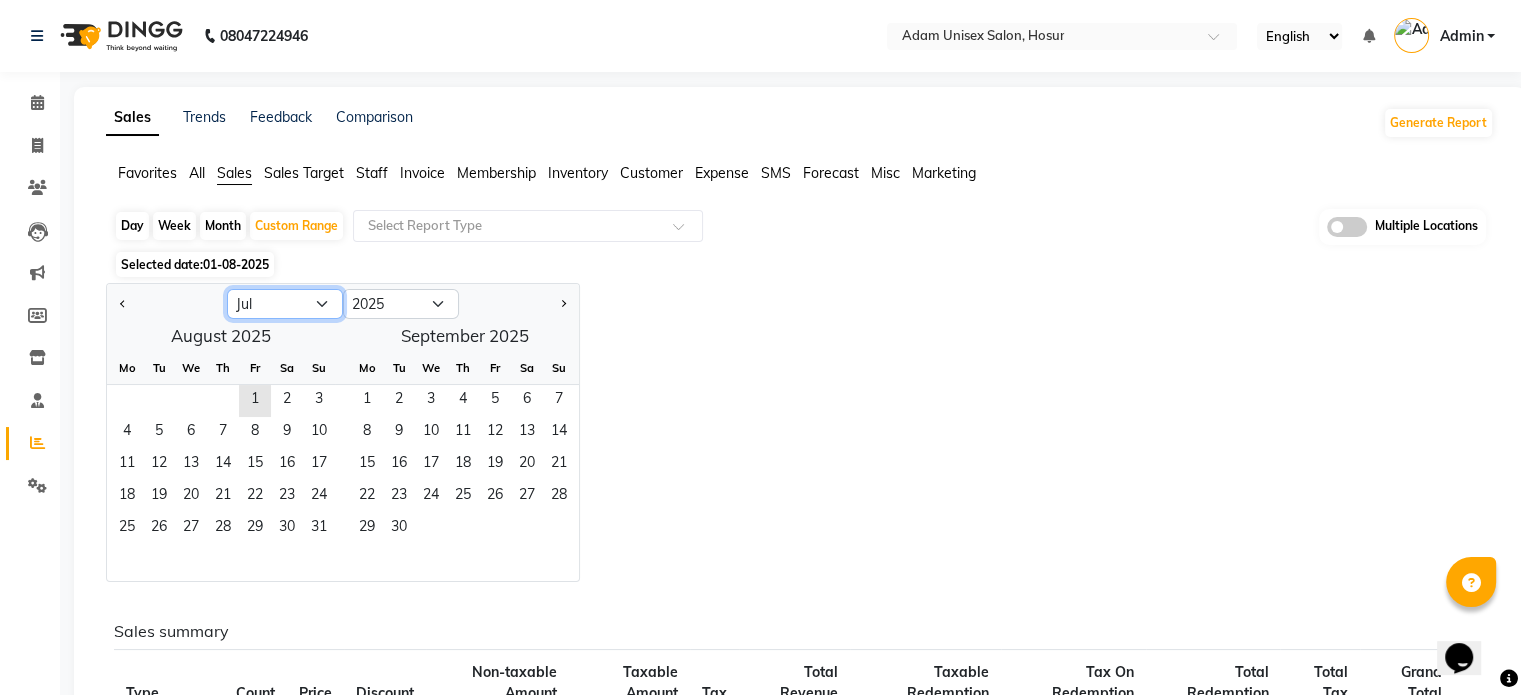 click on "Jan Feb Mar Apr May Jun Jul Aug Sep Oct Nov Dec" 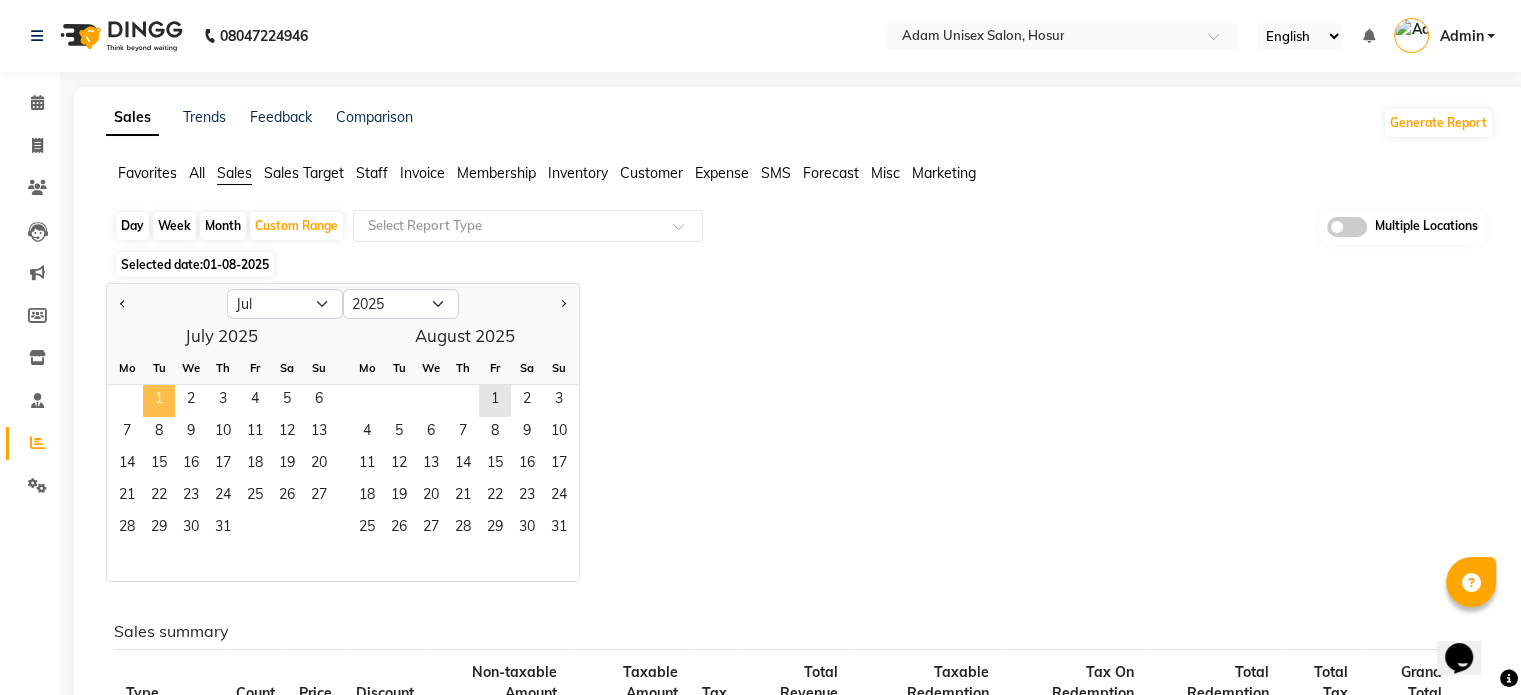 click on "1" 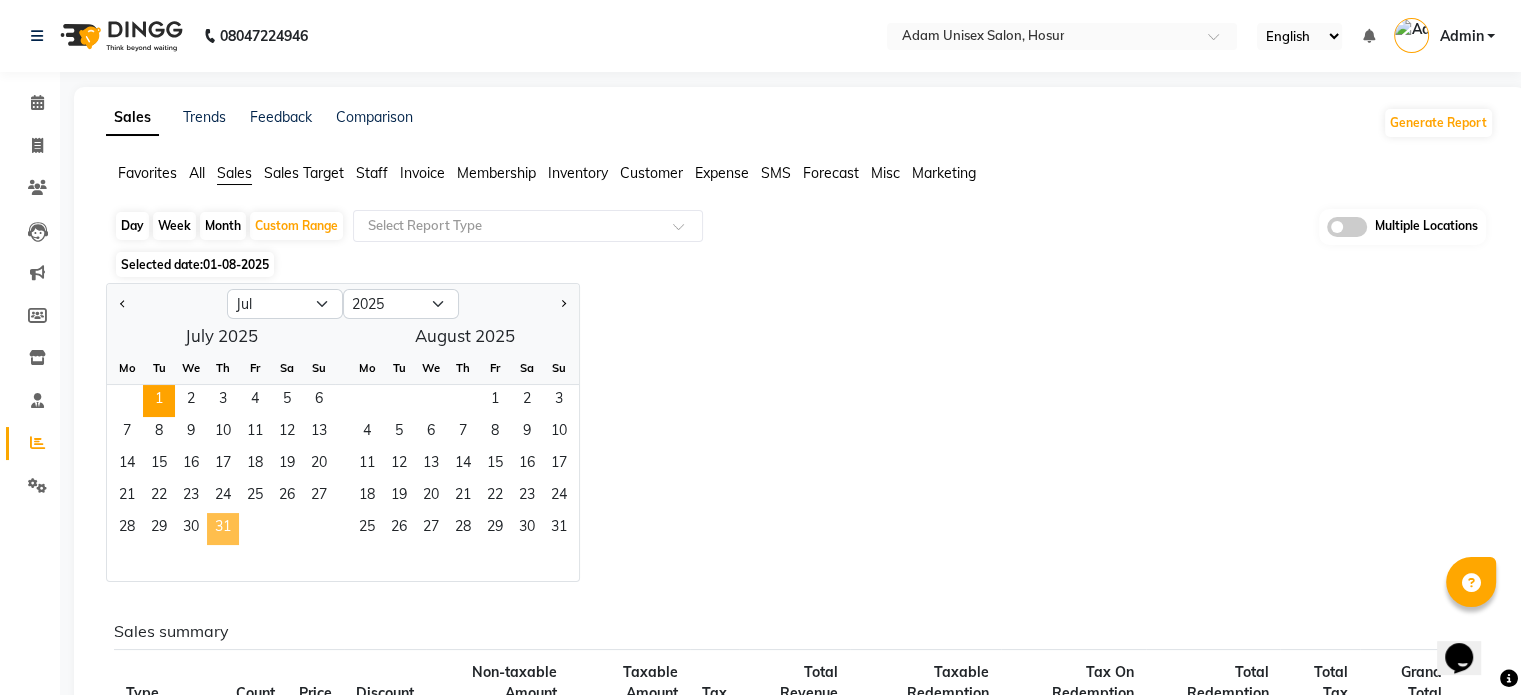 click on "31" 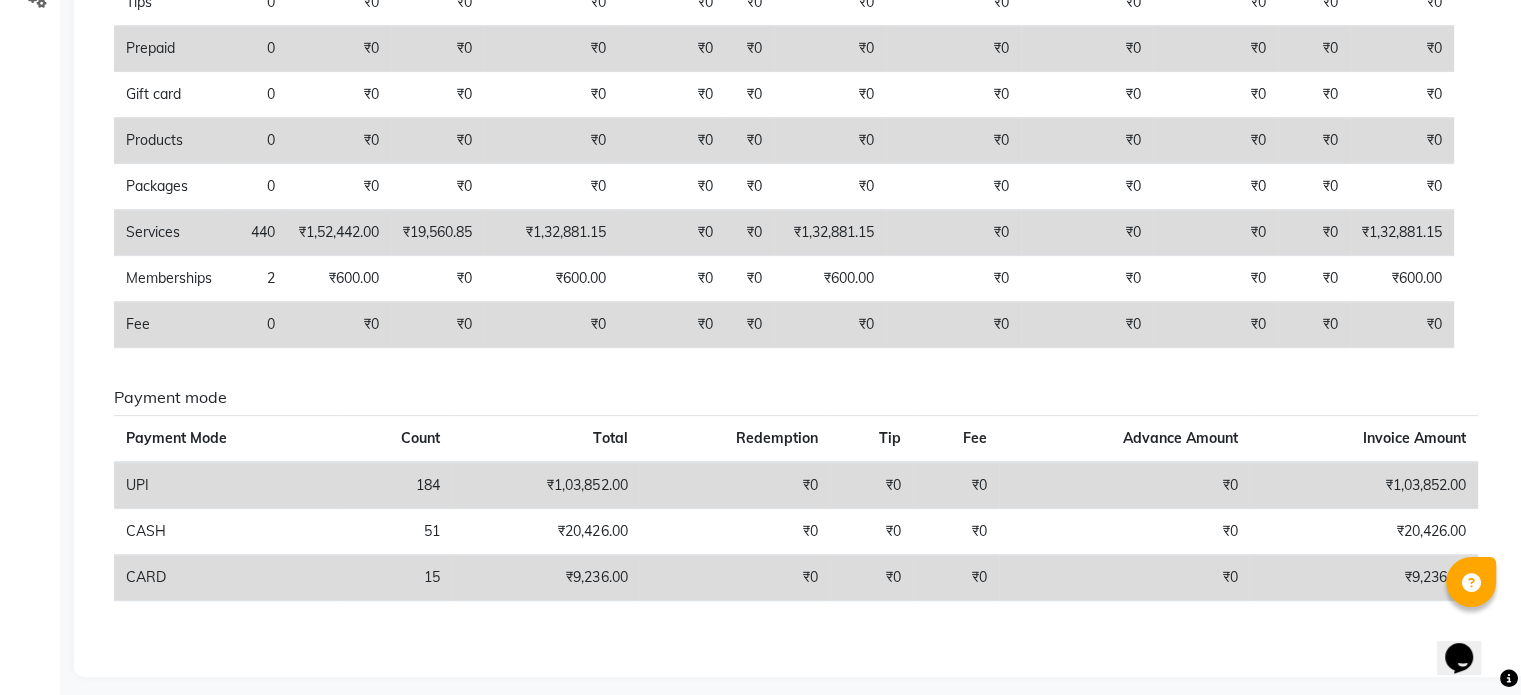 scroll, scrollTop: 493, scrollLeft: 0, axis: vertical 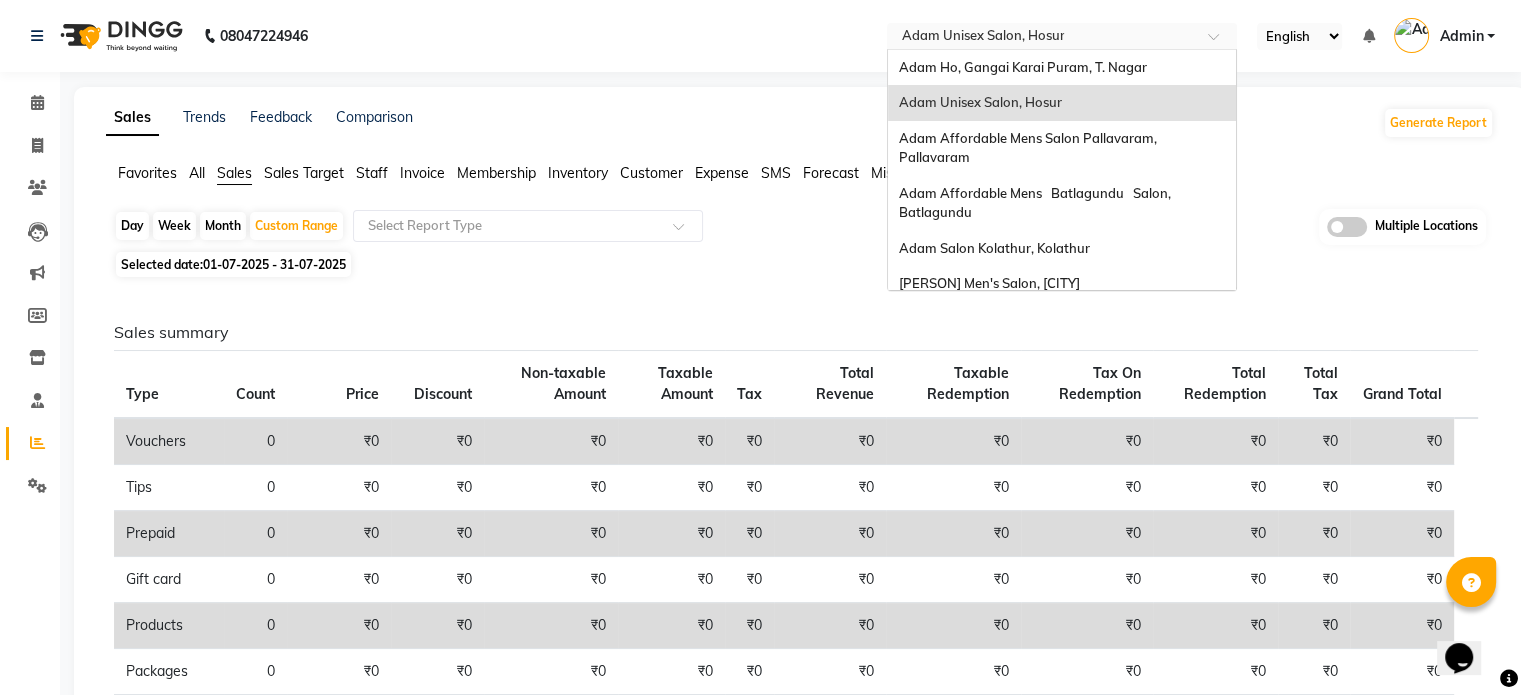 click at bounding box center (1042, 38) 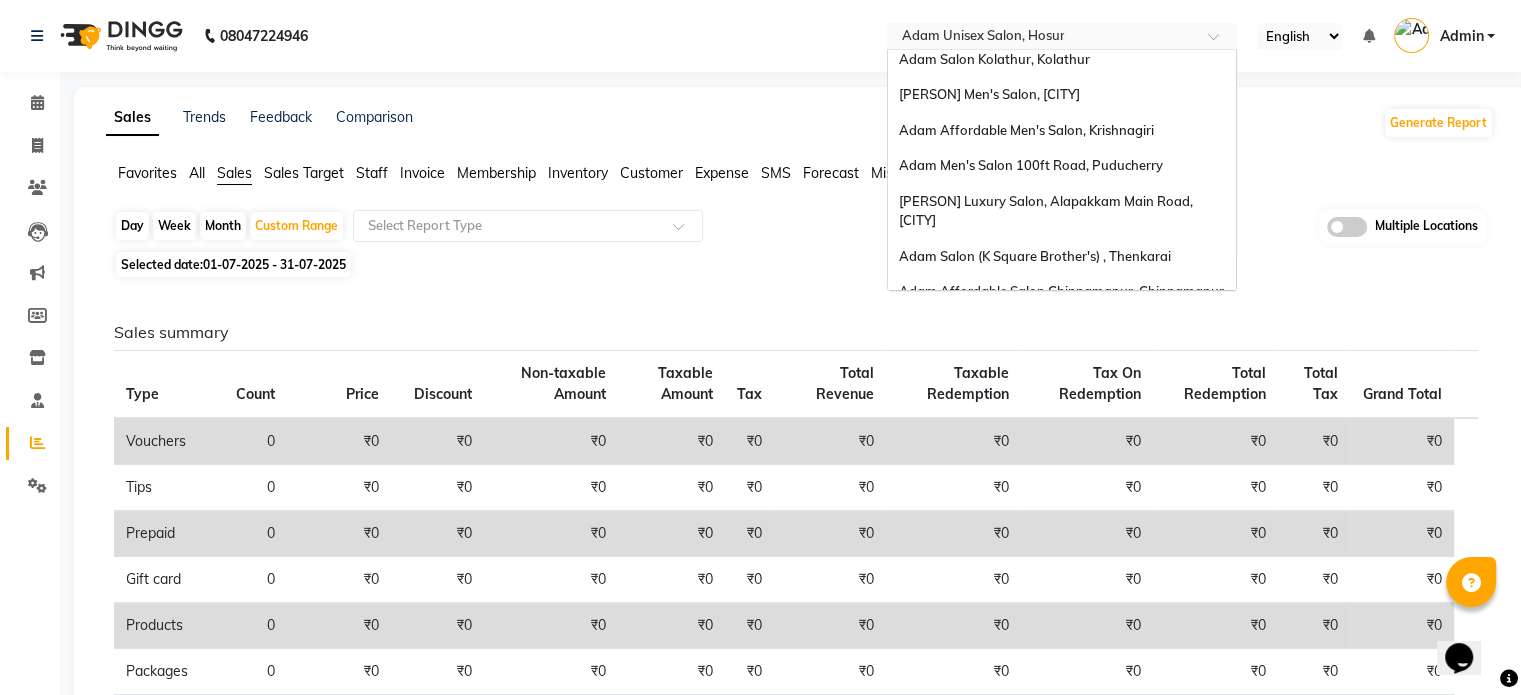 scroll, scrollTop: 208, scrollLeft: 0, axis: vertical 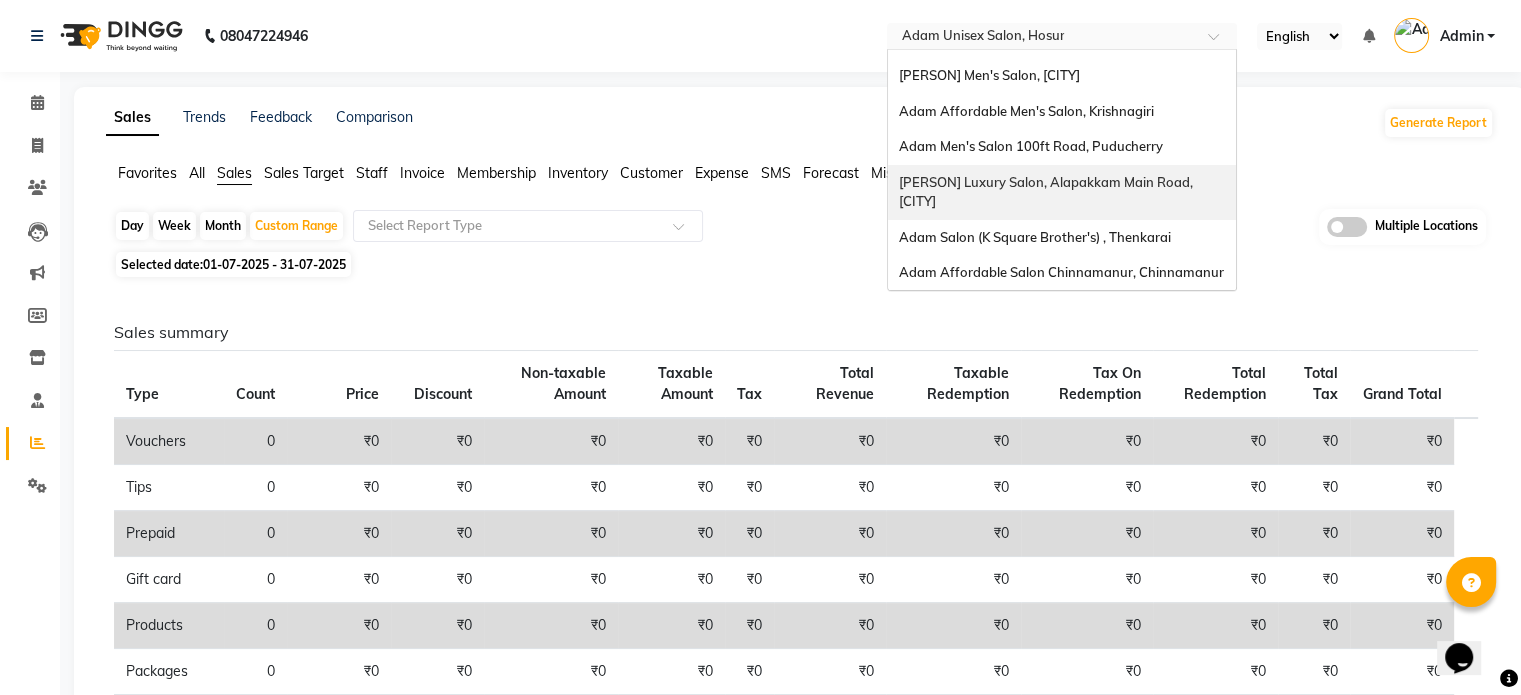 click on "Adam Luxury Salon,  [STREET]" at bounding box center (1046, 192) 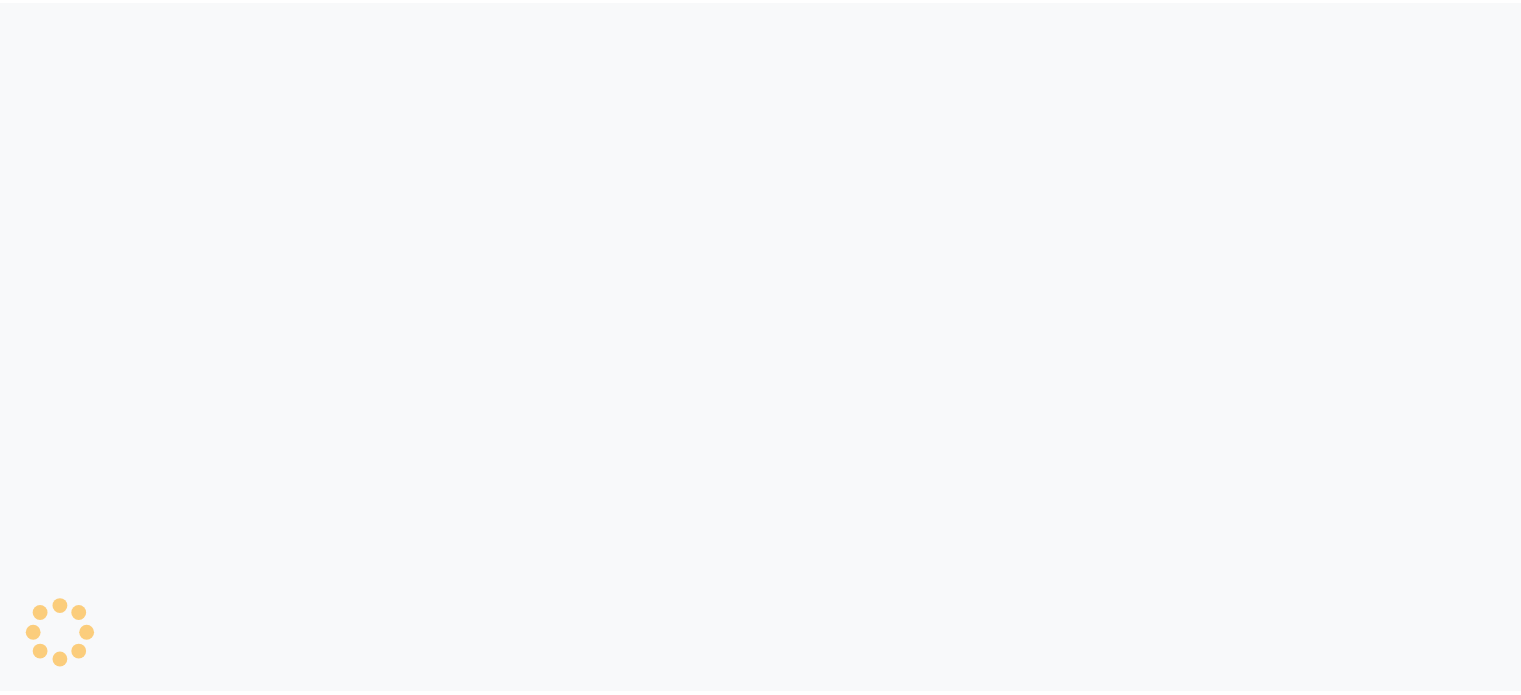 scroll, scrollTop: 0, scrollLeft: 0, axis: both 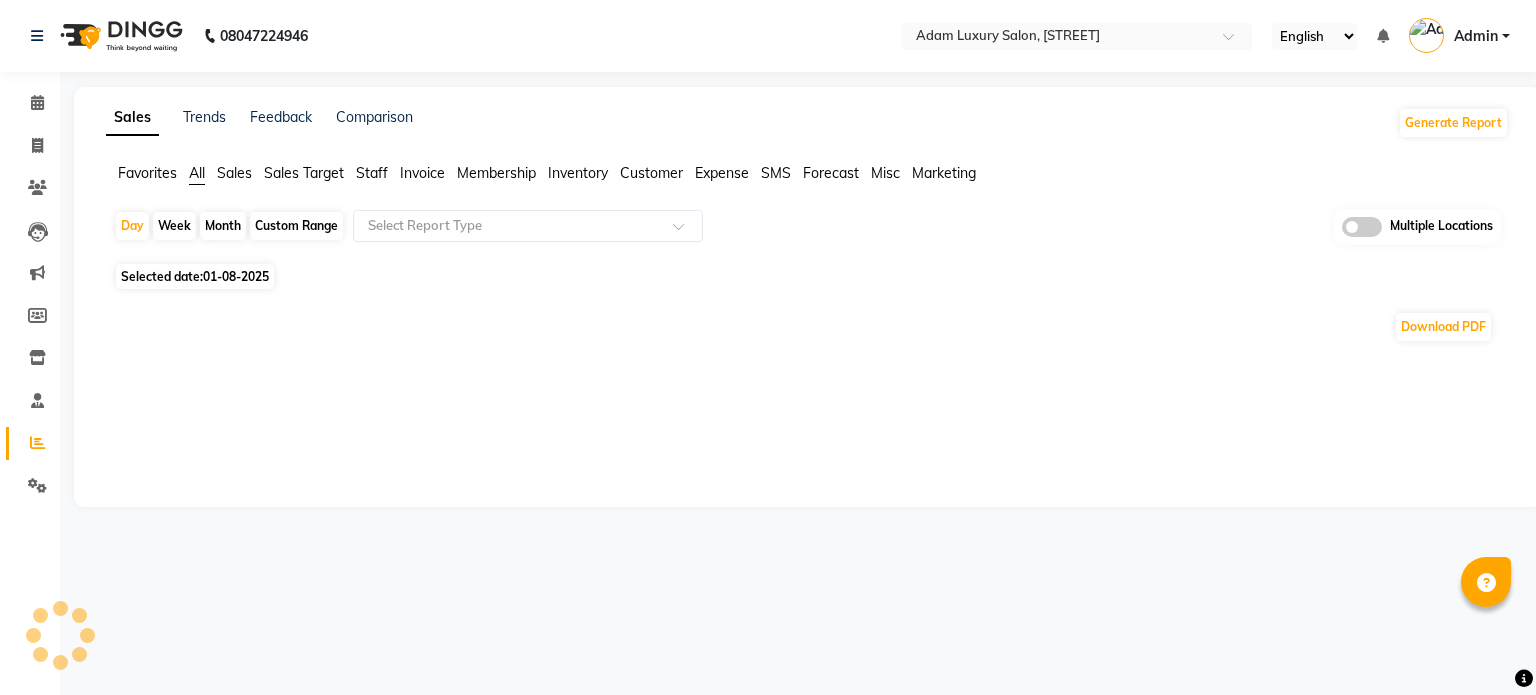 select on "en" 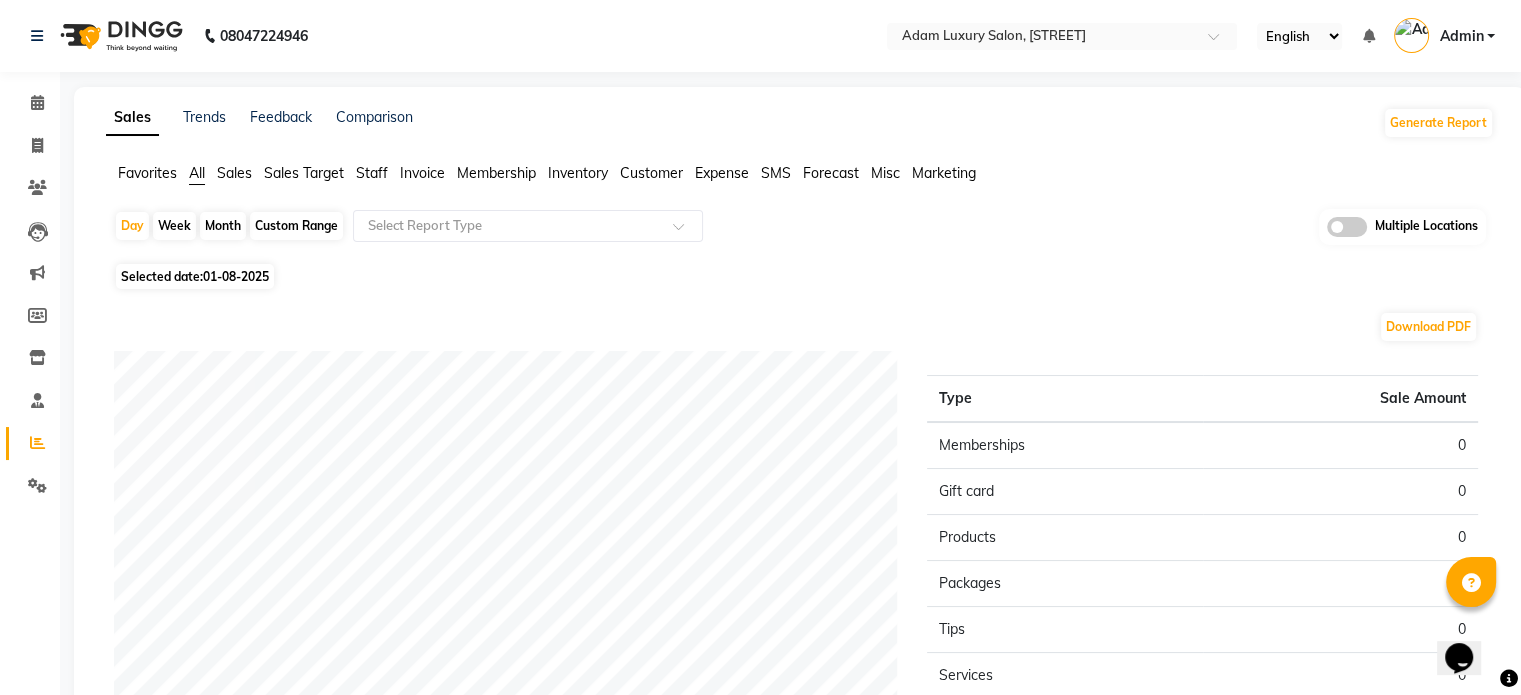 scroll, scrollTop: 0, scrollLeft: 0, axis: both 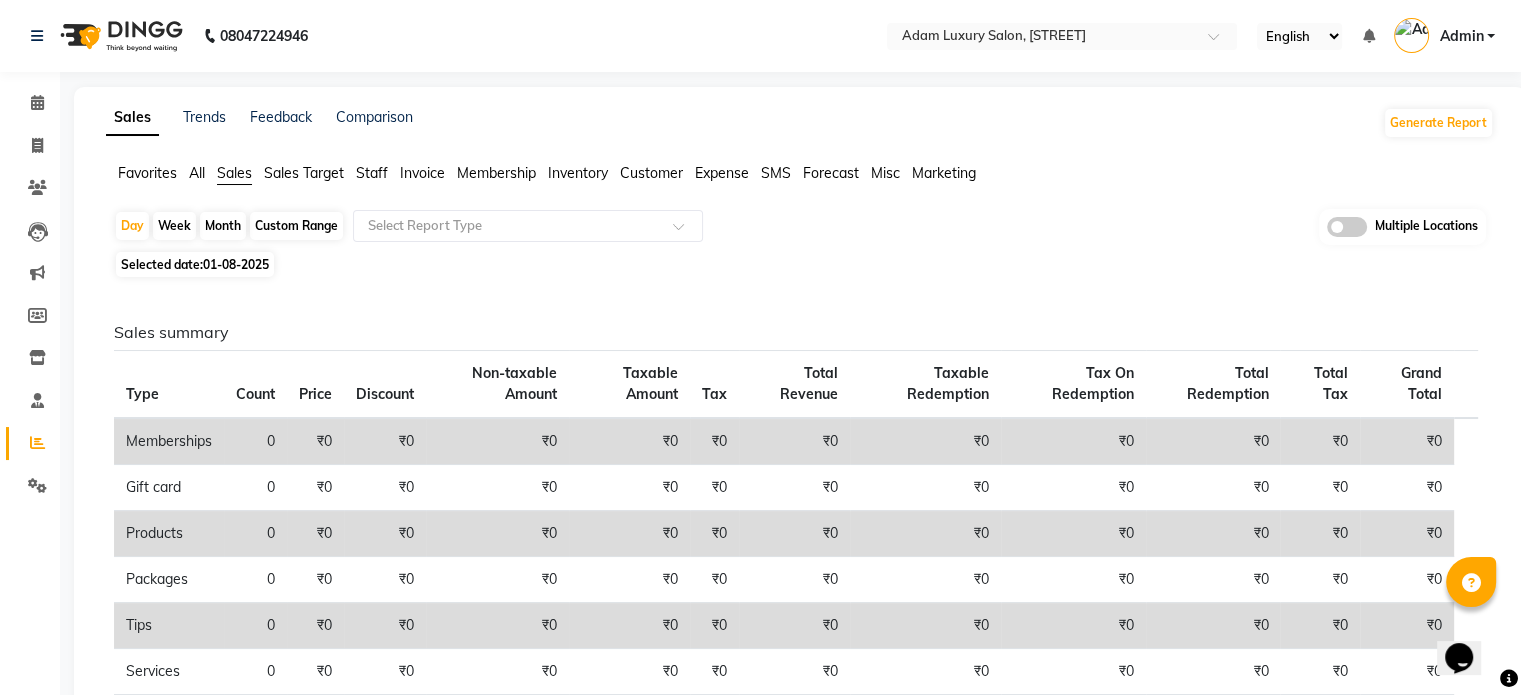 click on "Custom Range" 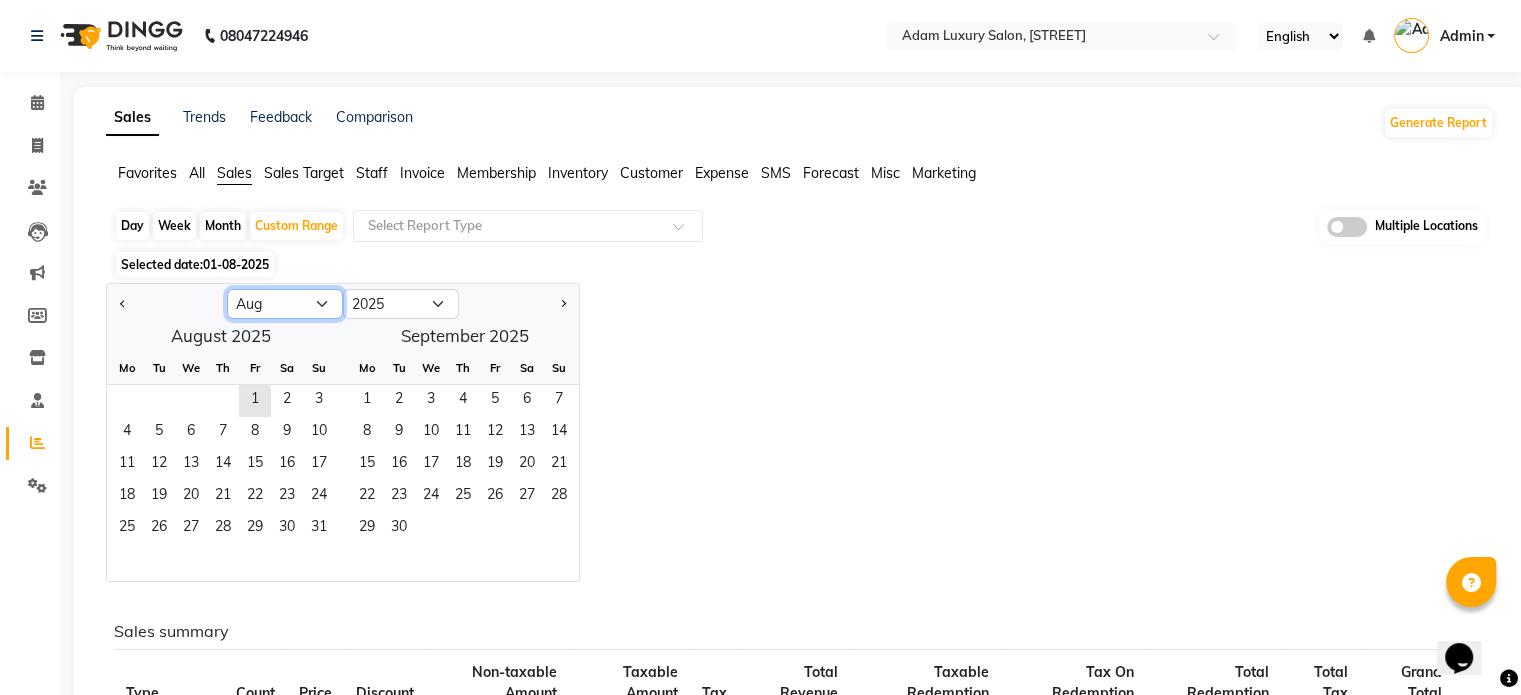 click on "Jan Feb Mar Apr May Jun Jul Aug Sep Oct Nov Dec" 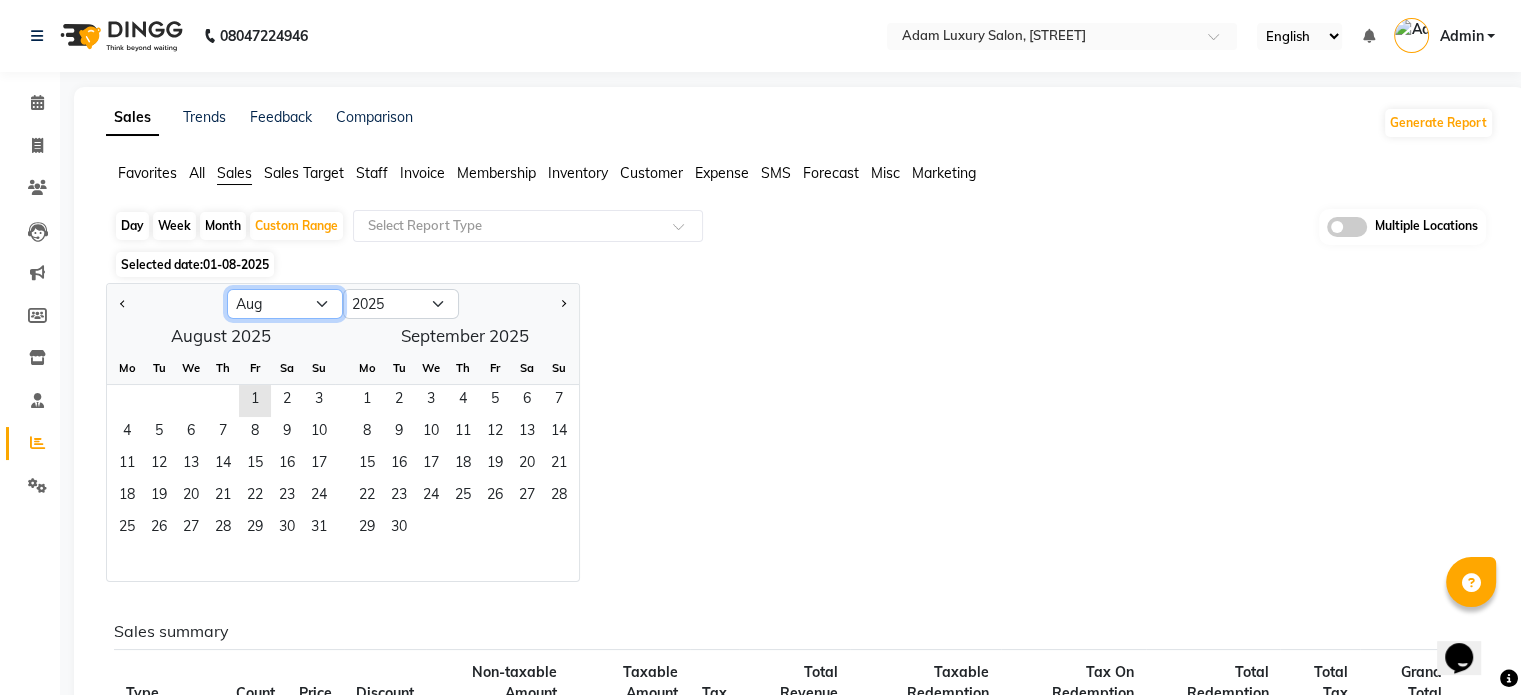 select on "7" 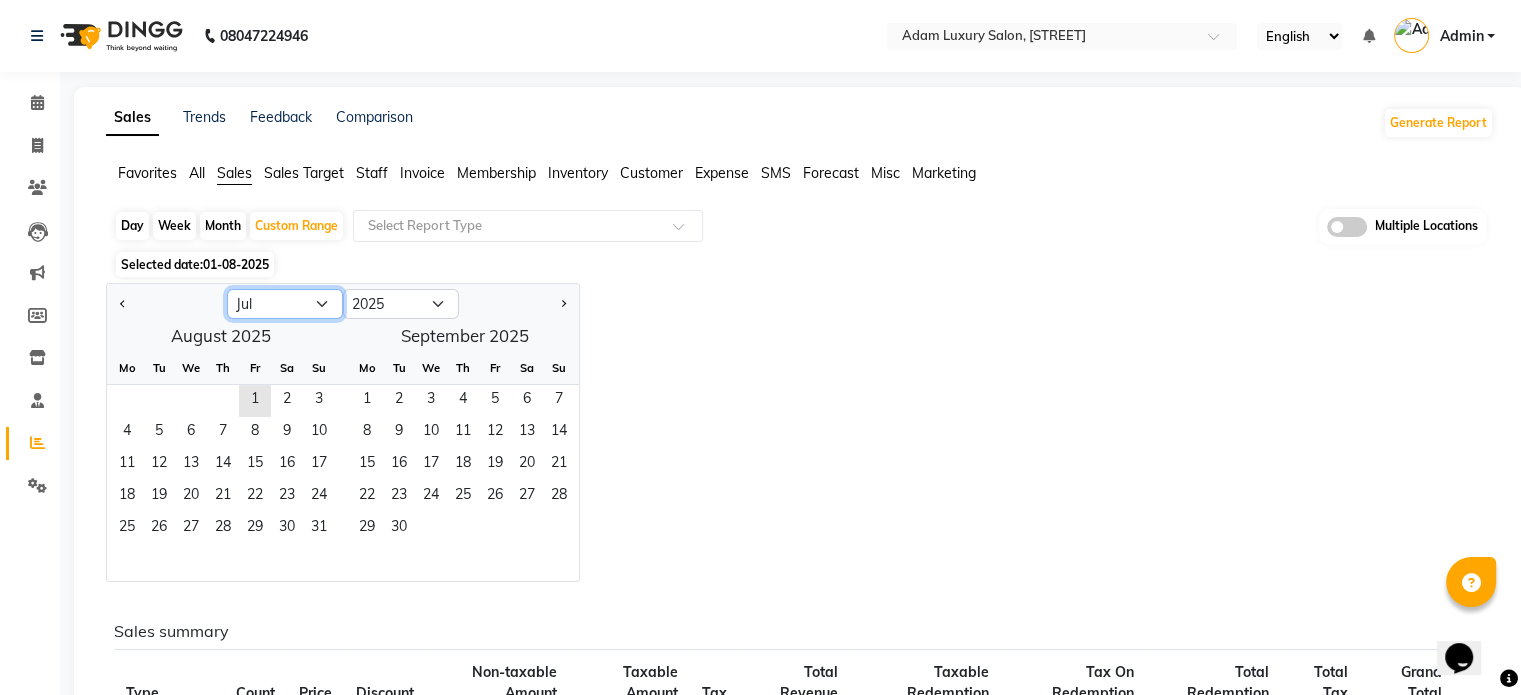 click on "Jan Feb Mar Apr May Jun Jul Aug Sep Oct Nov Dec" 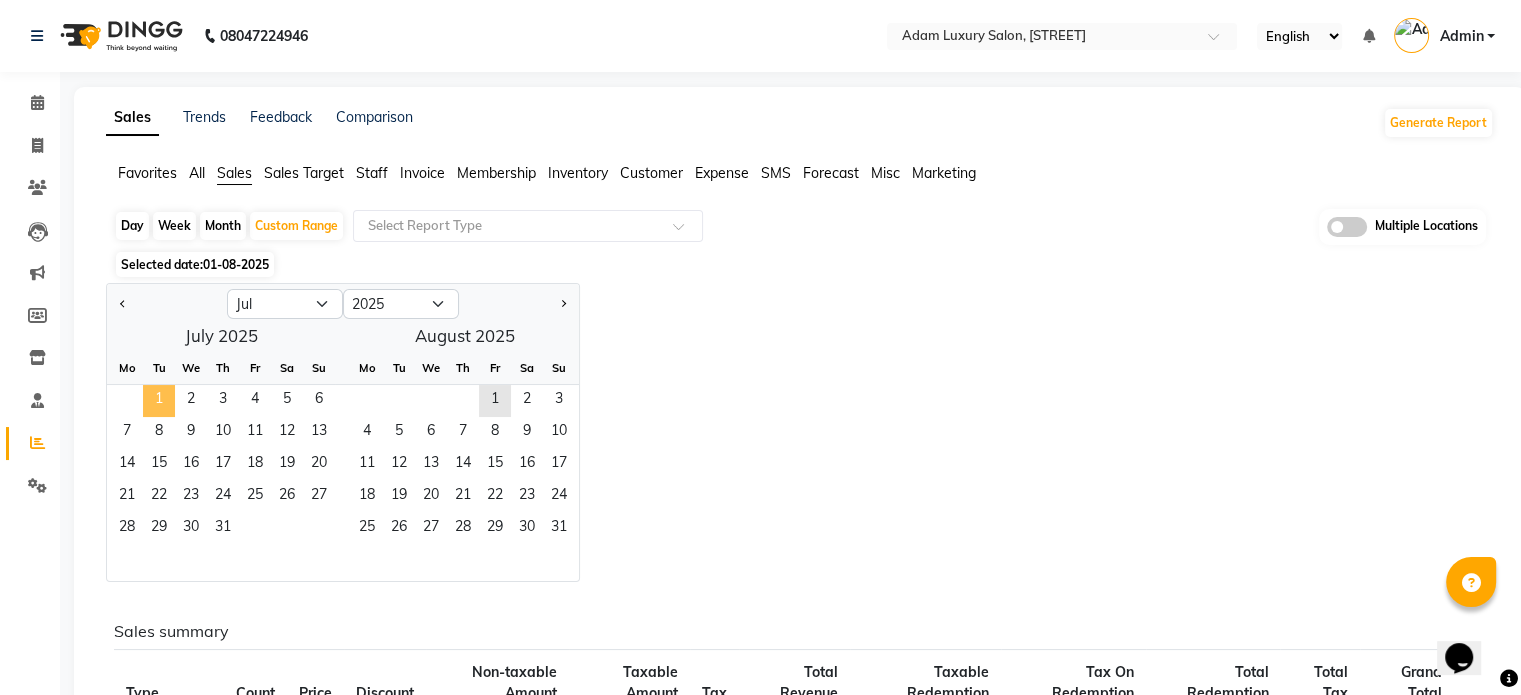 click on "1" 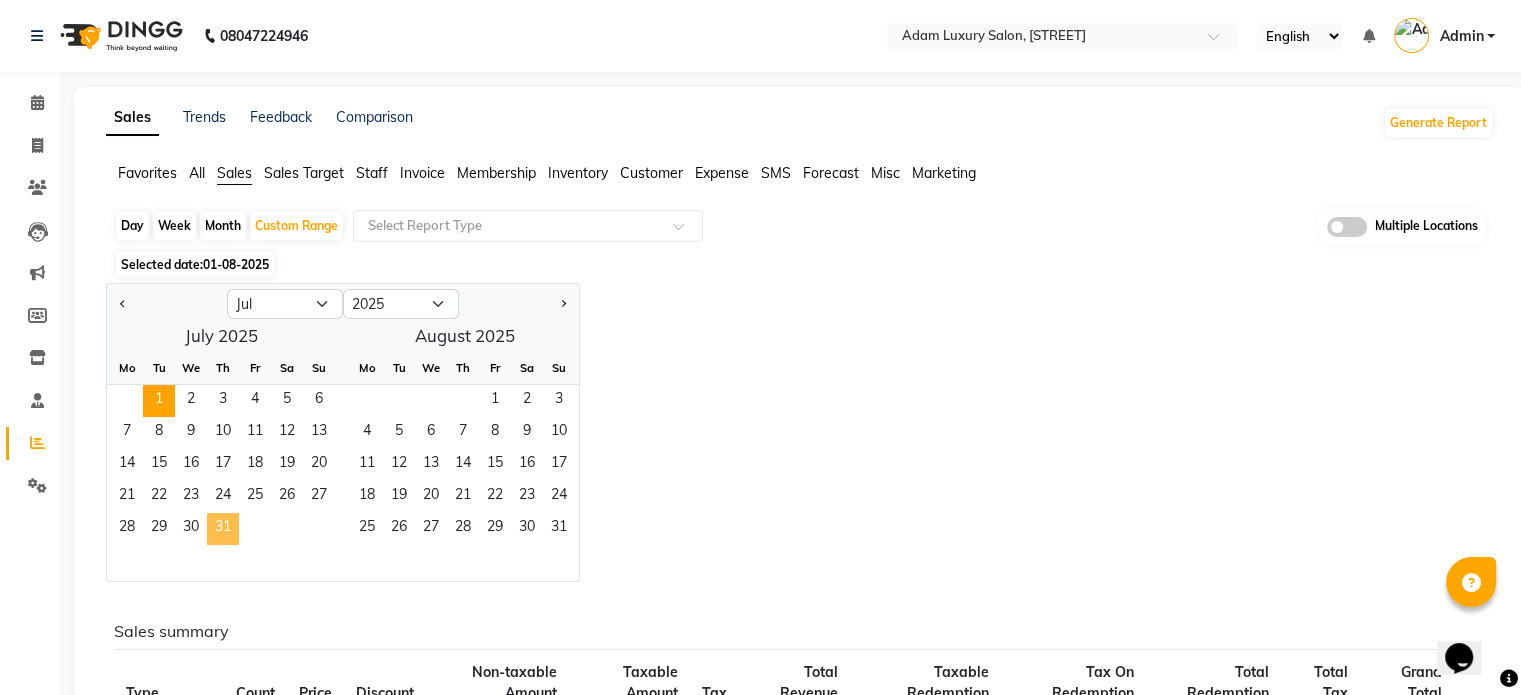click on "31" 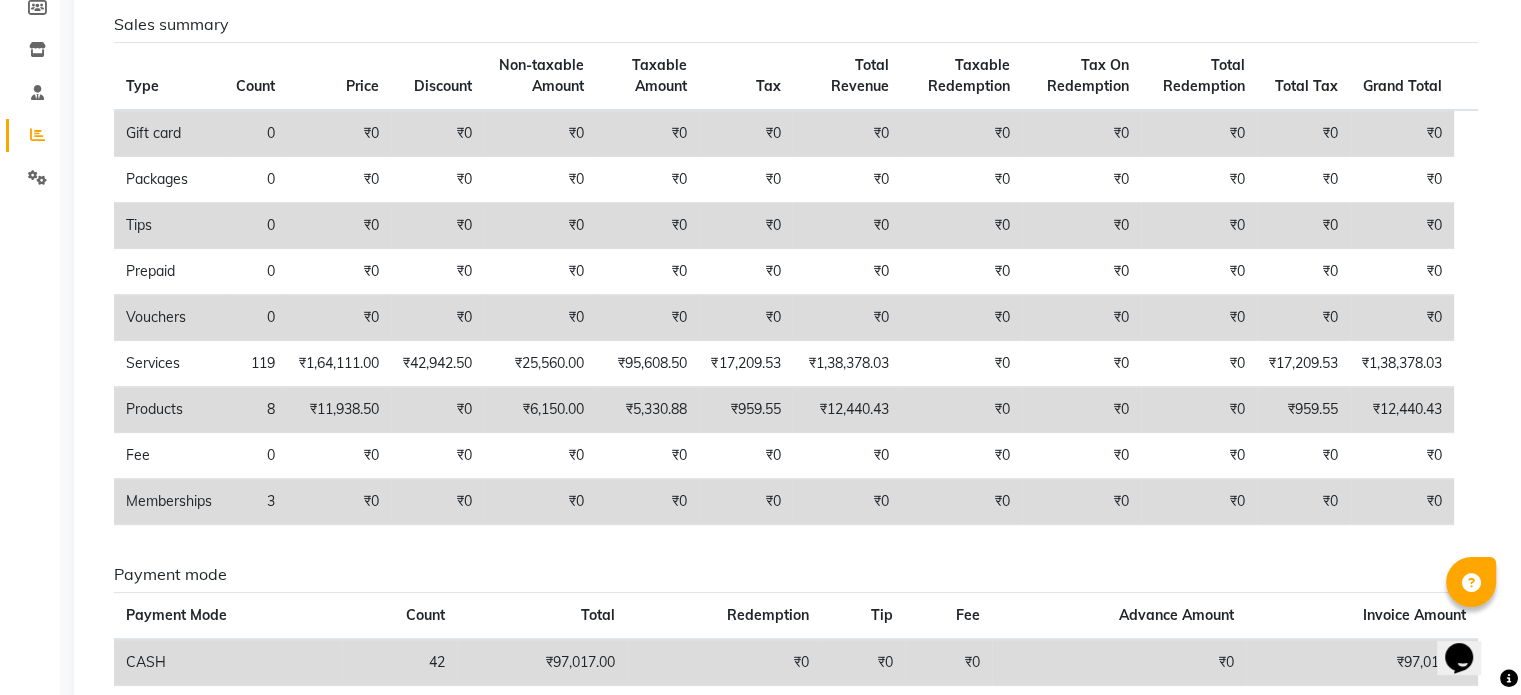 scroll, scrollTop: 310, scrollLeft: 0, axis: vertical 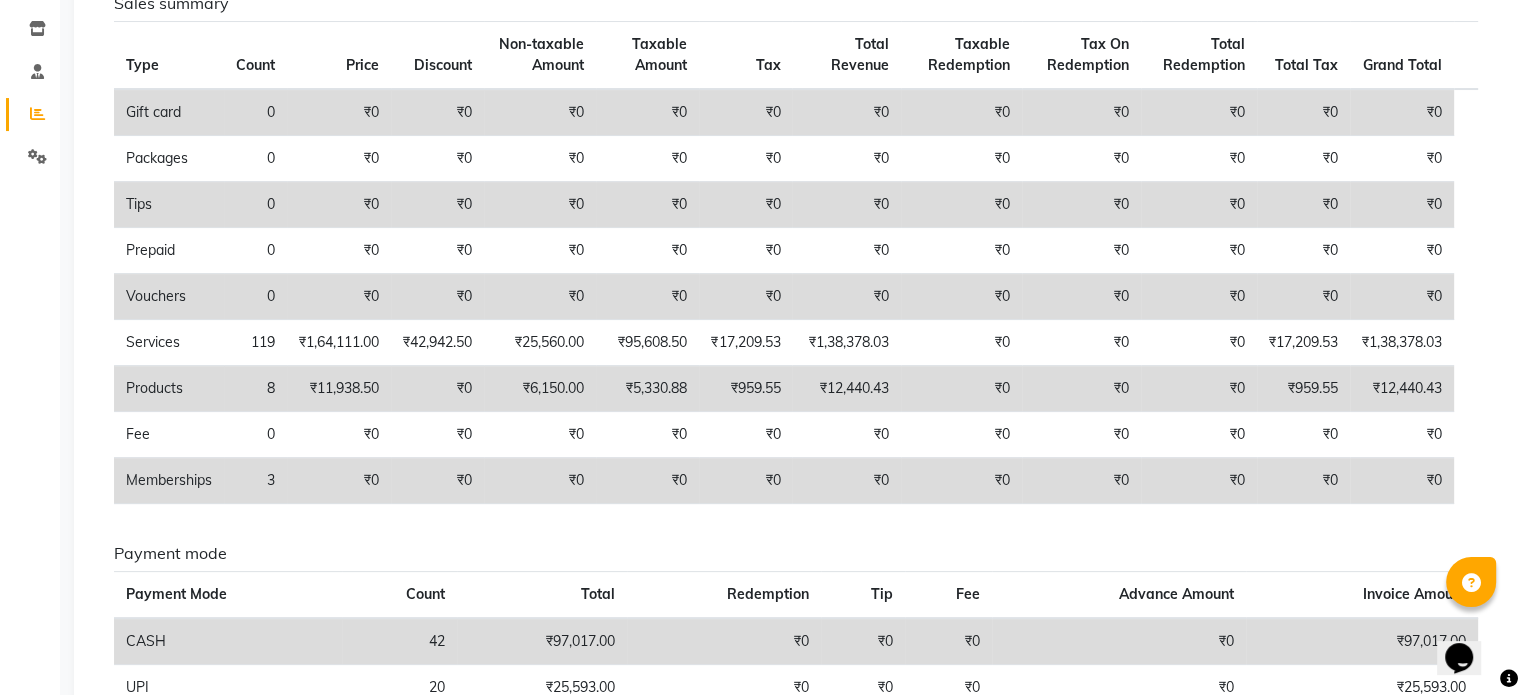 click on "Sales Trends Feedback Comparison Generate Report Favorites All Sales Sales Target Staff Invoice Membership Inventory Customer Expense SMS Forecast Misc Marketing  Day   Week   Month   Custom Range  Select Report Type Multiple Locations Selected date:  01-07-2025 - 31-07-2025  Sales summary Type Count Price Discount Non-taxable Amount Taxable Amount Tax Total Revenue Taxable Redemption Tax On Redemption Total Redemption Total Tax Grand Total  Gift card 0 ₹0 ₹0 ₹0 ₹0 ₹0 ₹0 ₹0 ₹0 ₹0 ₹0 ₹0  Packages 0 ₹0 ₹0 ₹0 ₹0 ₹0 ₹0 ₹0 ₹0 ₹0 ₹0 ₹0  Tips 0 ₹0 ₹0 ₹0 ₹0 ₹0 ₹0 ₹0 ₹0 ₹0 ₹0 ₹0  Prepaid 0 ₹0 ₹0 ₹0 ₹0 ₹0 ₹0 ₹0 ₹0 ₹0 ₹0 ₹0  Vouchers 0 ₹0 ₹0 ₹0 ₹0 ₹0 ₹0 ₹0 ₹0 ₹0 ₹0 ₹0  Services 119 ₹1,64,111.00 ₹42,942.50 ₹25,560.00 ₹95,608.50 ₹17,209.53 ₹1,38,378.03 ₹0 ₹0 ₹0 ₹17,209.53 ₹1,38,378.03  Products 8 ₹11,938.50 ₹0 ₹6,150.00 ₹5,330.88 ₹959.55 ₹12,440.43 ₹0 ₹0 ₹0 ₹959.55  Fee 0" 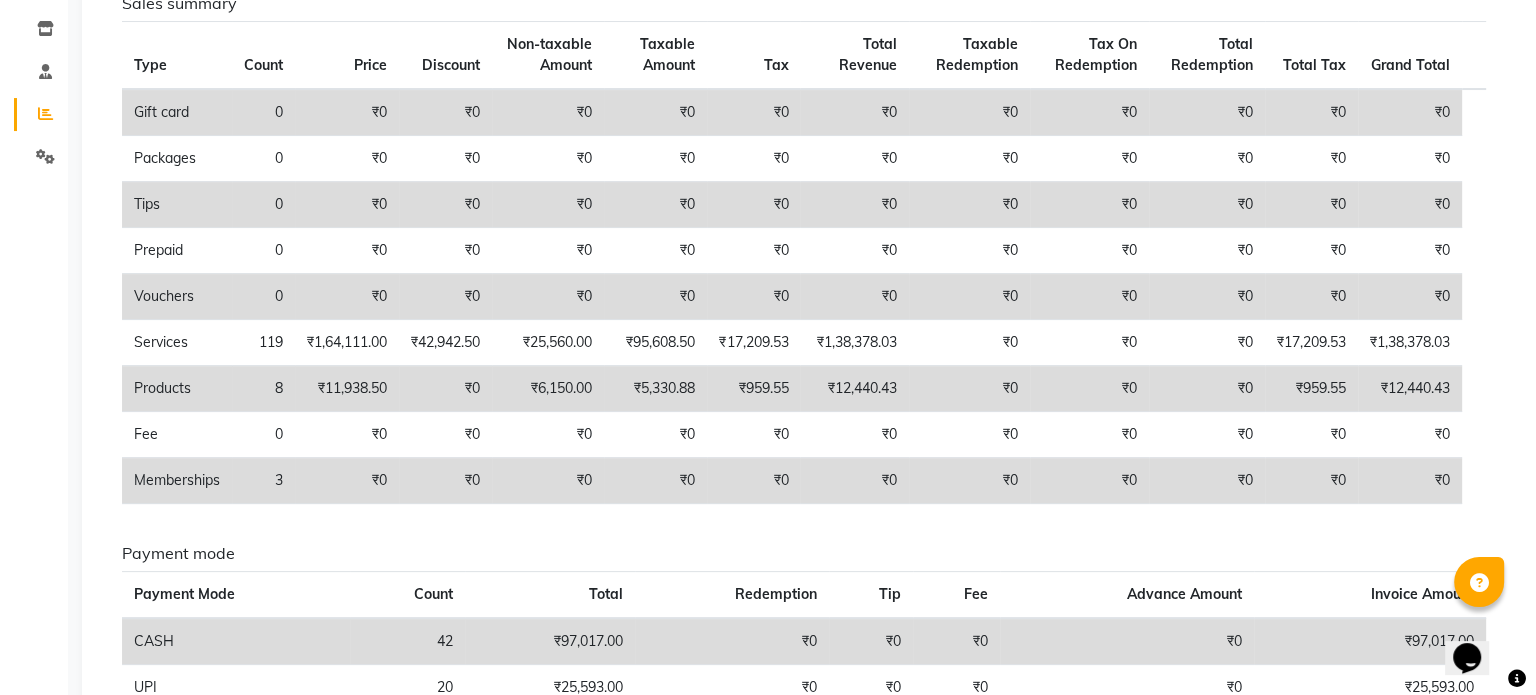 scroll, scrollTop: 0, scrollLeft: 0, axis: both 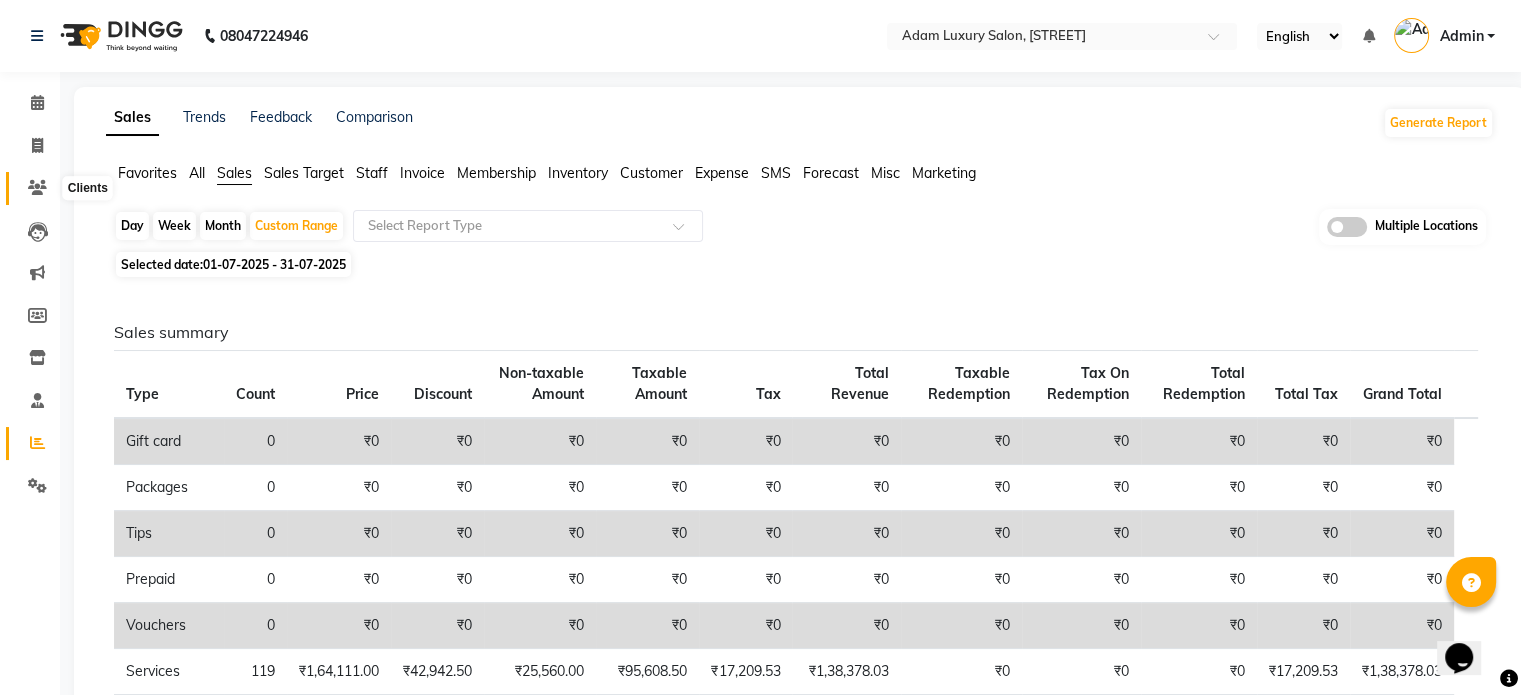 click 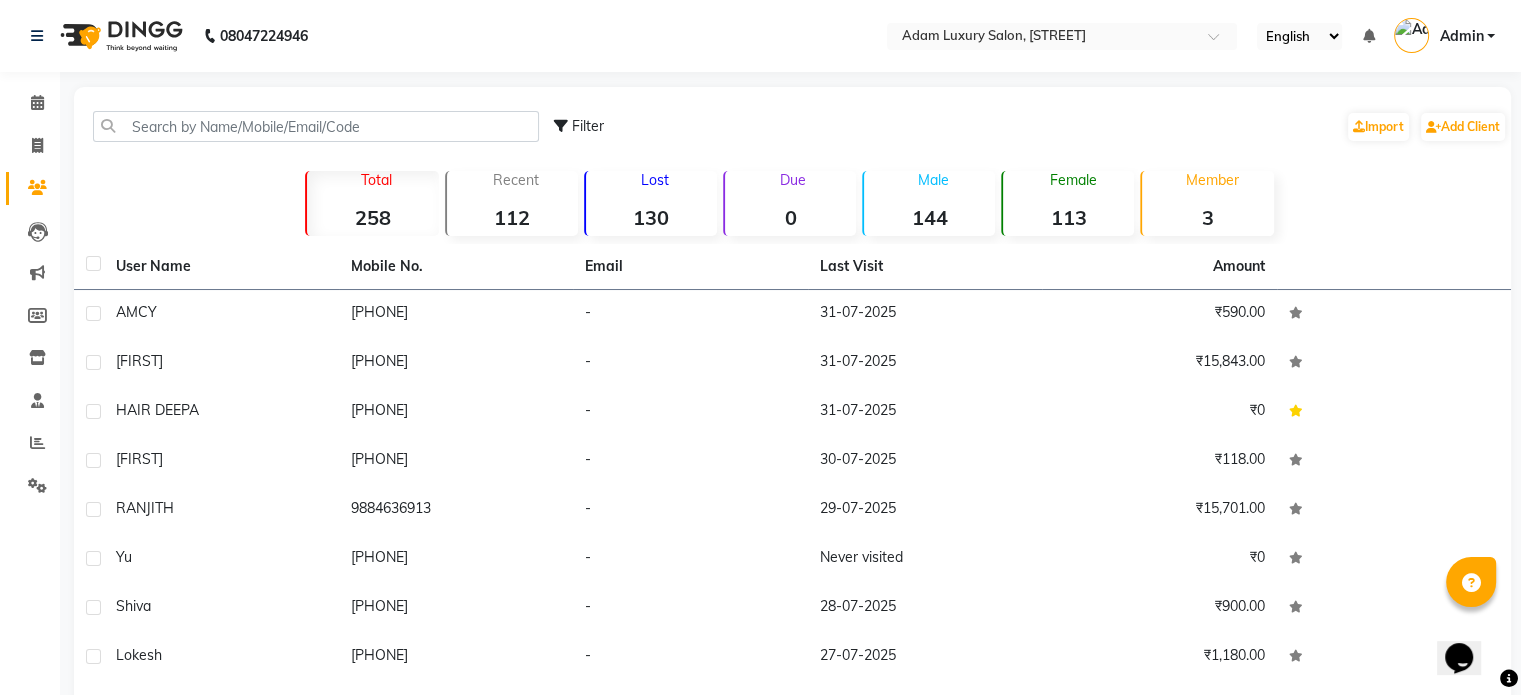 click on "Filter  Import   Add Client" 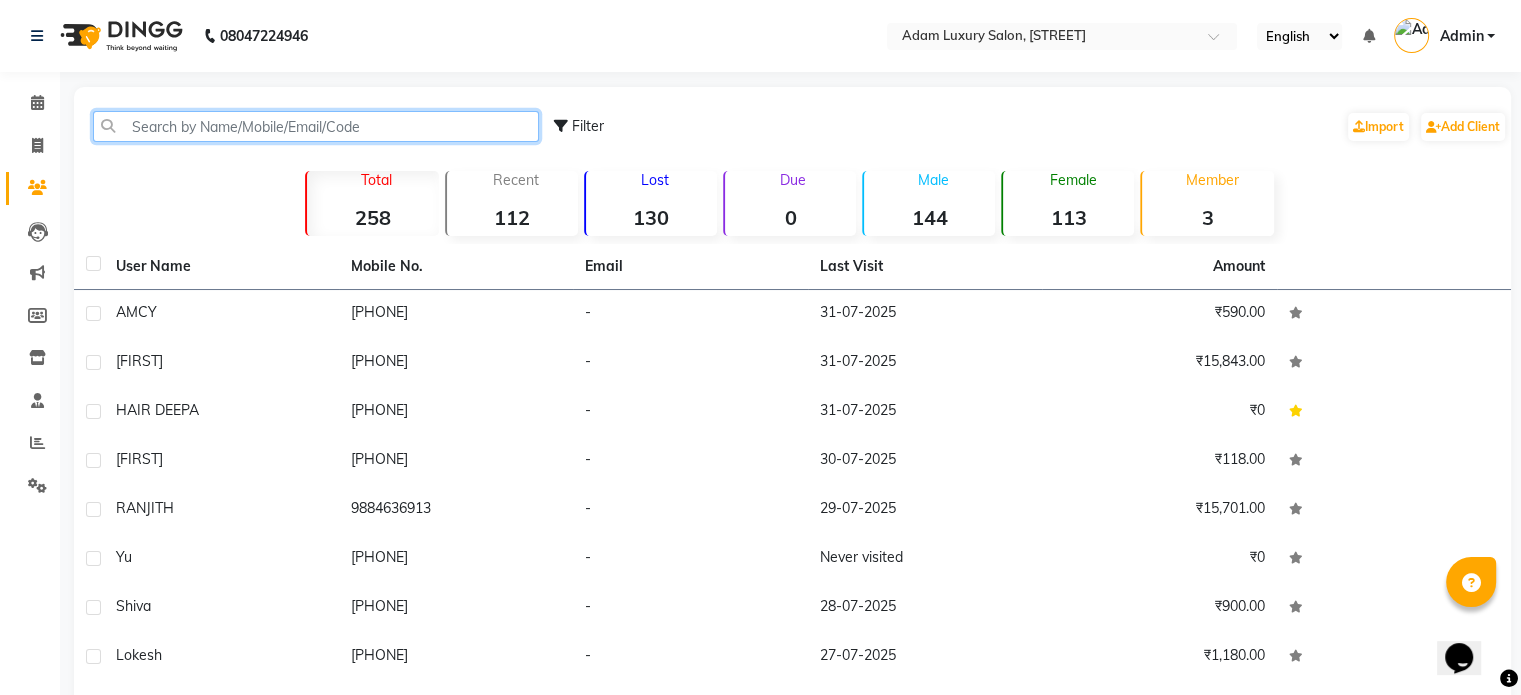 click 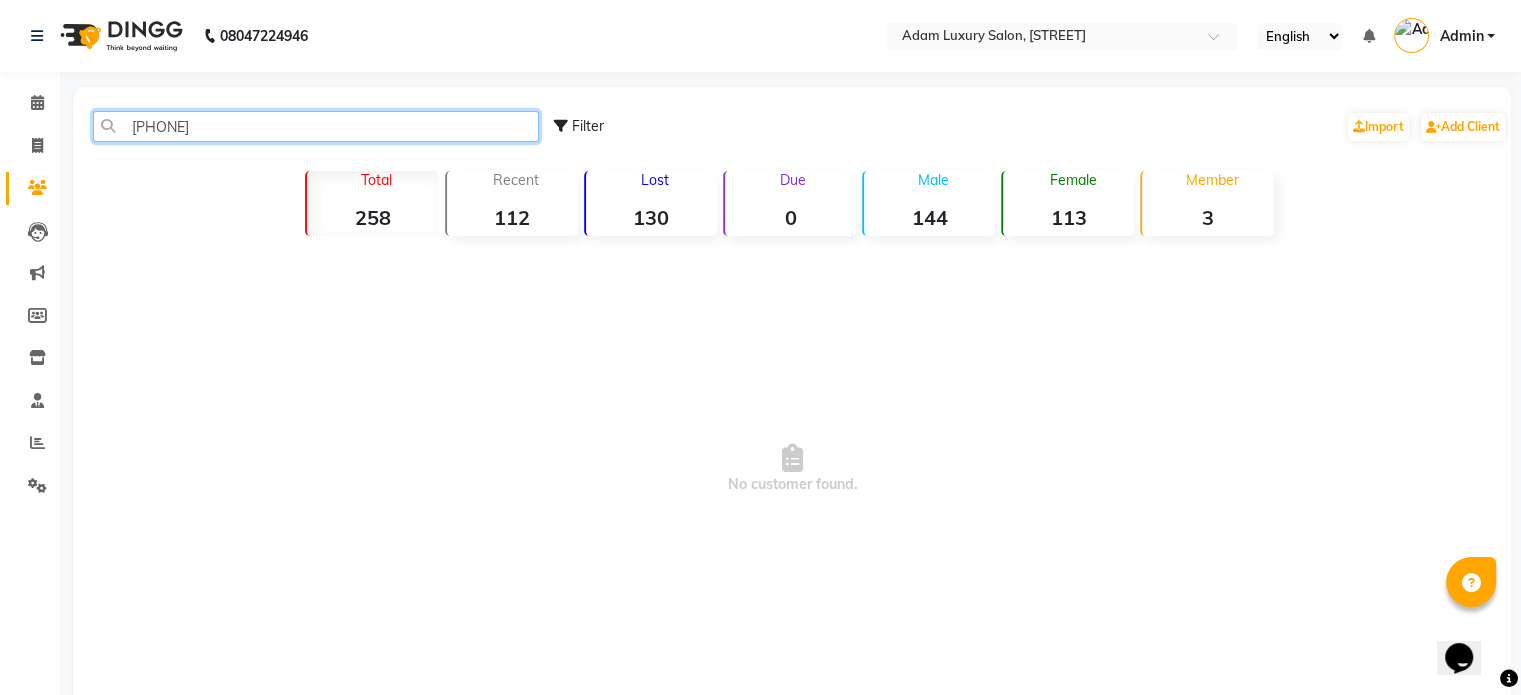 click on "[PHONE]" 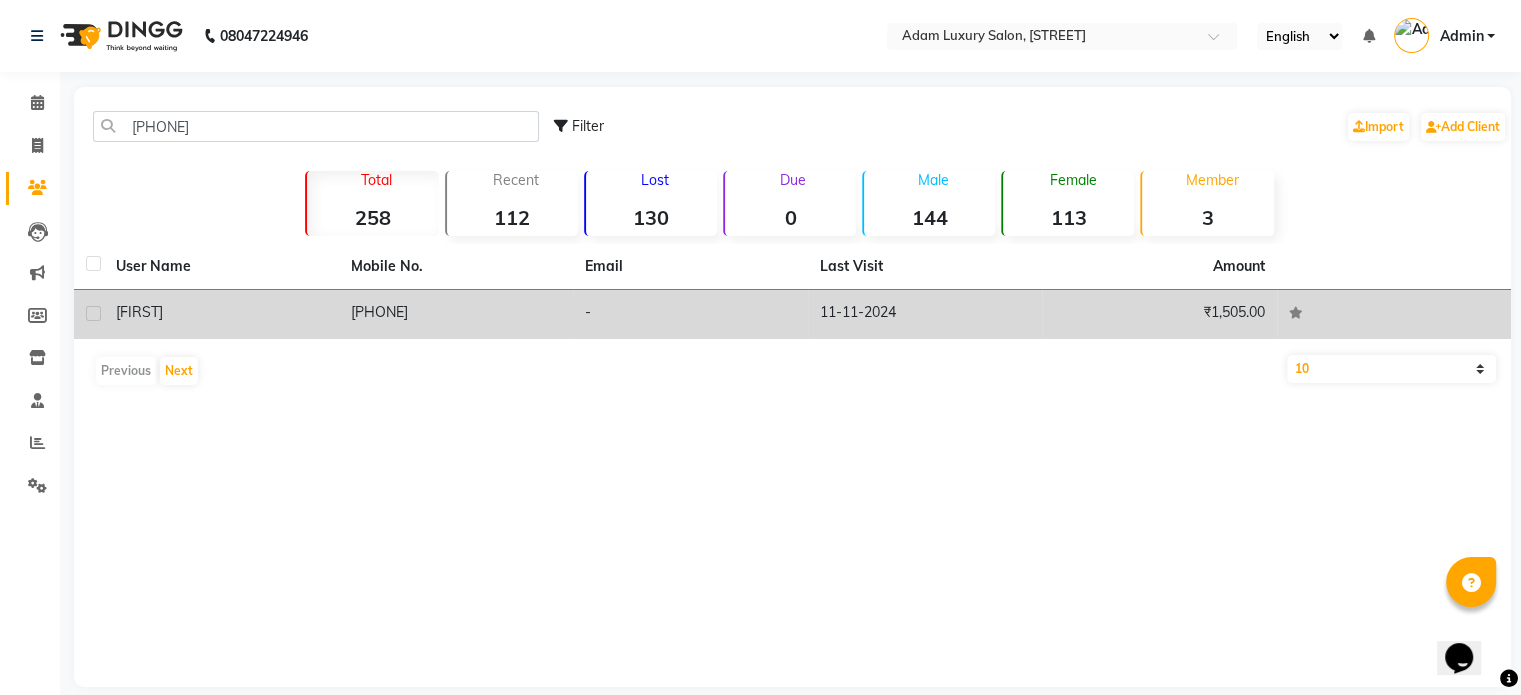 click on "[PHONE]" 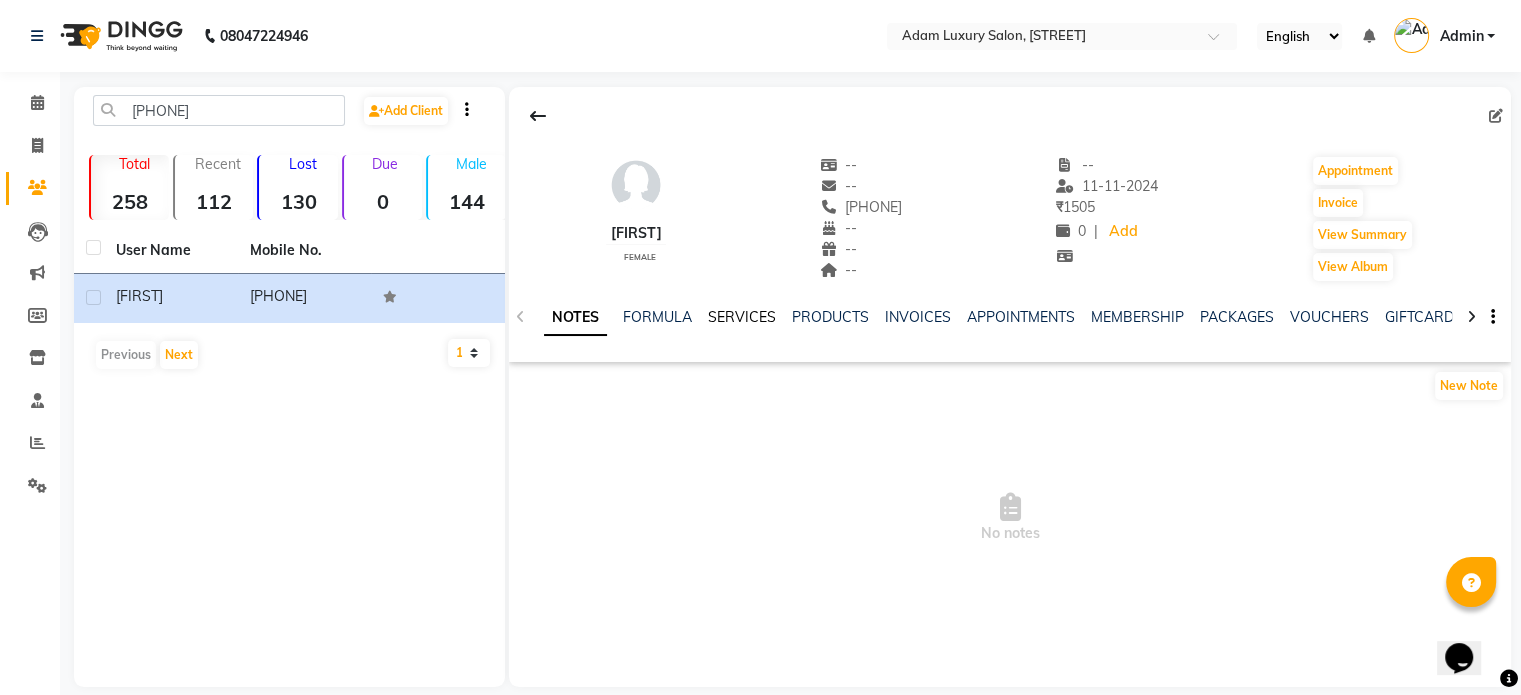click on "SERVICES" 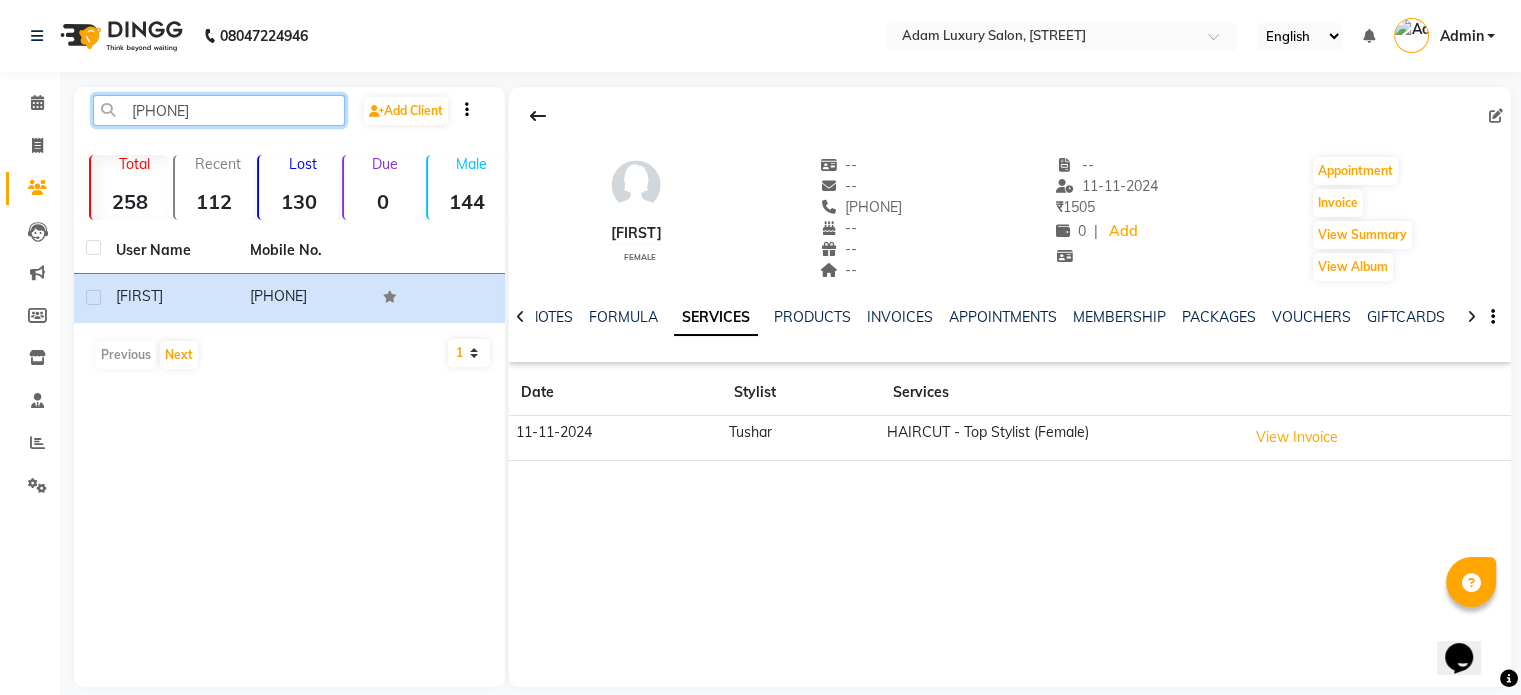 click on "[PHONE]" 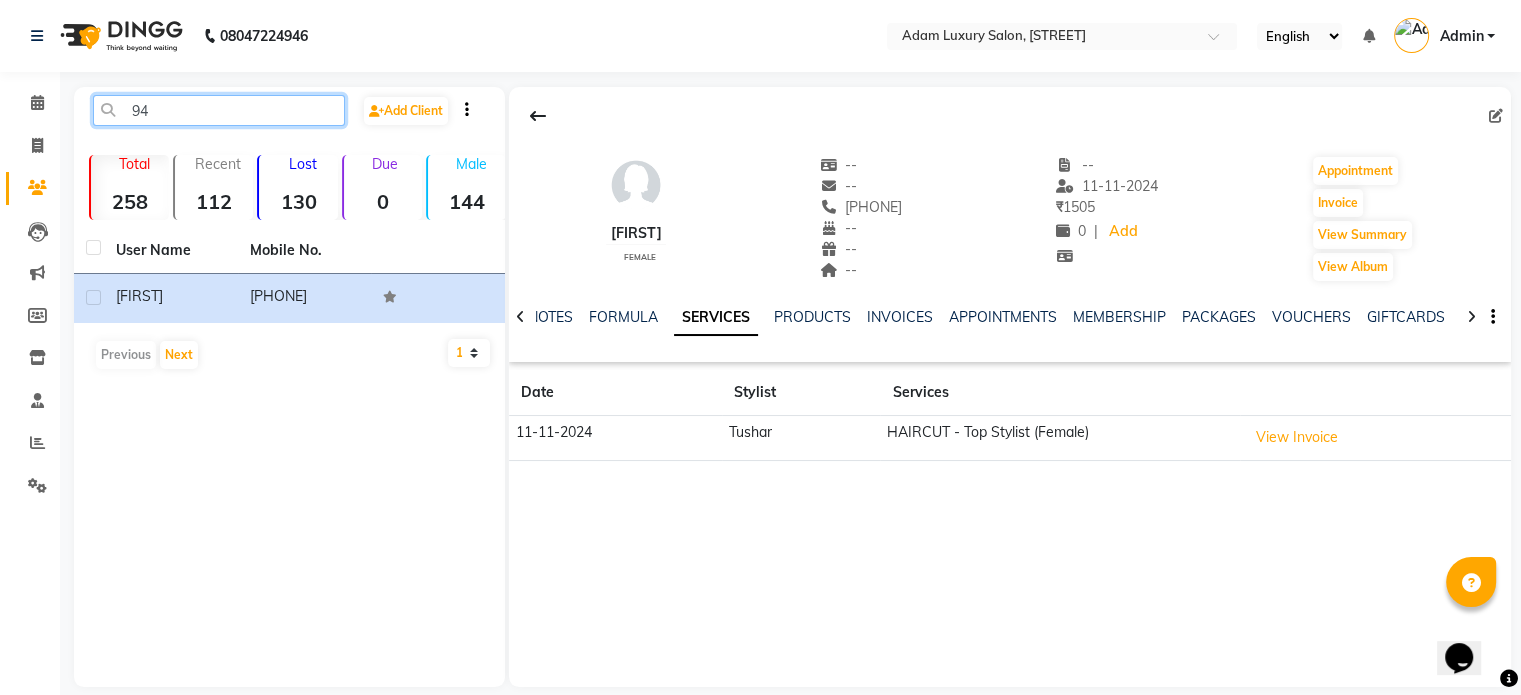 type on "9" 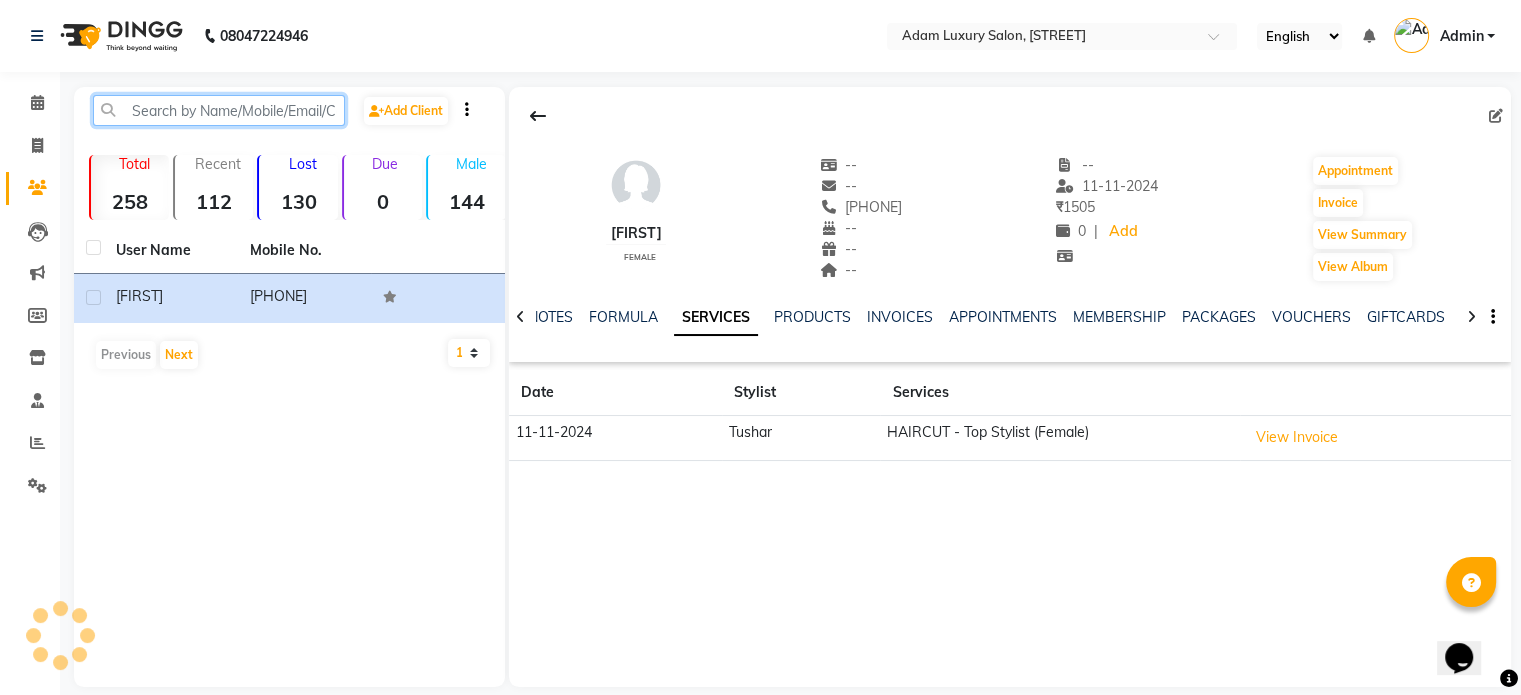 paste on "[PHONE]" 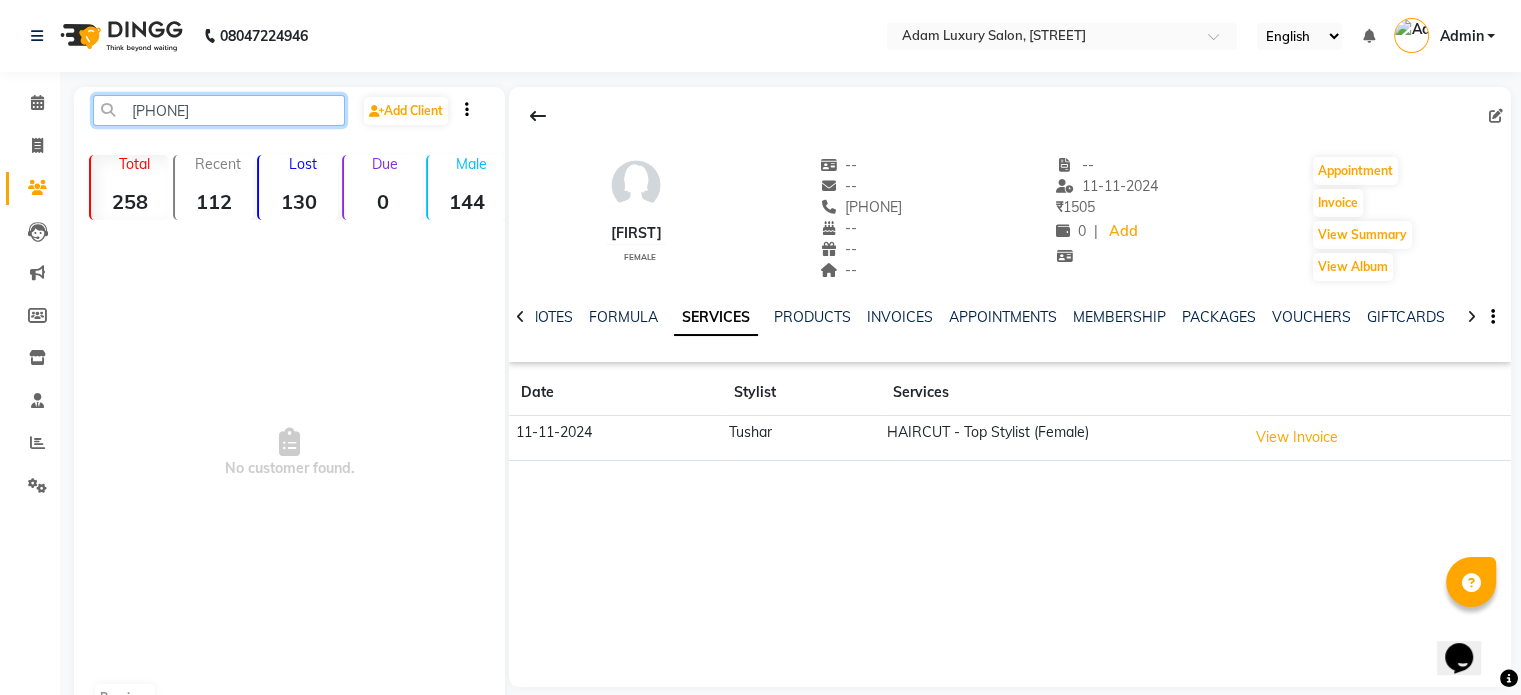 click on "[PHONE]" 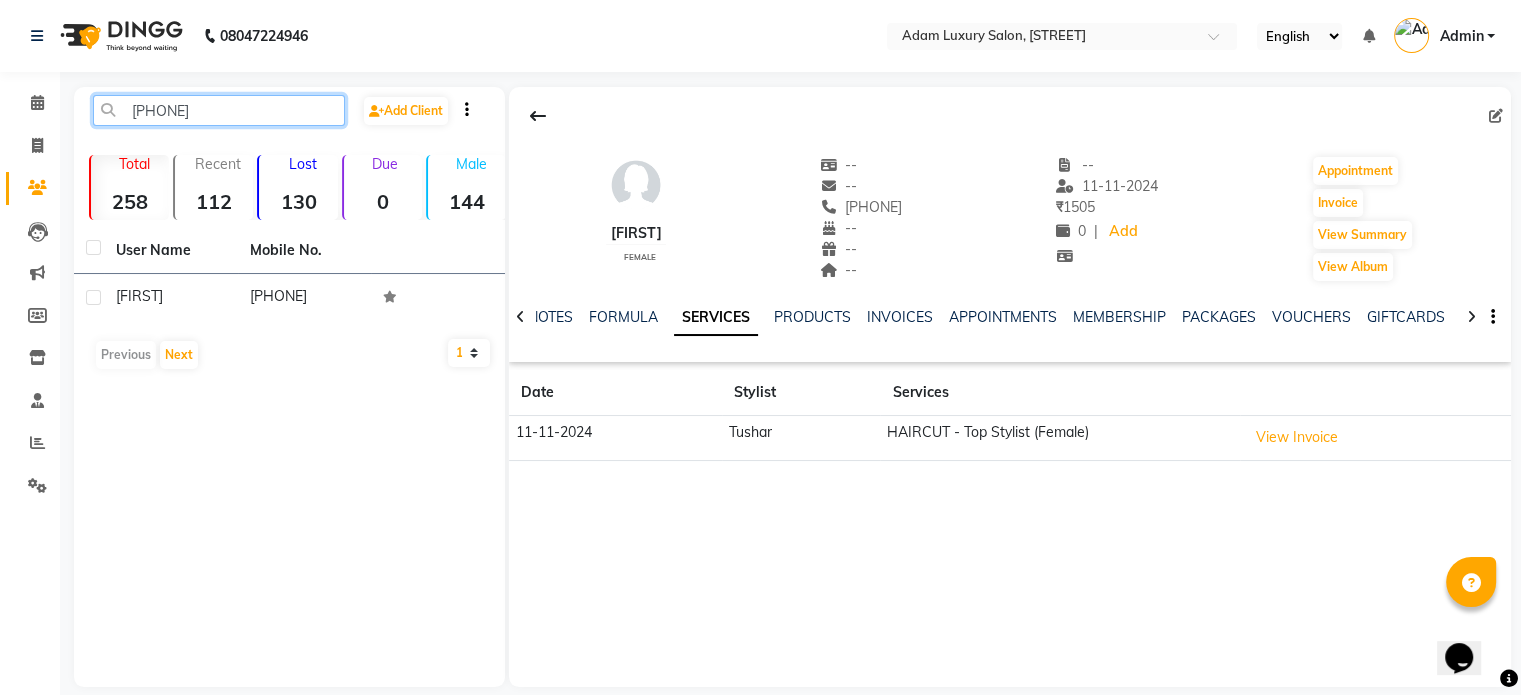 click on "[PHONE]" 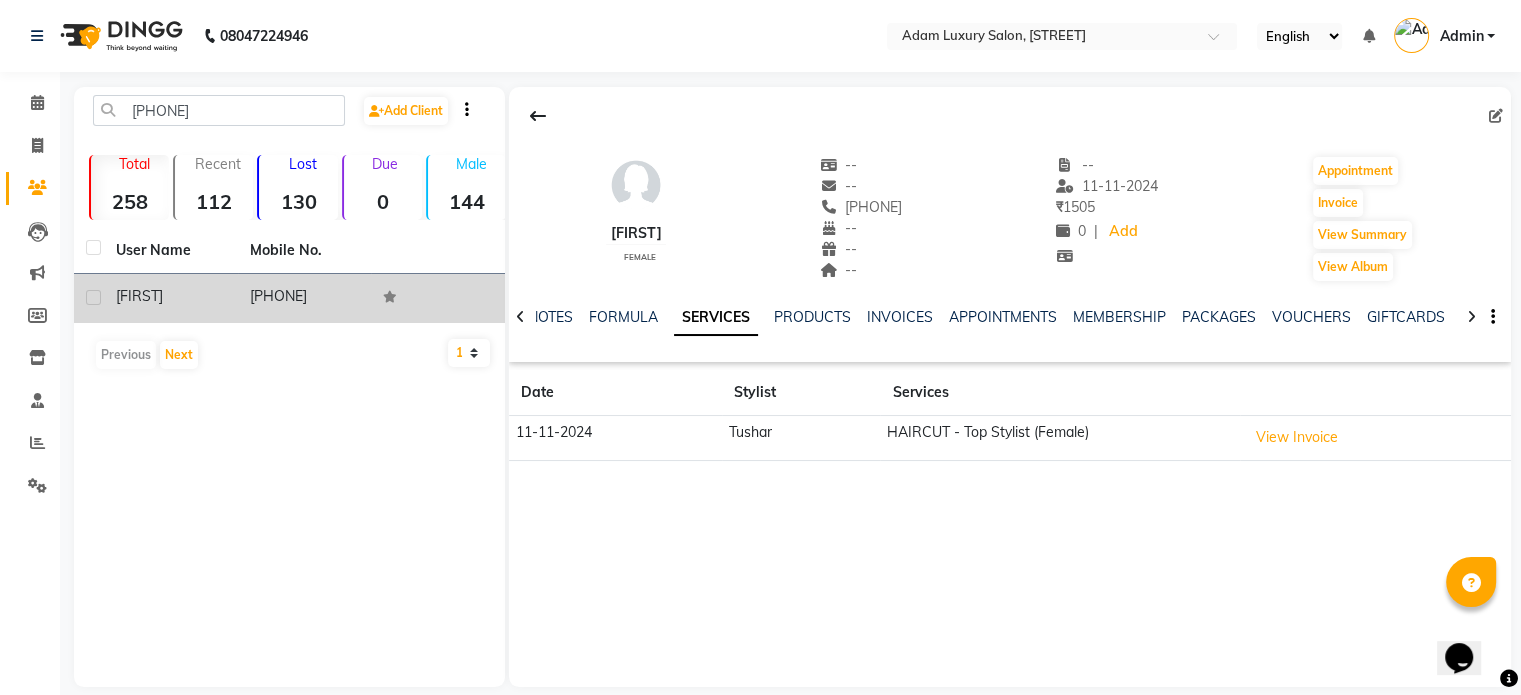 click on "[PHONE]" 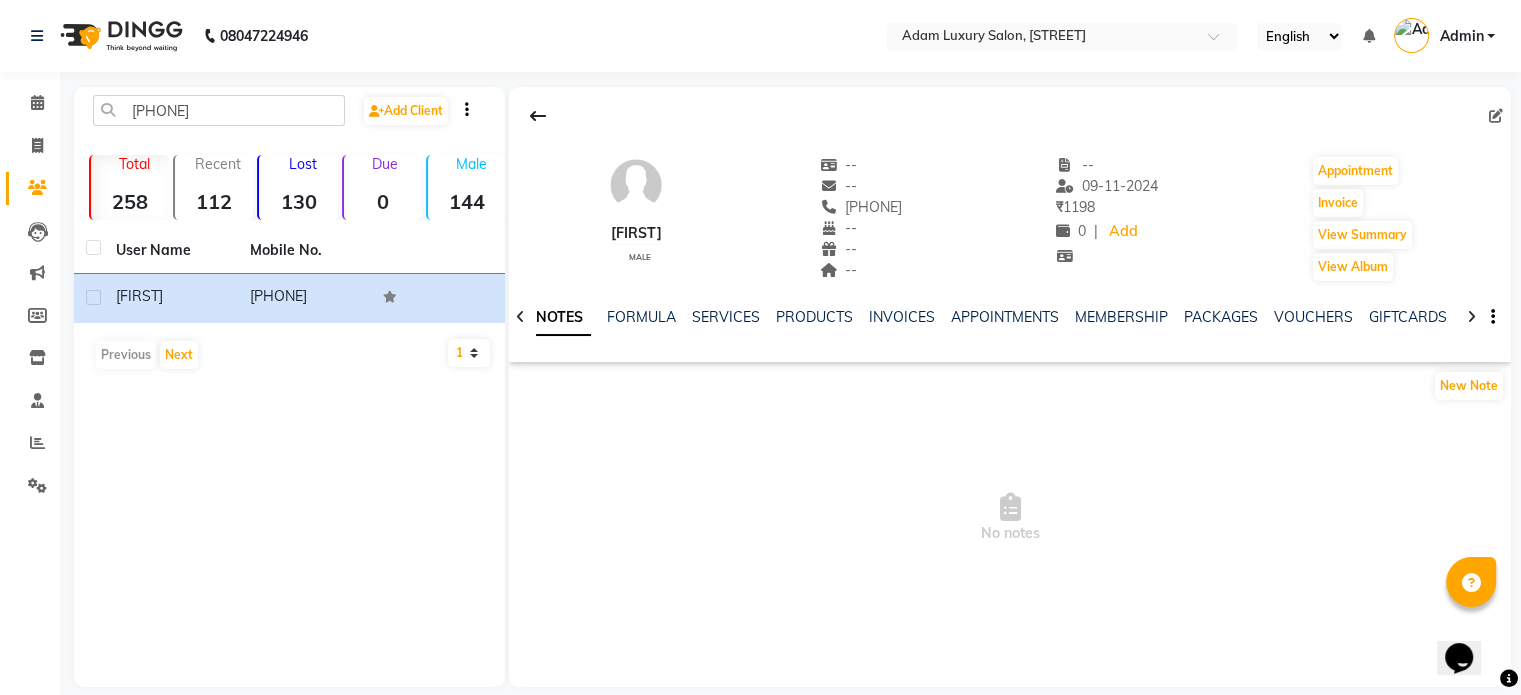 drag, startPoint x: 840, startPoint y: 216, endPoint x: 940, endPoint y: 211, distance: 100.12492 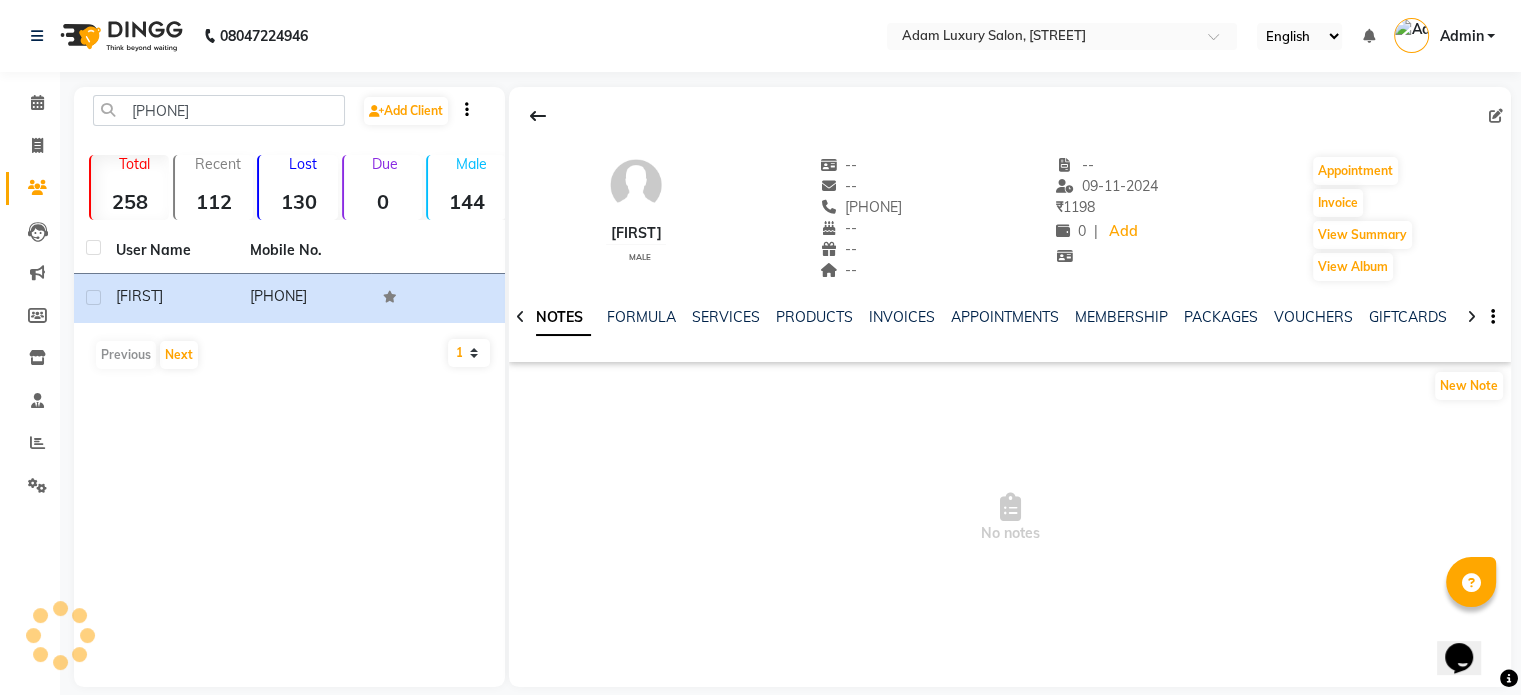 copy on "[PHONE]" 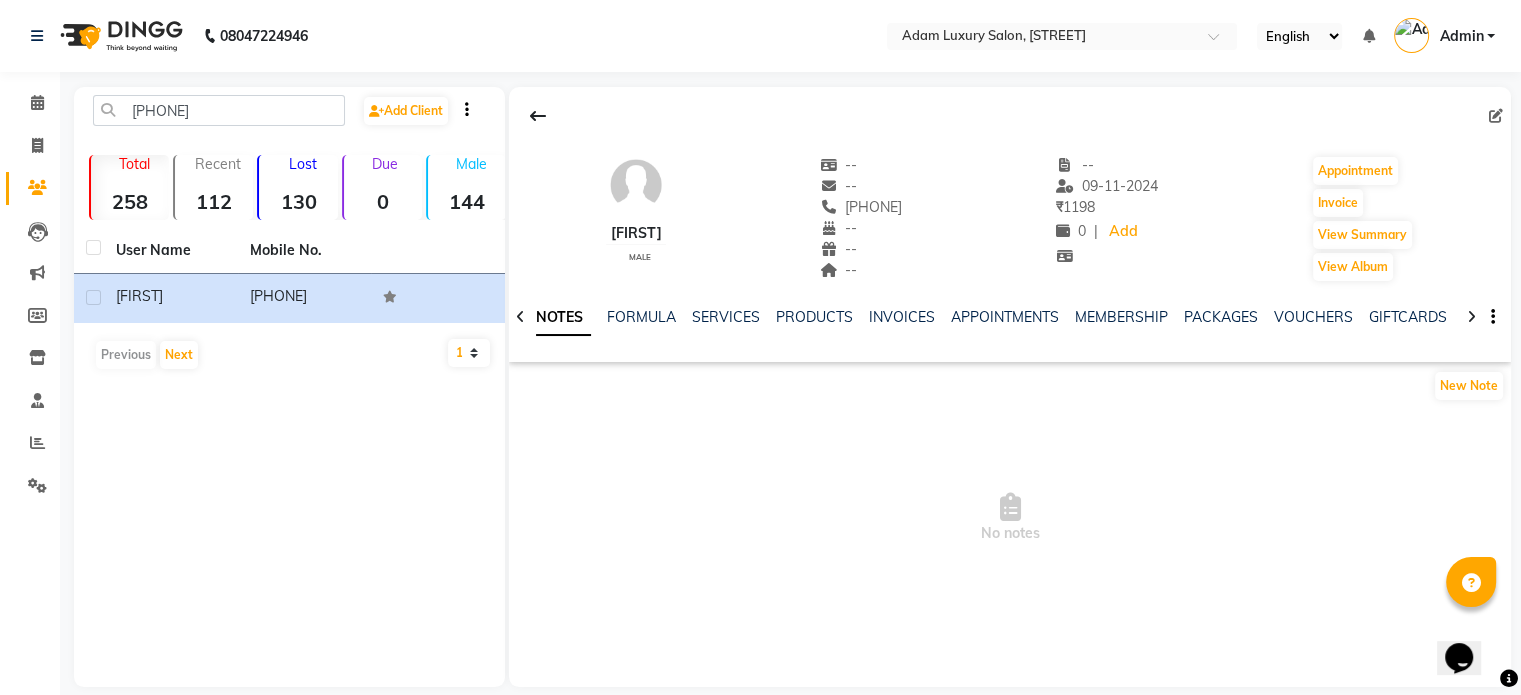 drag, startPoint x: 595, startPoint y: 237, endPoint x: 687, endPoint y: 217, distance: 94.14882 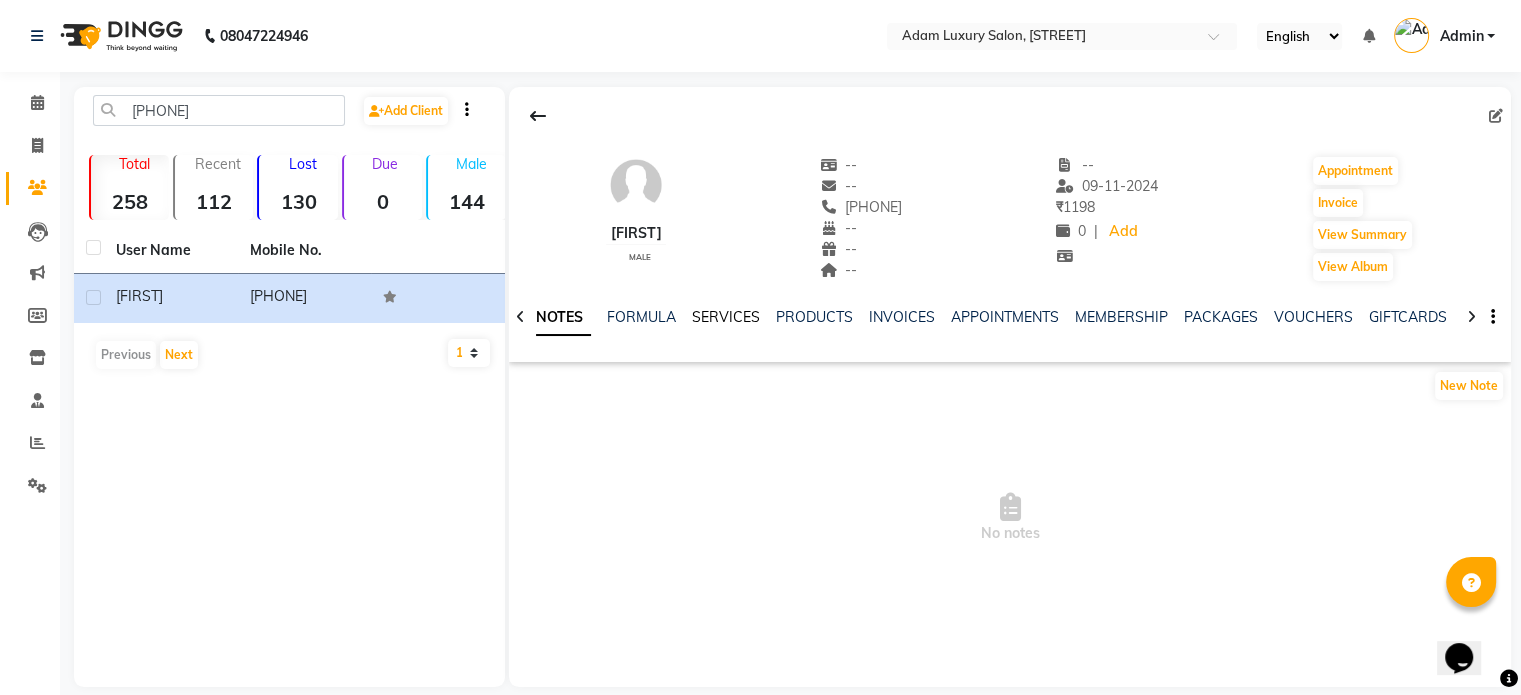 click on "SERVICES" 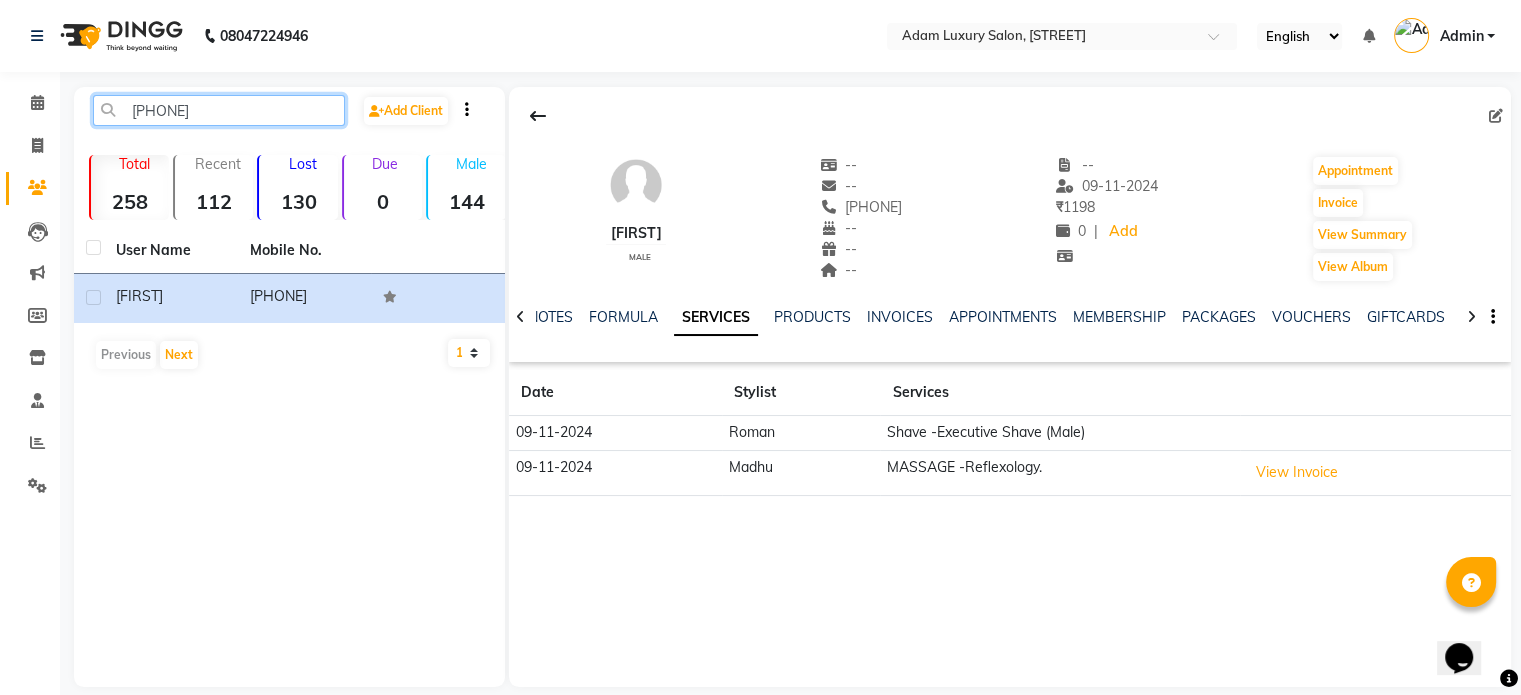 click on "[PHONE]" 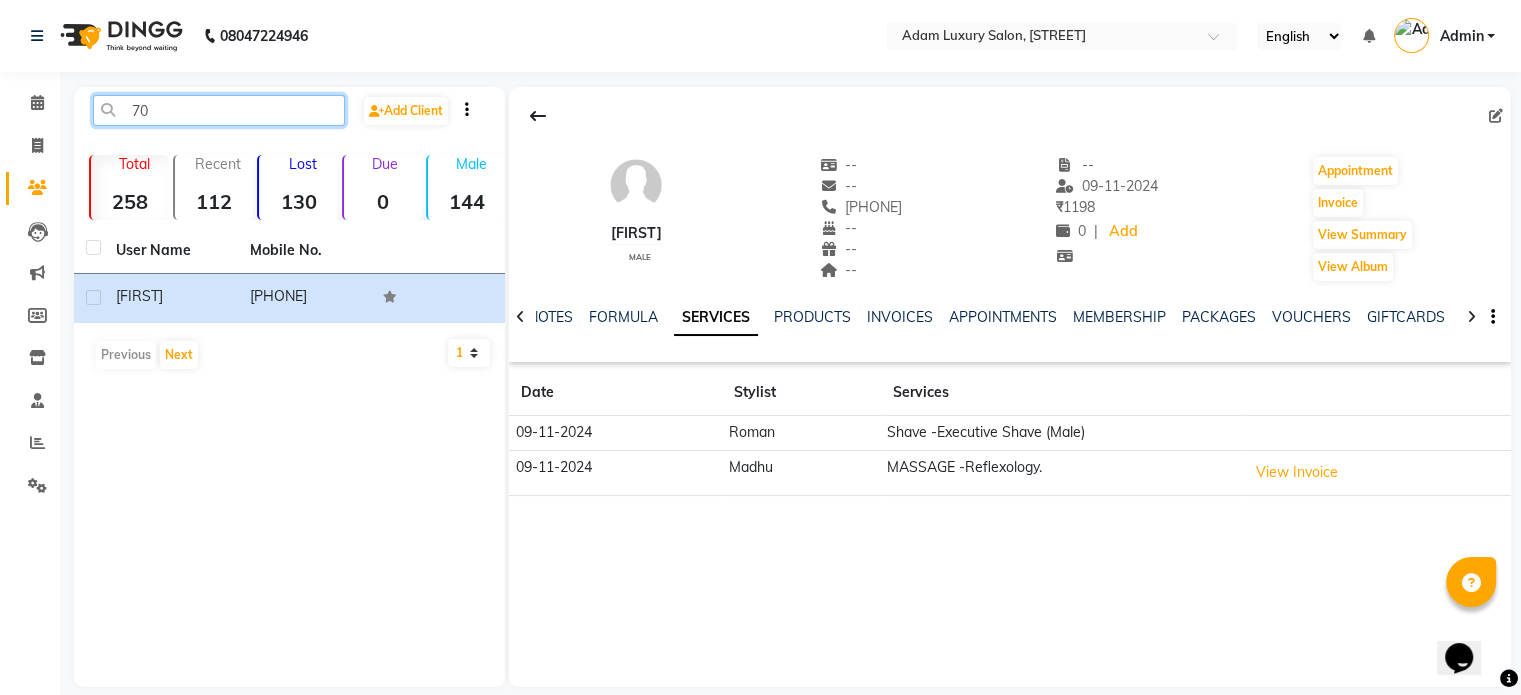 type on "7" 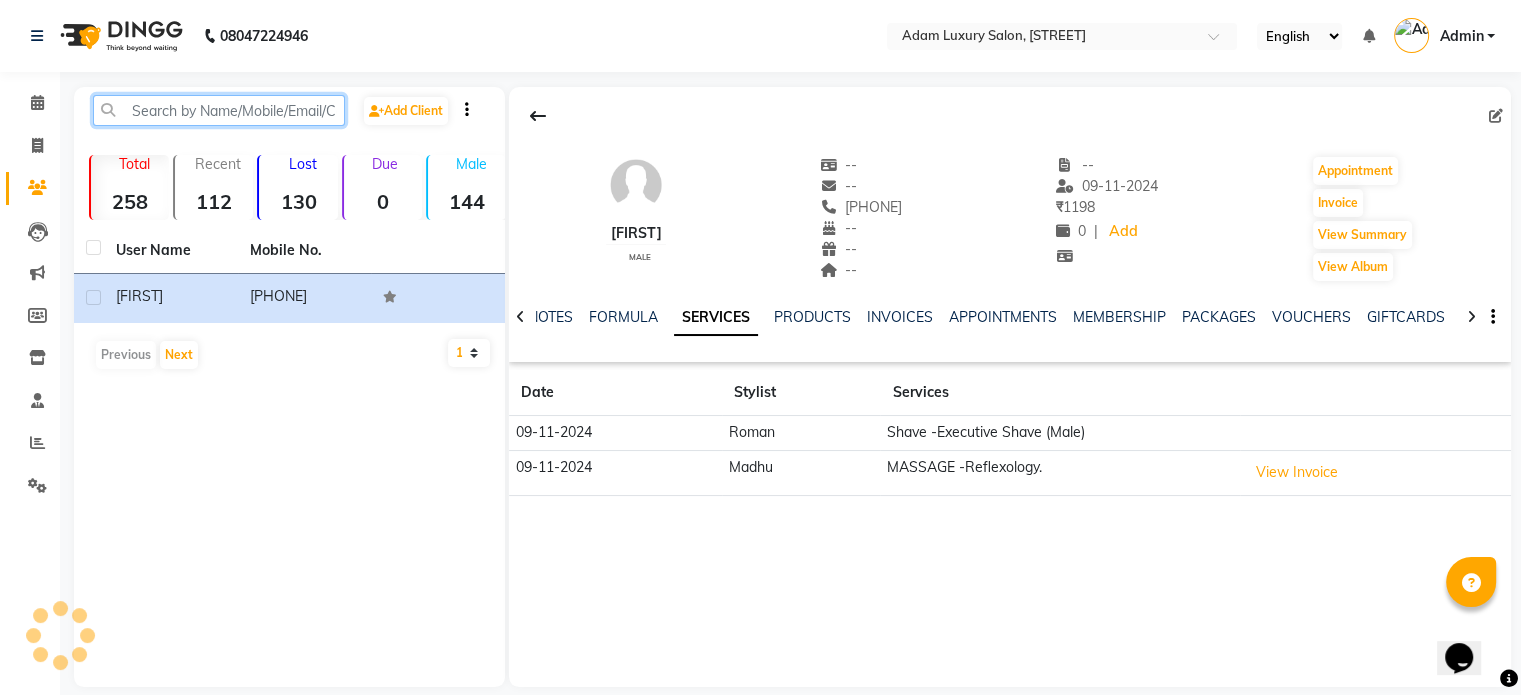 paste on "[PHONE]" 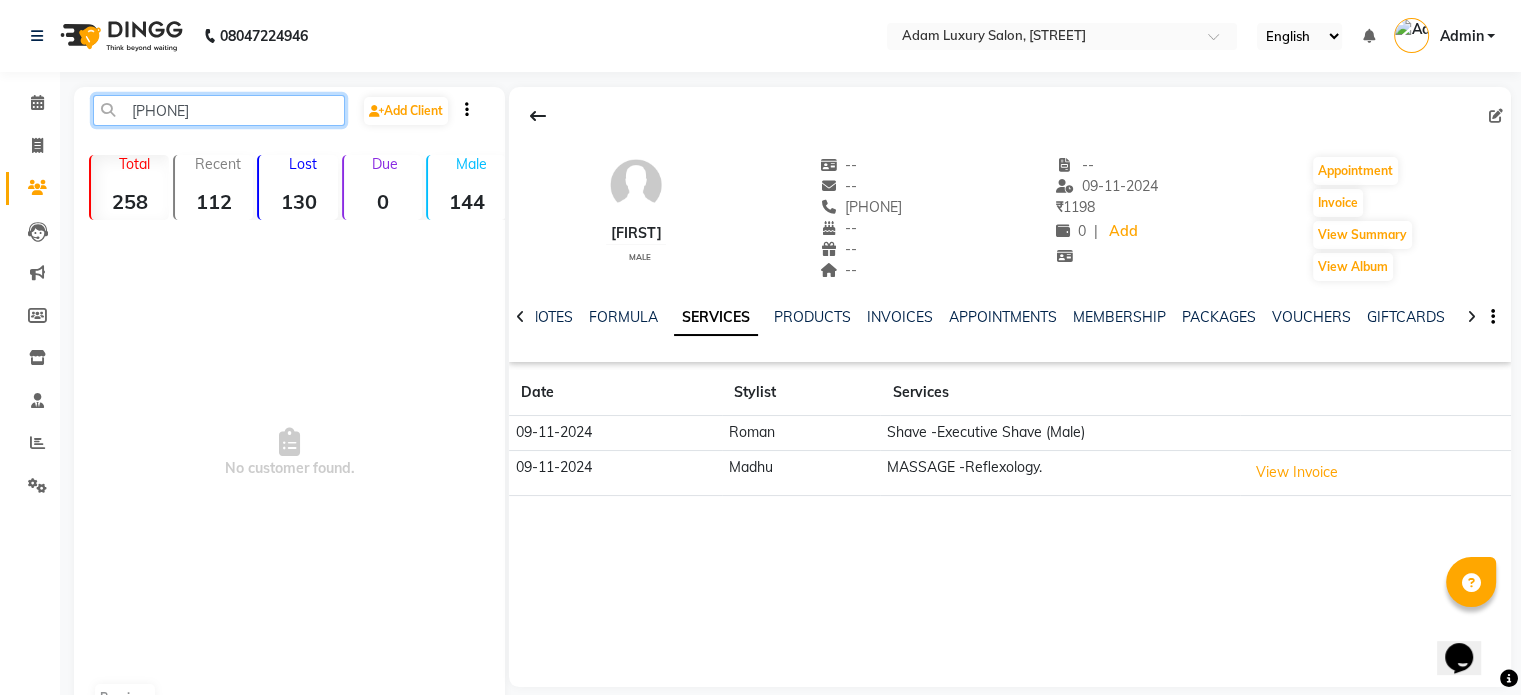 click on "[PHONE]" 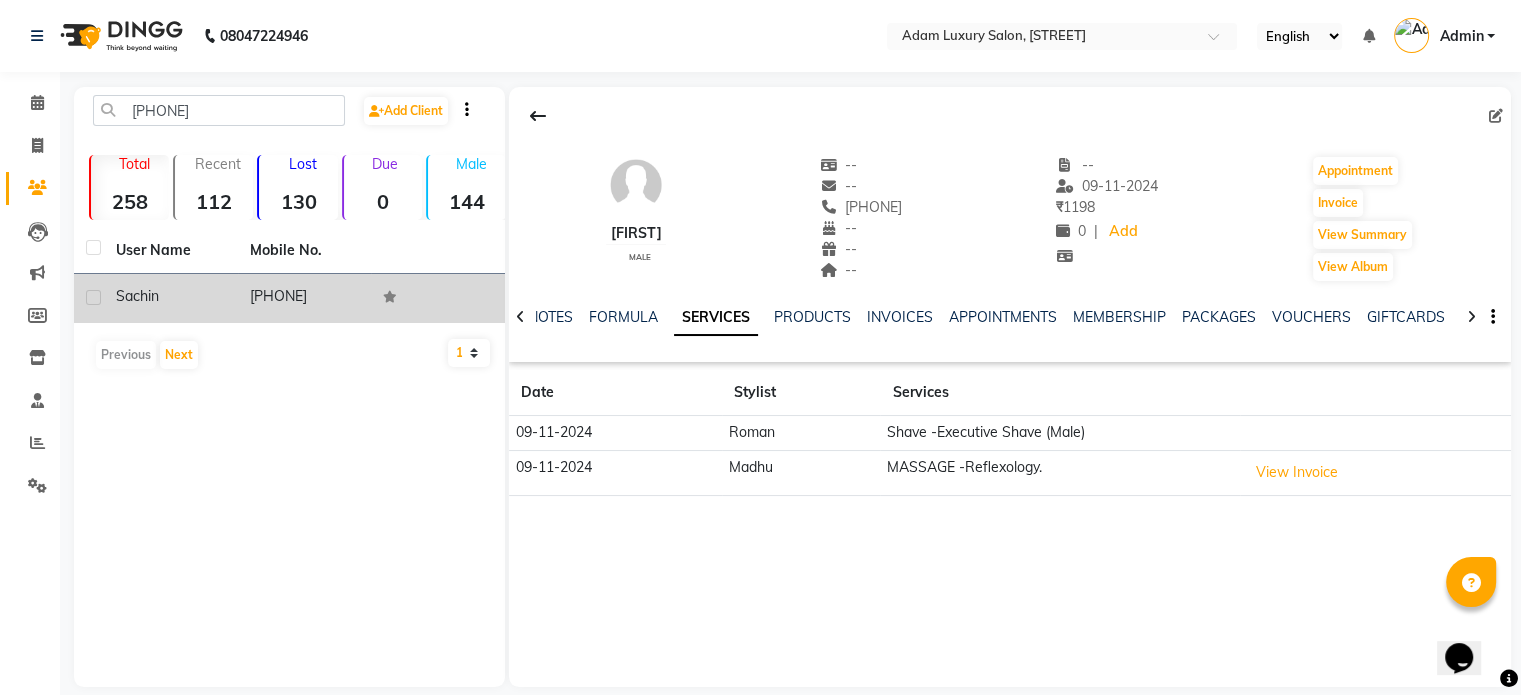 click on "[PHONE]" 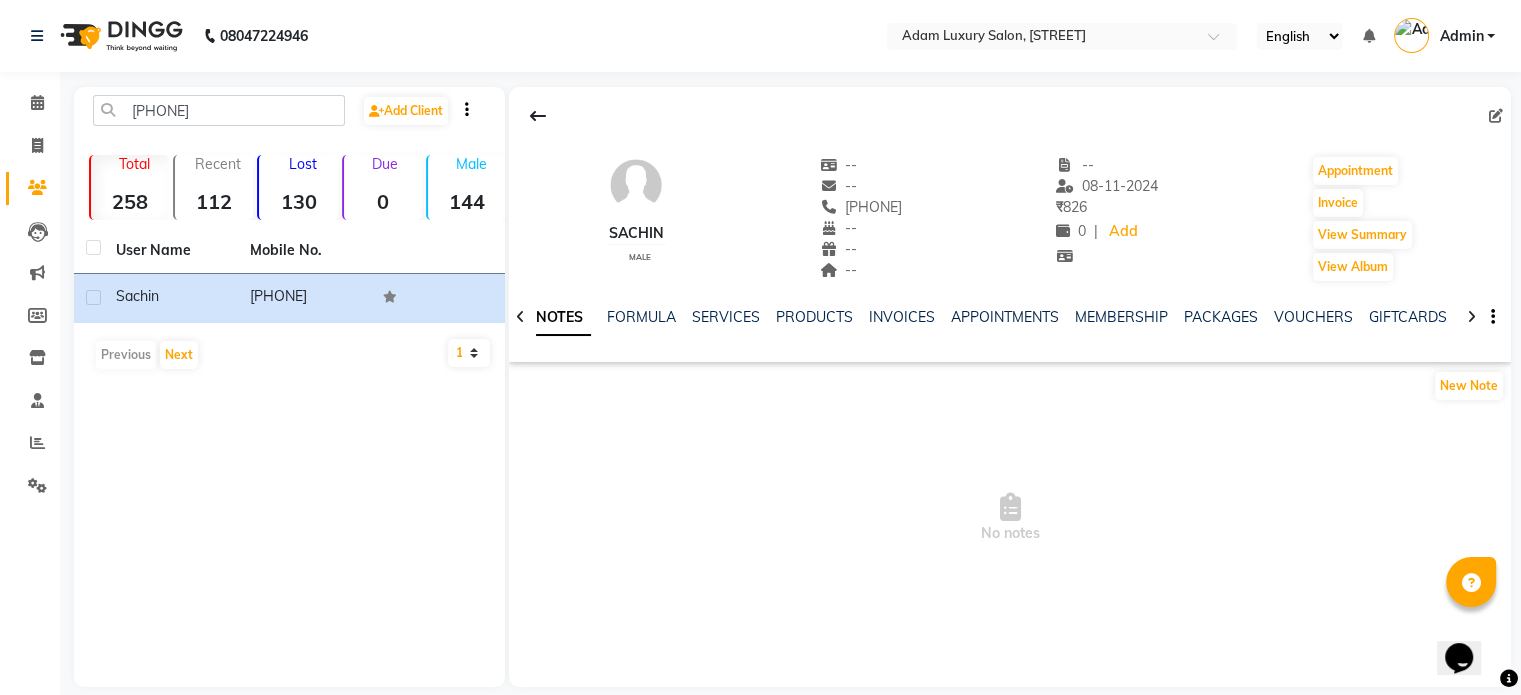 click on "NOTES FORMULA SERVICES PRODUCTS INVOICES APPOINTMENTS MEMBERSHIP PACKAGES VOUCHERS GIFTCARDS POINTS FORMS FAMILY CARDS WALLET" 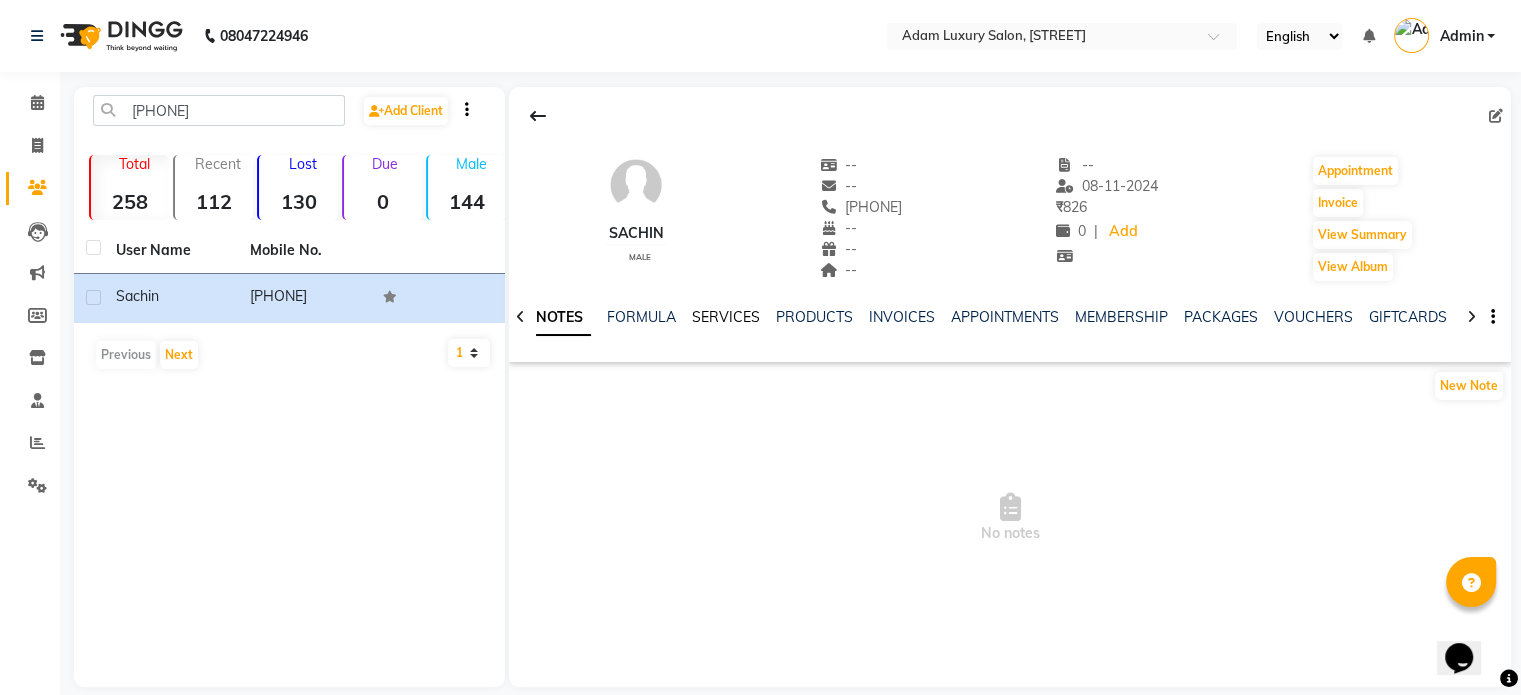 click on "SERVICES" 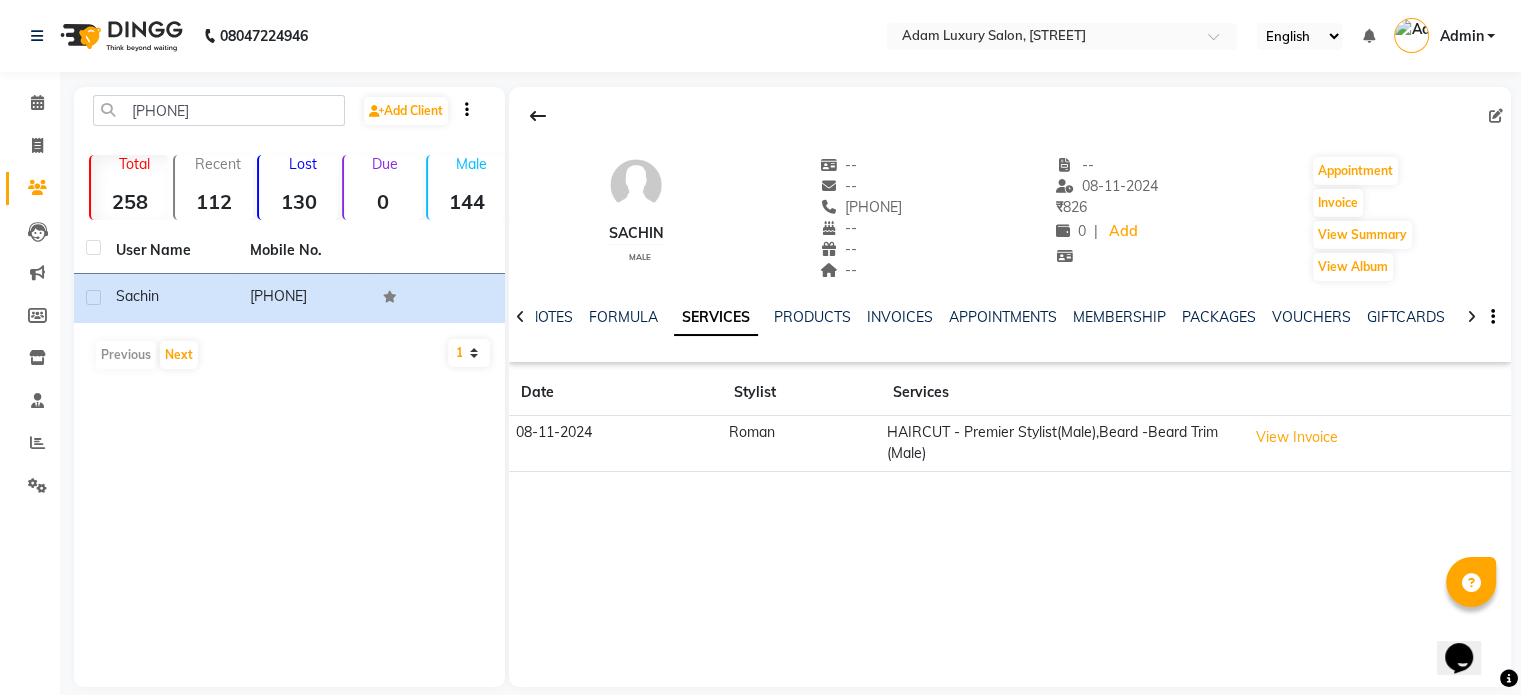 click on "SERVICES" 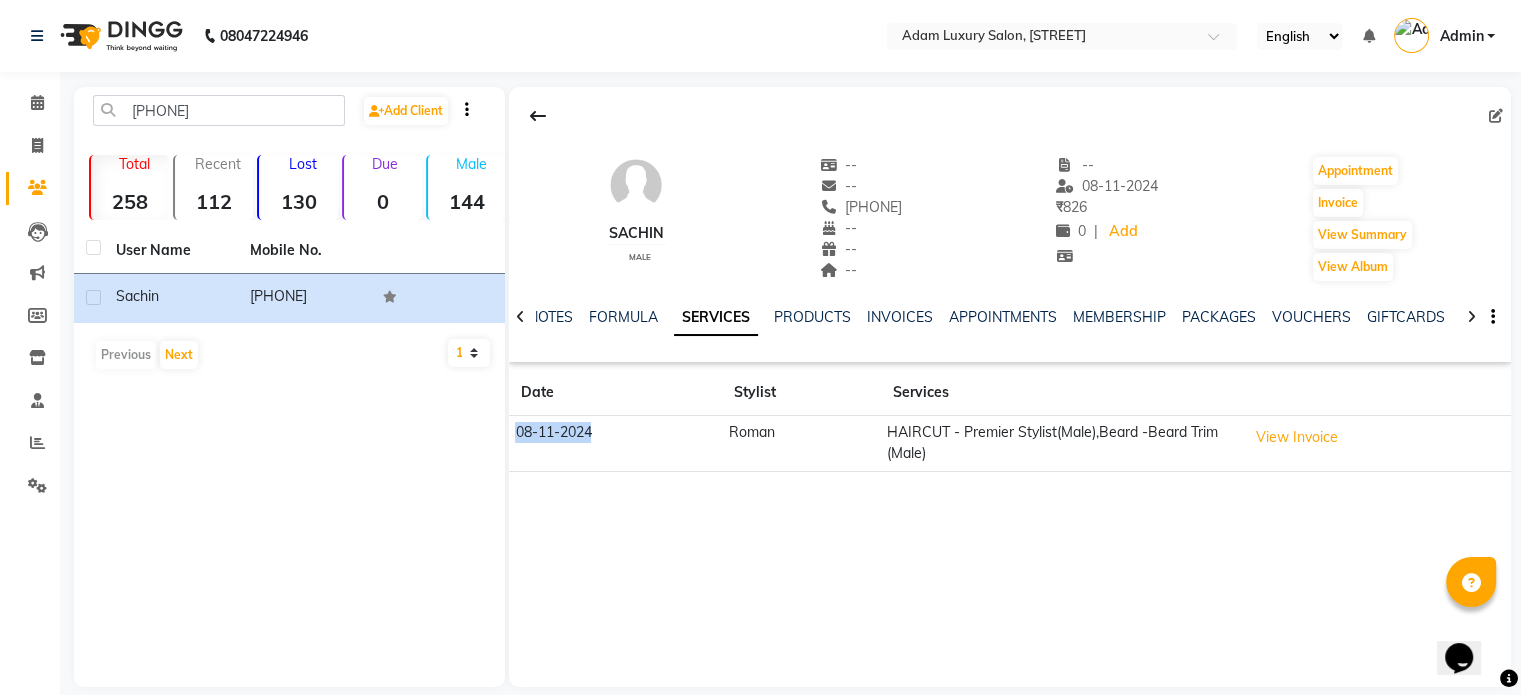 drag, startPoint x: 518, startPoint y: 439, endPoint x: 599, endPoint y: 431, distance: 81.394104 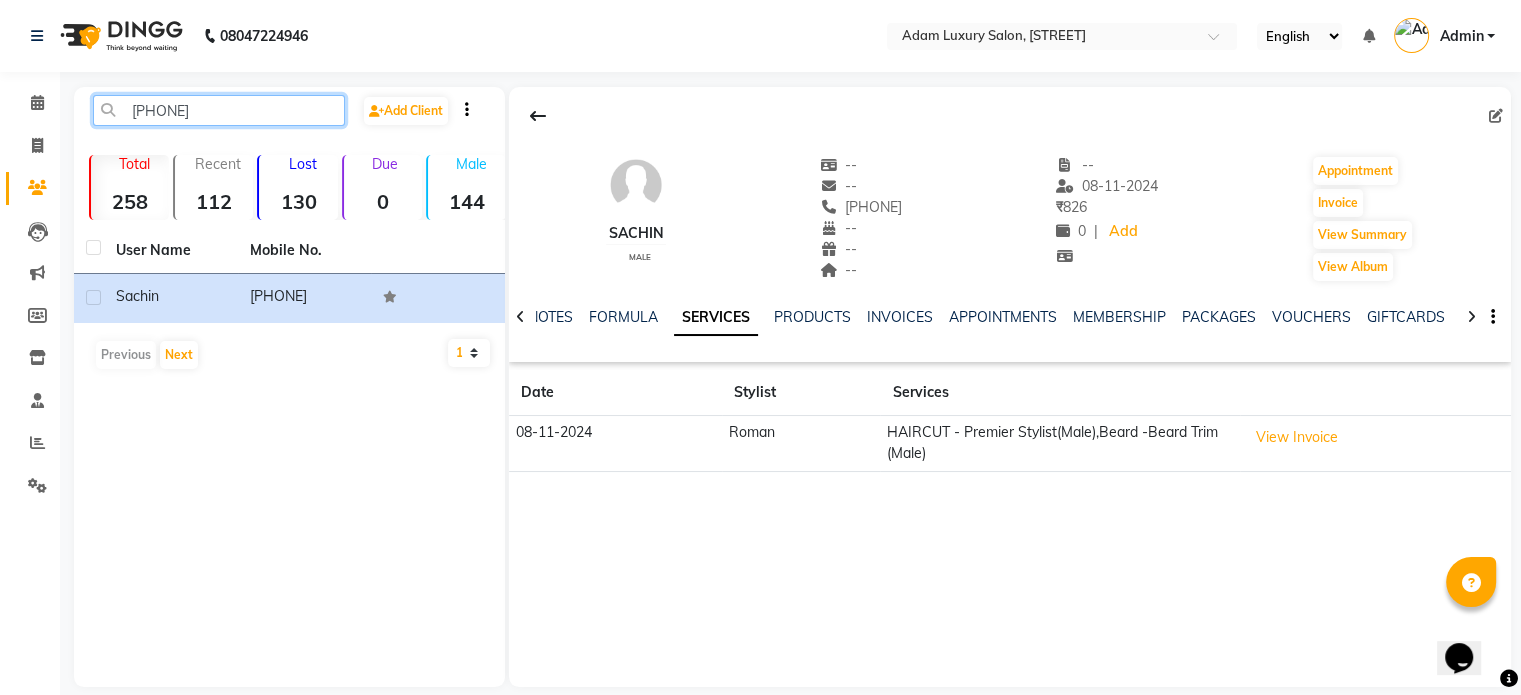 click on "[PHONE]" 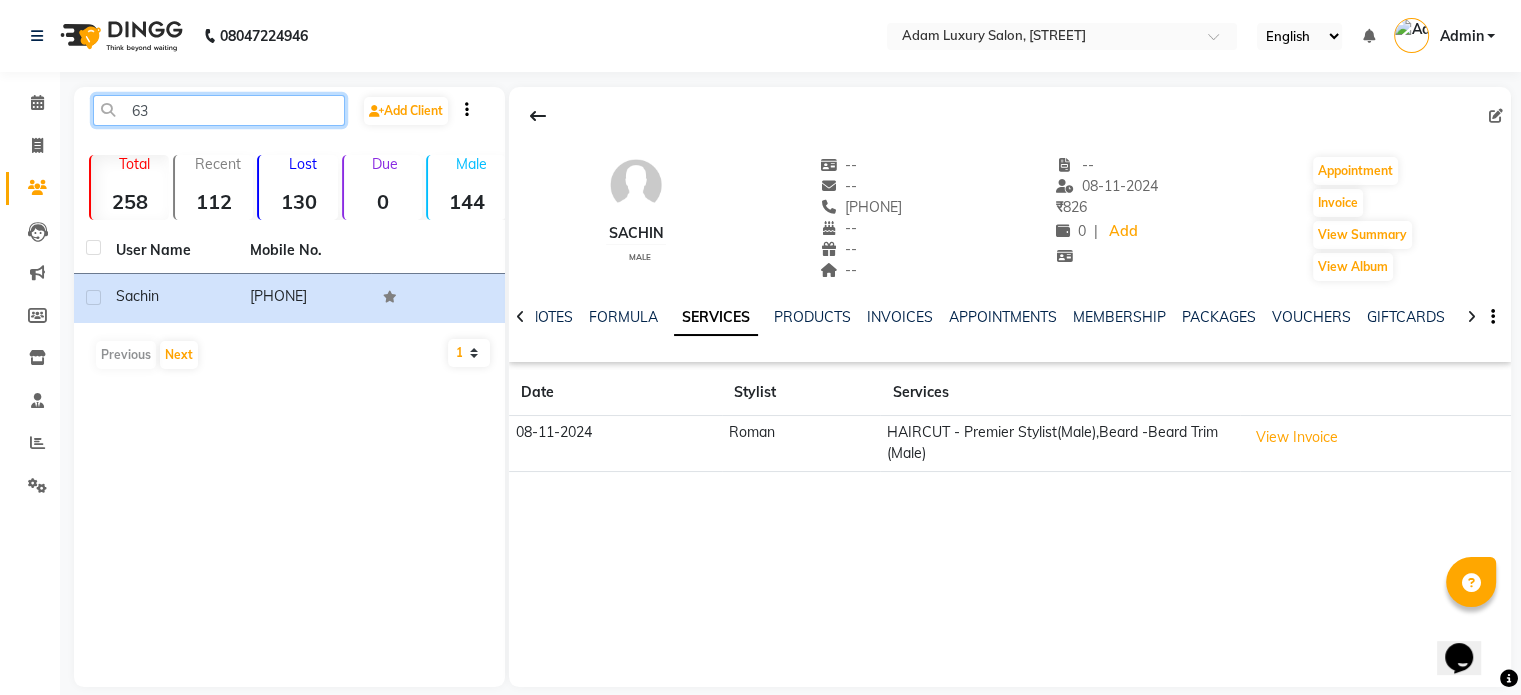 type on "6" 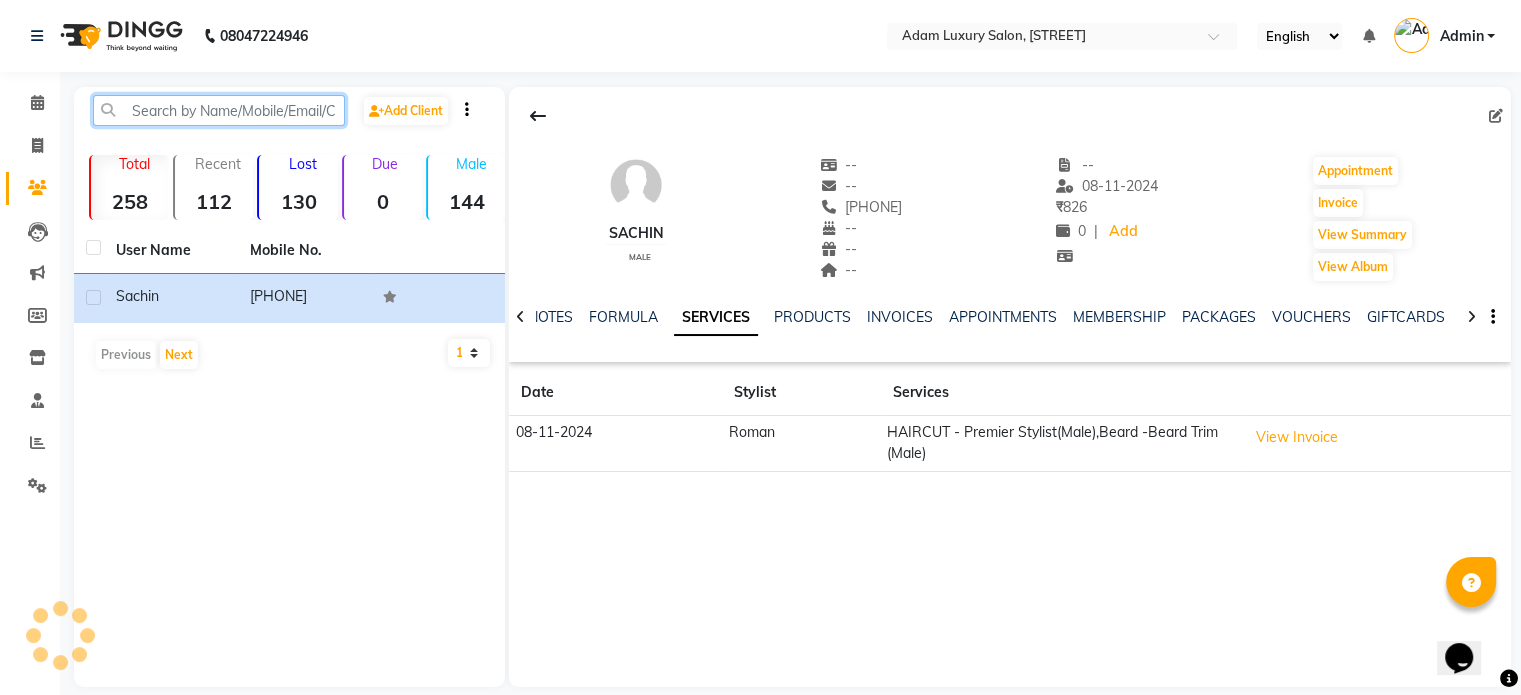paste on "[PHONE]" 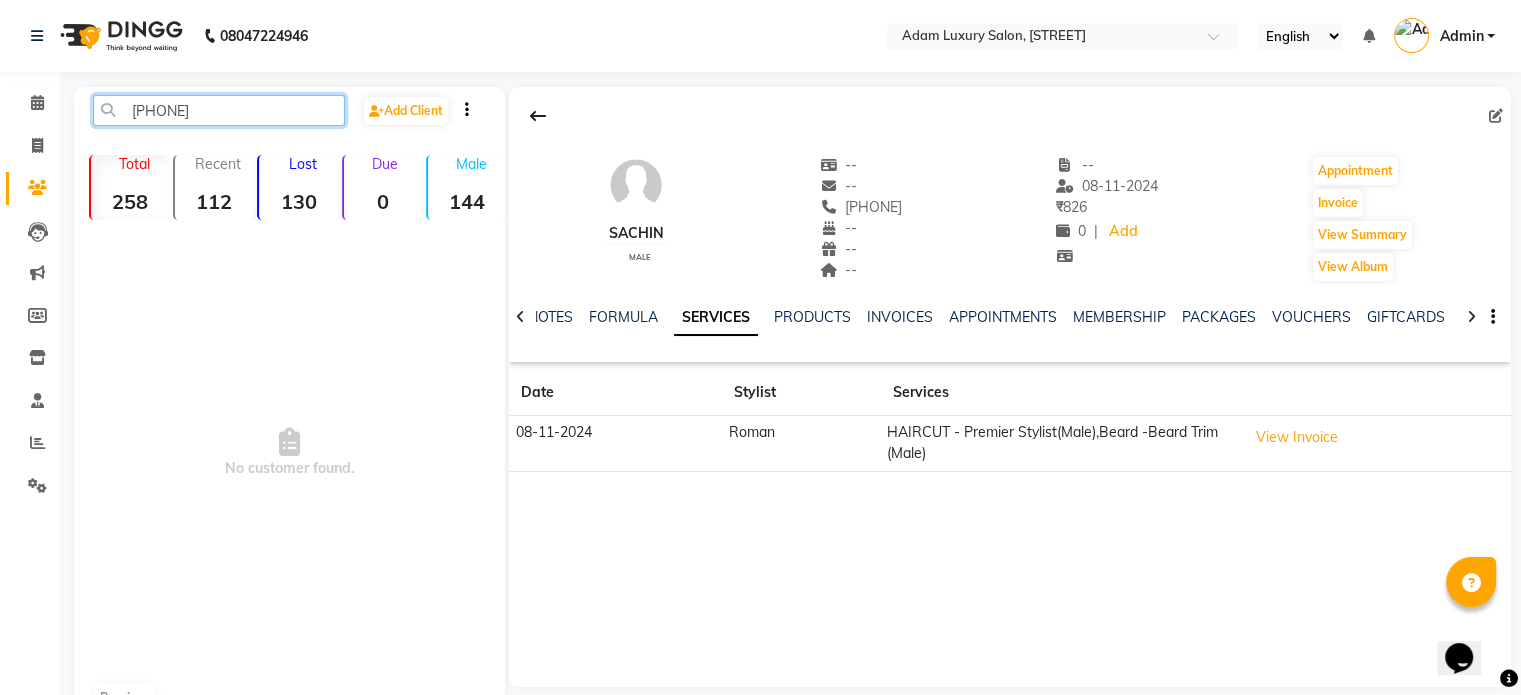 click on "[PHONE]" 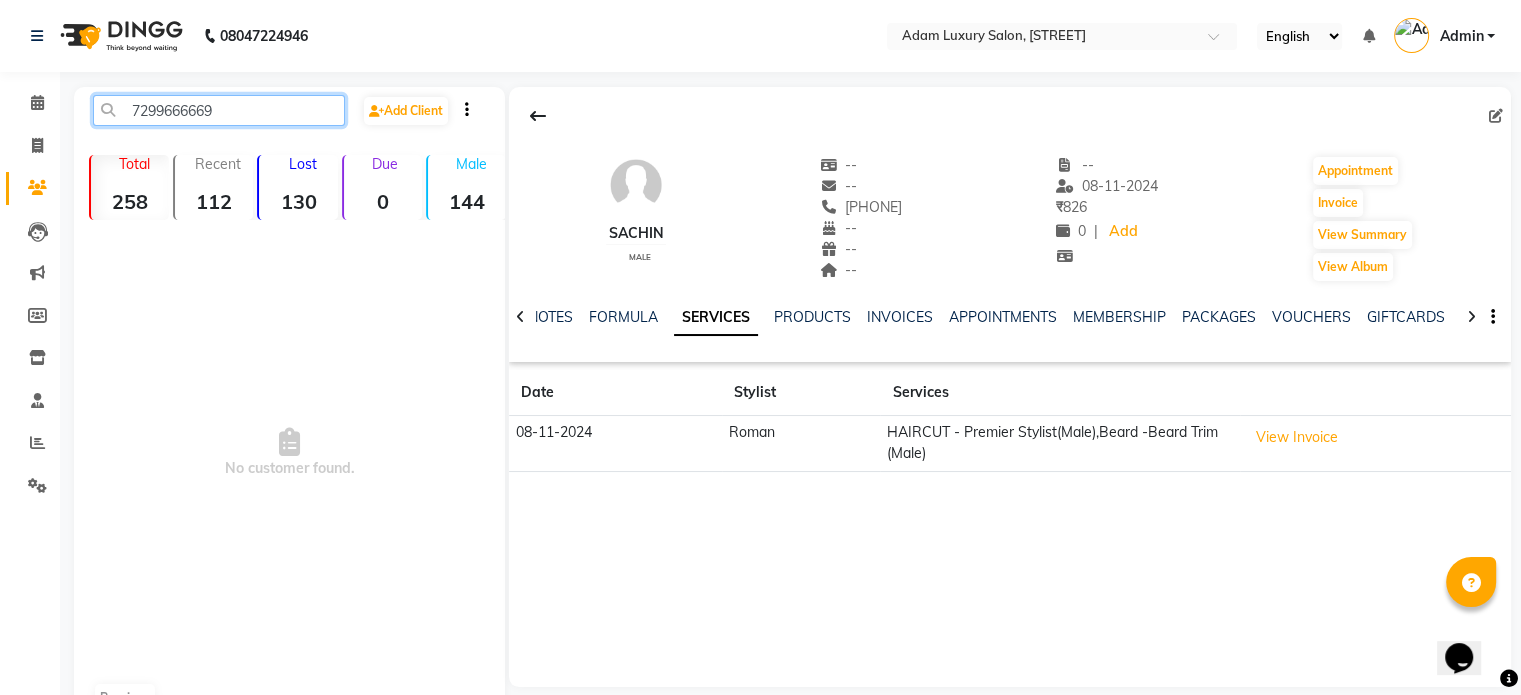 click on "7299666669" 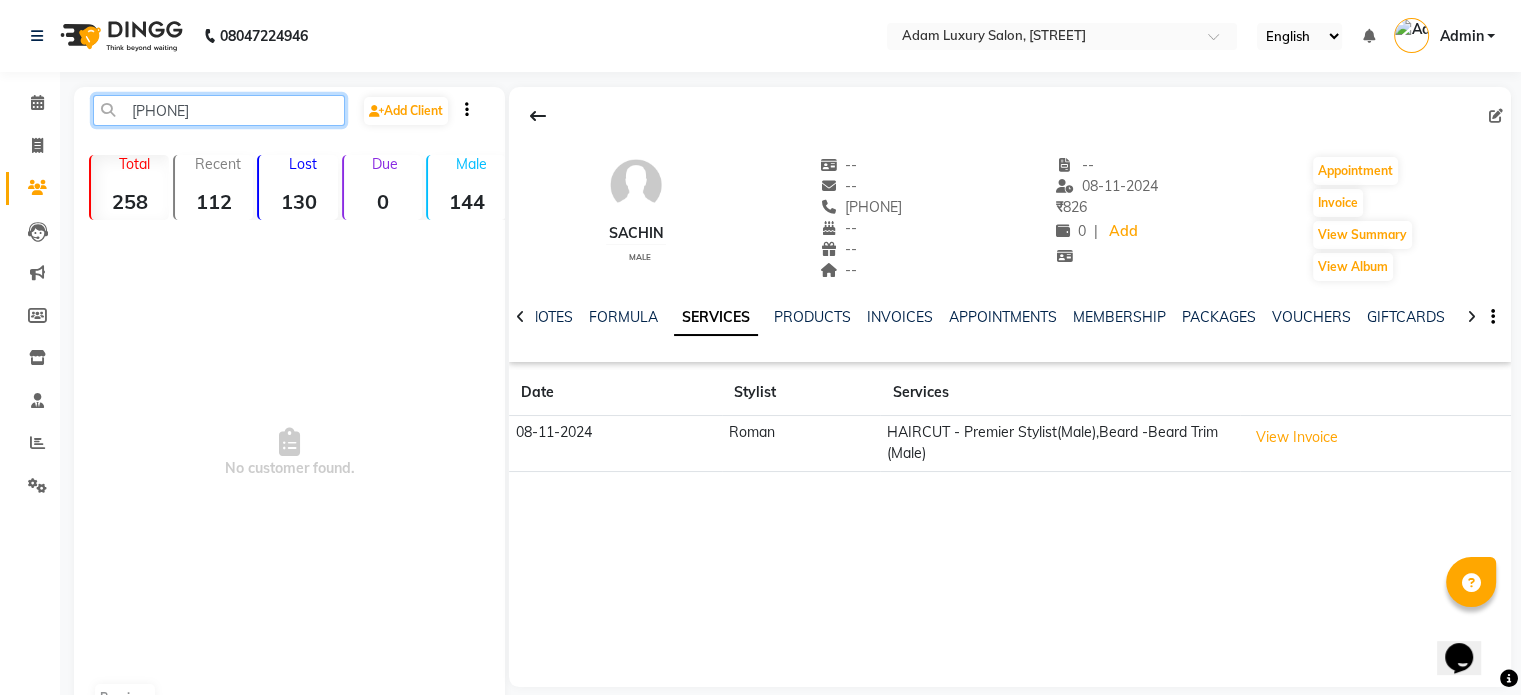 click on "[PHONE]" 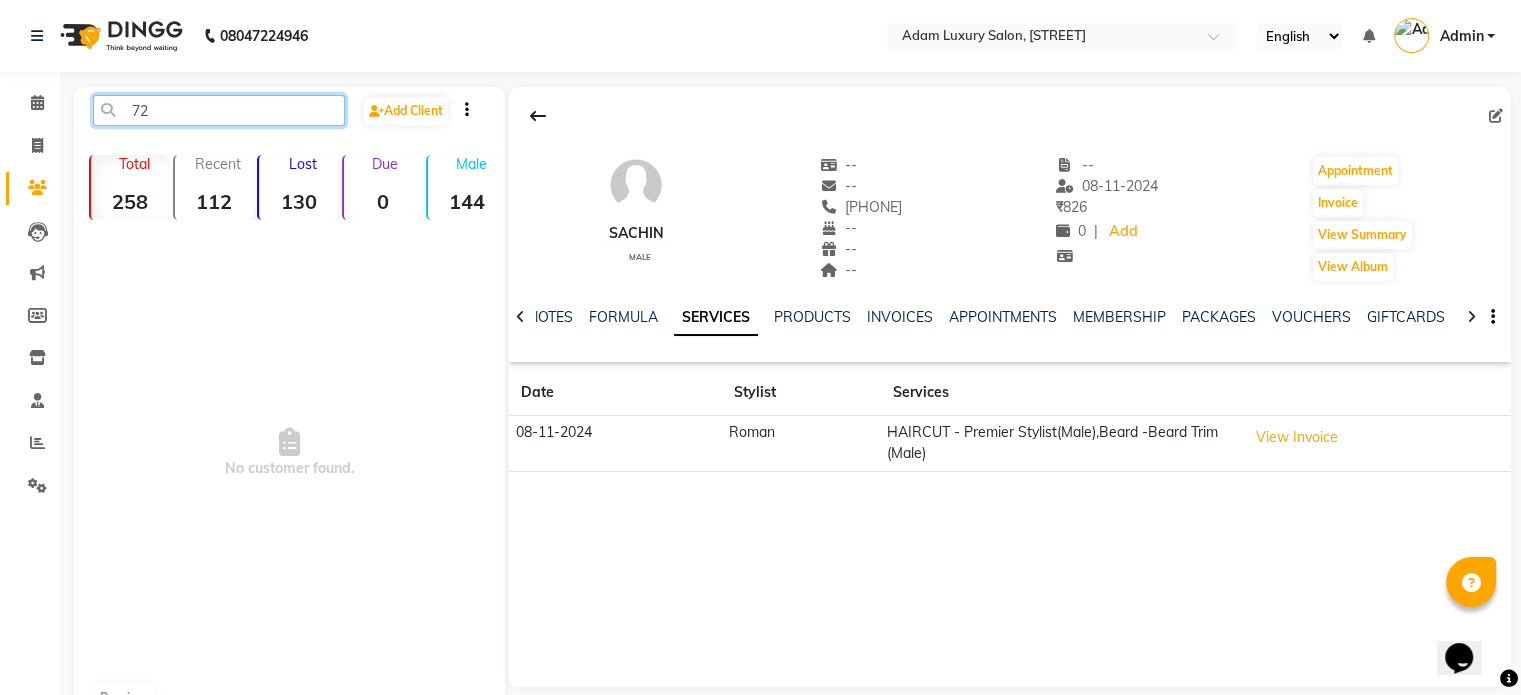type on "7" 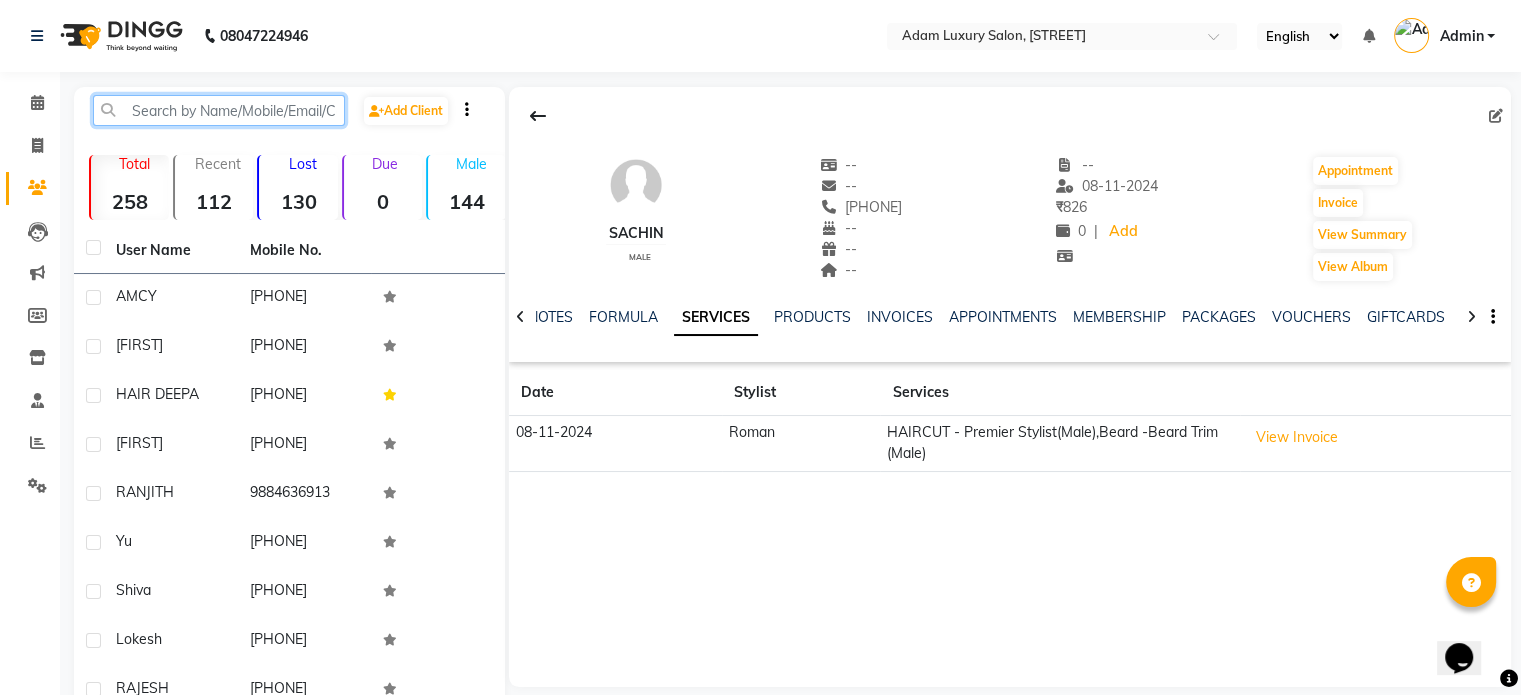 paste on "[PHONE]" 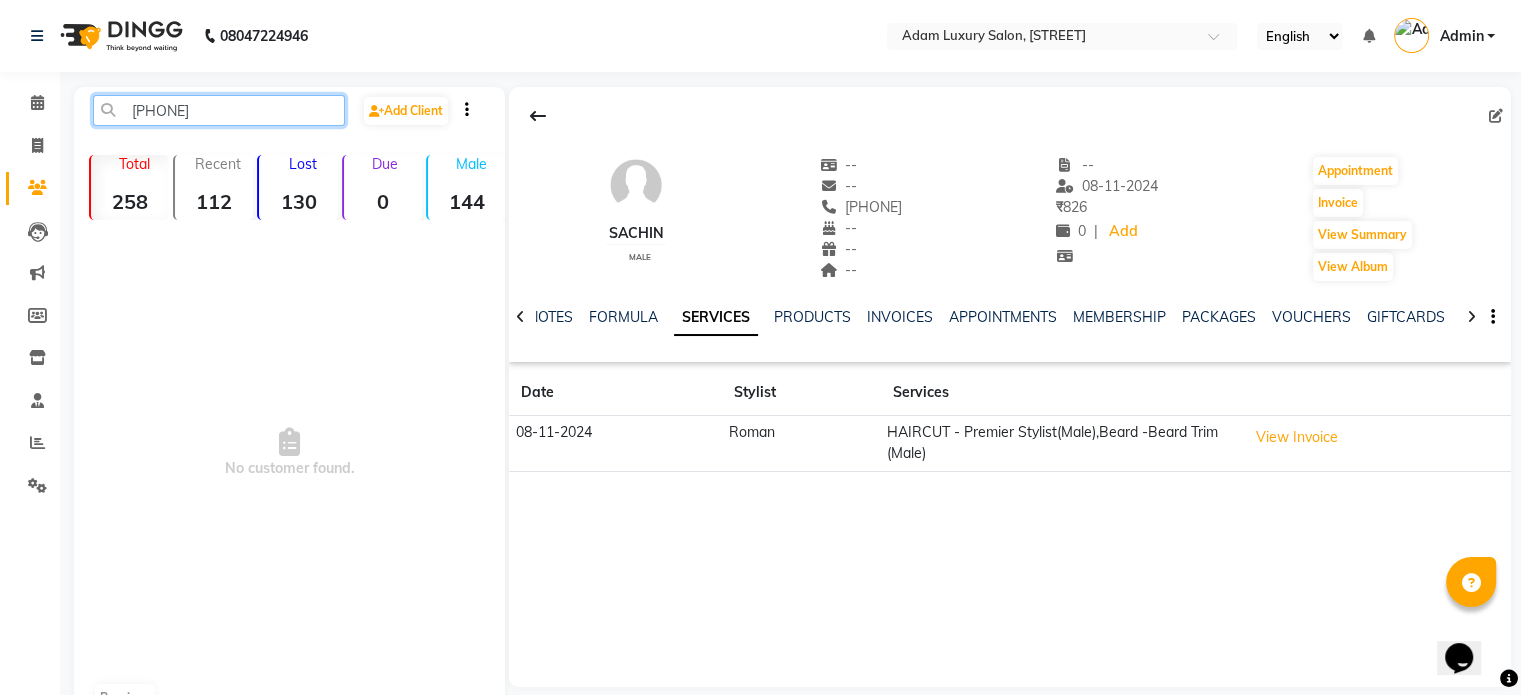 click on "[PHONE]" 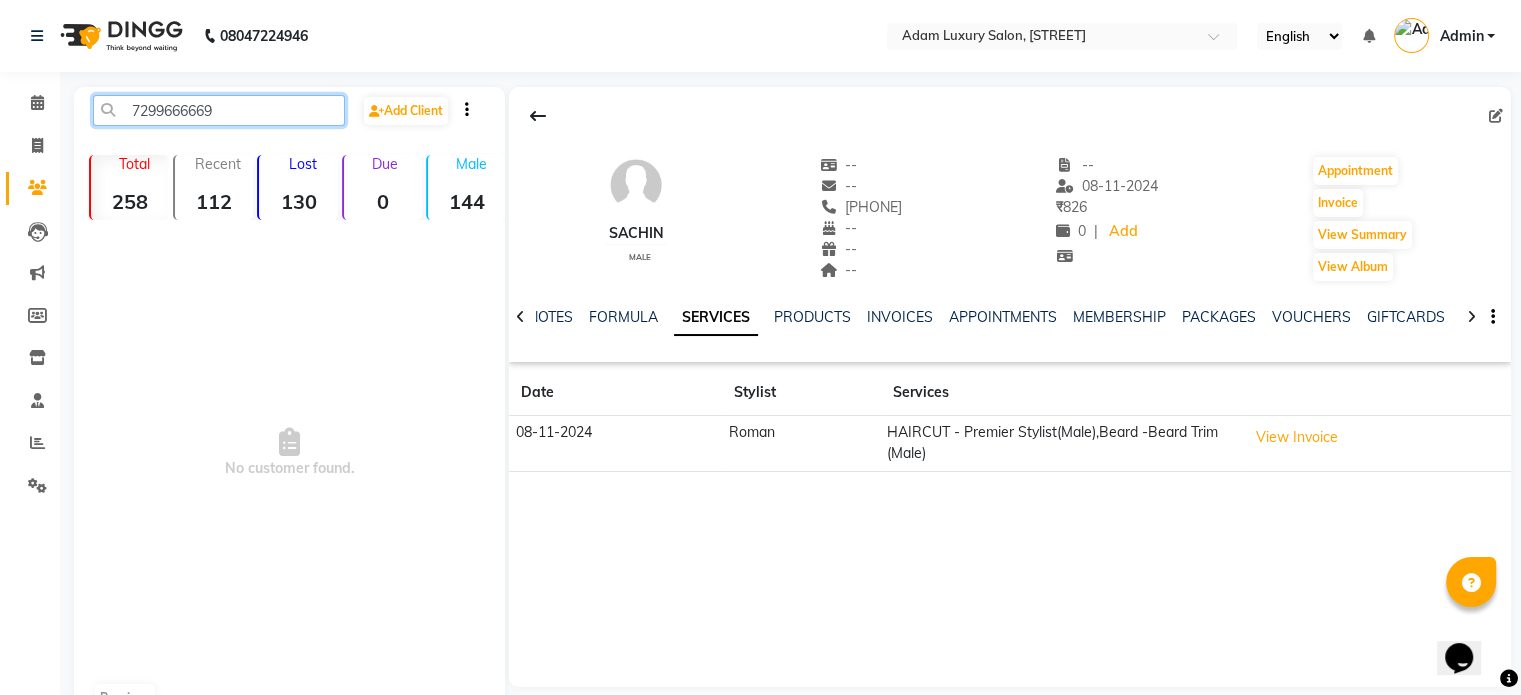 click on "7299666669" 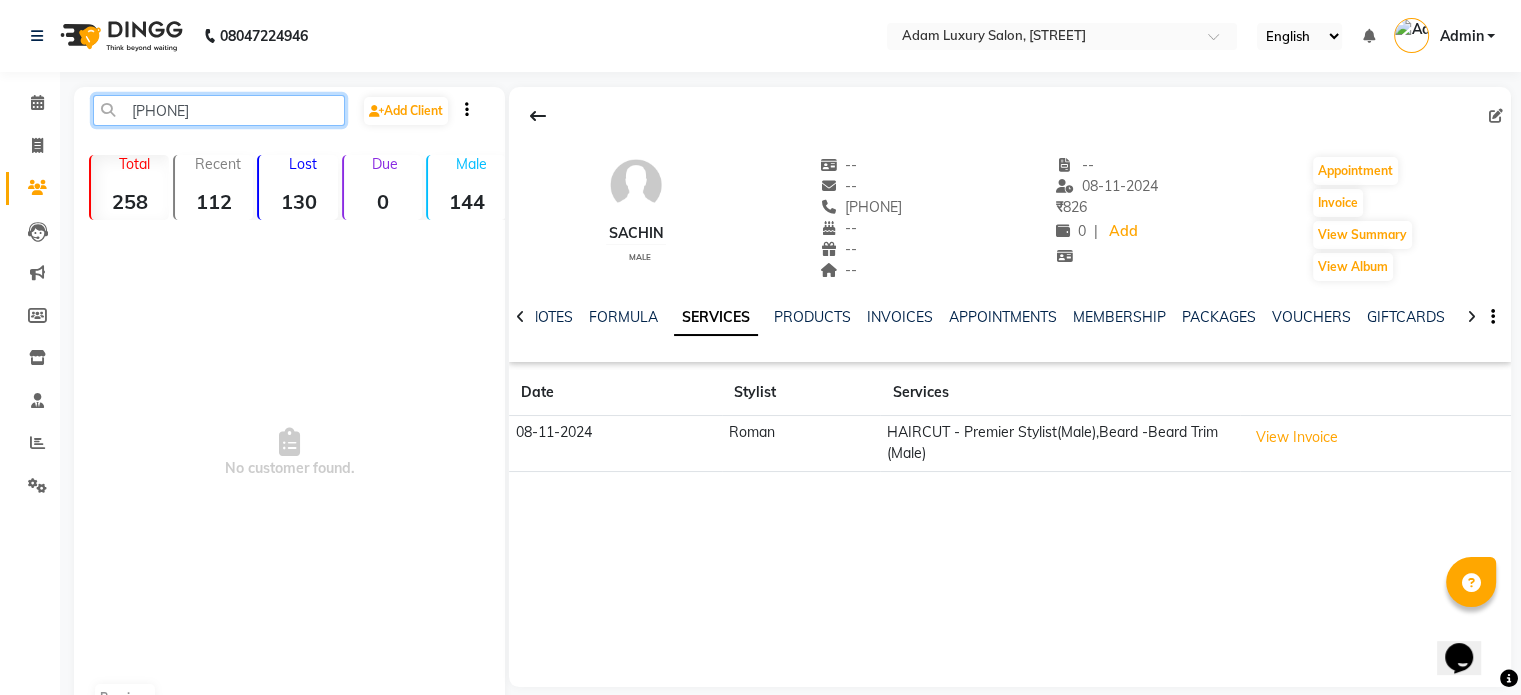 click on "[PHONE]" 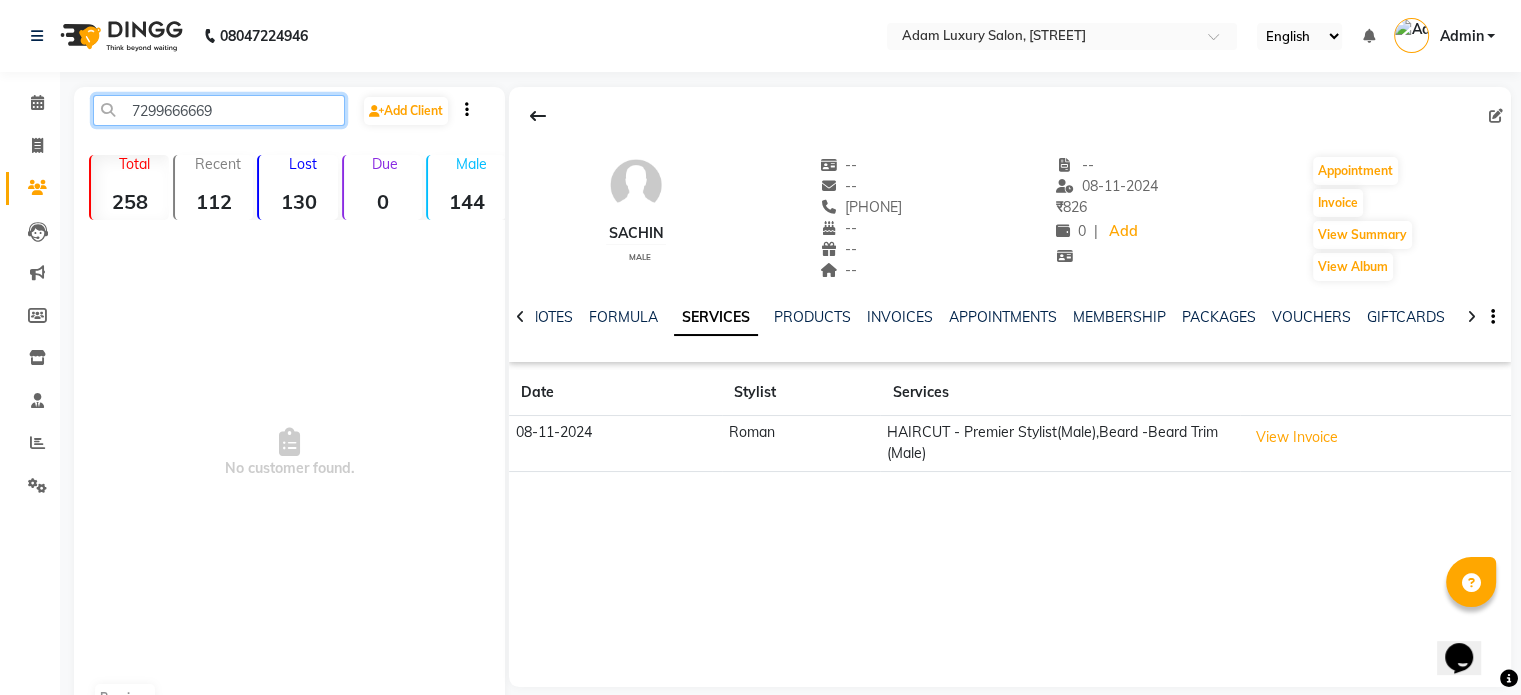 click on "7299666669" 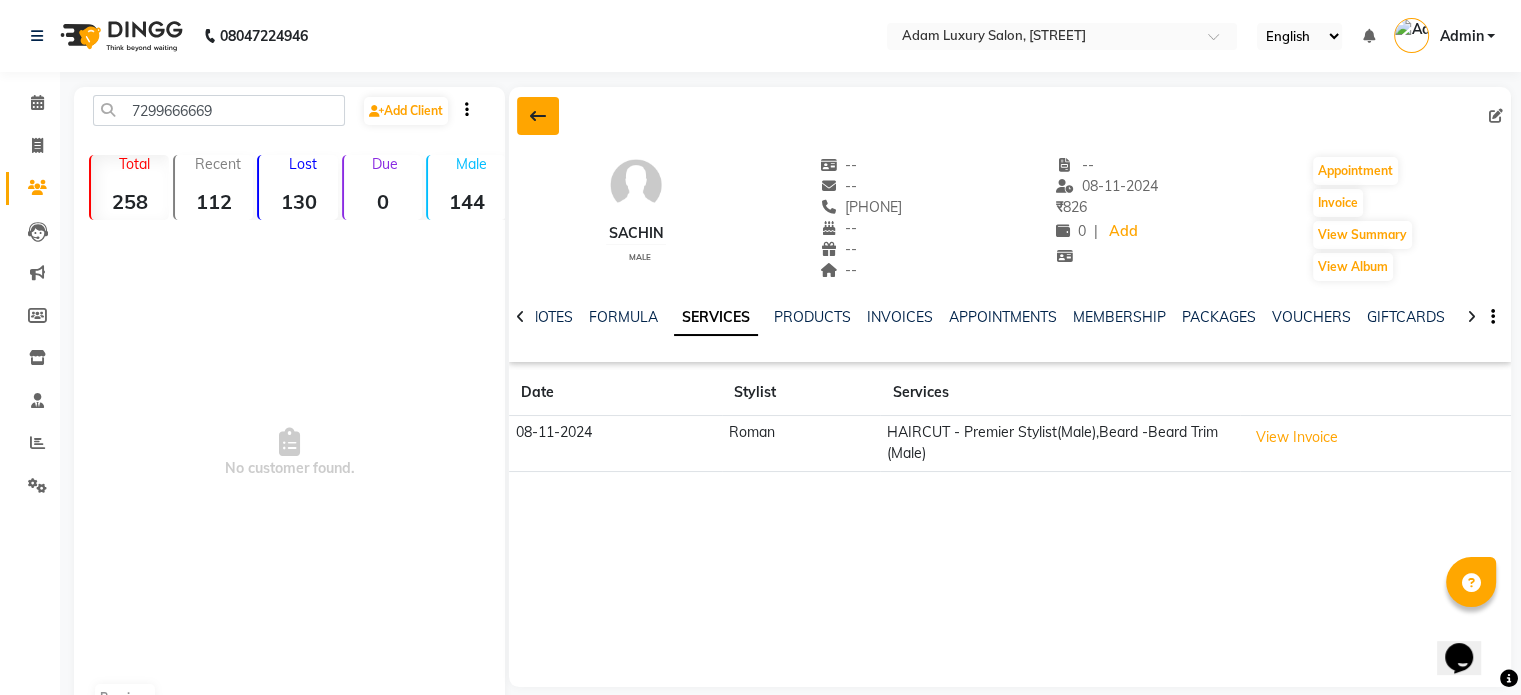 click 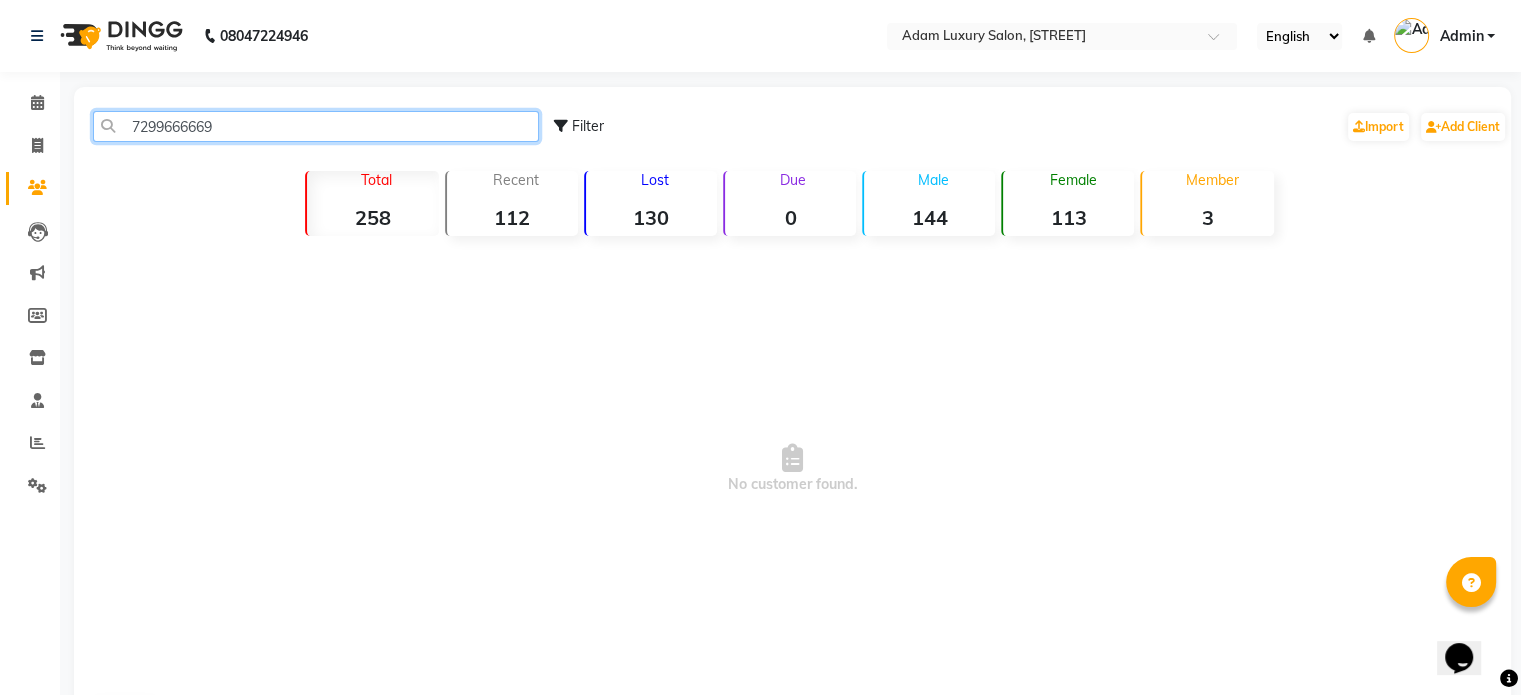 click on "7299666669" 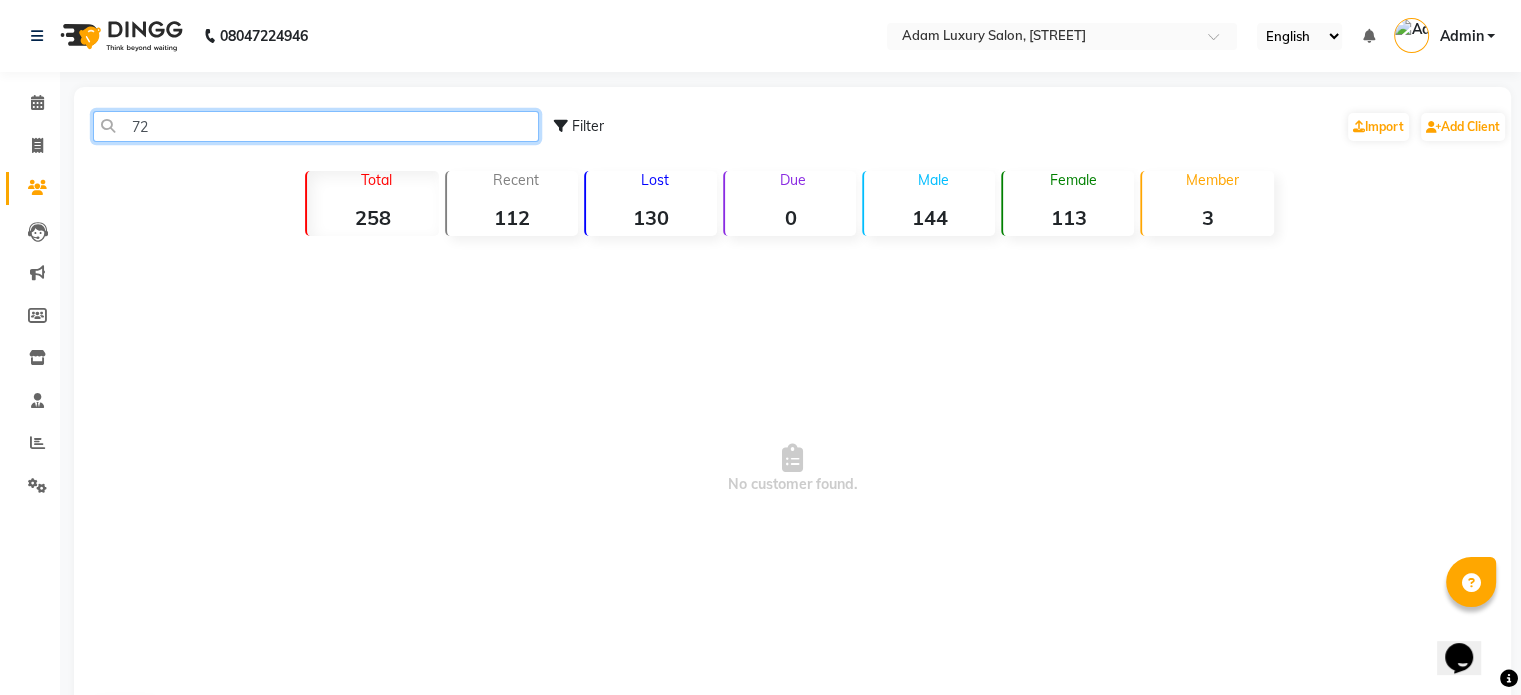 type on "7" 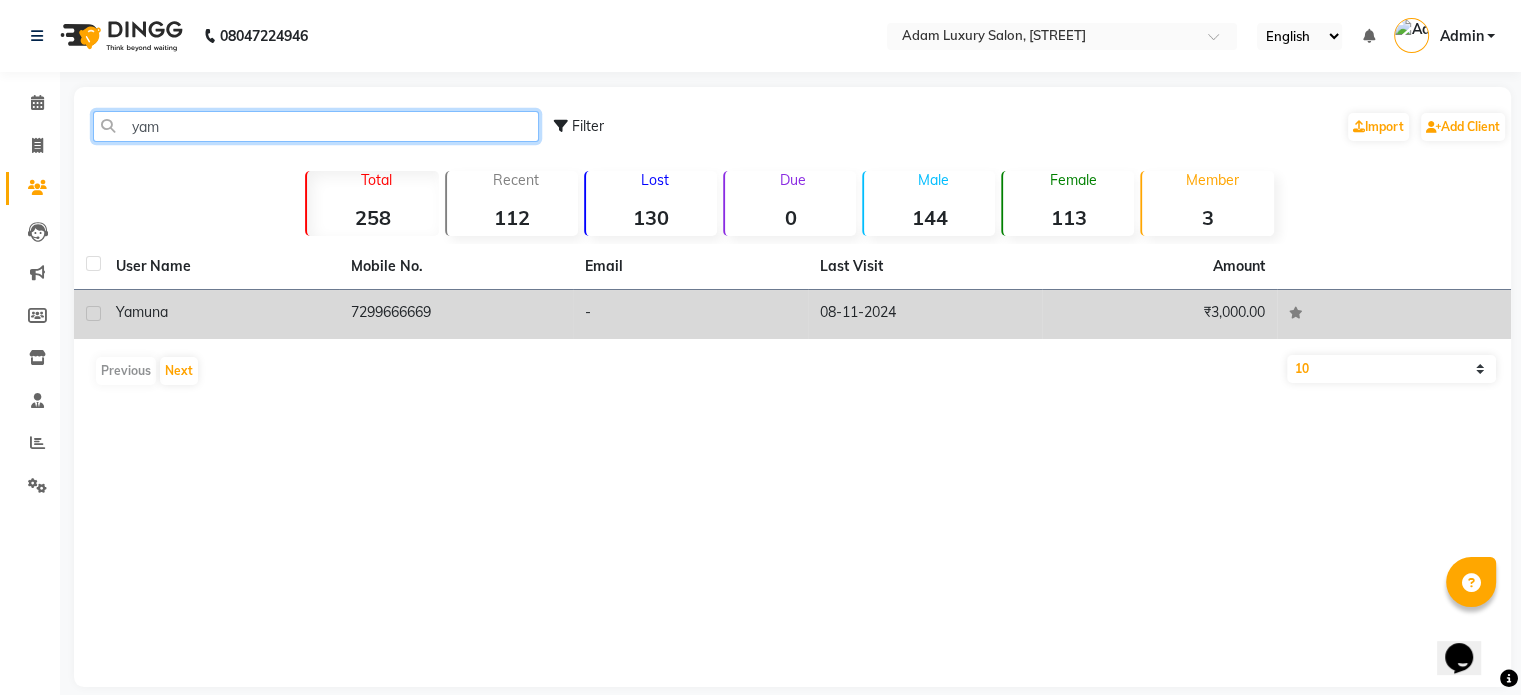 type on "yam" 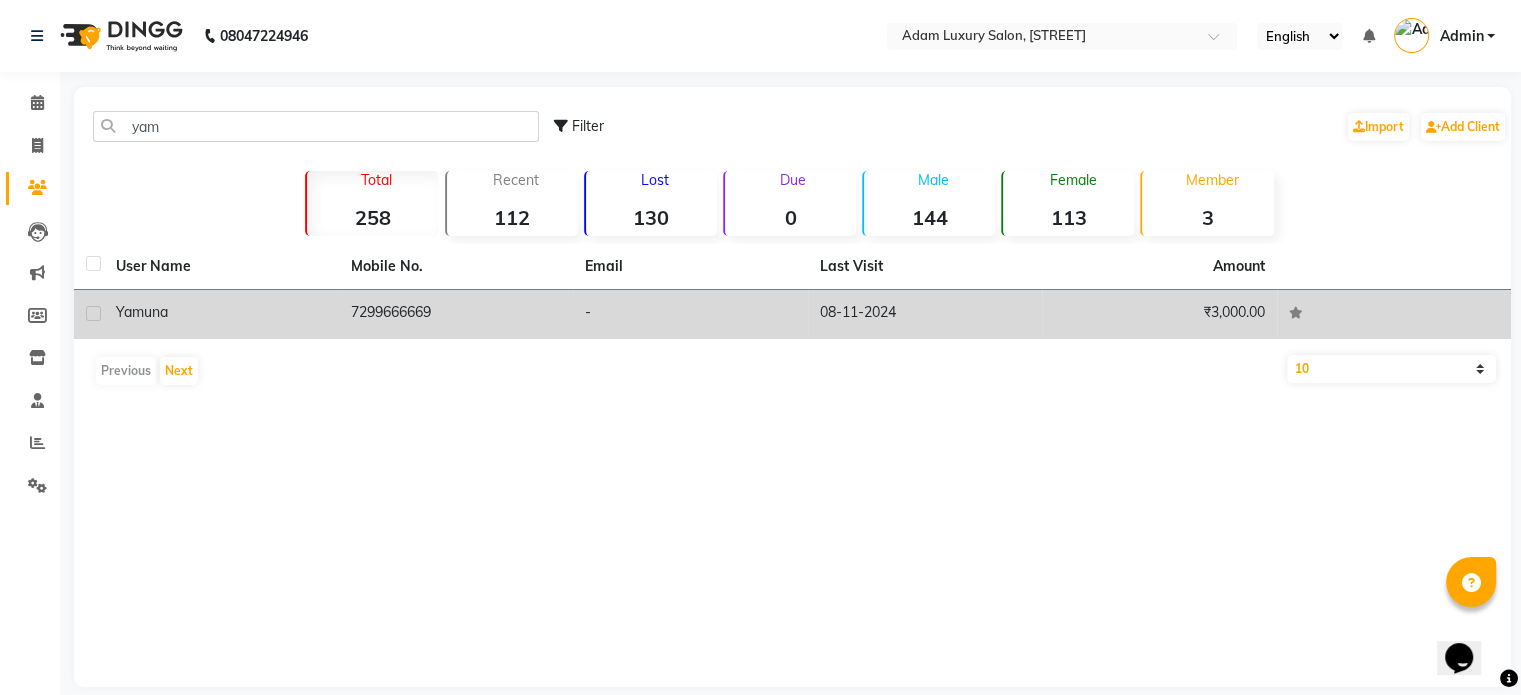 click on "7299666669" 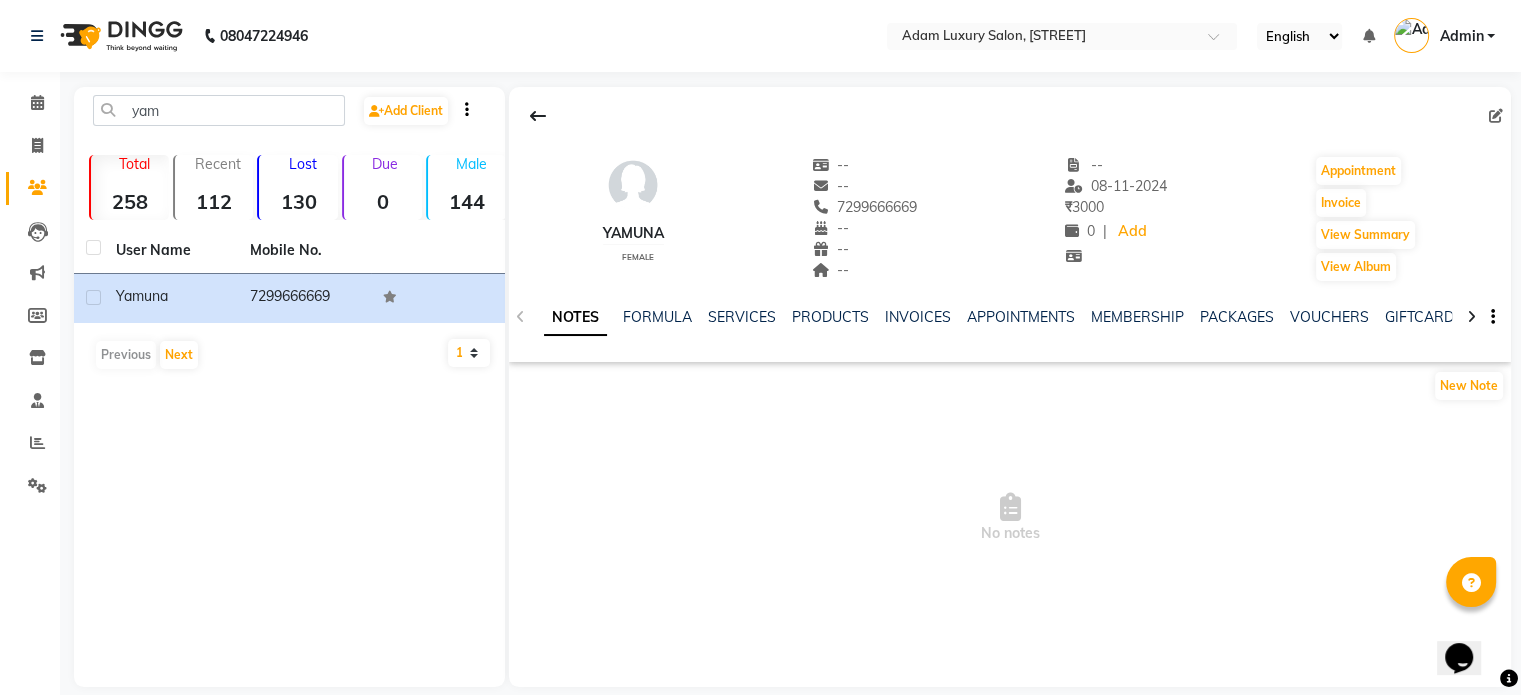 drag, startPoint x: 833, startPoint y: 217, endPoint x: 909, endPoint y: 210, distance: 76.321686 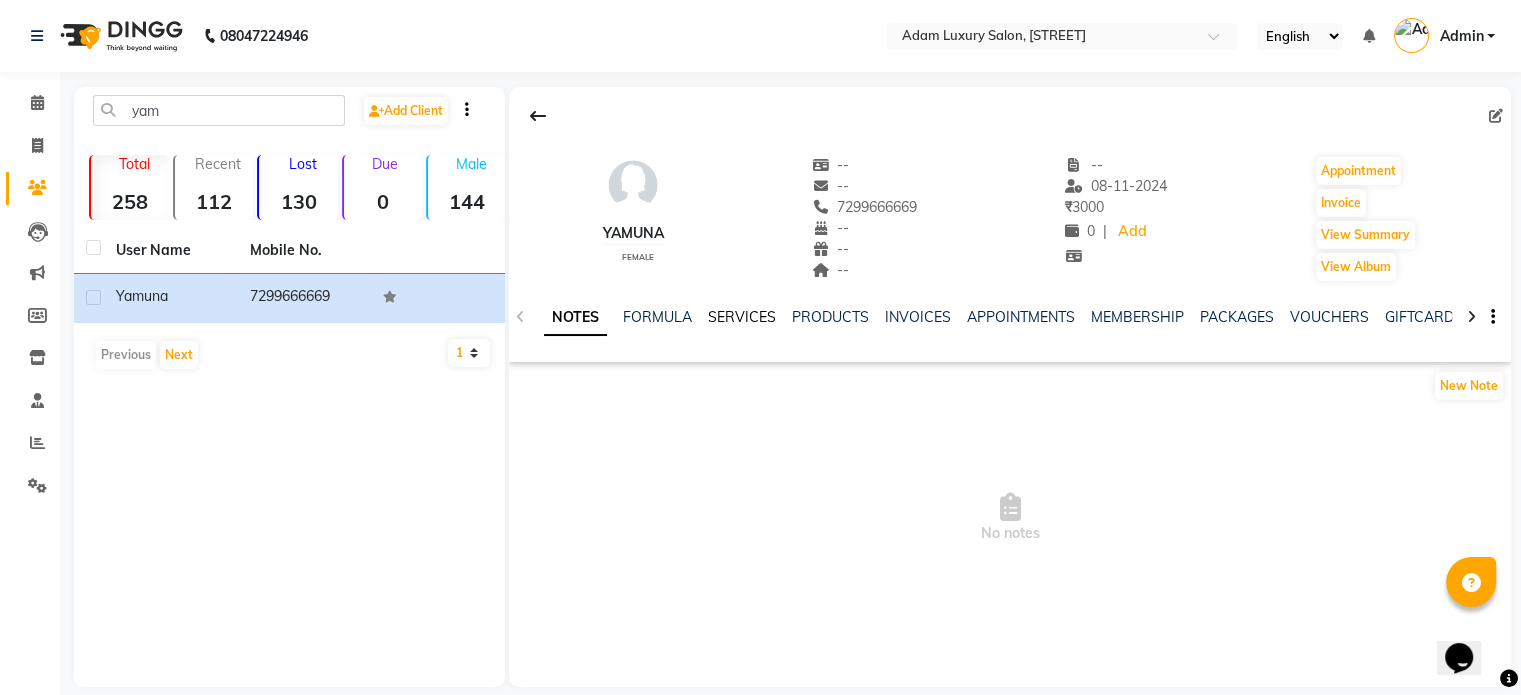 click on "SERVICES" 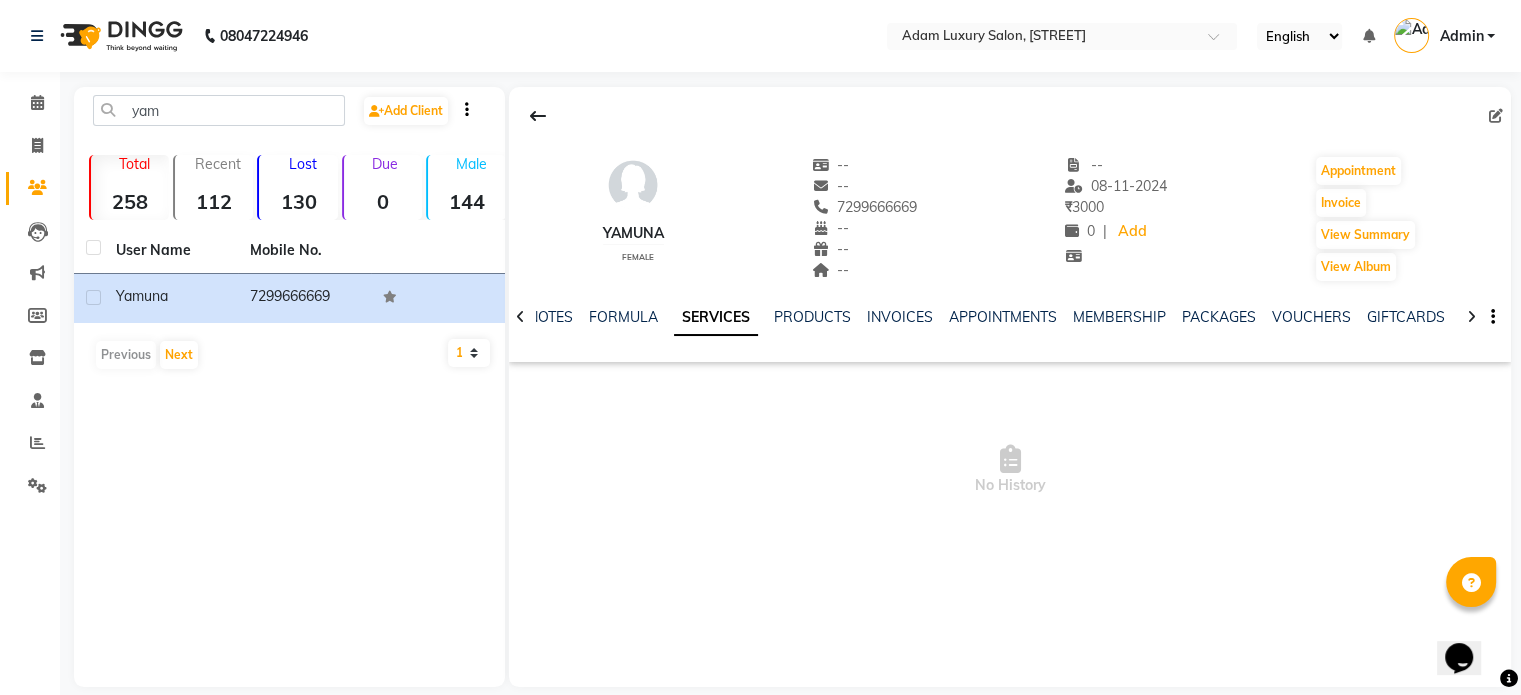 click on "SERVICES" 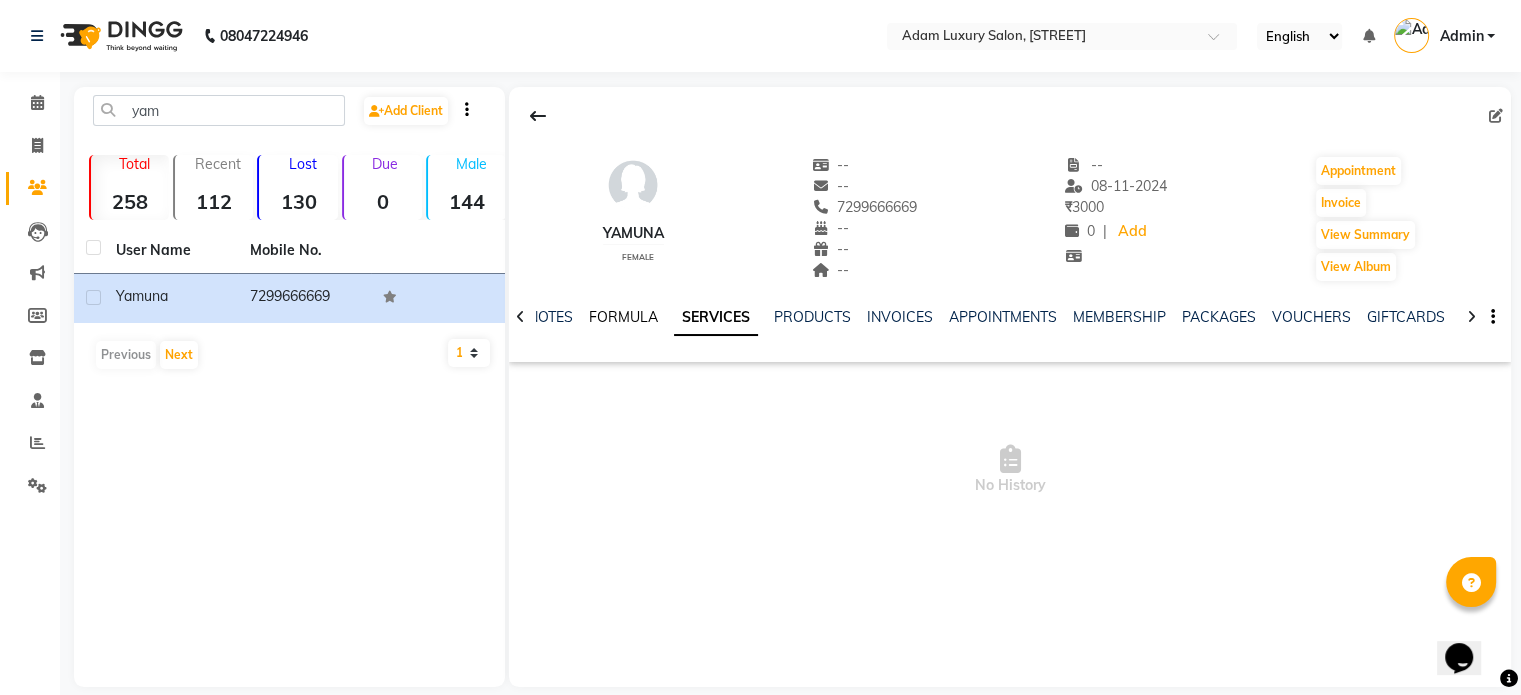 click on "FORMULA" 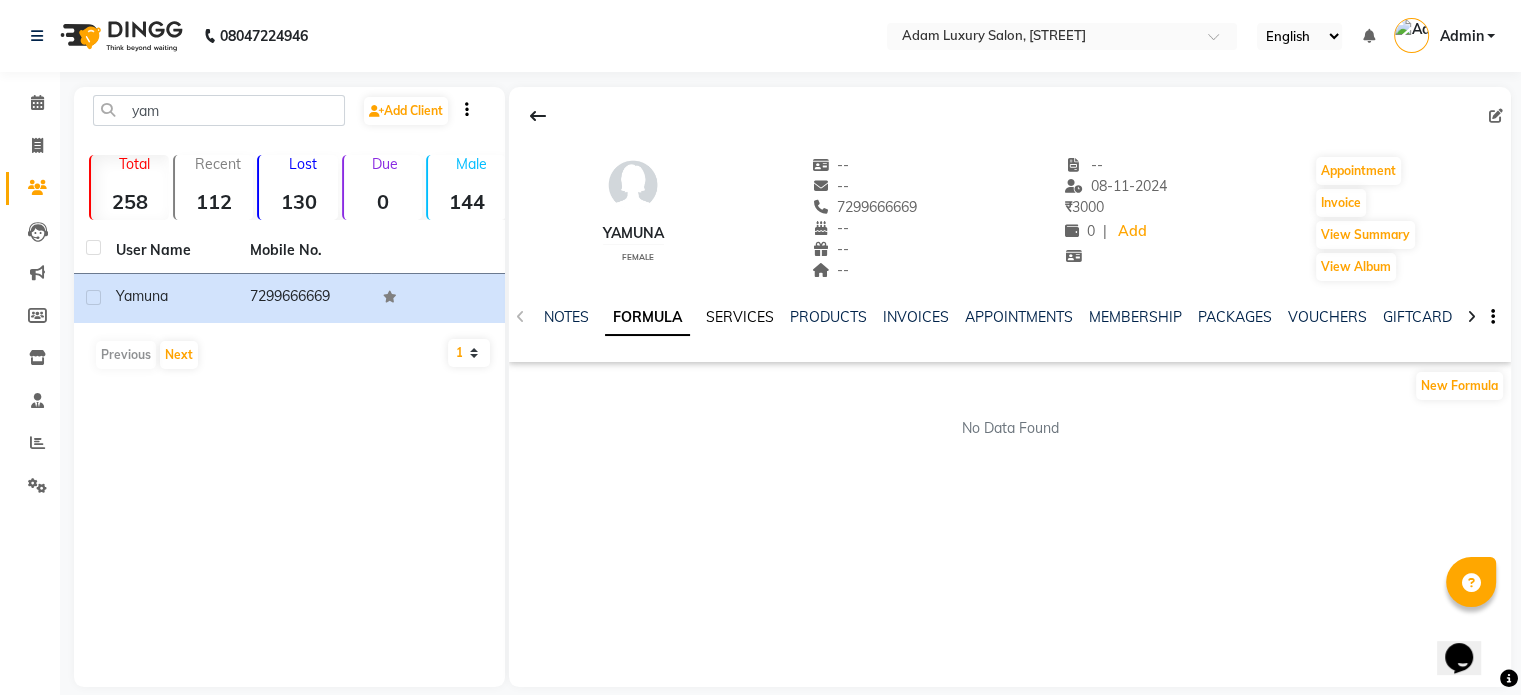 click on "SERVICES" 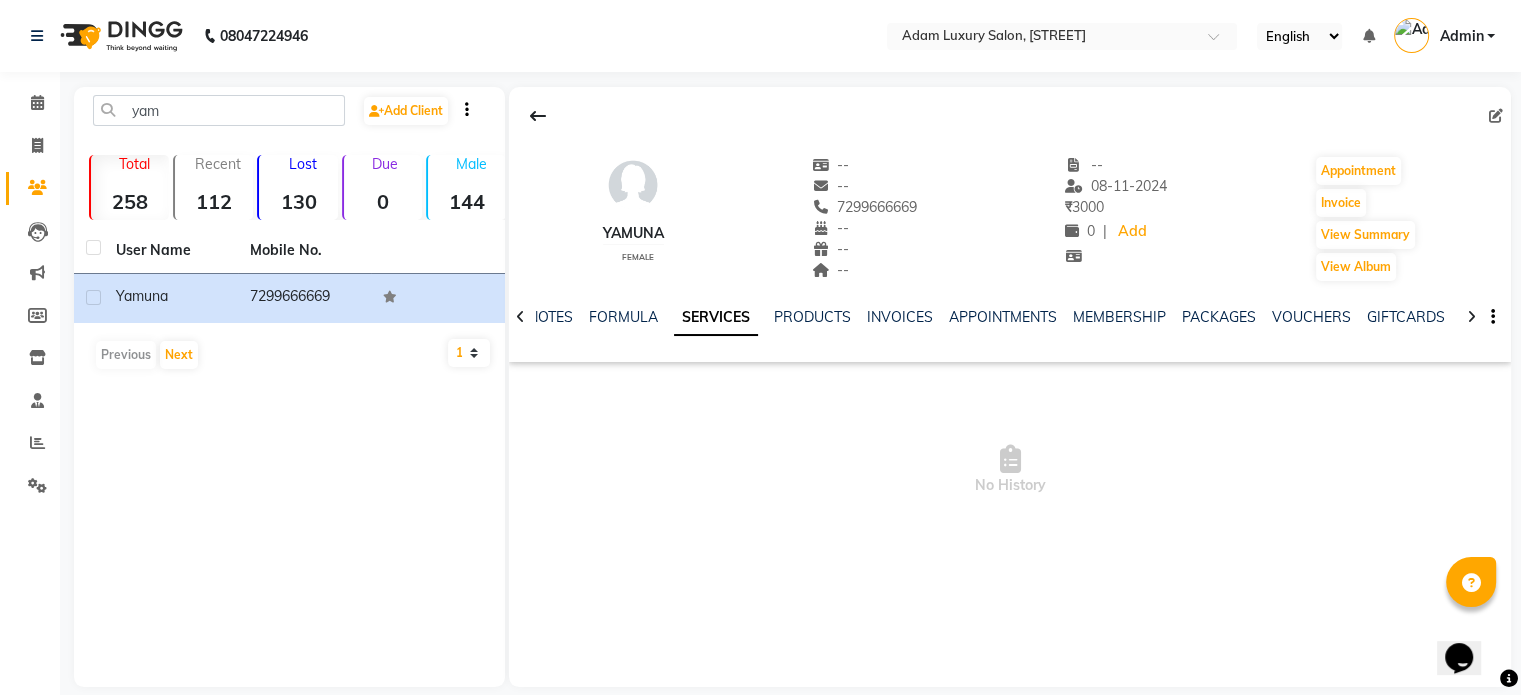 click on "SERVICES" 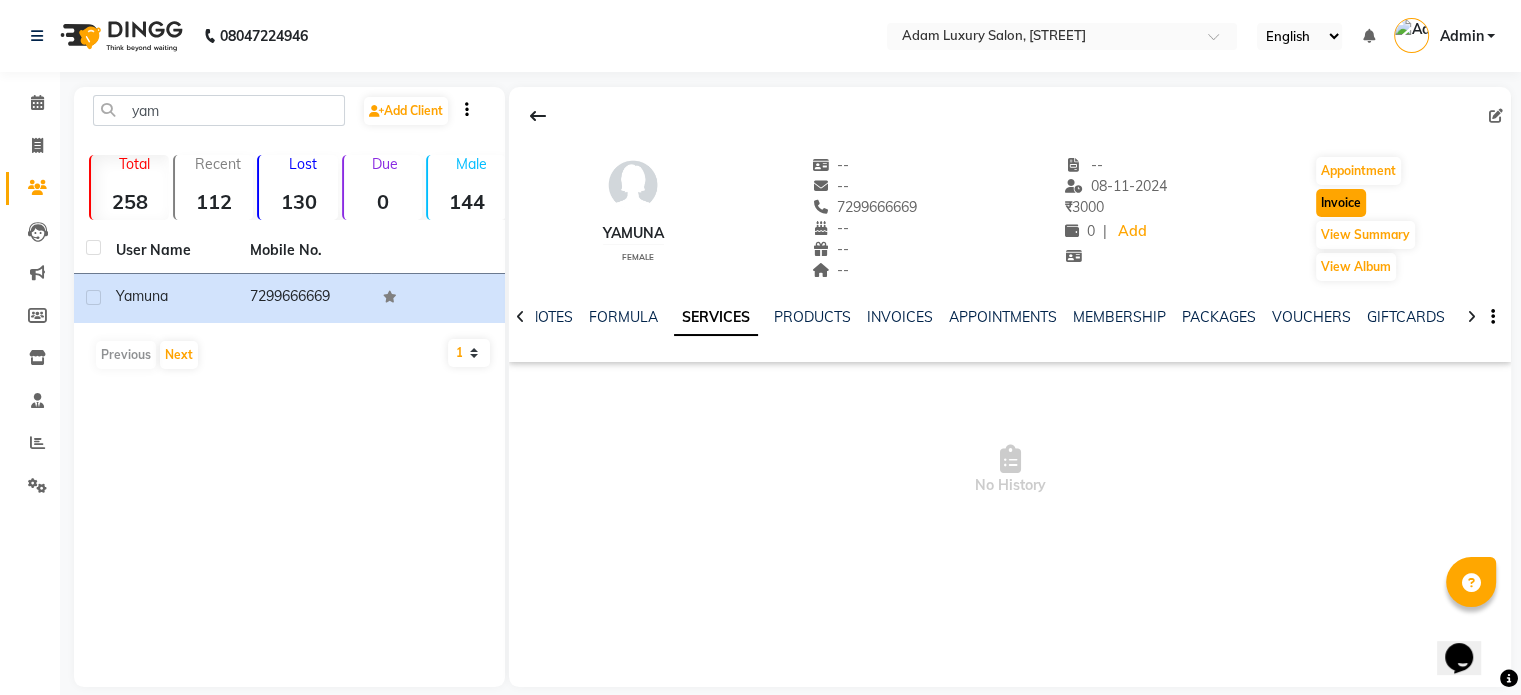 click on "Invoice" 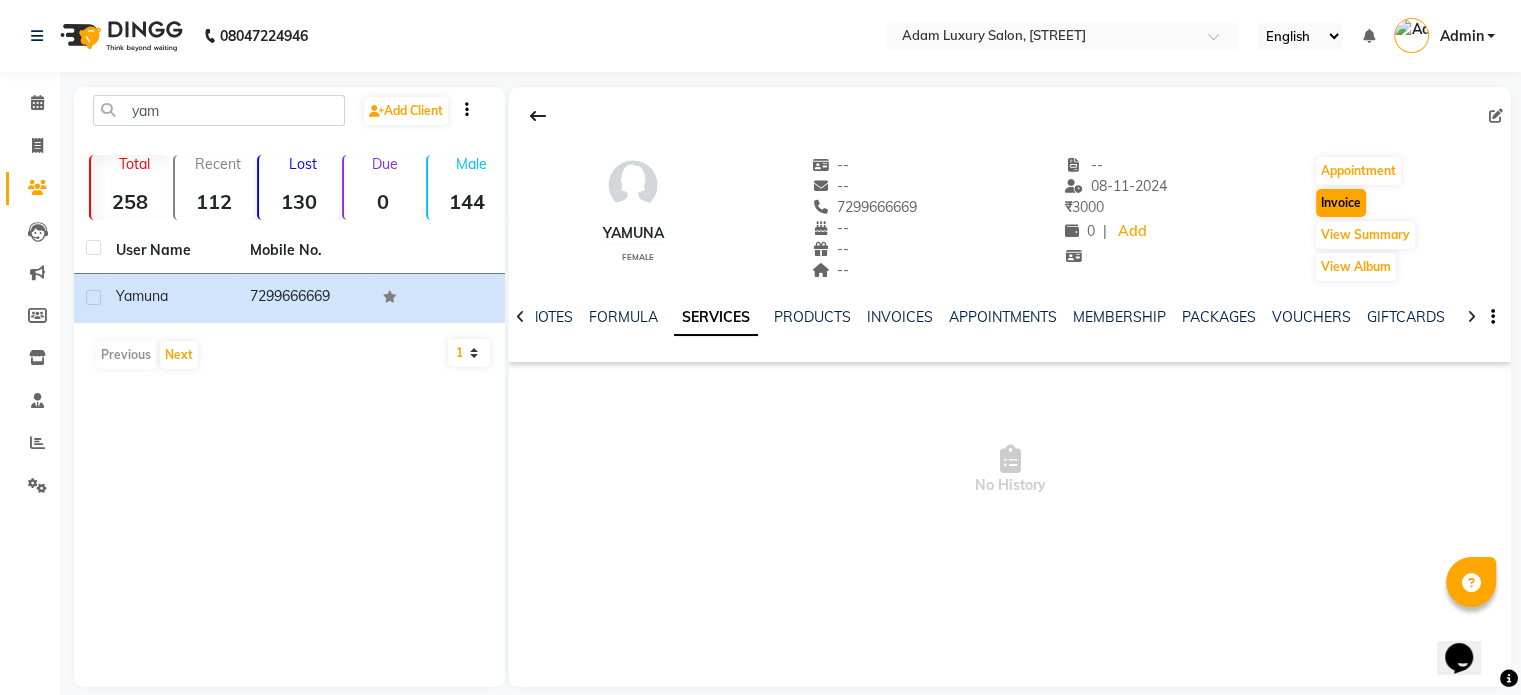 select on "service" 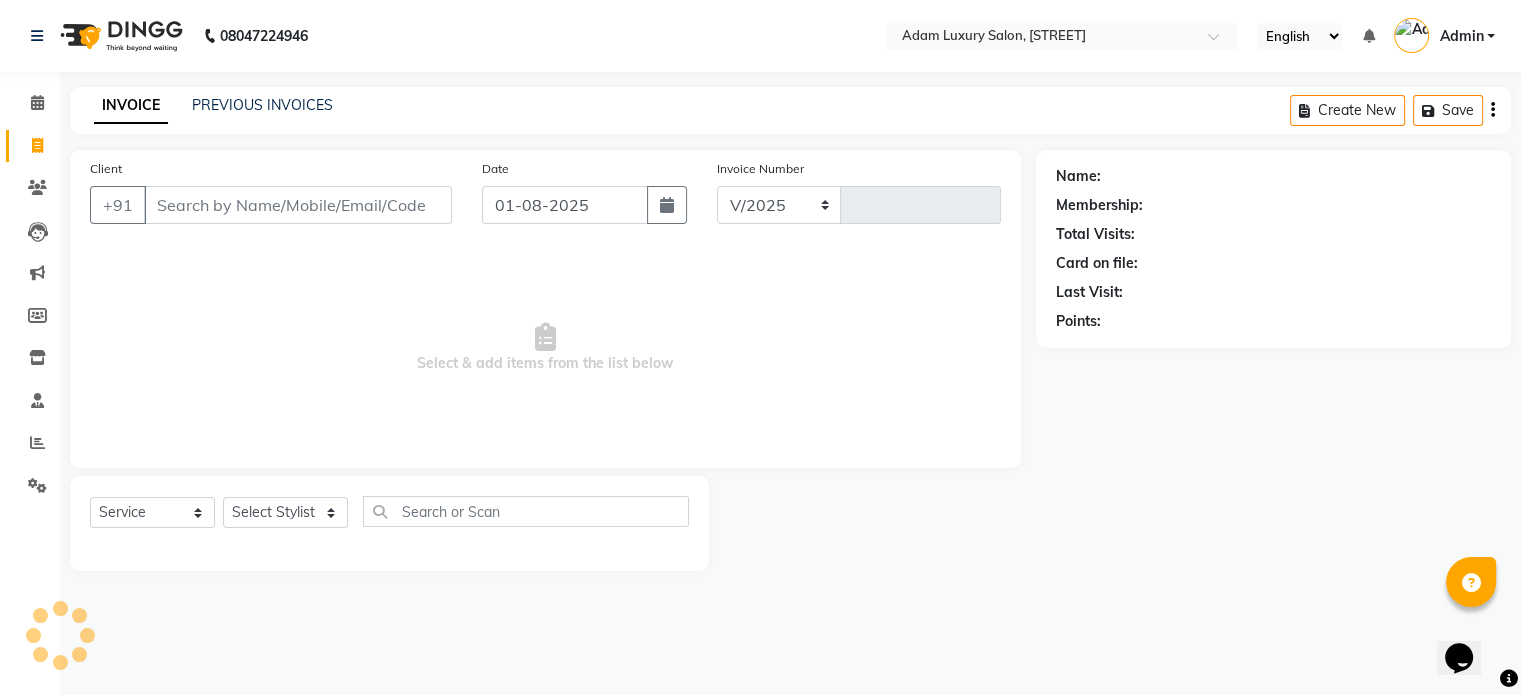 select on "7119" 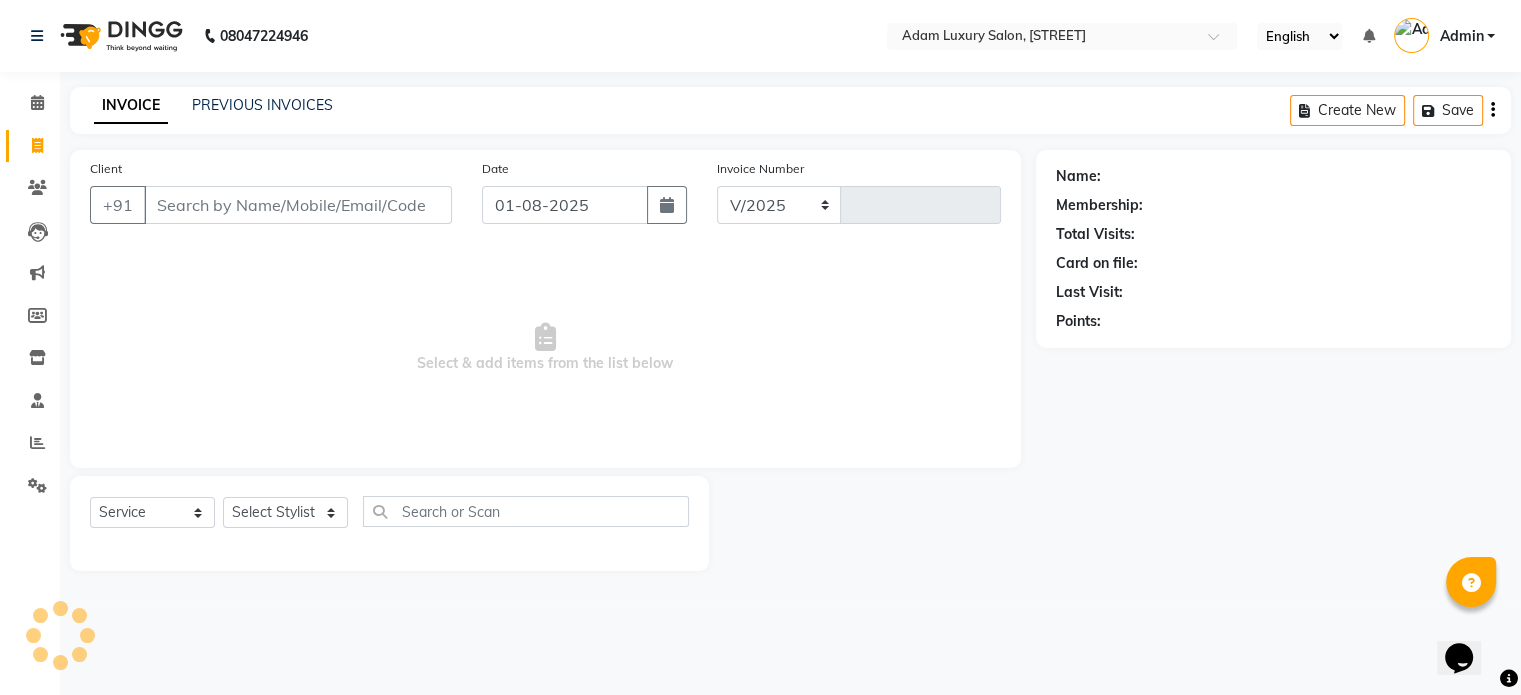 type on "0217" 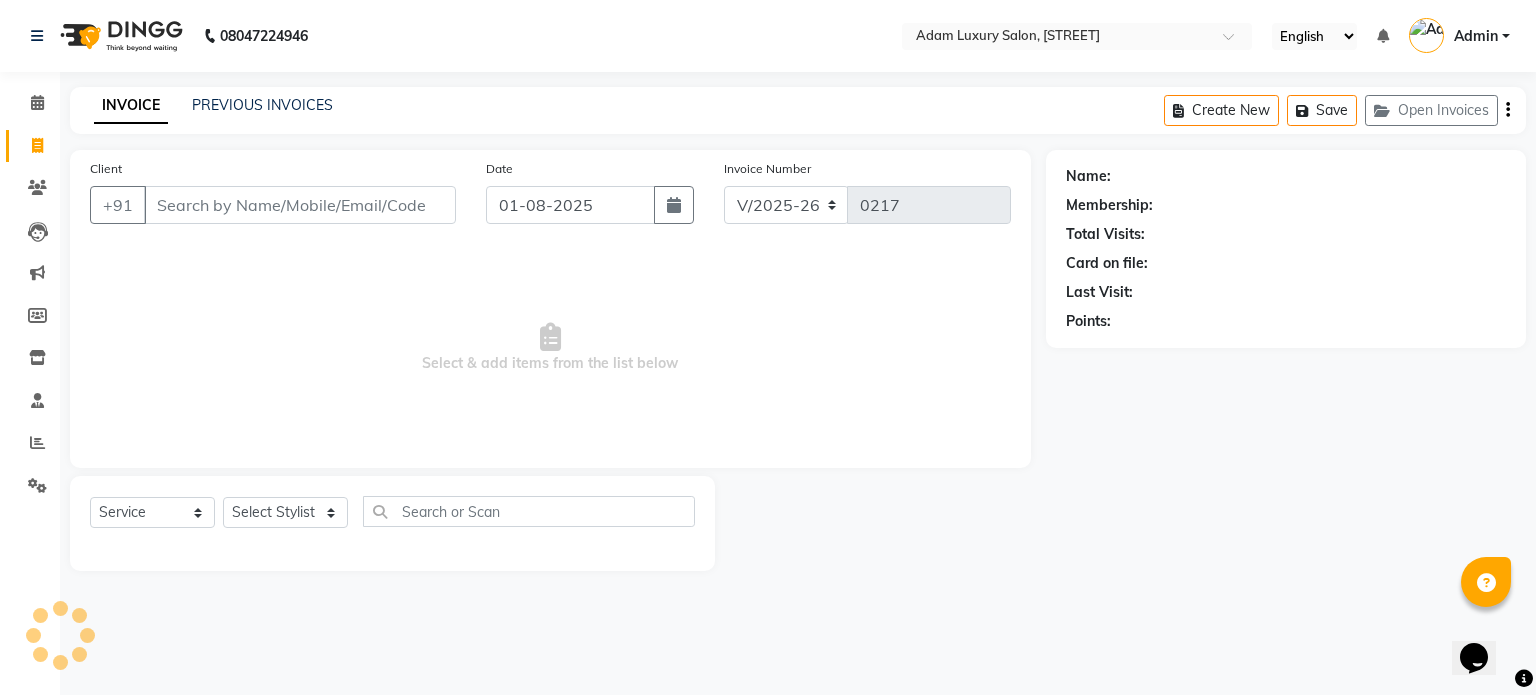 type on "7299666669" 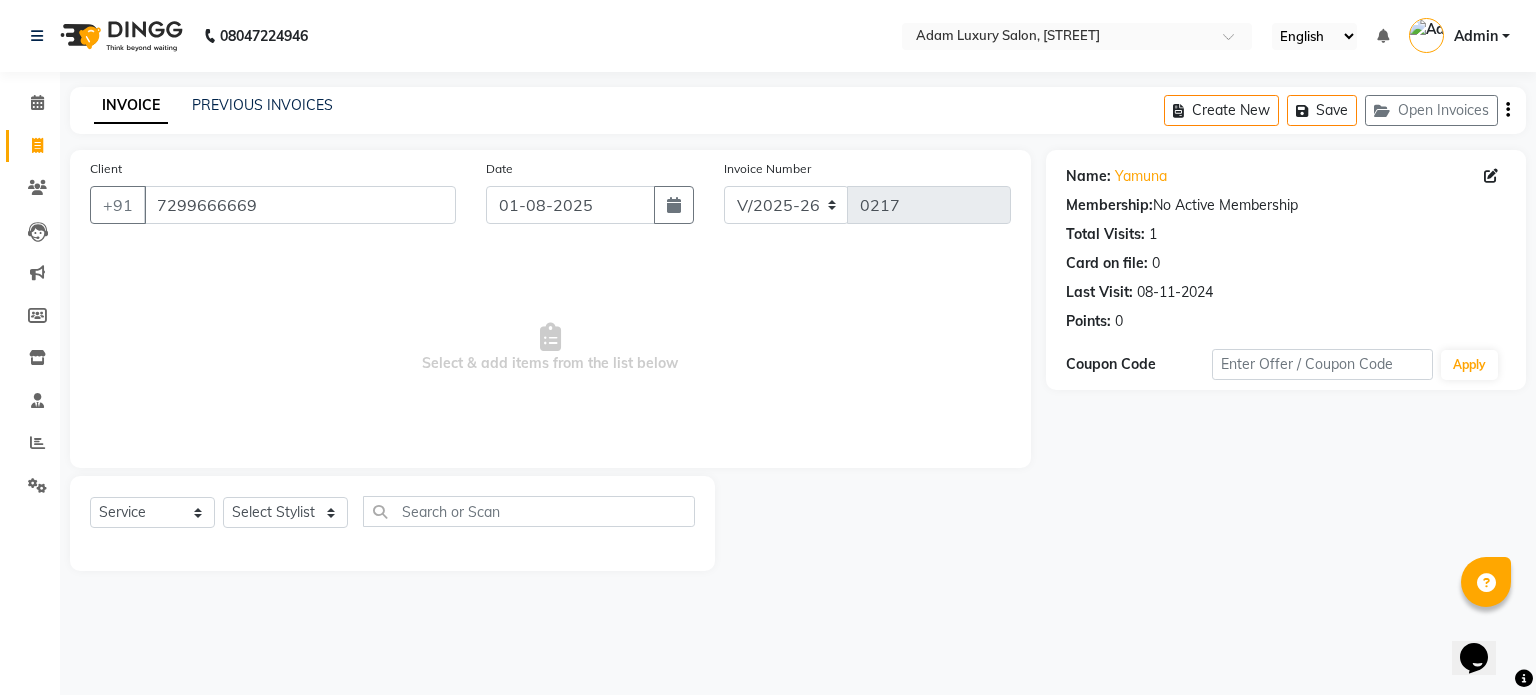 click on "Total Visits:" 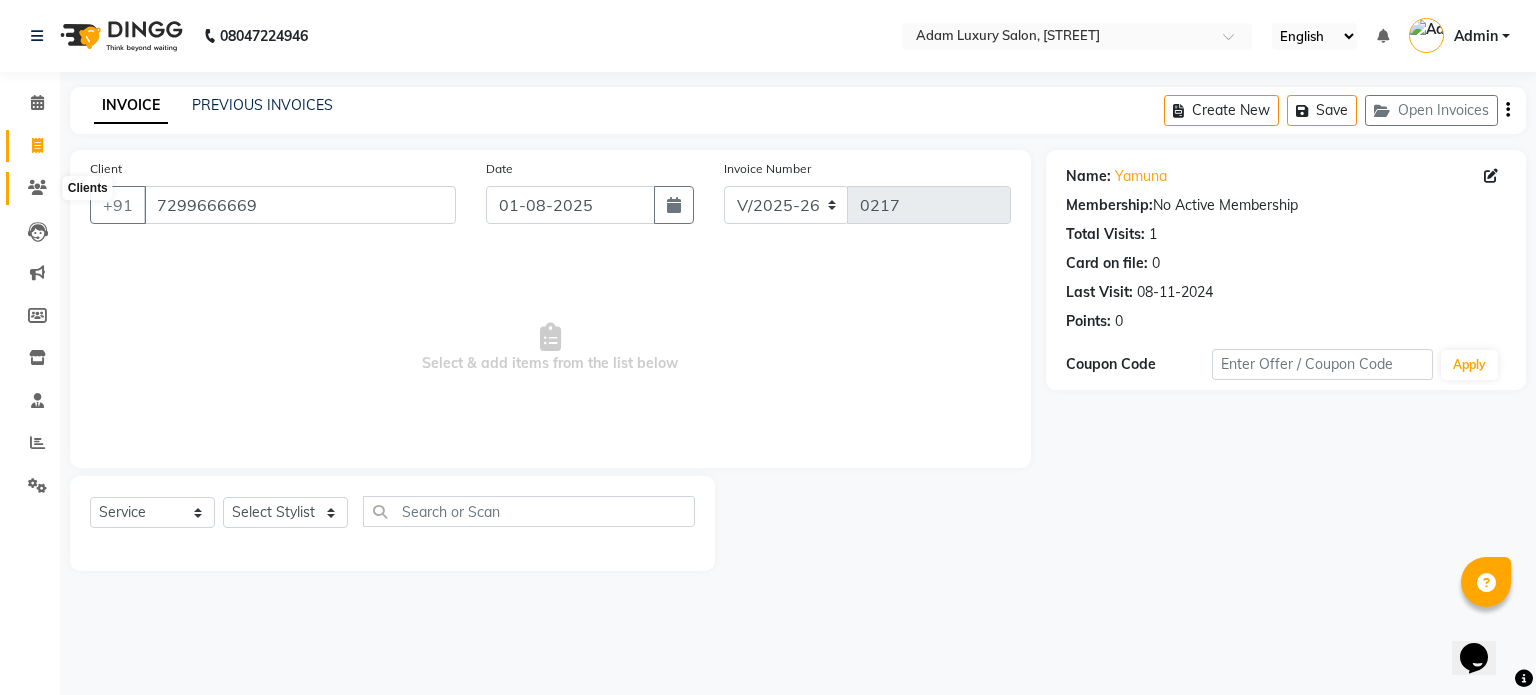 click 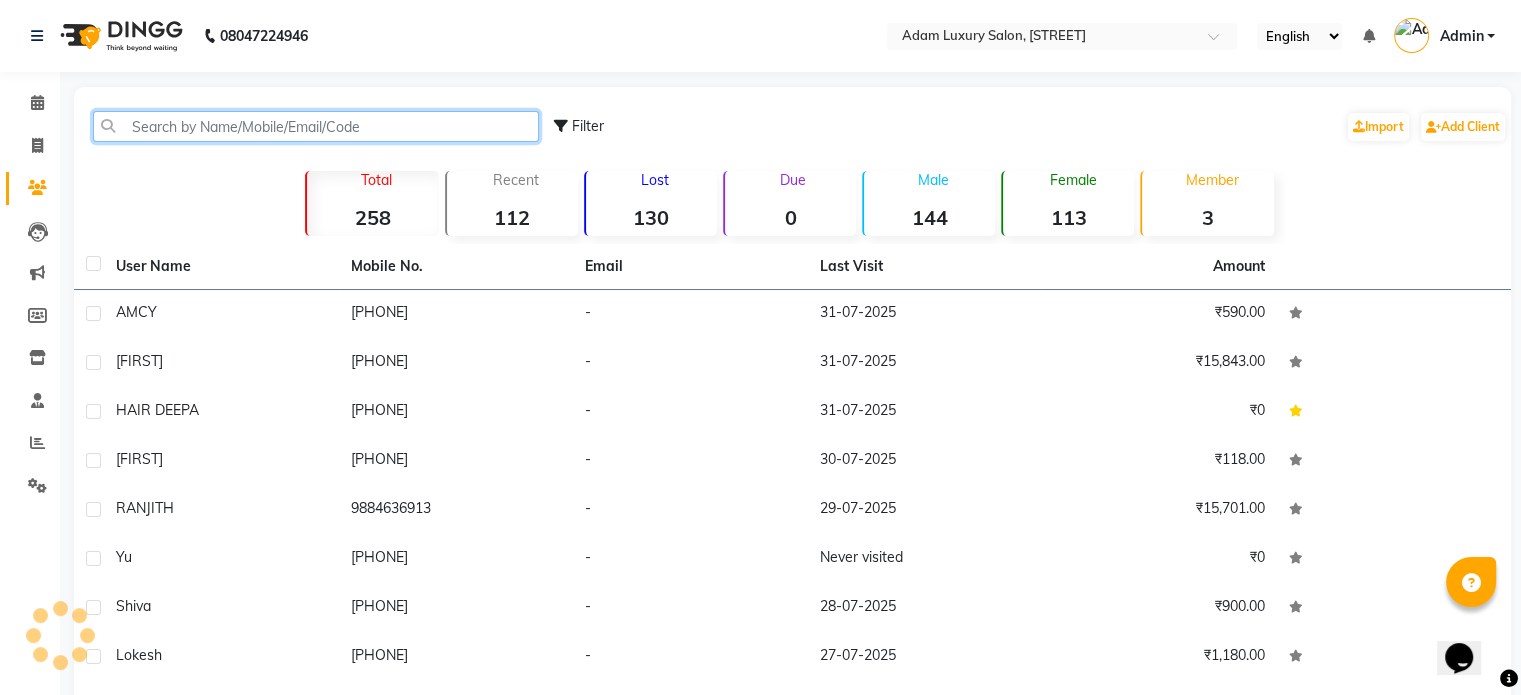 click 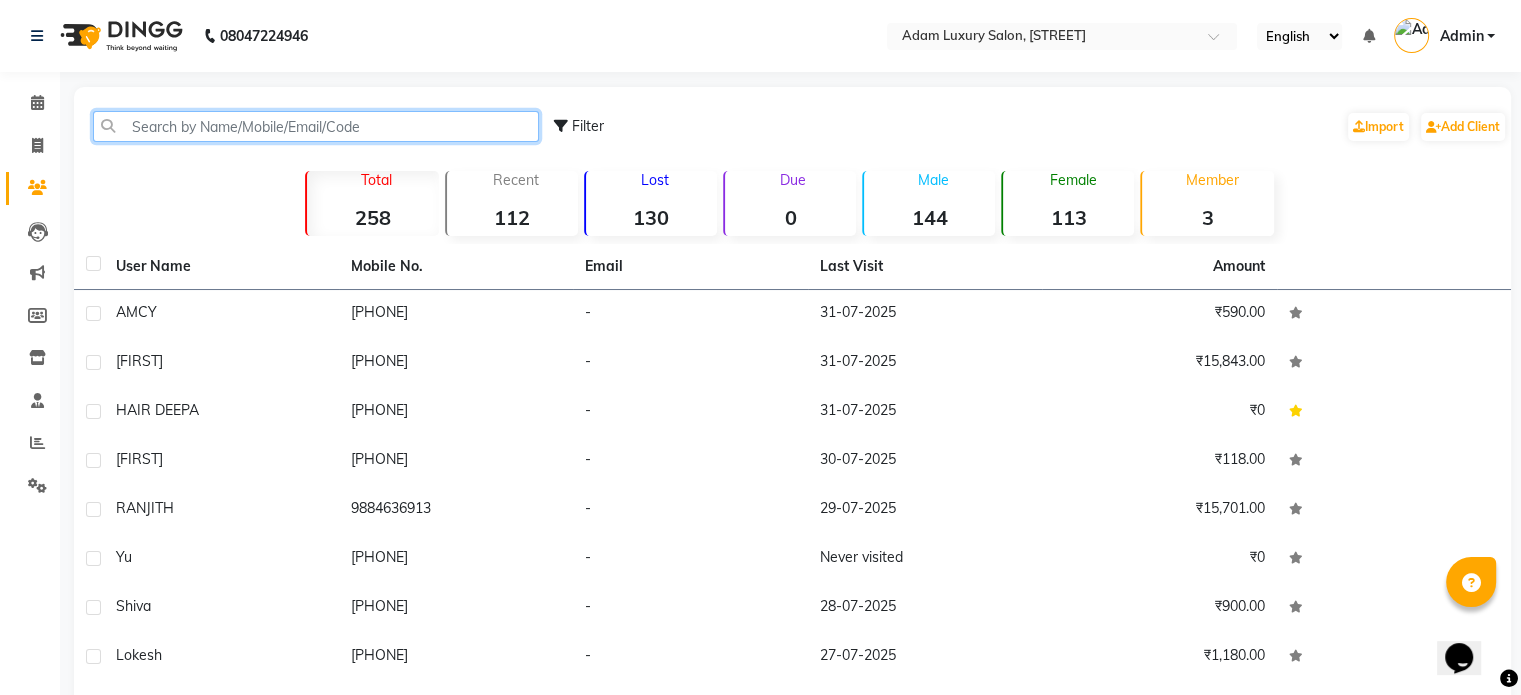 paste on "[PHONE]" 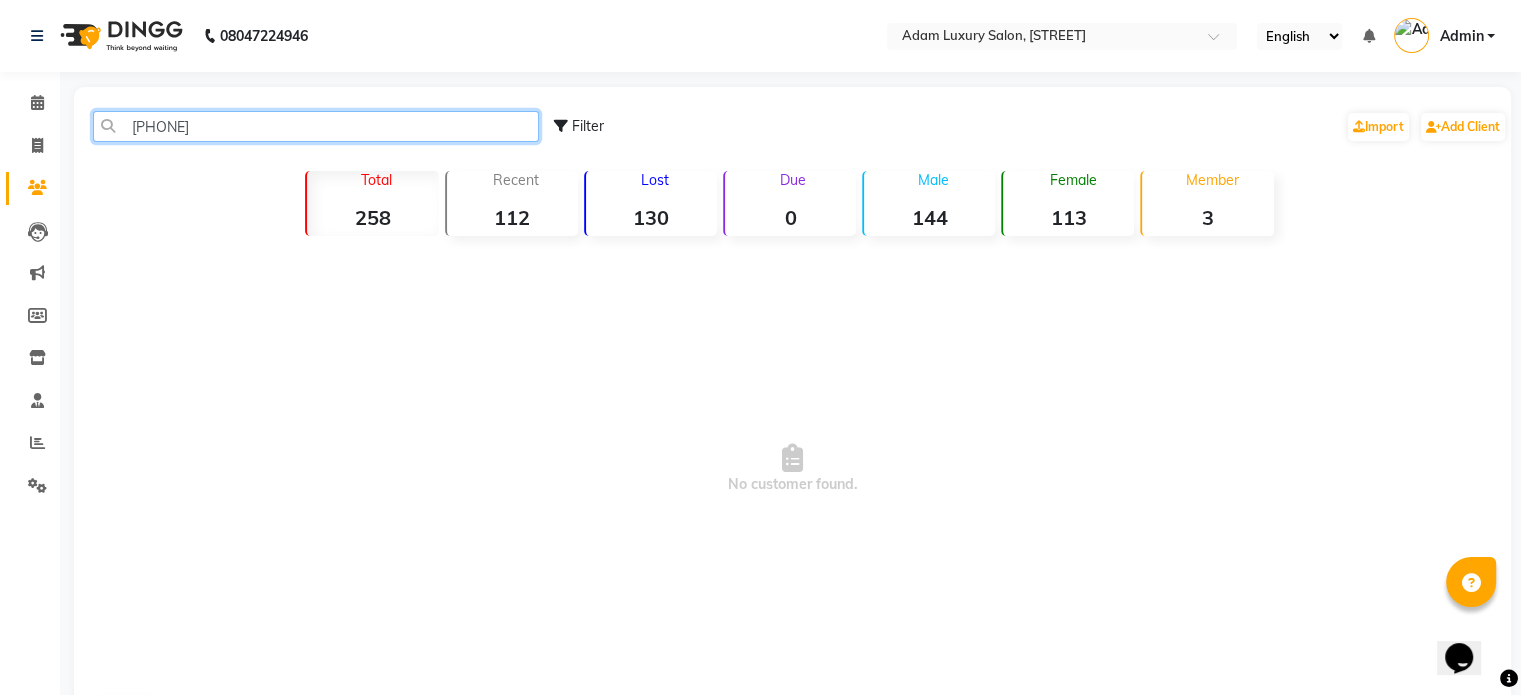 click on "[PHONE]" 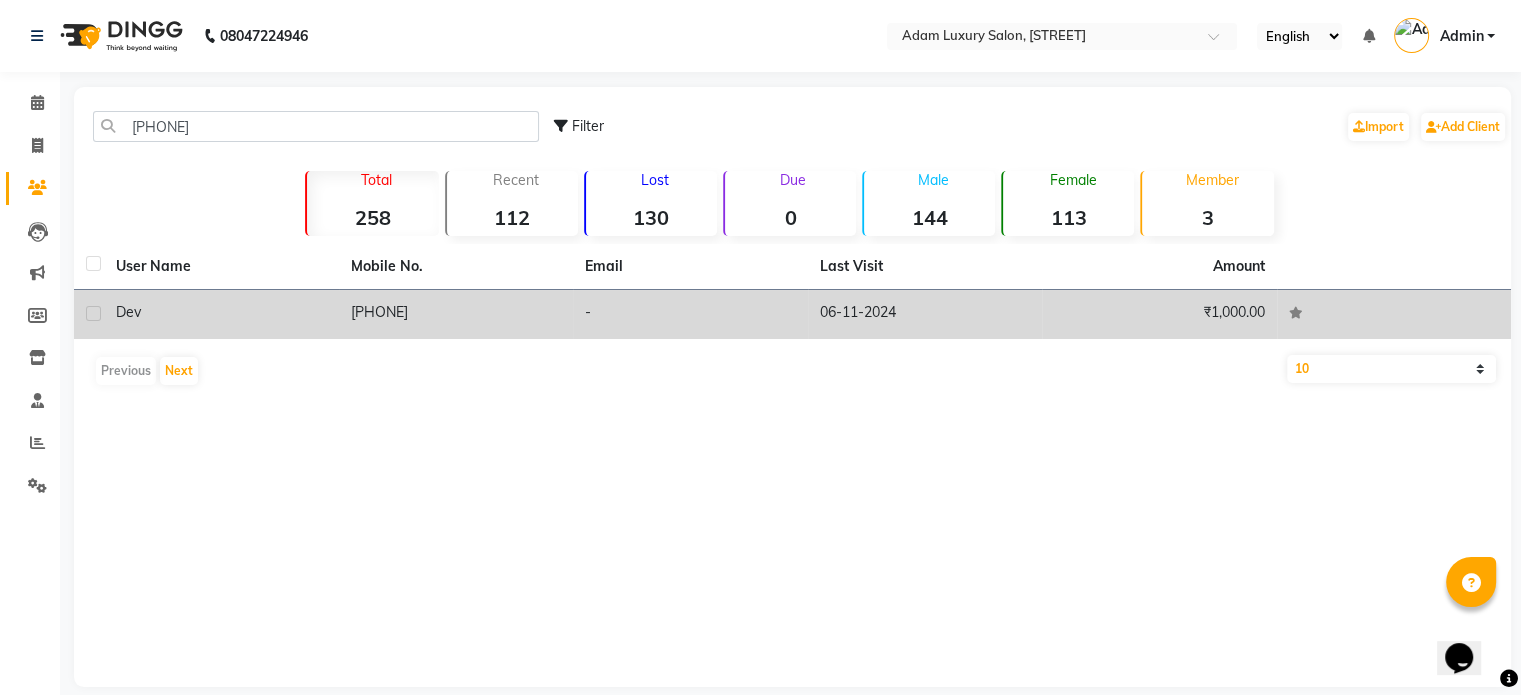 click on "[PHONE]" 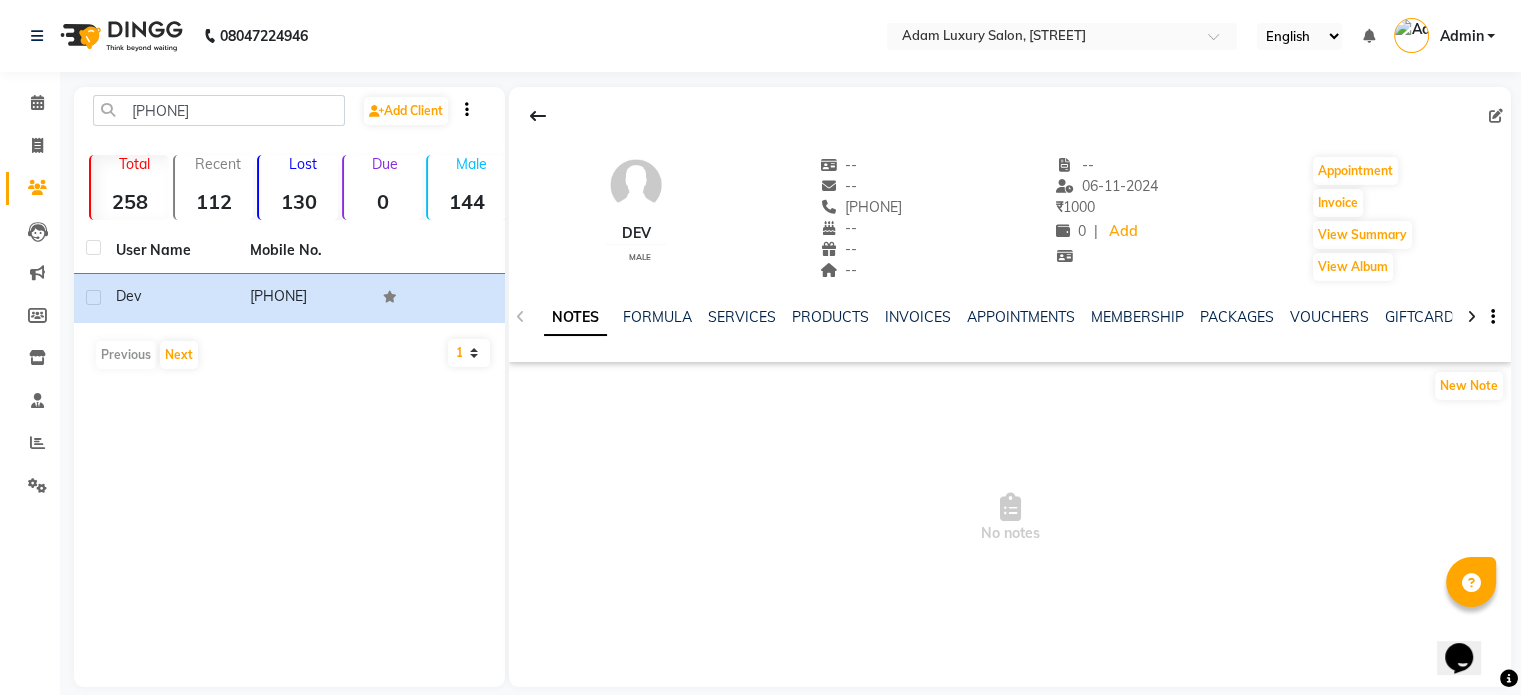 drag, startPoint x: 836, startPoint y: 201, endPoint x: 959, endPoint y: 204, distance: 123.03658 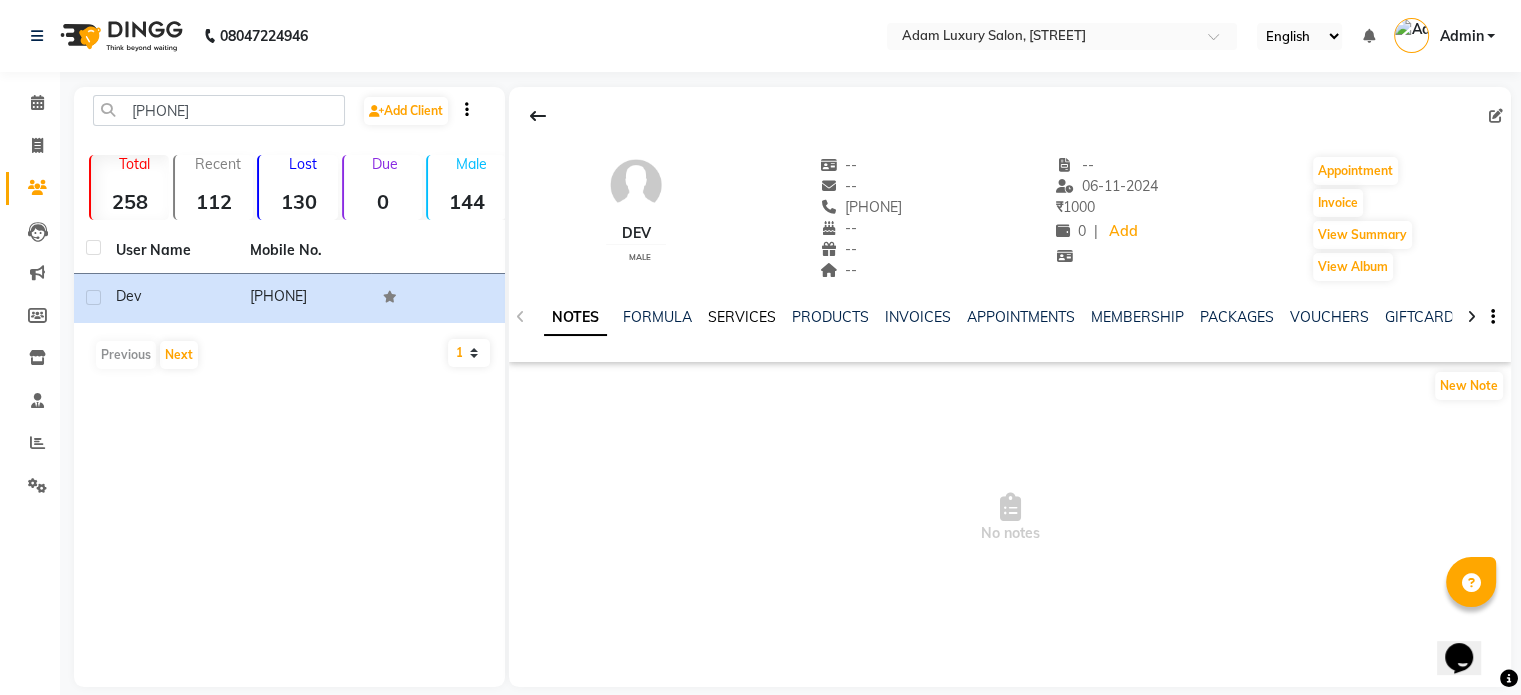 click on "SERVICES" 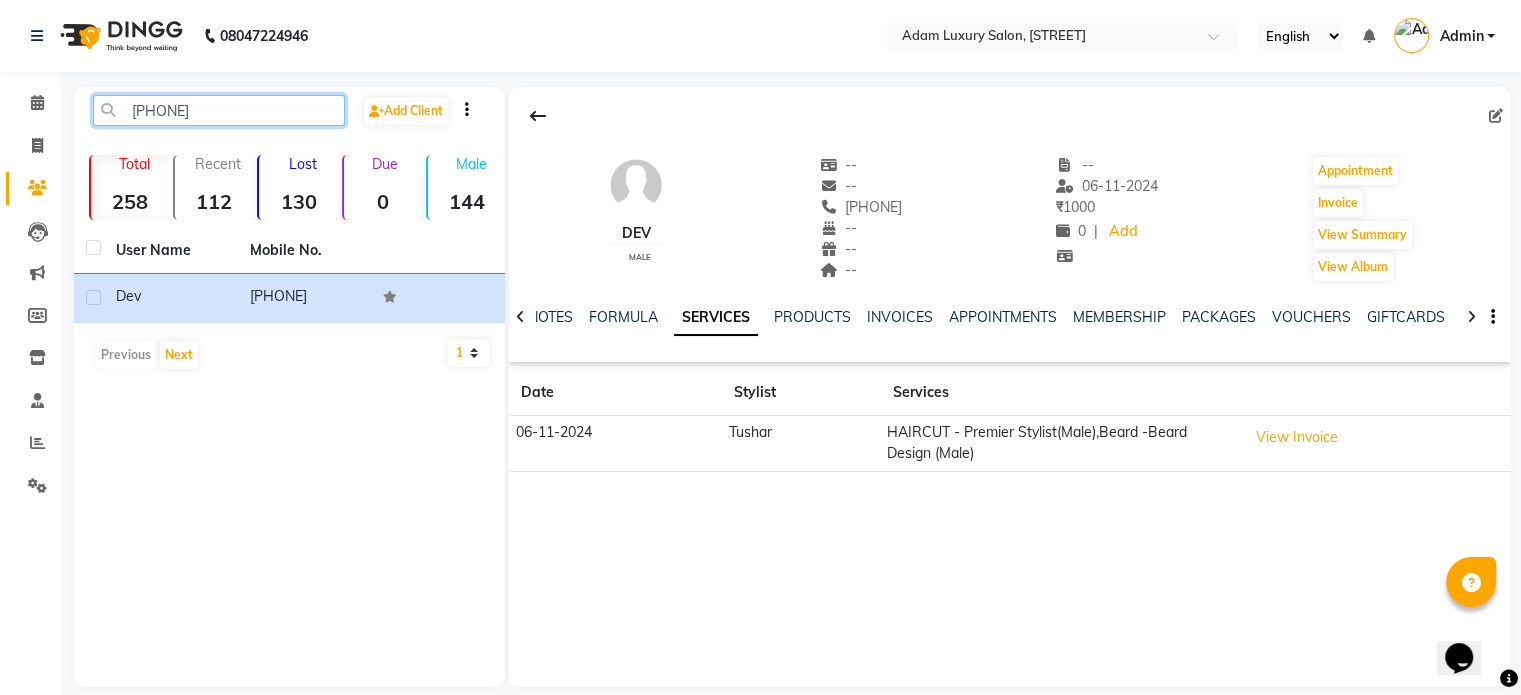 click on "[PHONE]" 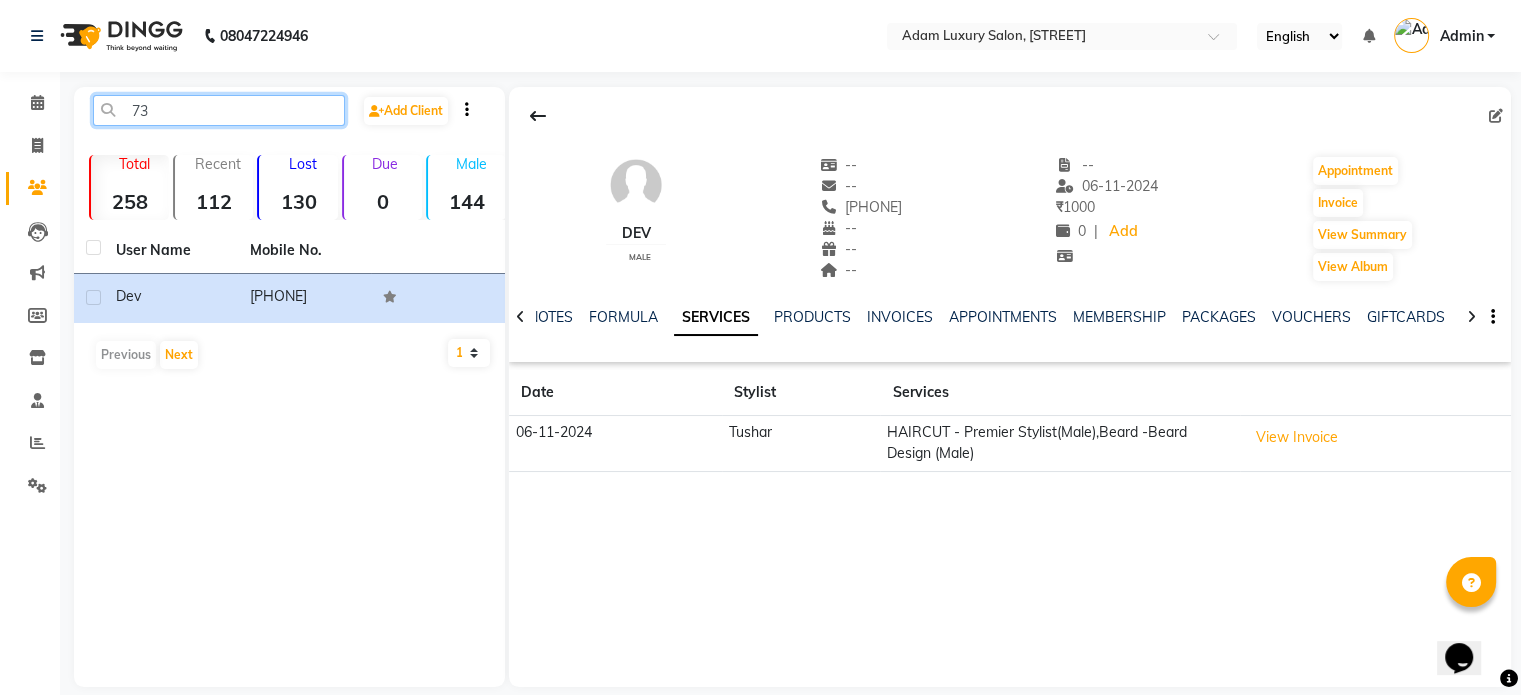 type on "7" 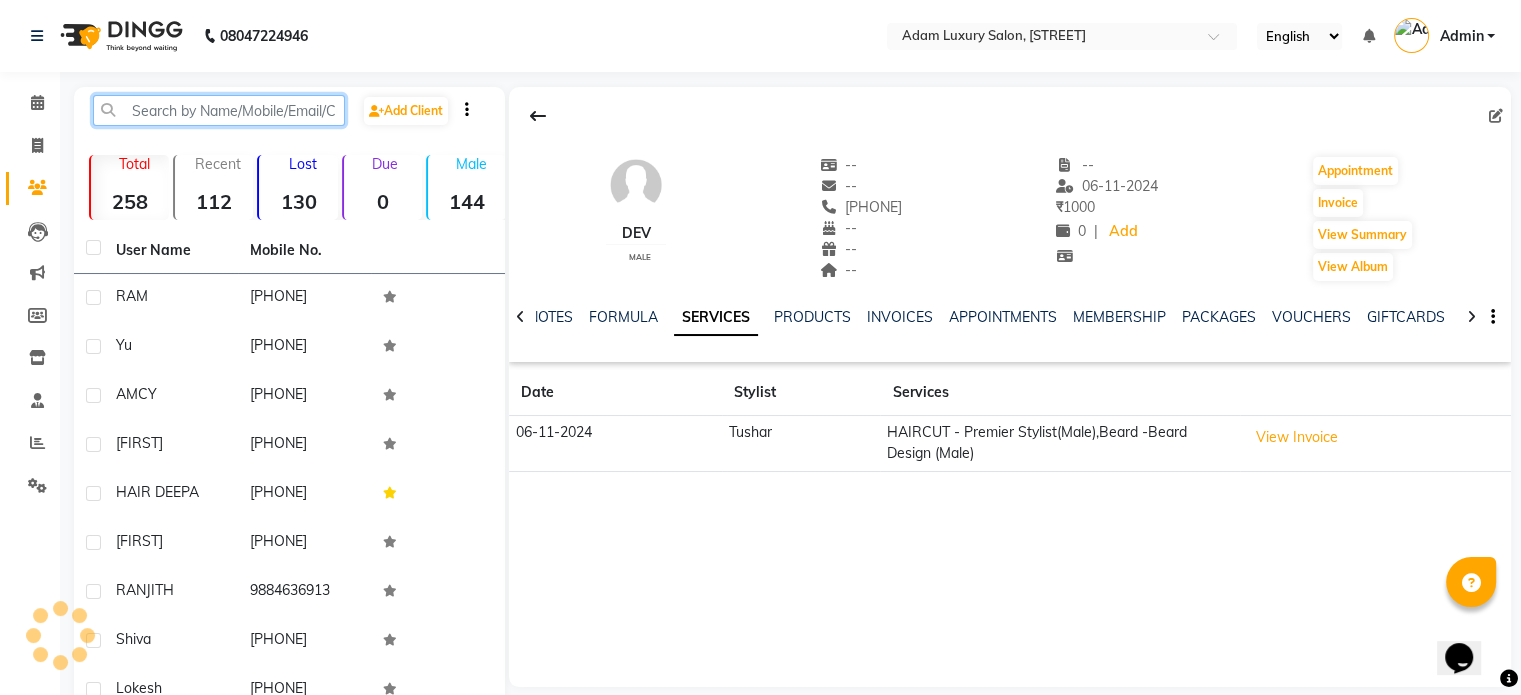 paste on "[PHONE]" 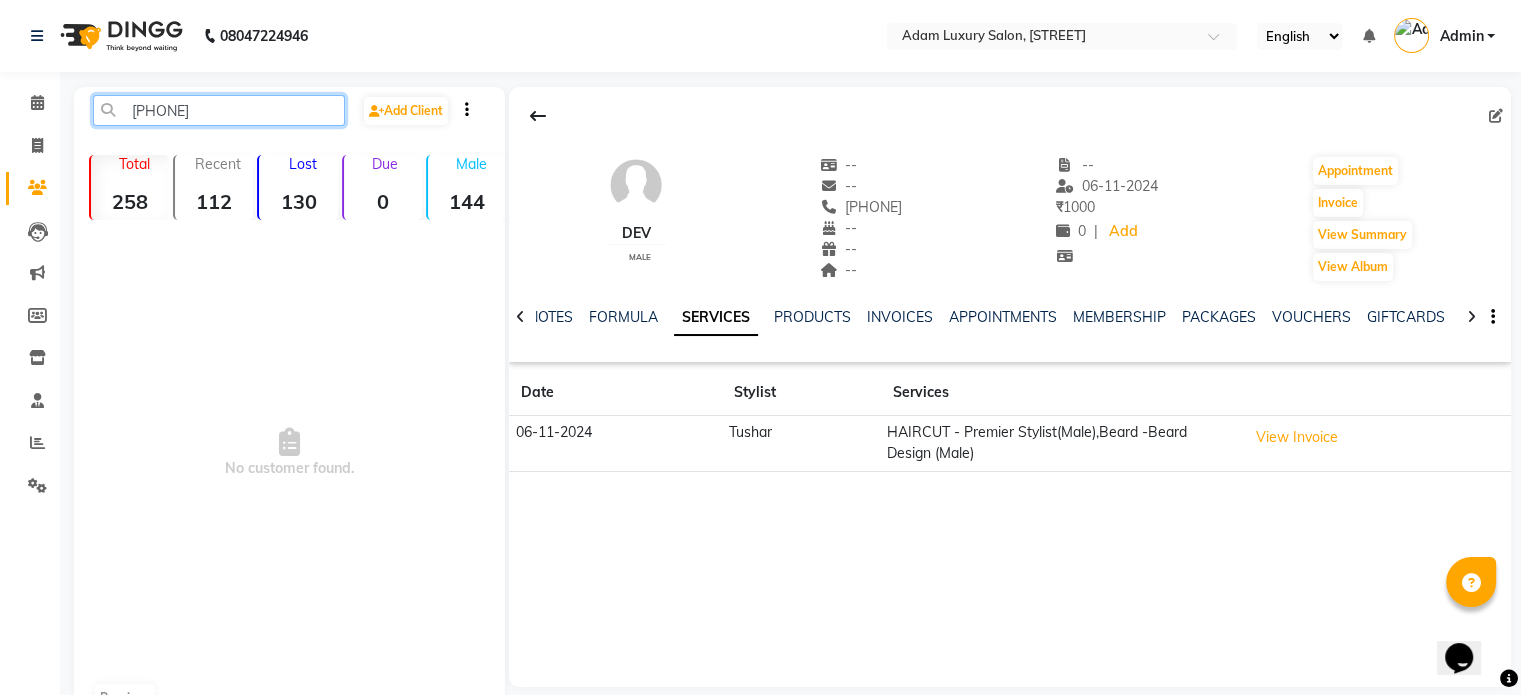 click on "[PHONE]" 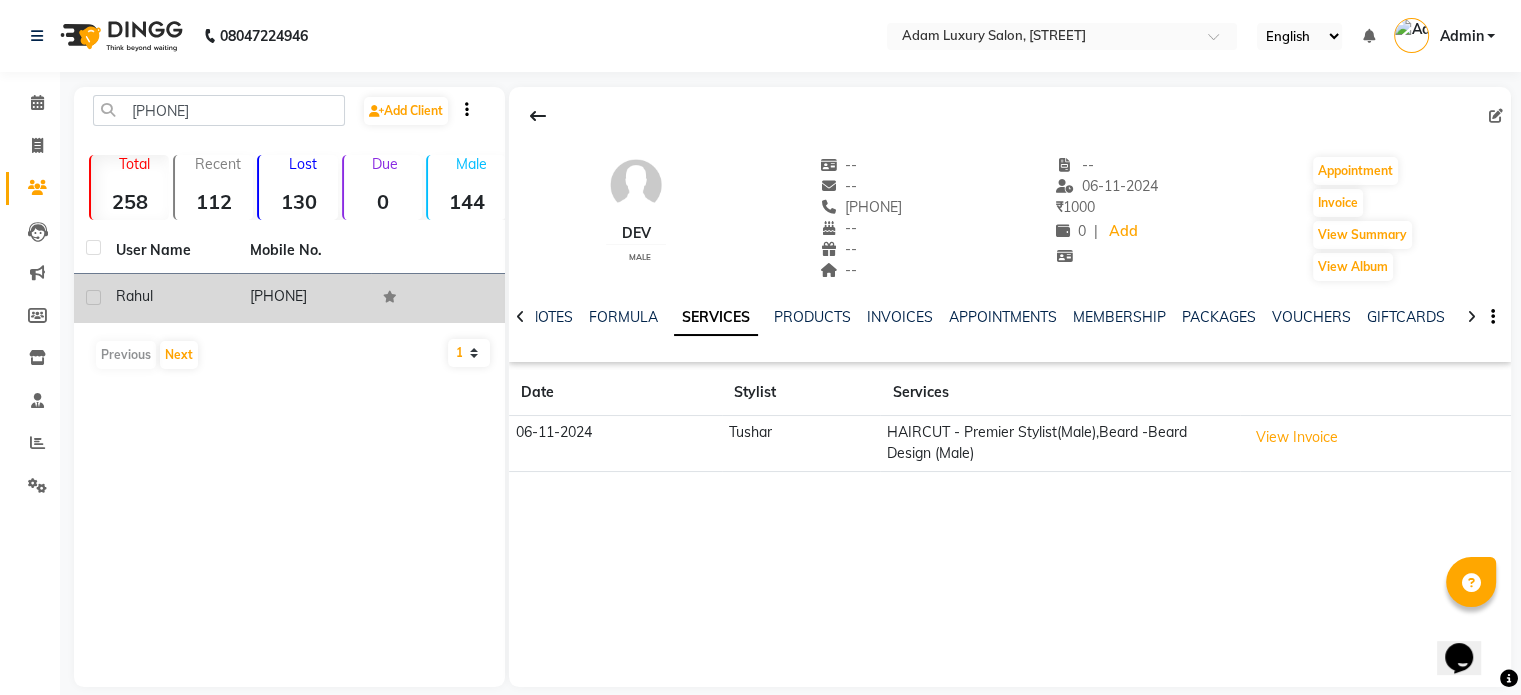 click on "[PHONE]" 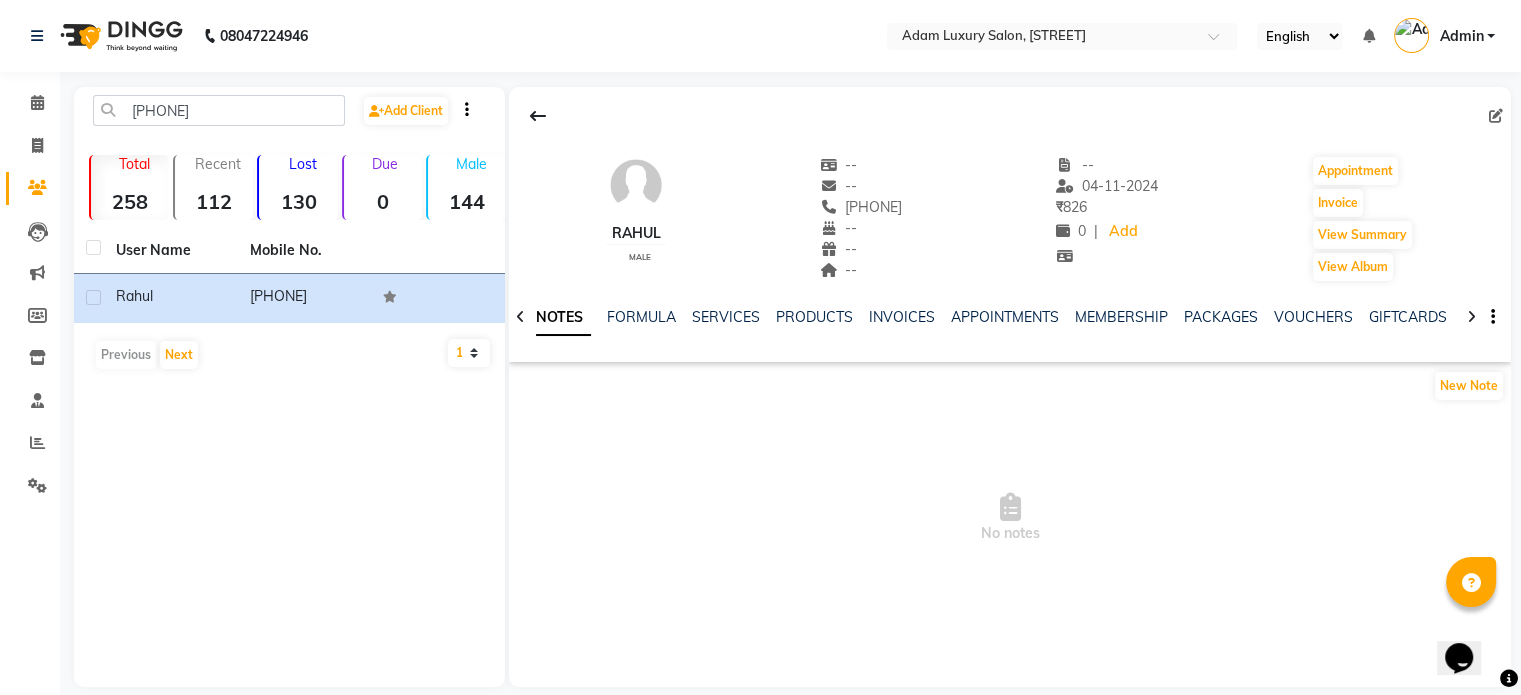 drag, startPoint x: 835, startPoint y: 211, endPoint x: 952, endPoint y: 204, distance: 117.20921 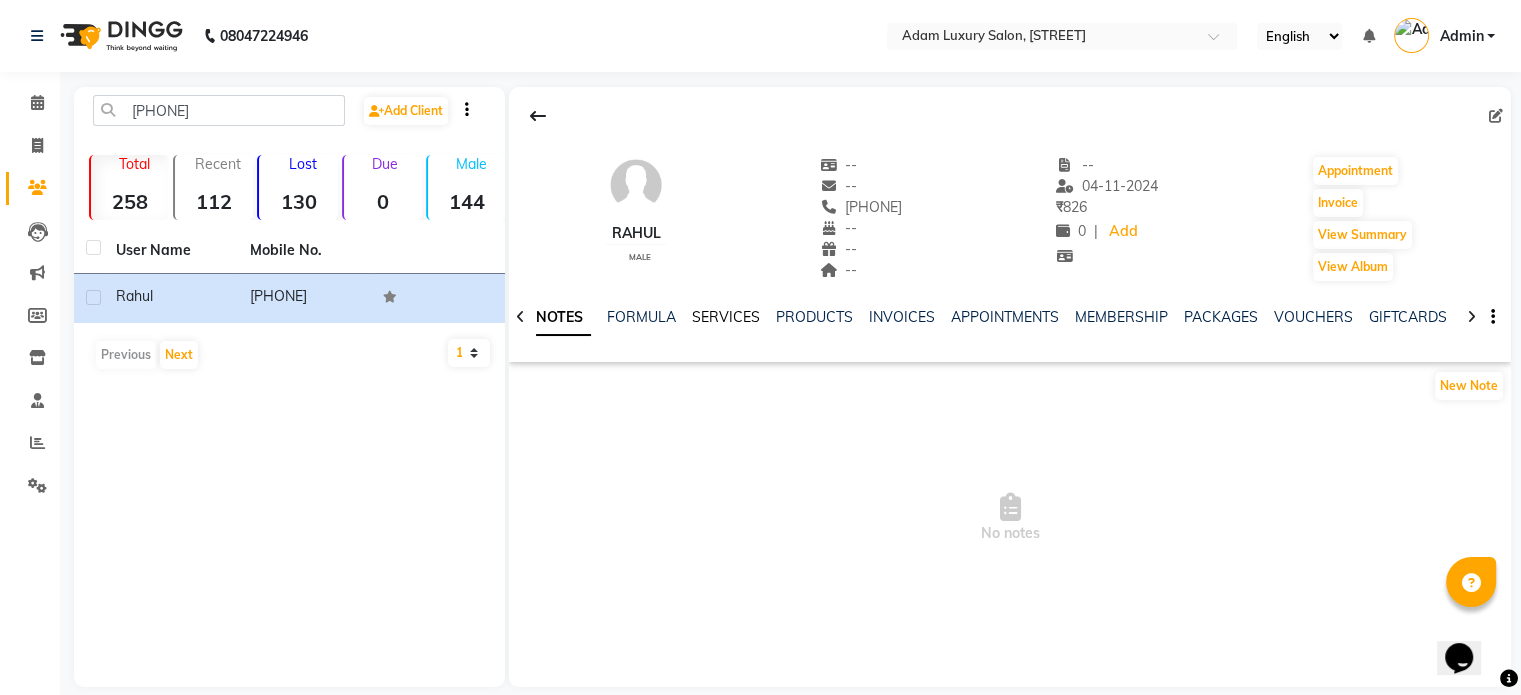 click on "SERVICES" 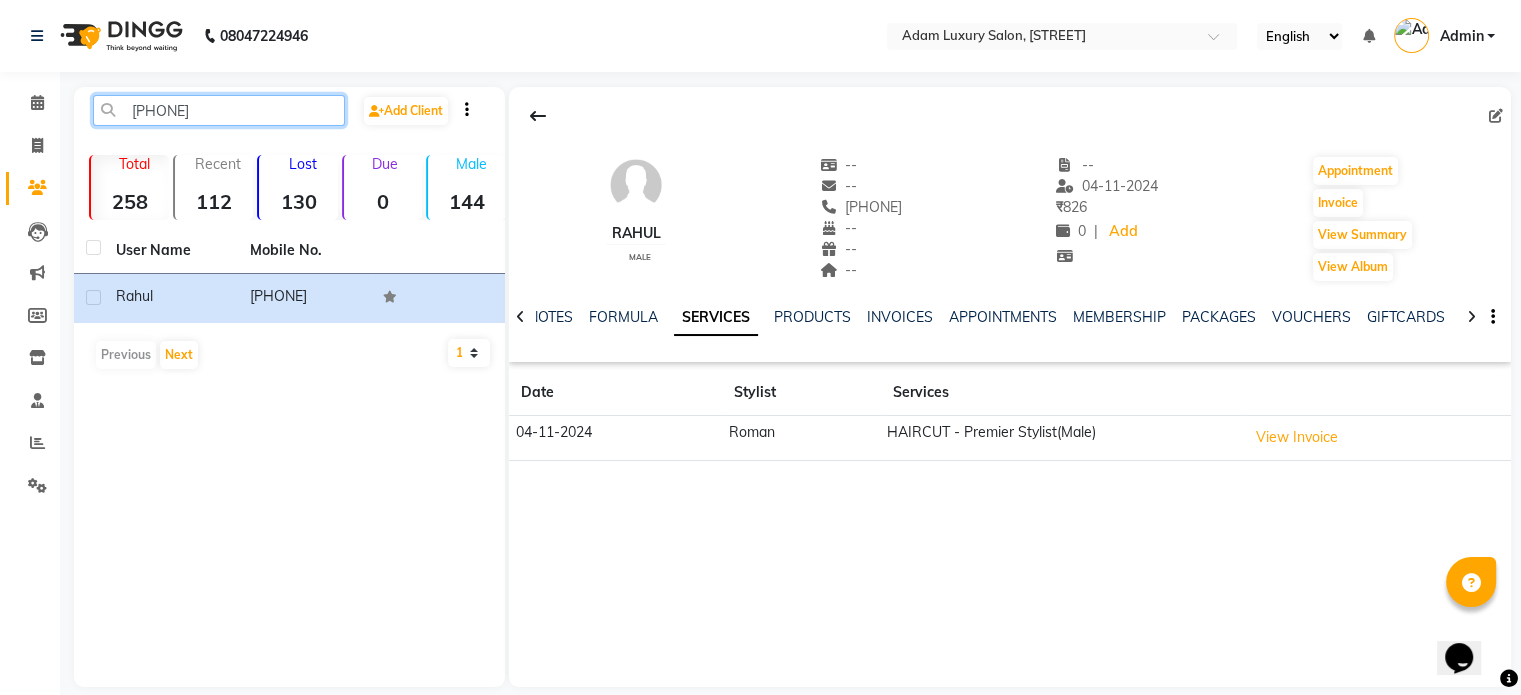 click on "[PHONE]" 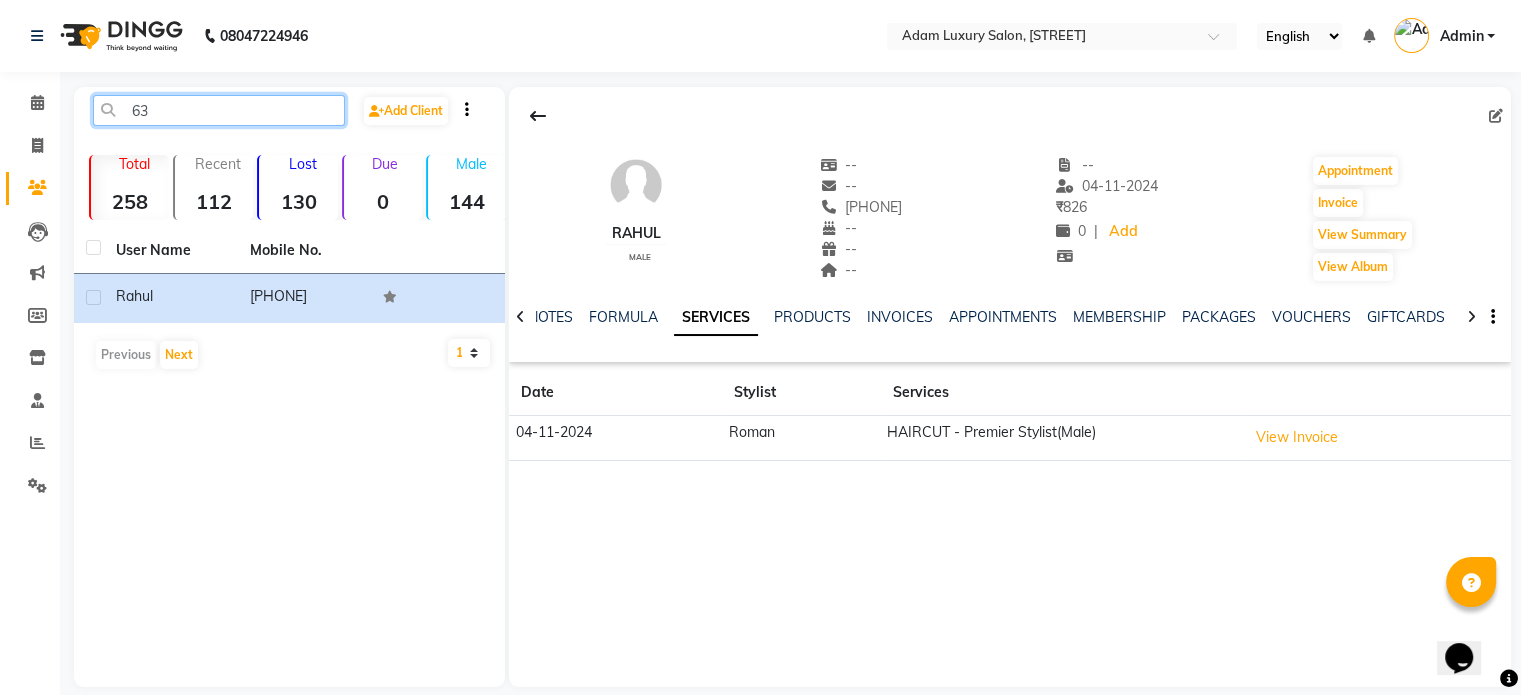 type on "6" 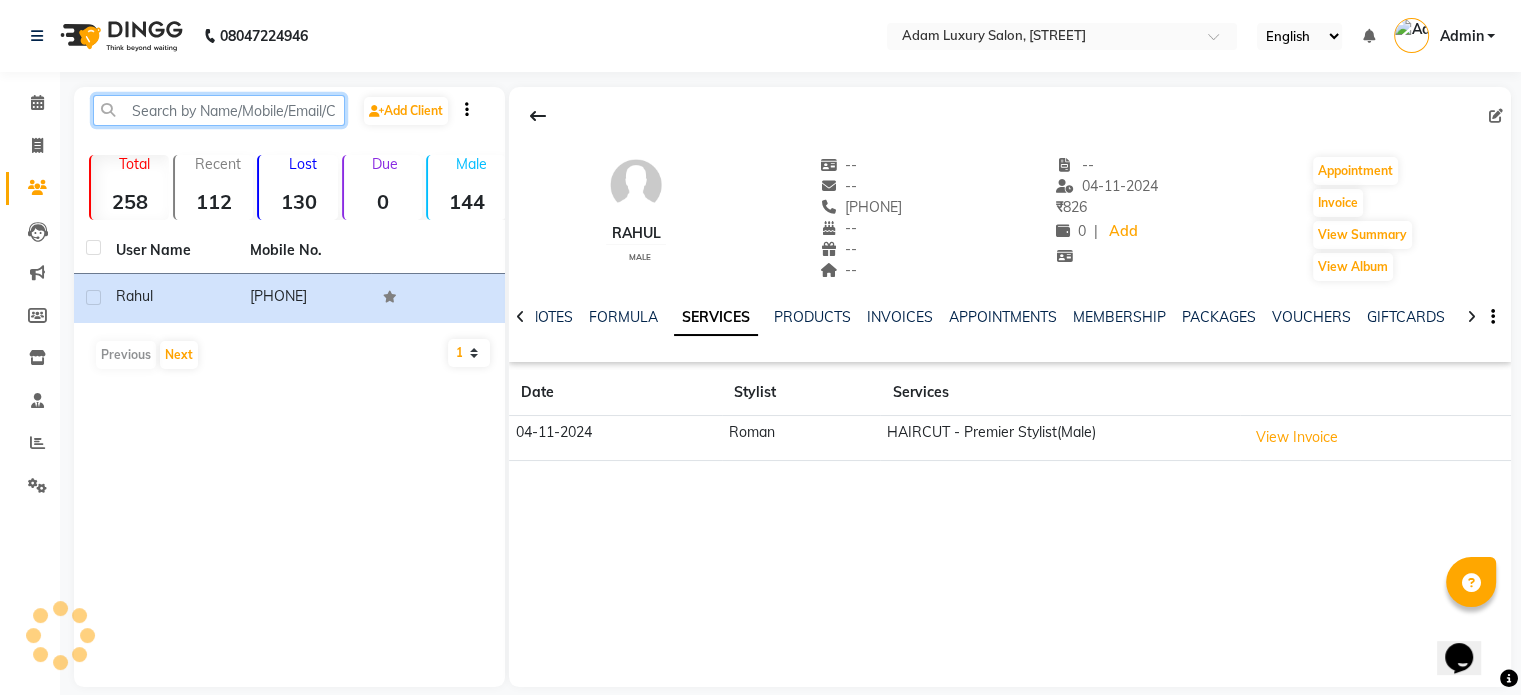 paste on "[PHONE]" 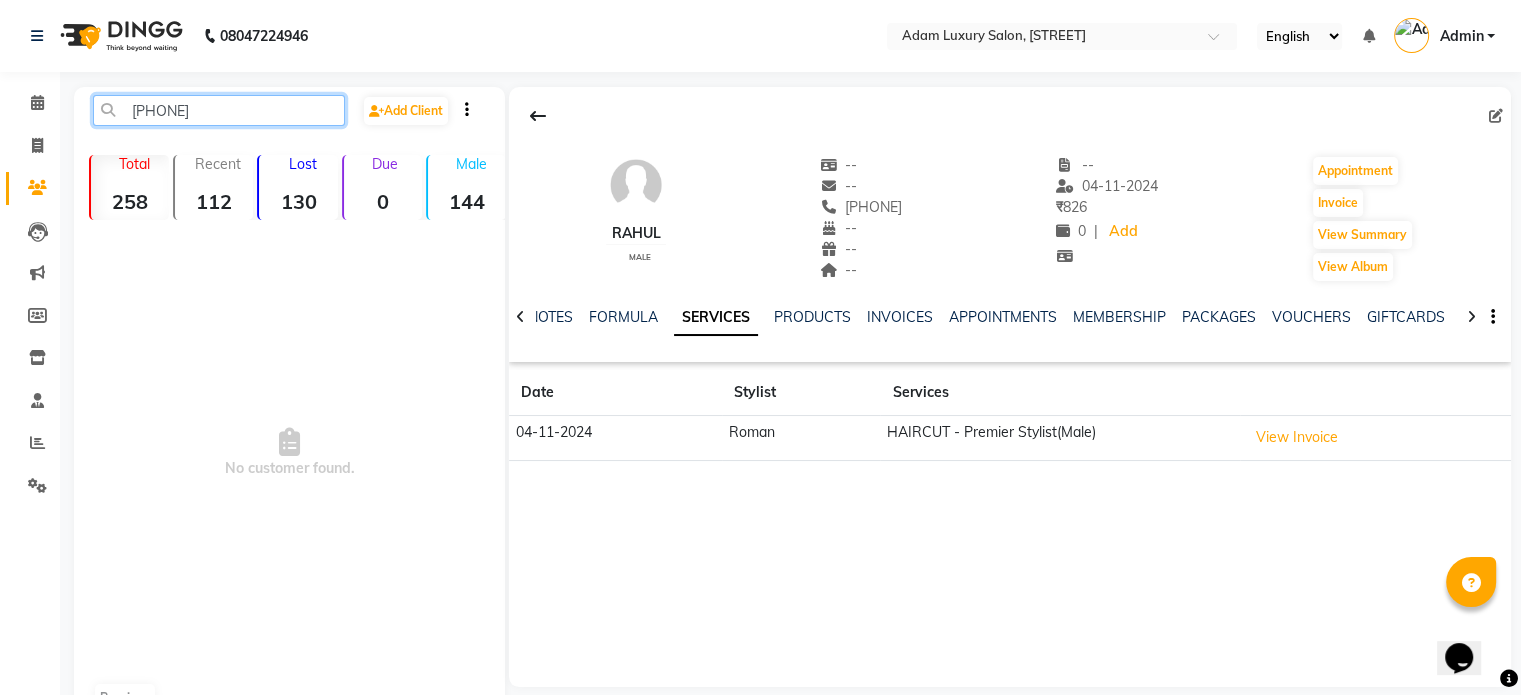 click on "[PHONE]" 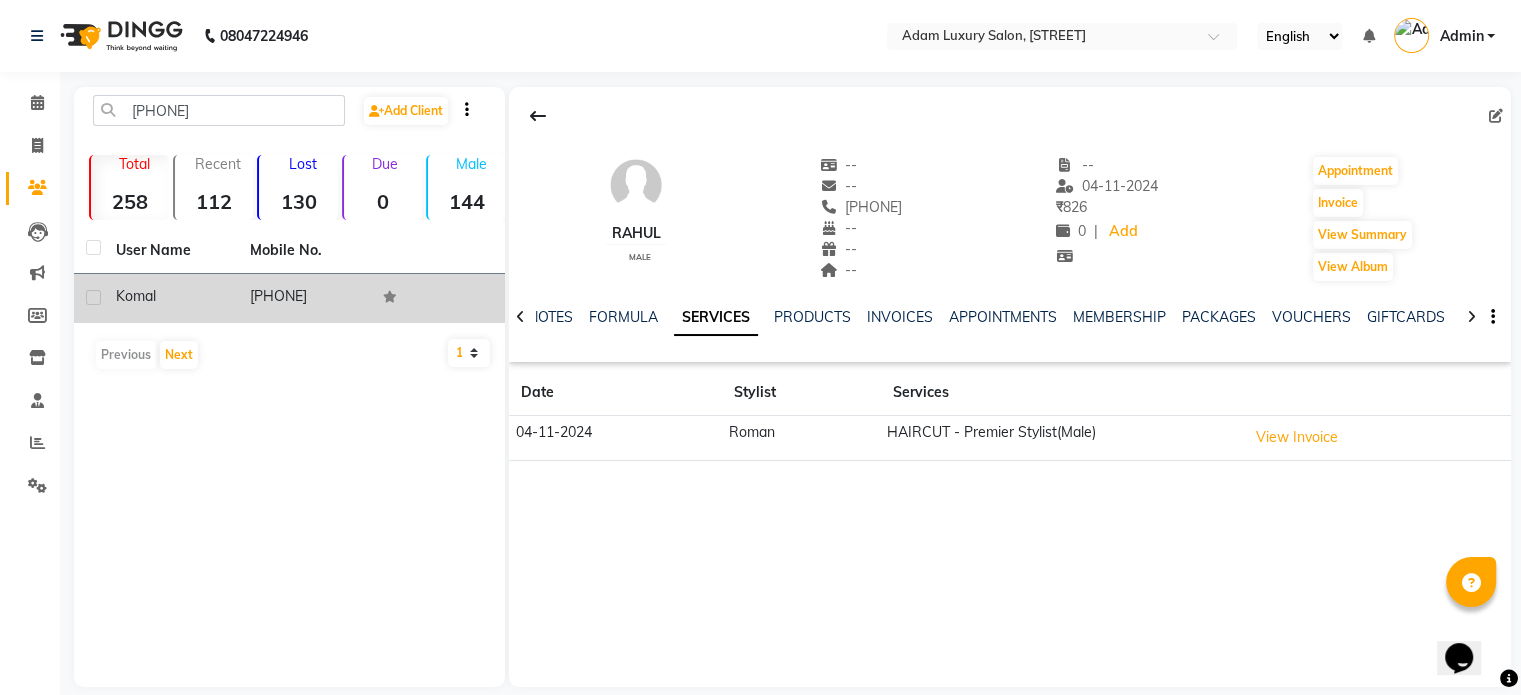 click on "Komal" 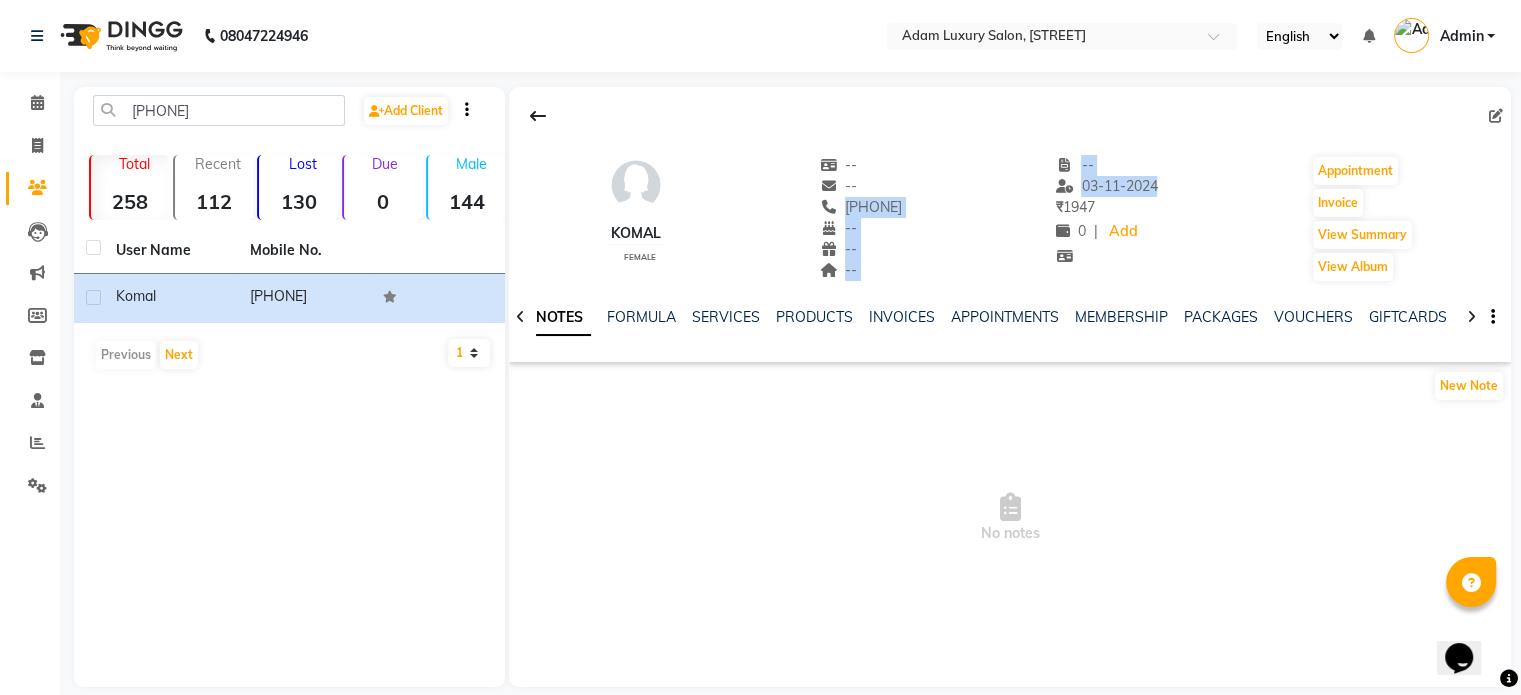 drag, startPoint x: 832, startPoint y: 206, endPoint x: 1034, endPoint y: 203, distance: 202.02228 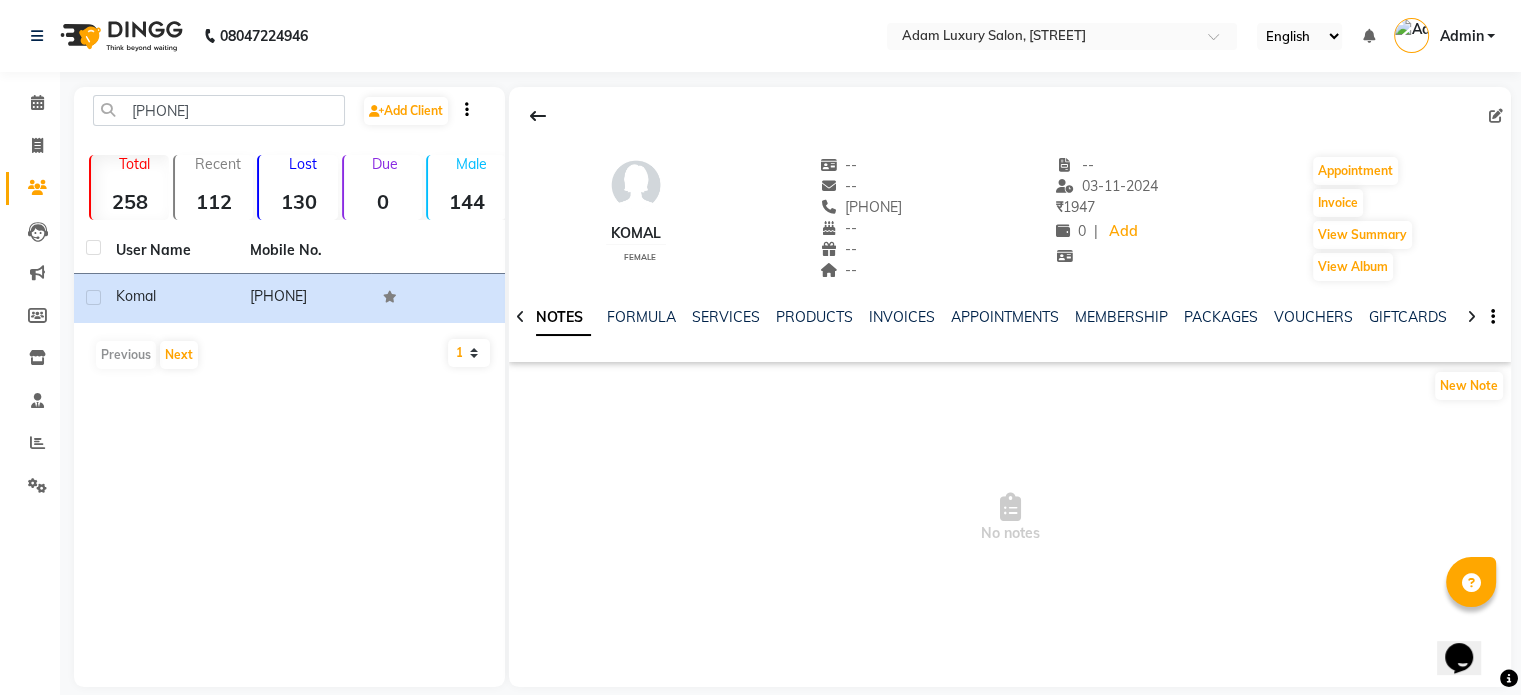 click on "Komal    female  --   --   [PHONE]  --  --  --  -- [DATE] ₹    1947 0 |  Add   Appointment   Invoice  View Summary  View Album" 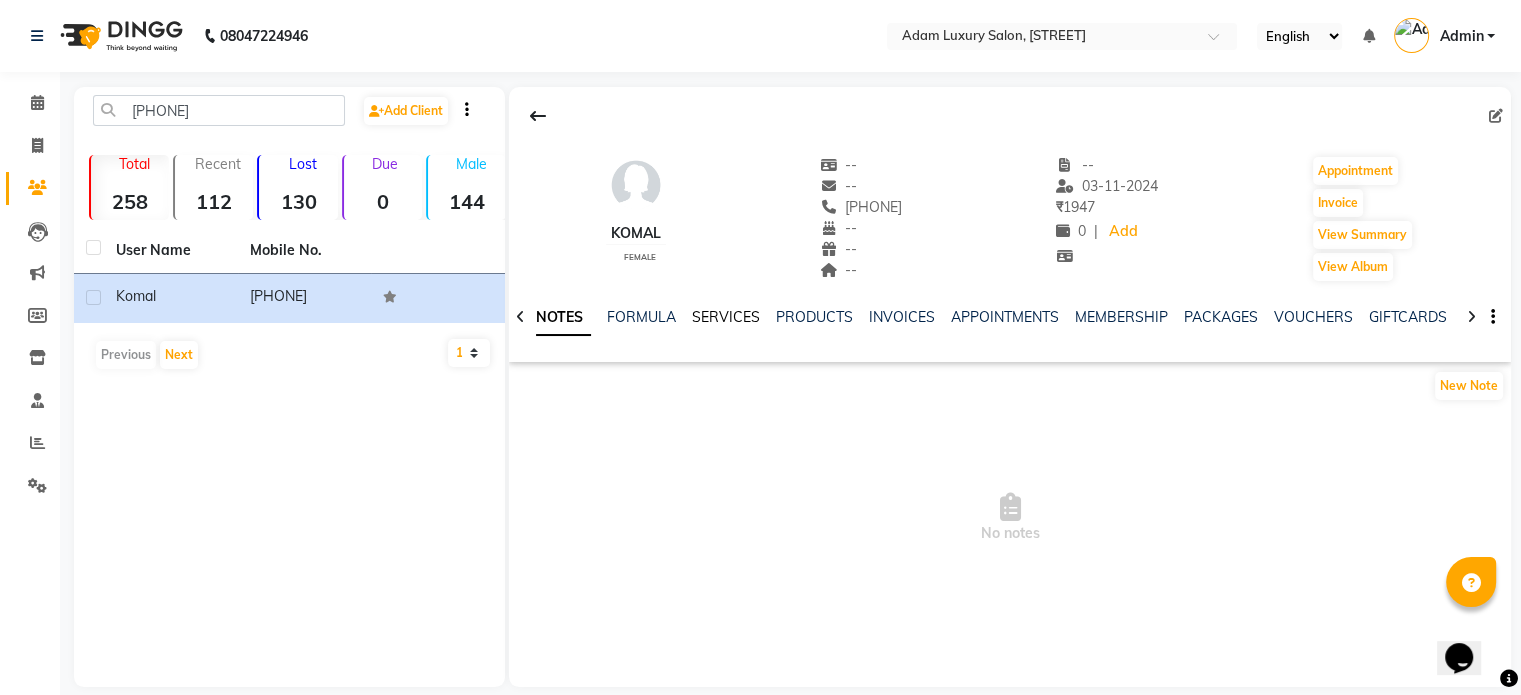 click on "SERVICES" 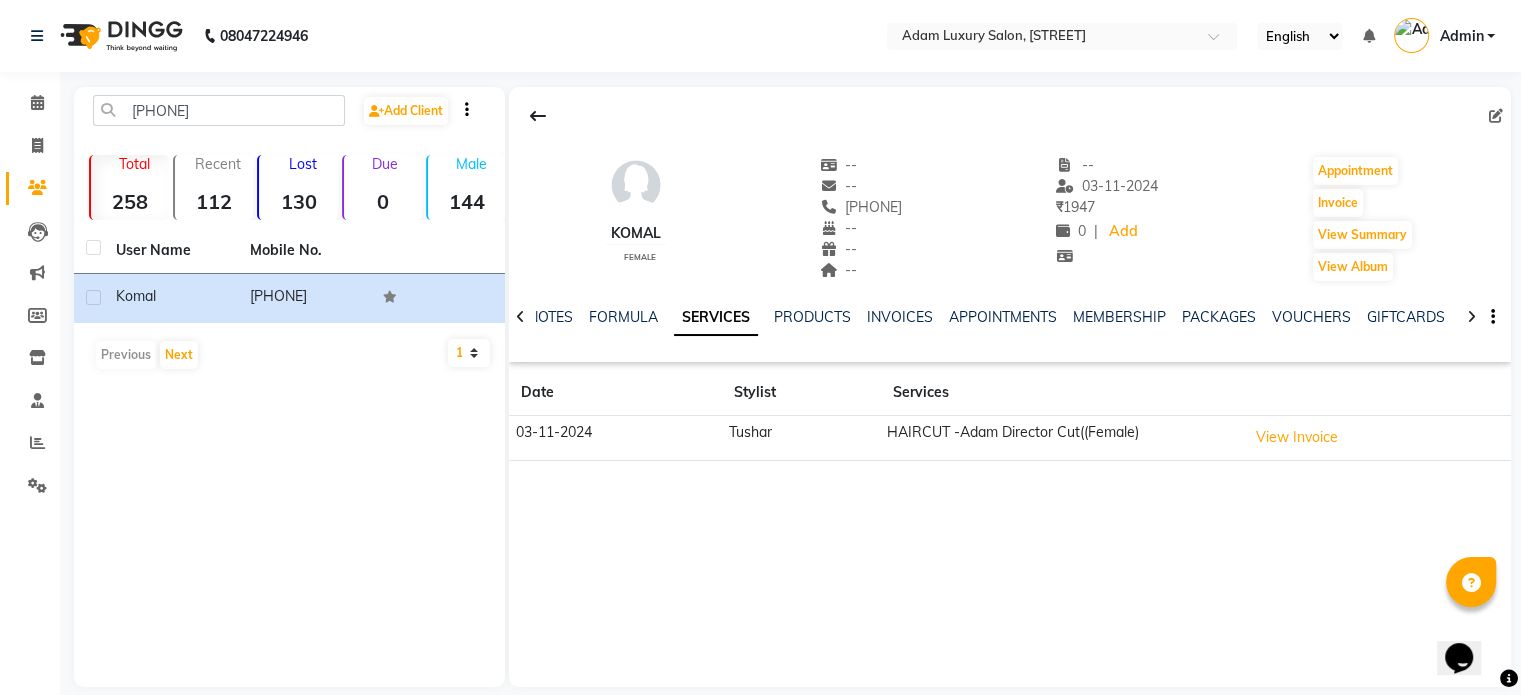 drag, startPoint x: 603, startPoint y: 234, endPoint x: 660, endPoint y: 226, distance: 57.558666 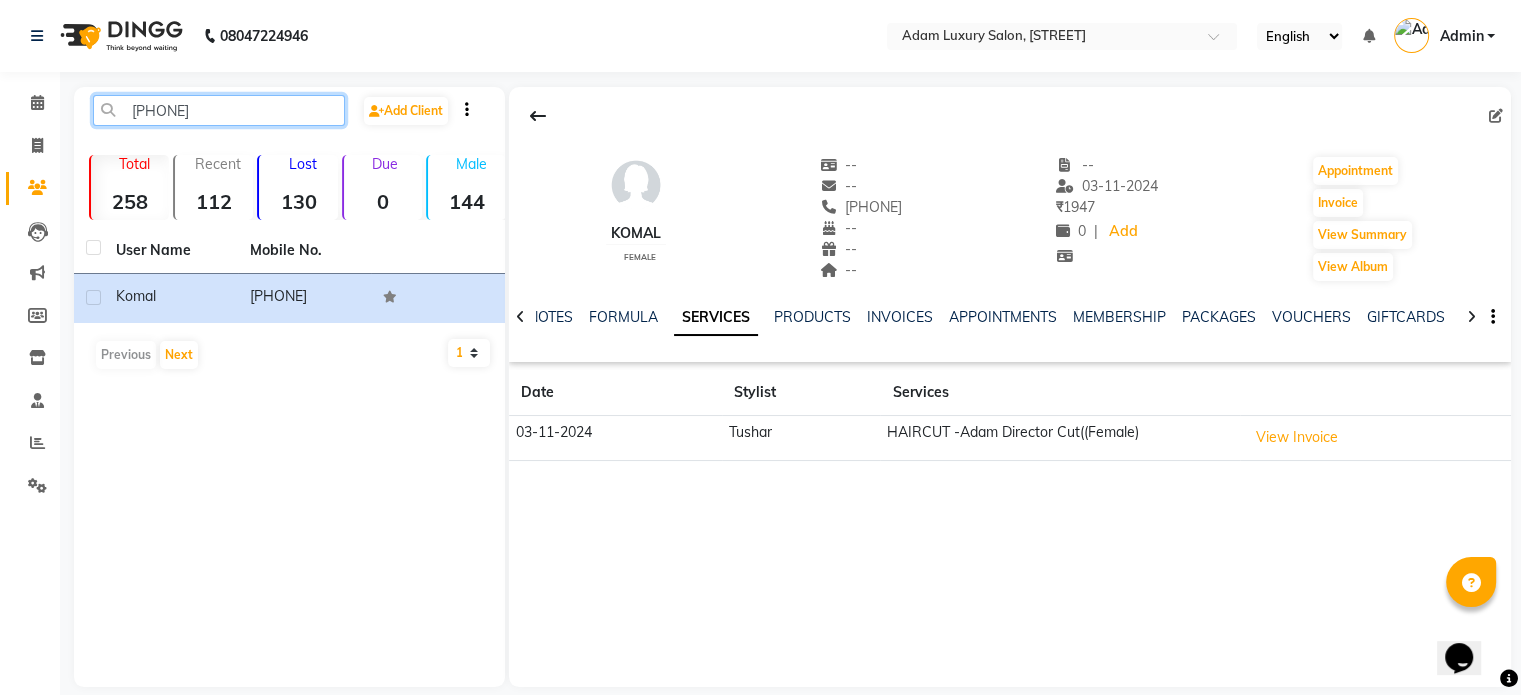 click on "[PHONE]" 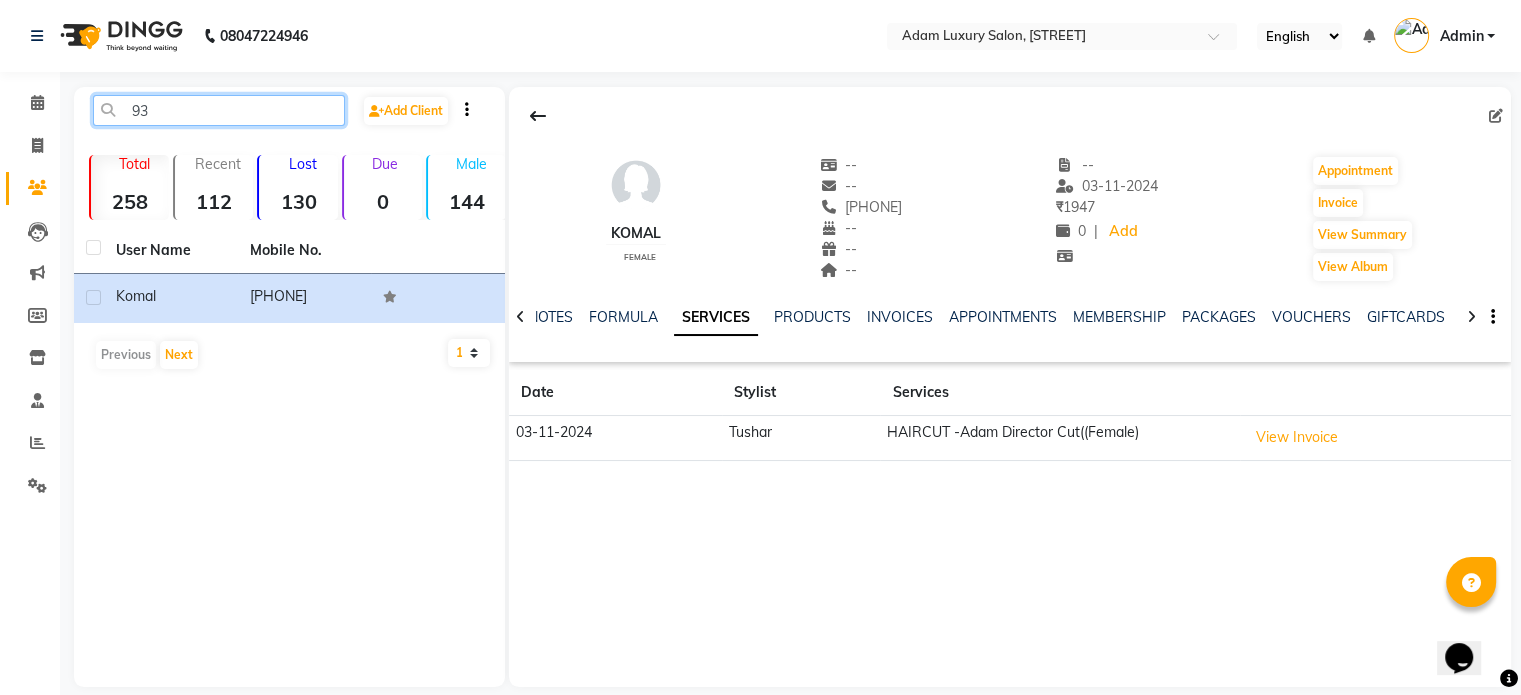 type on "9" 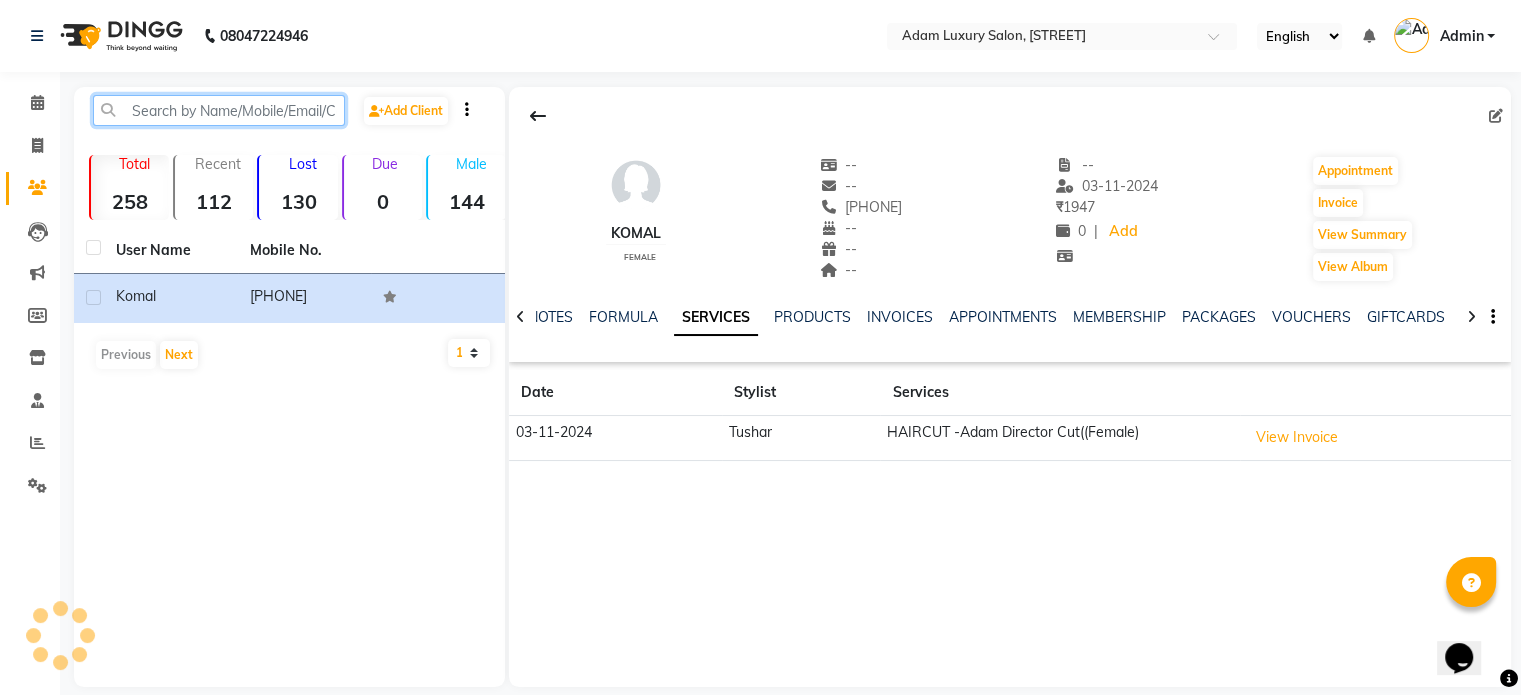 paste on "[PHONE]" 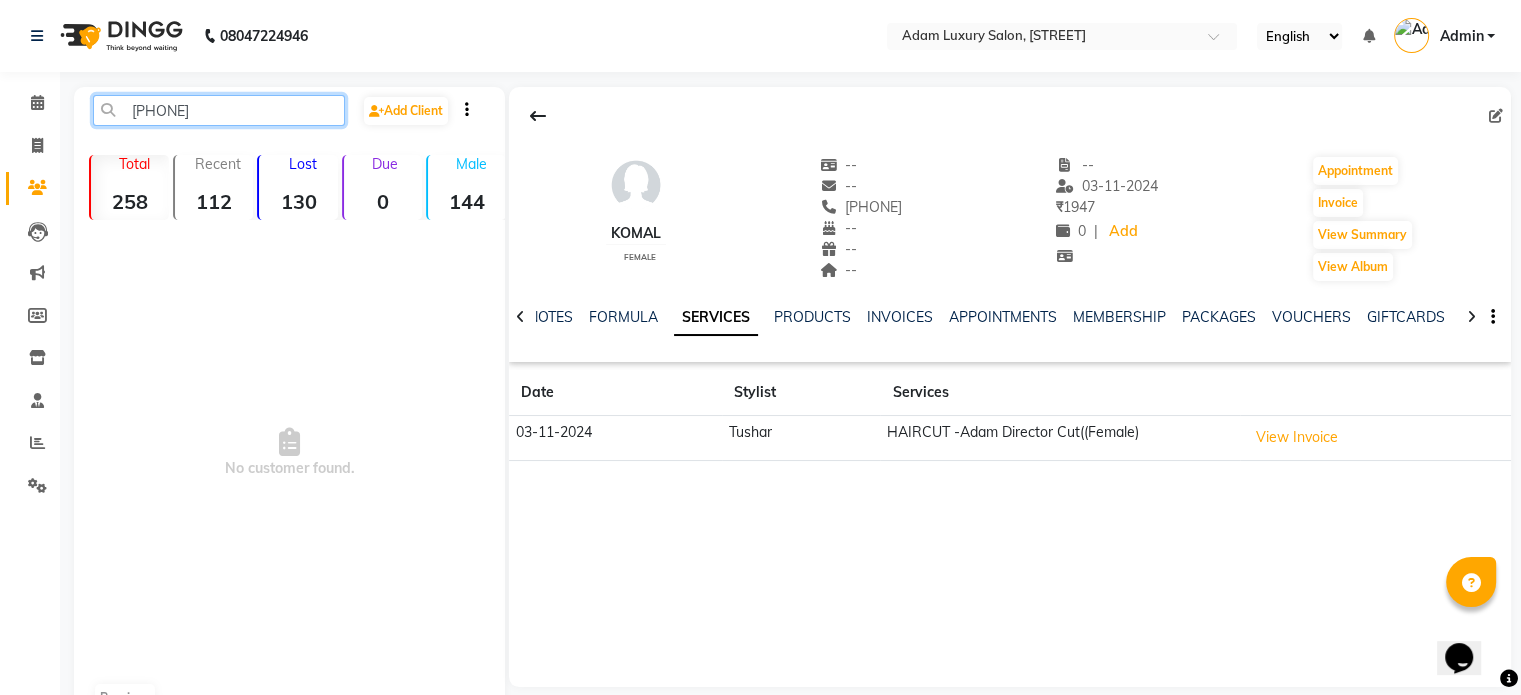 click on "[PHONE]" 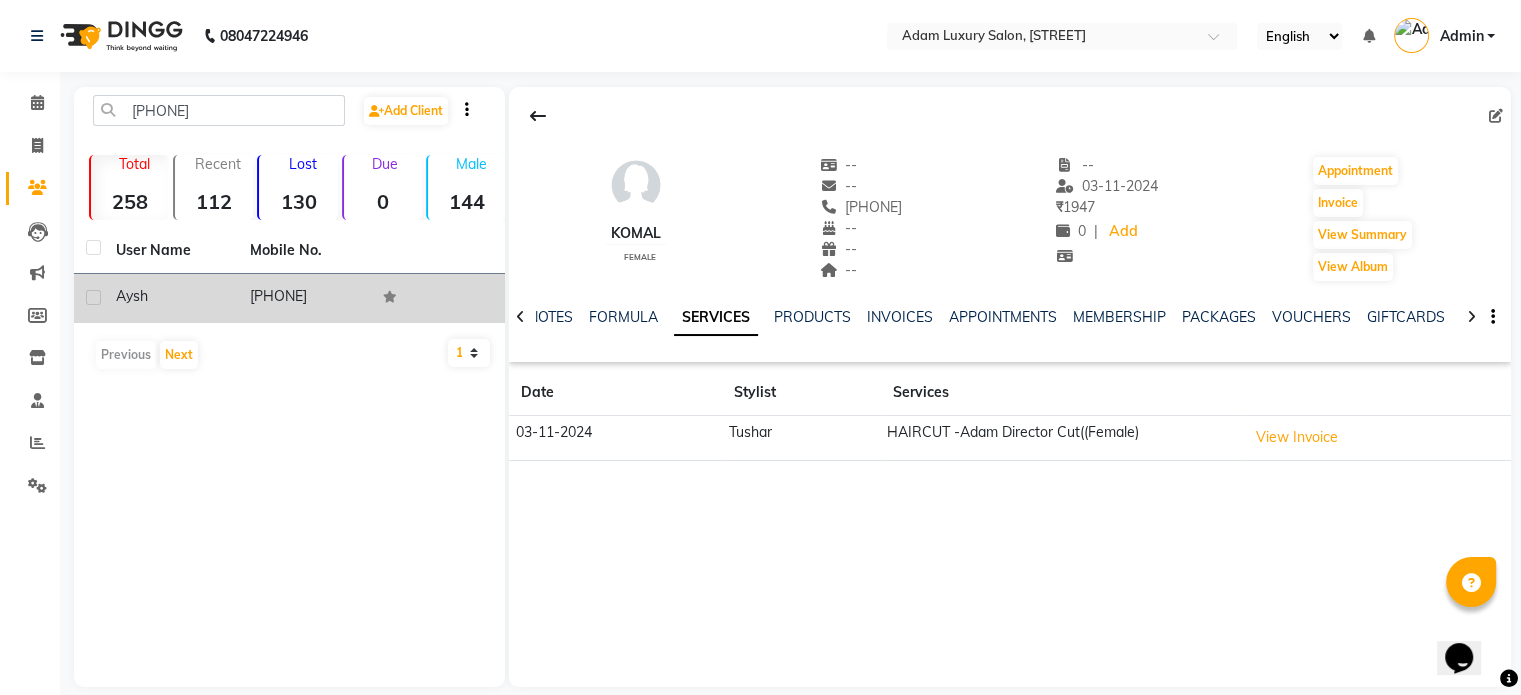 click on "[PHONE]" 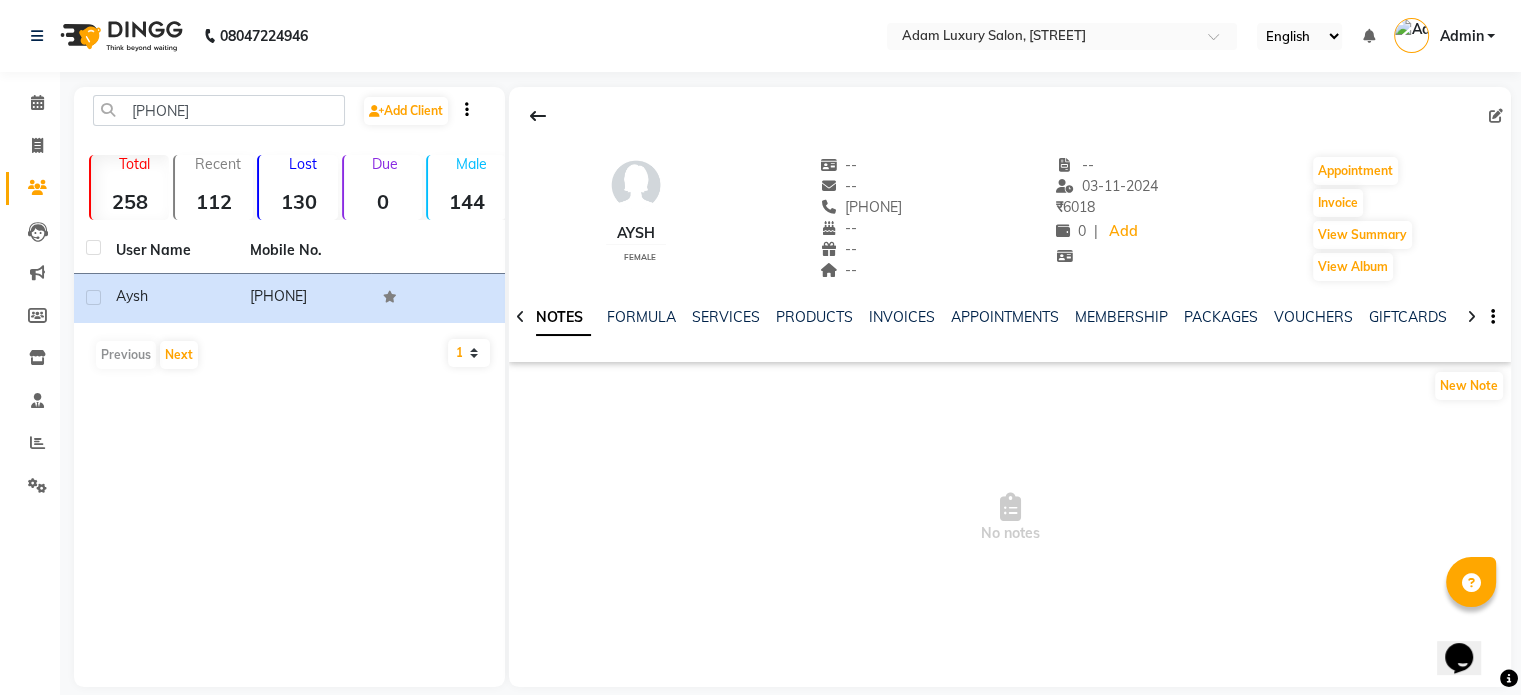 drag, startPoint x: 833, startPoint y: 211, endPoint x: 926, endPoint y: 215, distance: 93.08598 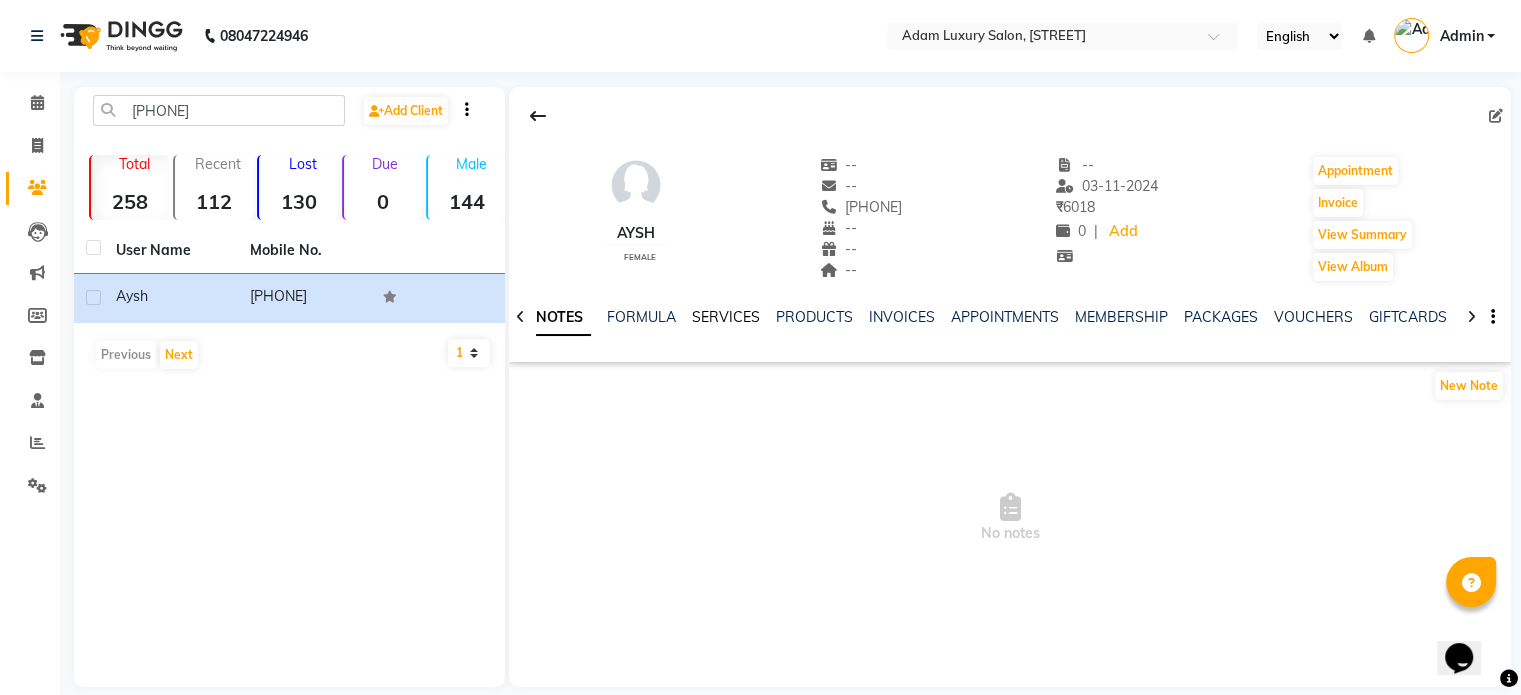 click on "SERVICES" 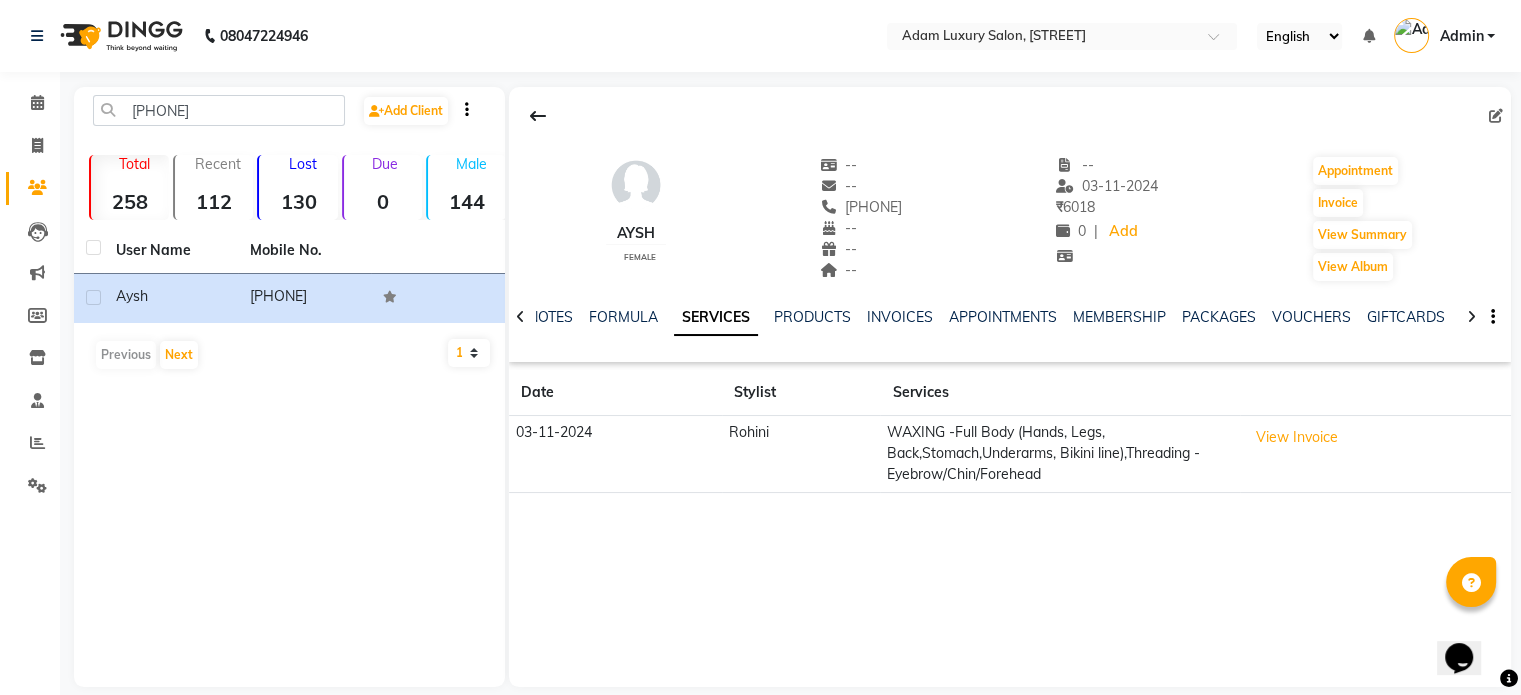 drag, startPoint x: 604, startPoint y: 239, endPoint x: 660, endPoint y: 239, distance: 56 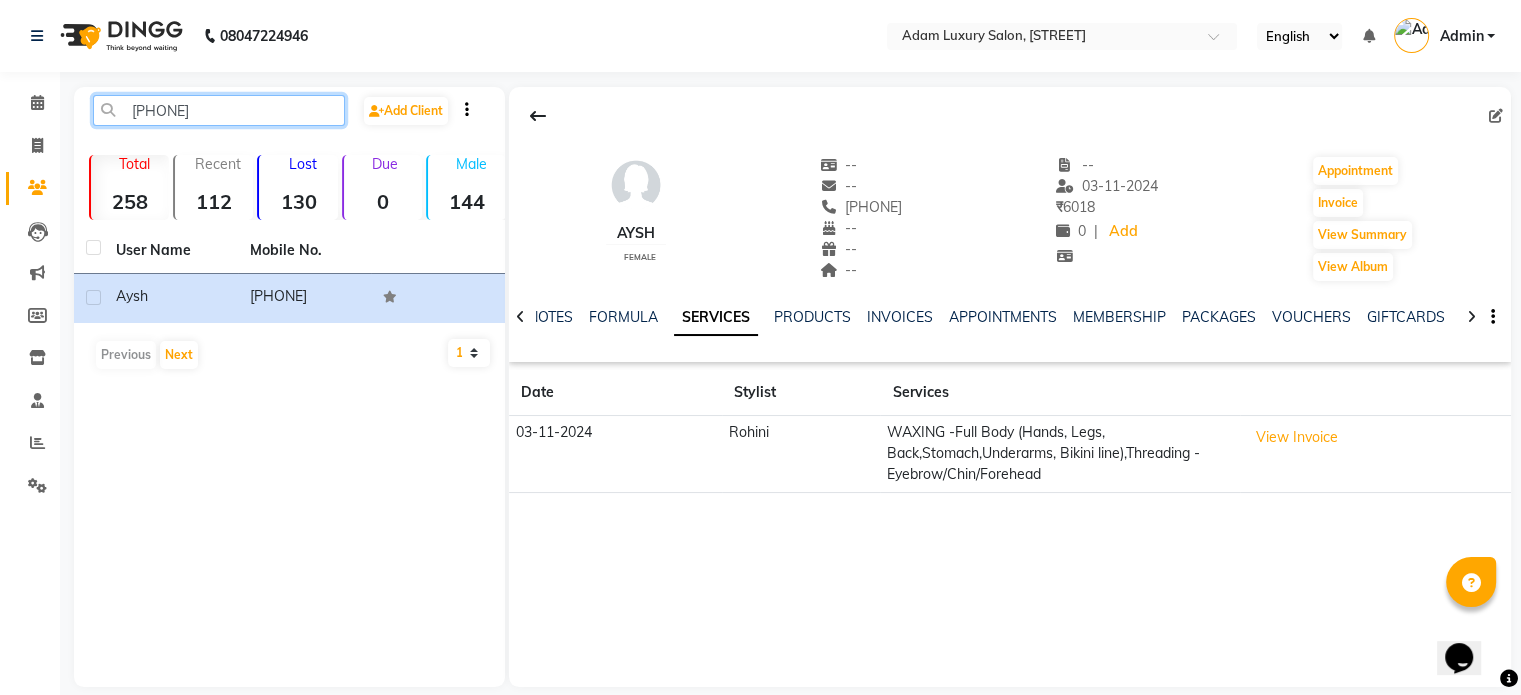 click on "[PHONE]" 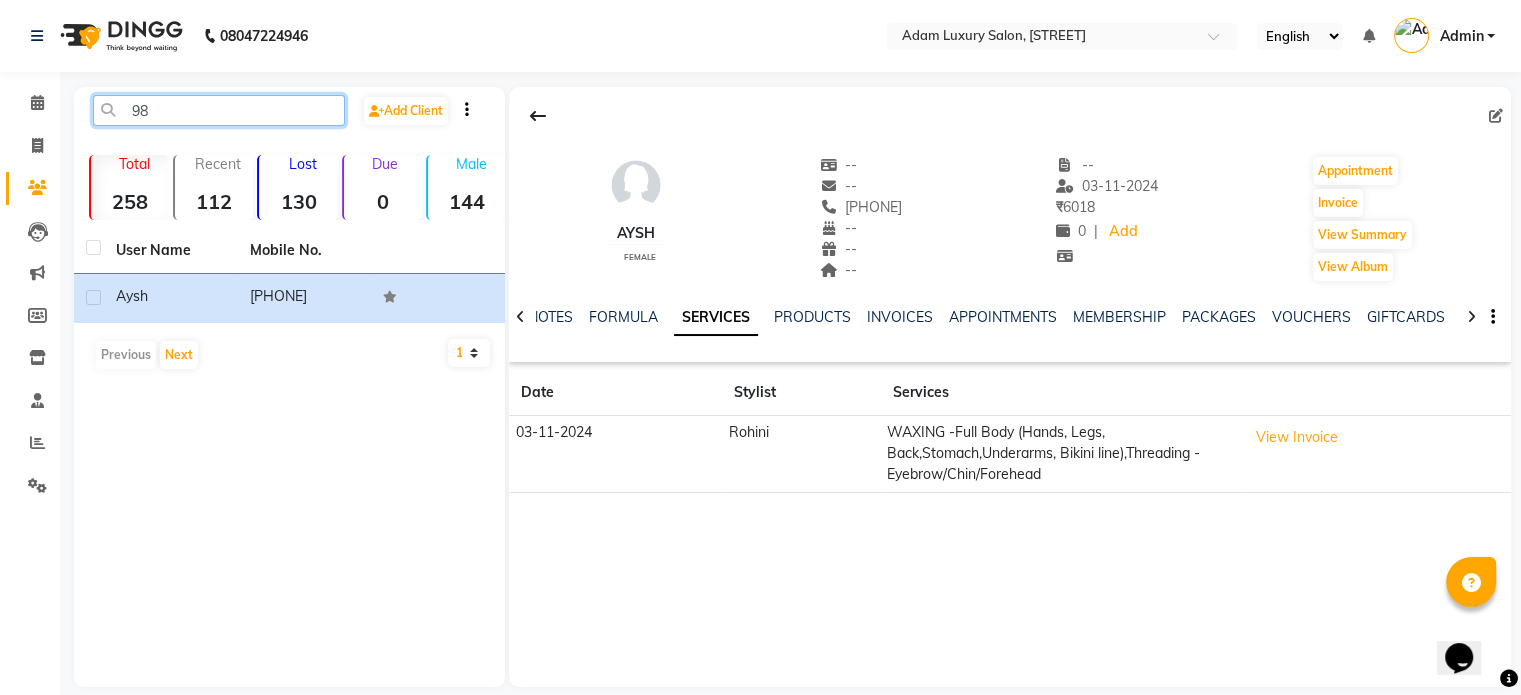 type on "9" 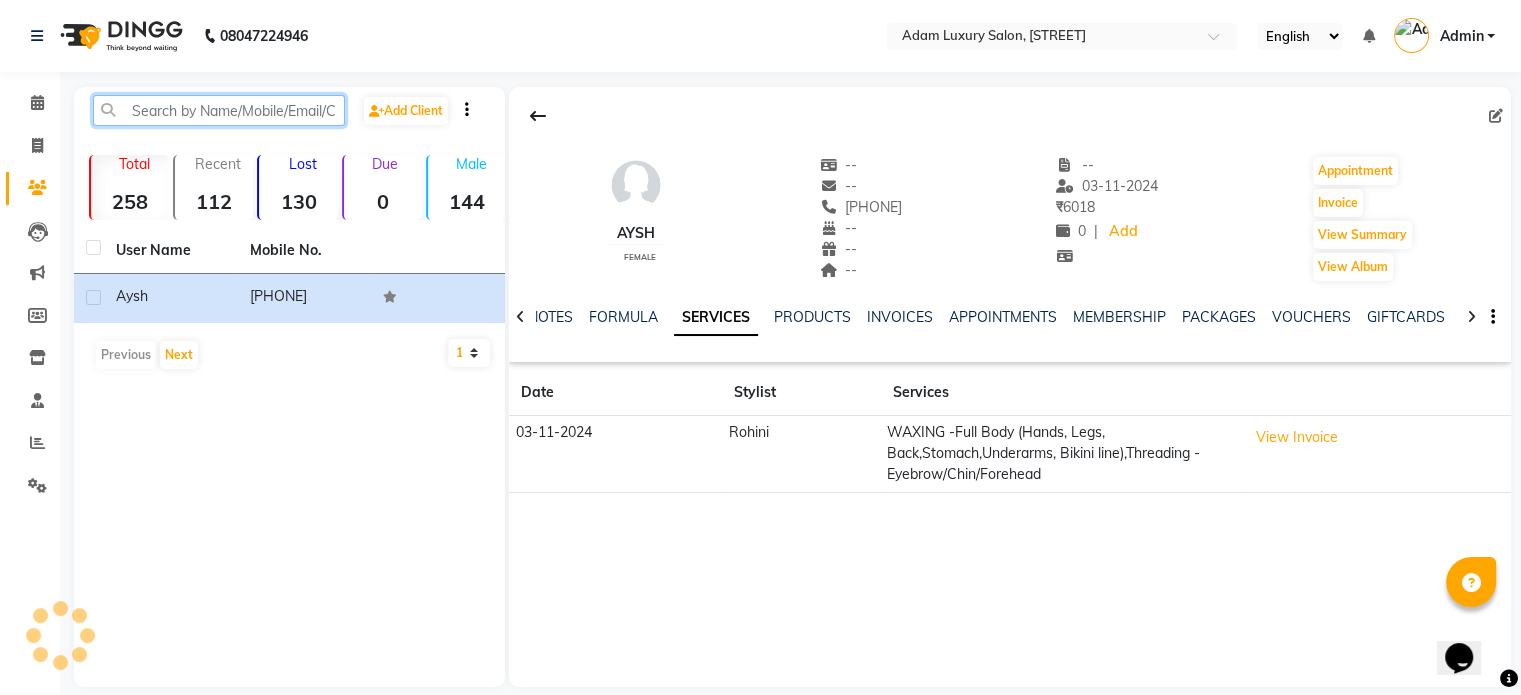 paste on "[PHONE]" 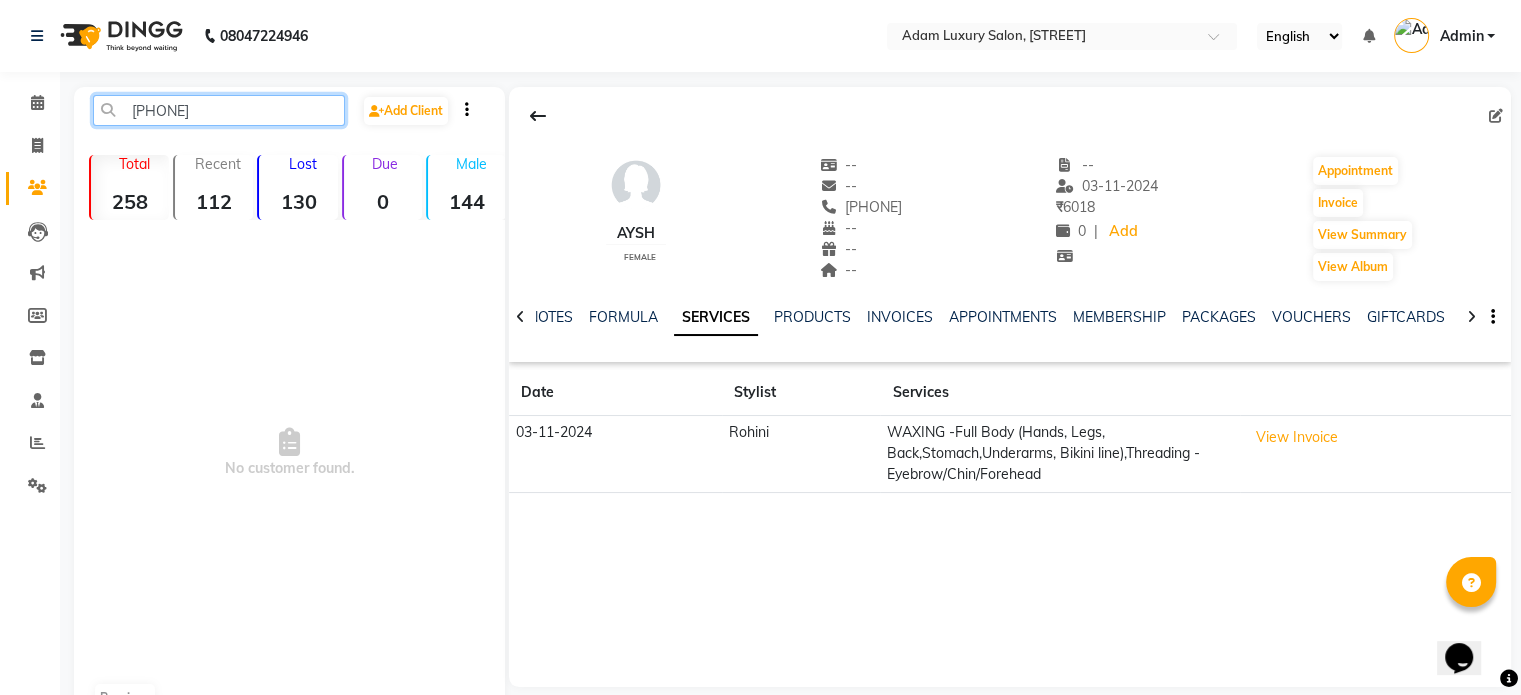 click on "[PHONE]" 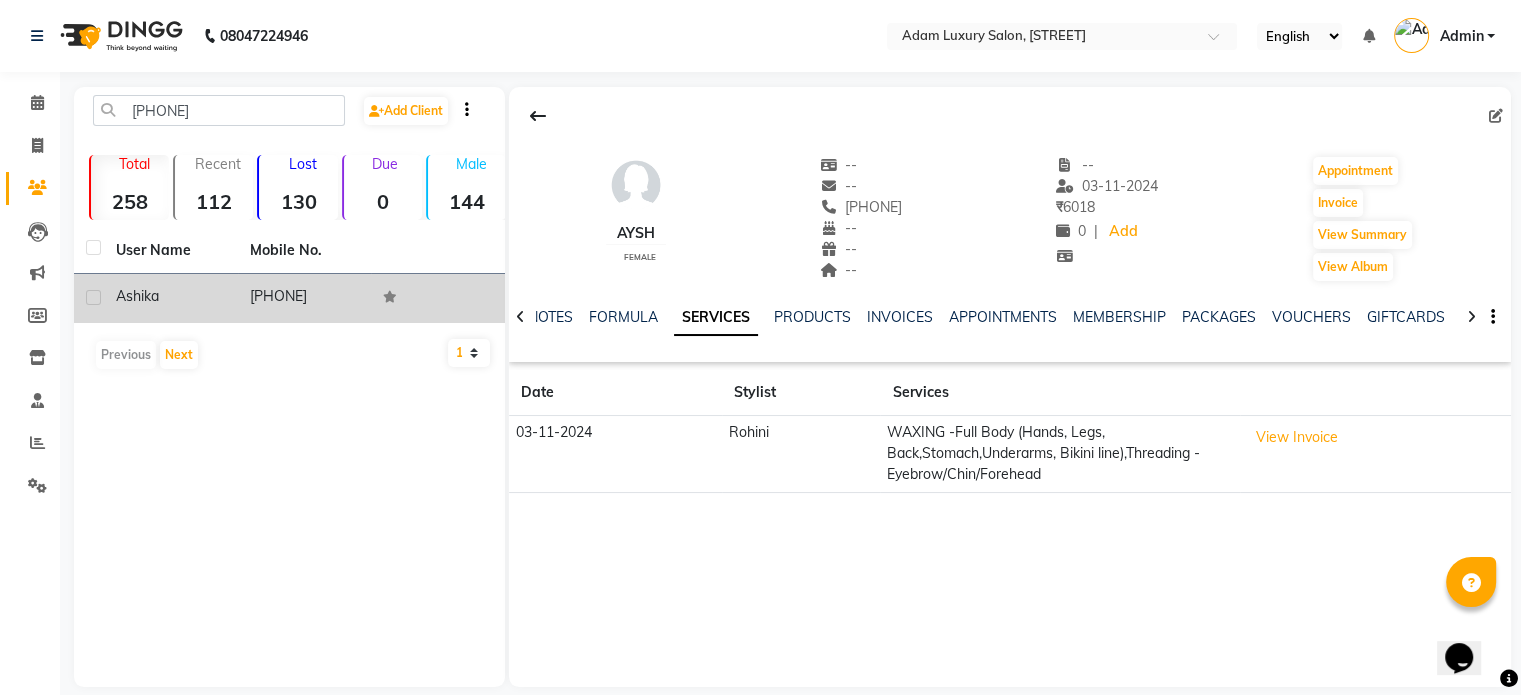 click on "Ashika" 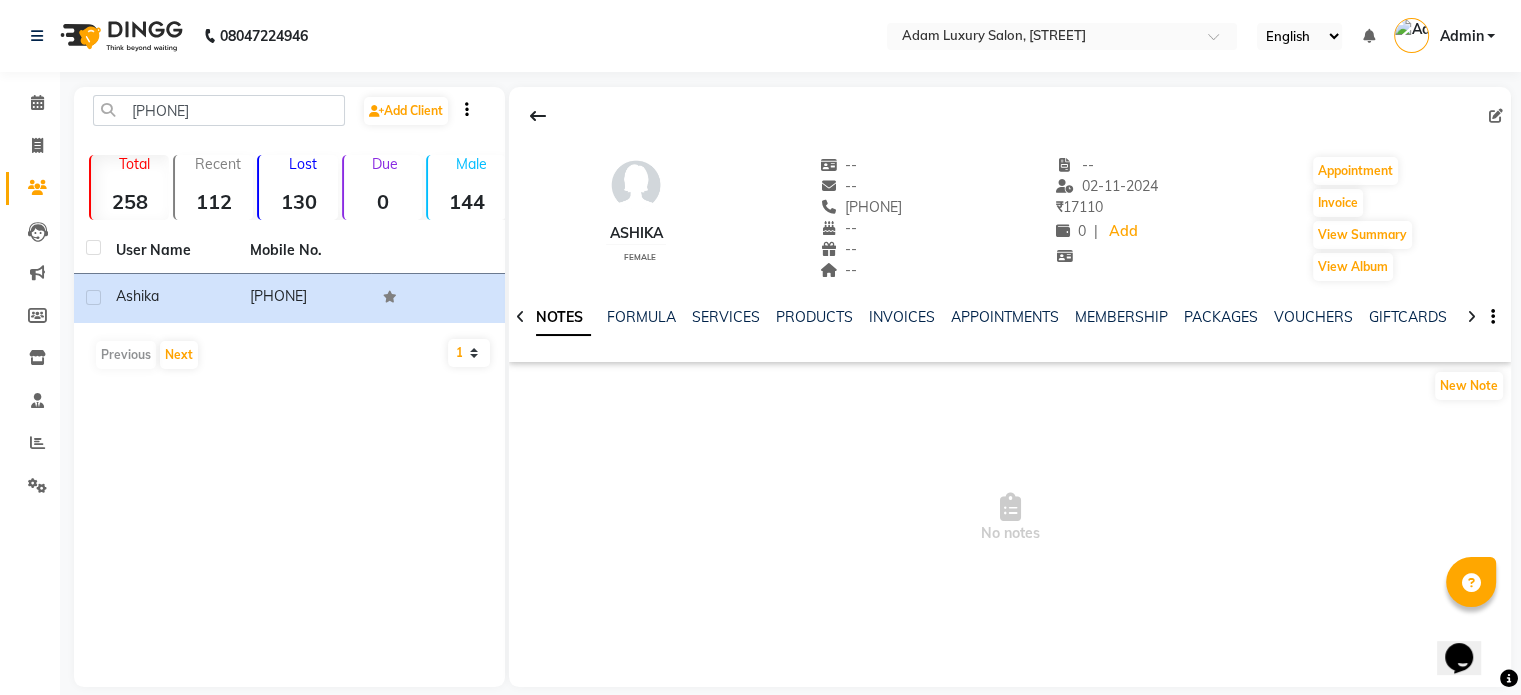 drag, startPoint x: 838, startPoint y: 211, endPoint x: 944, endPoint y: 211, distance: 106 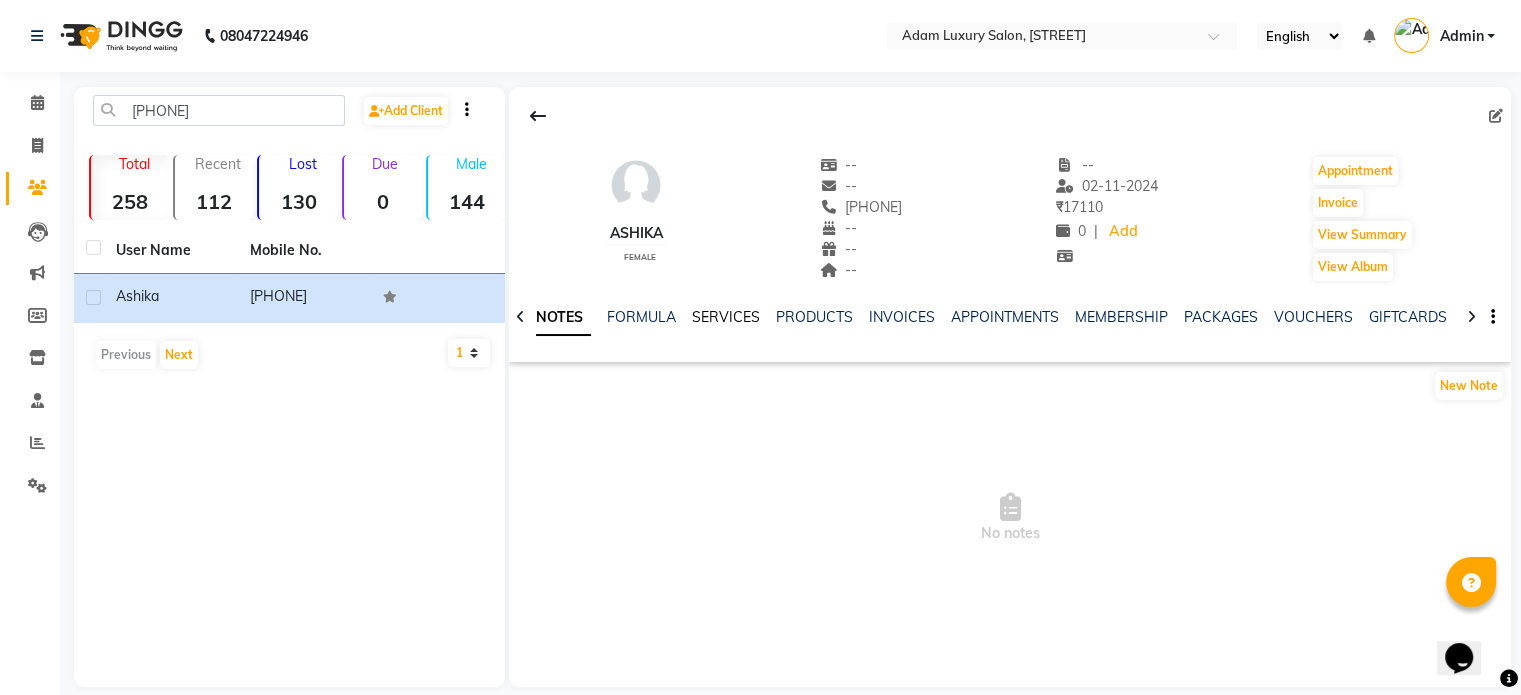 click on "SERVICES" 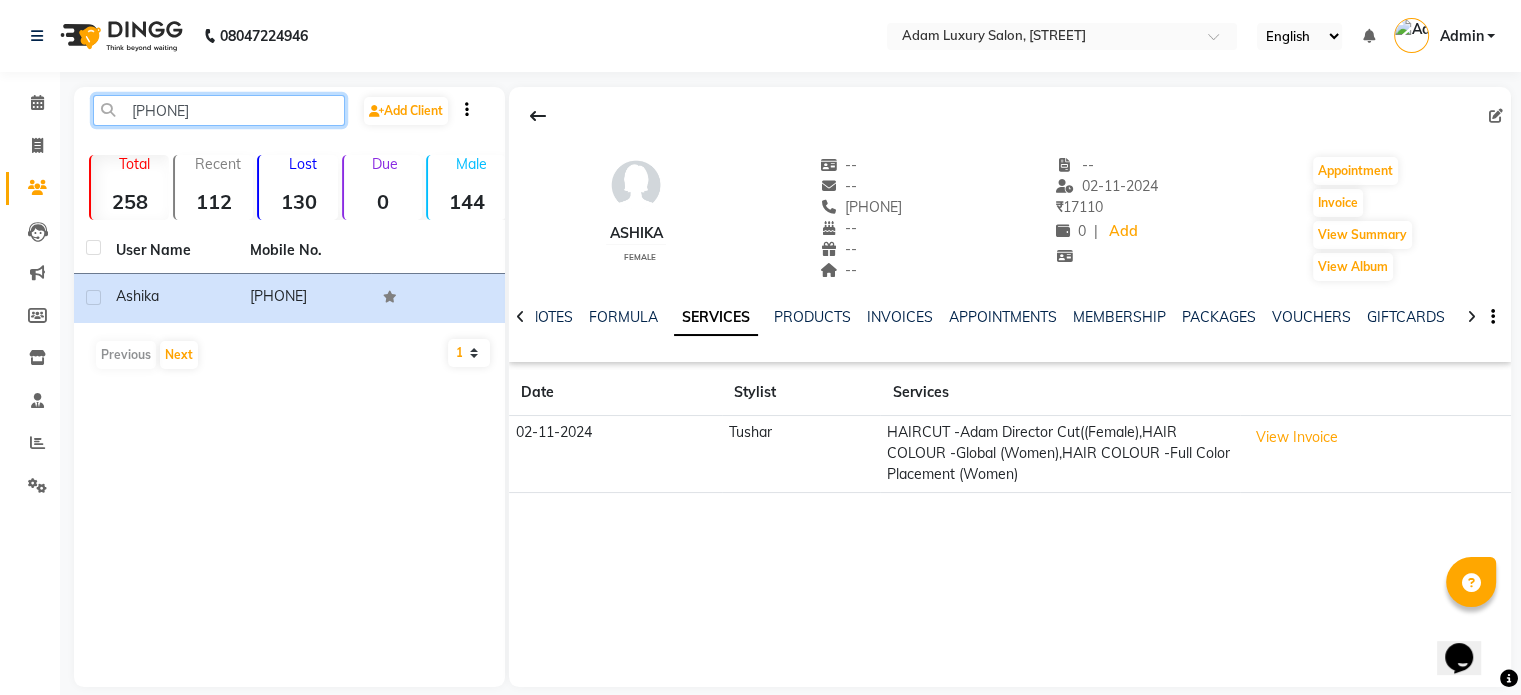 click on "[PHONE]" 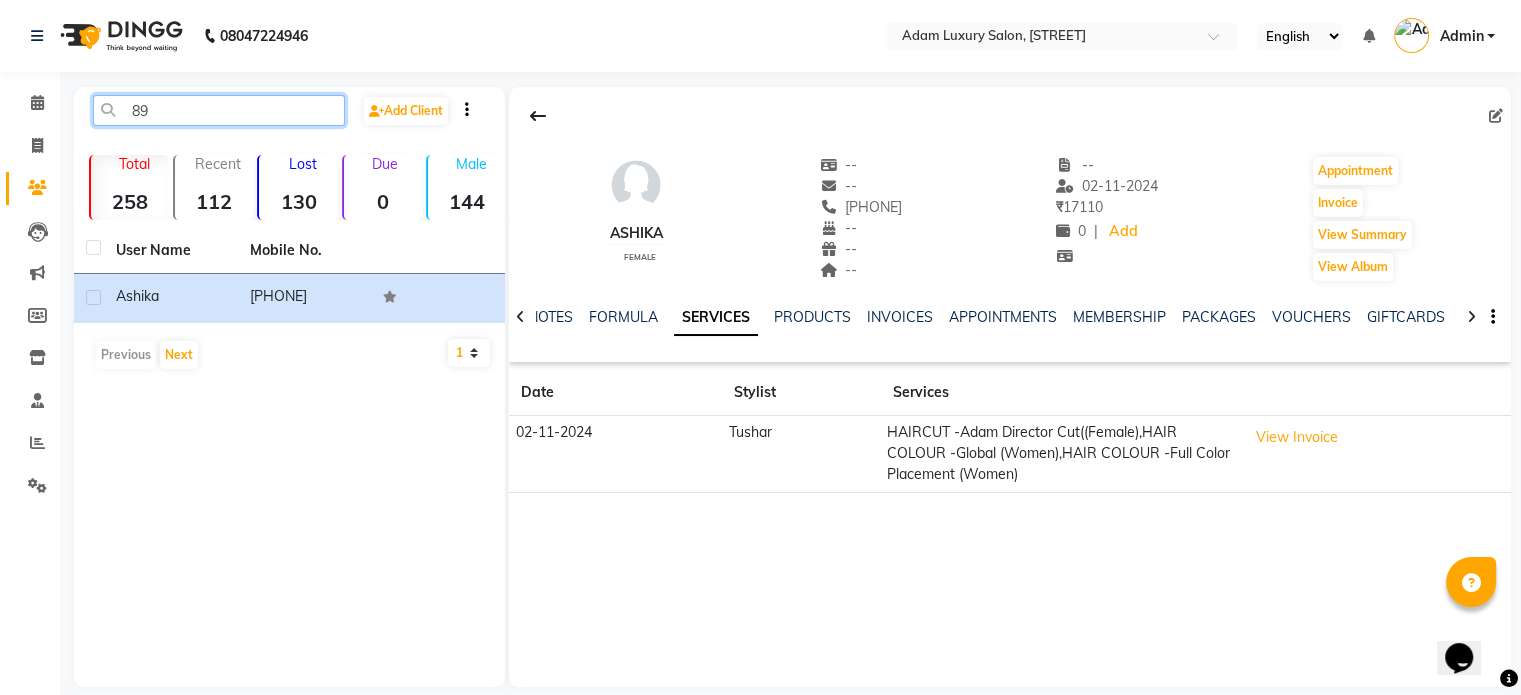 type on "8" 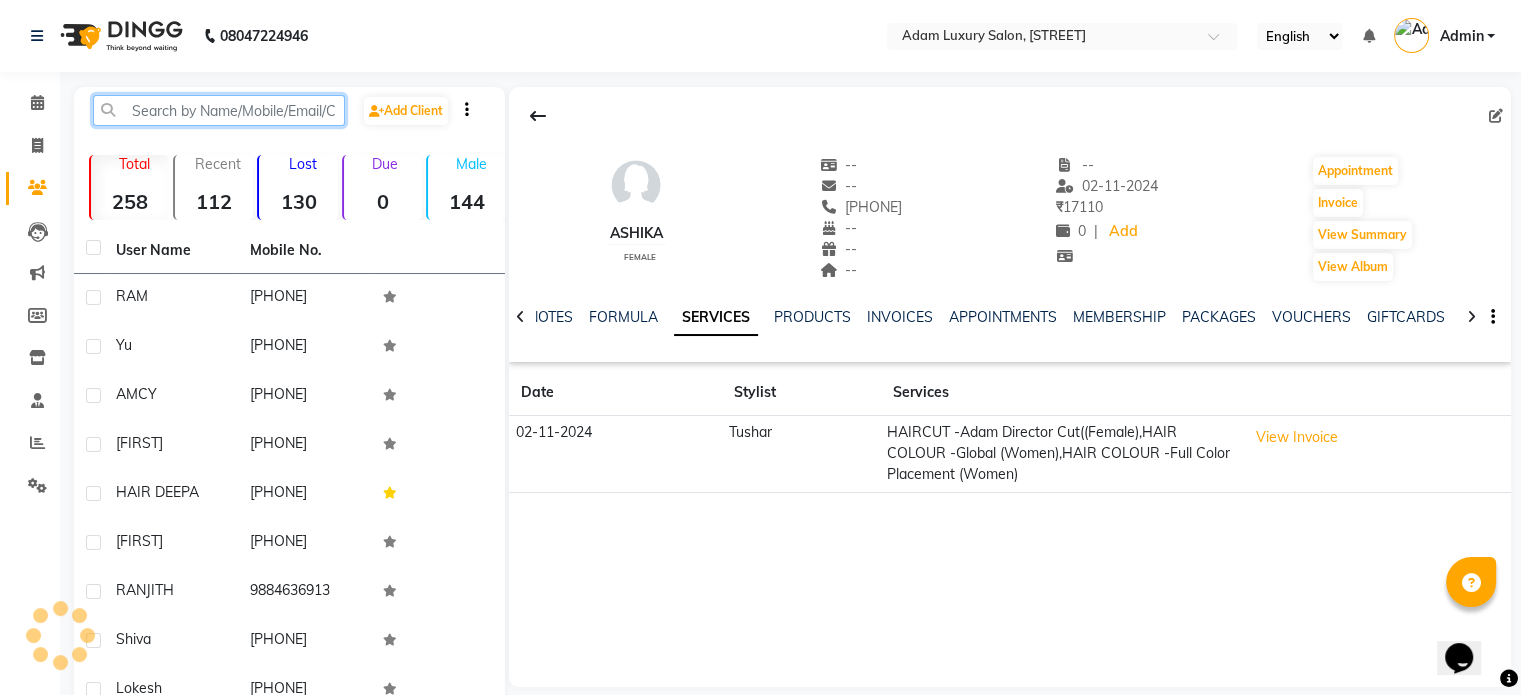 paste on "[PHONE]" 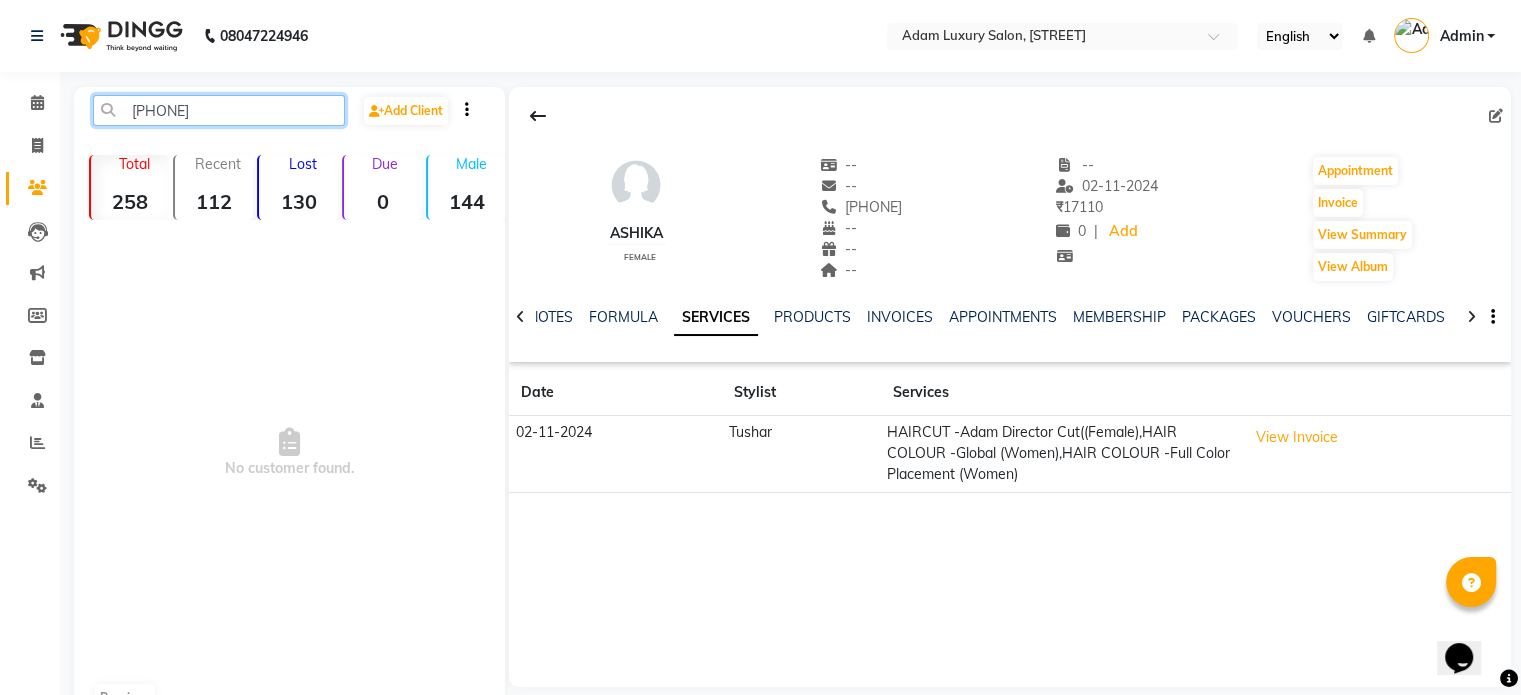 click on "[PHONE]" 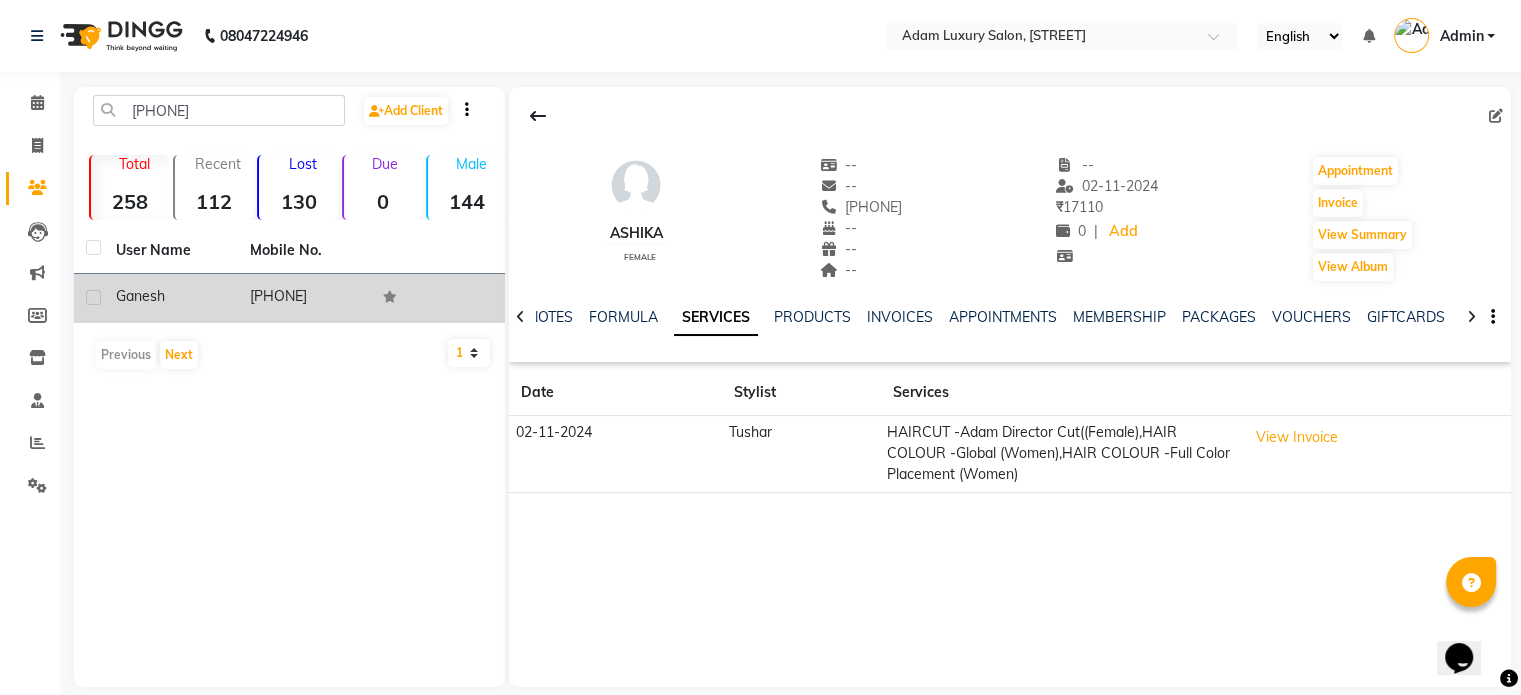 click on "ganesh" 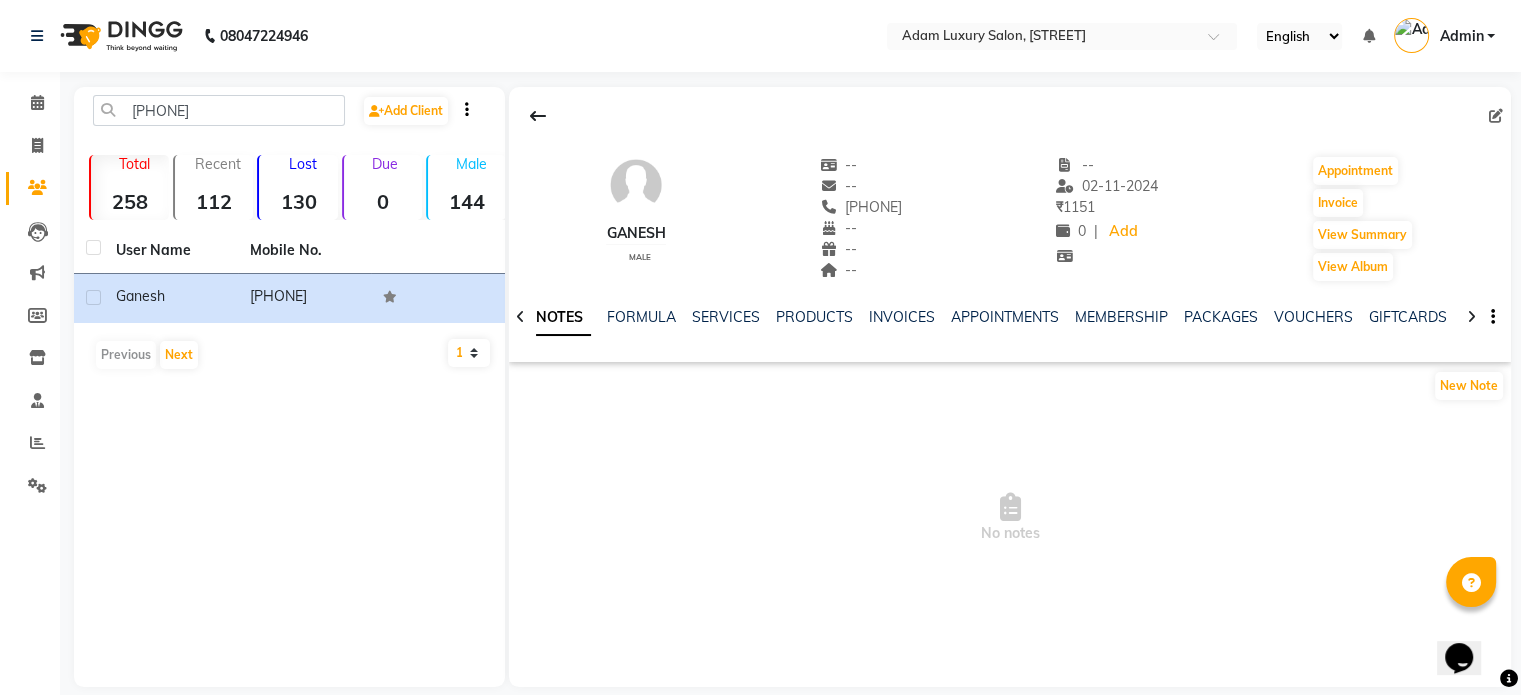 drag, startPoint x: 834, startPoint y: 204, endPoint x: 955, endPoint y: 203, distance: 121.004135 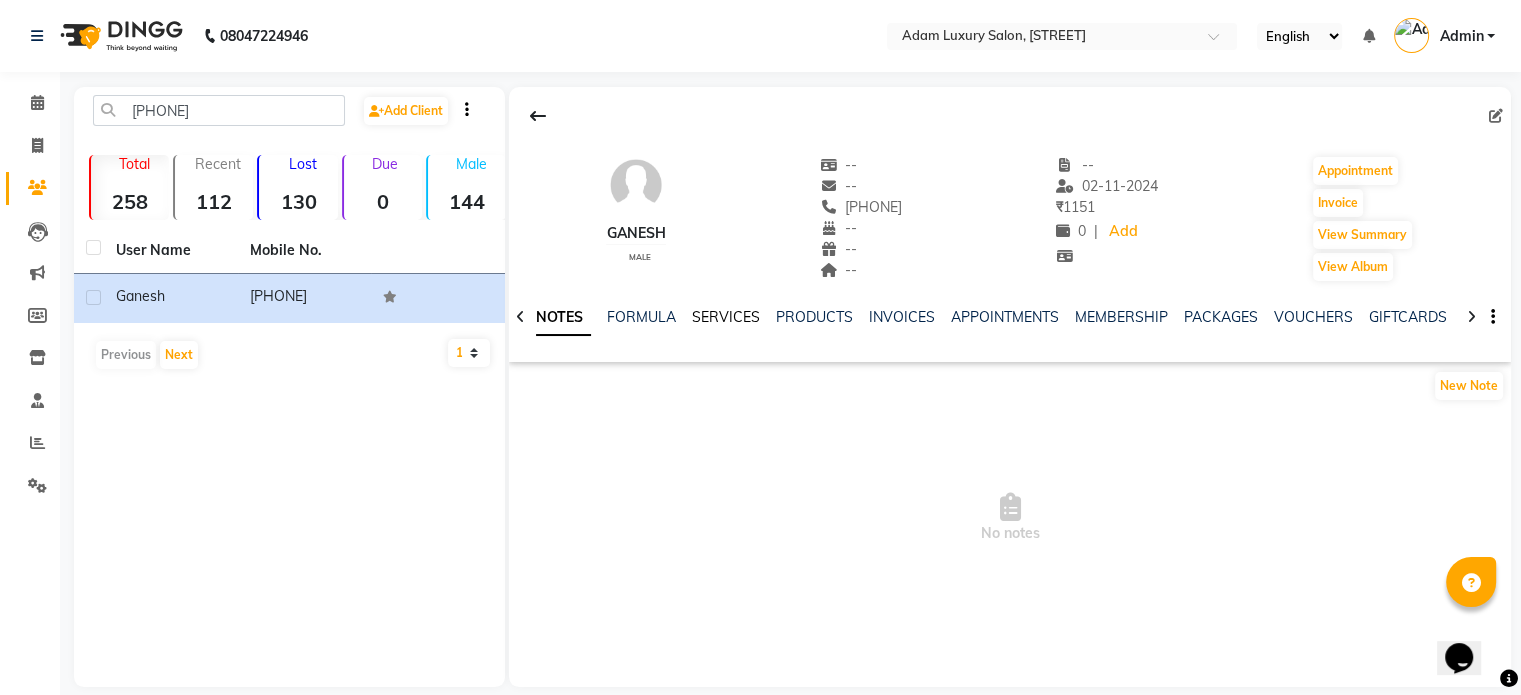 click on "SERVICES" 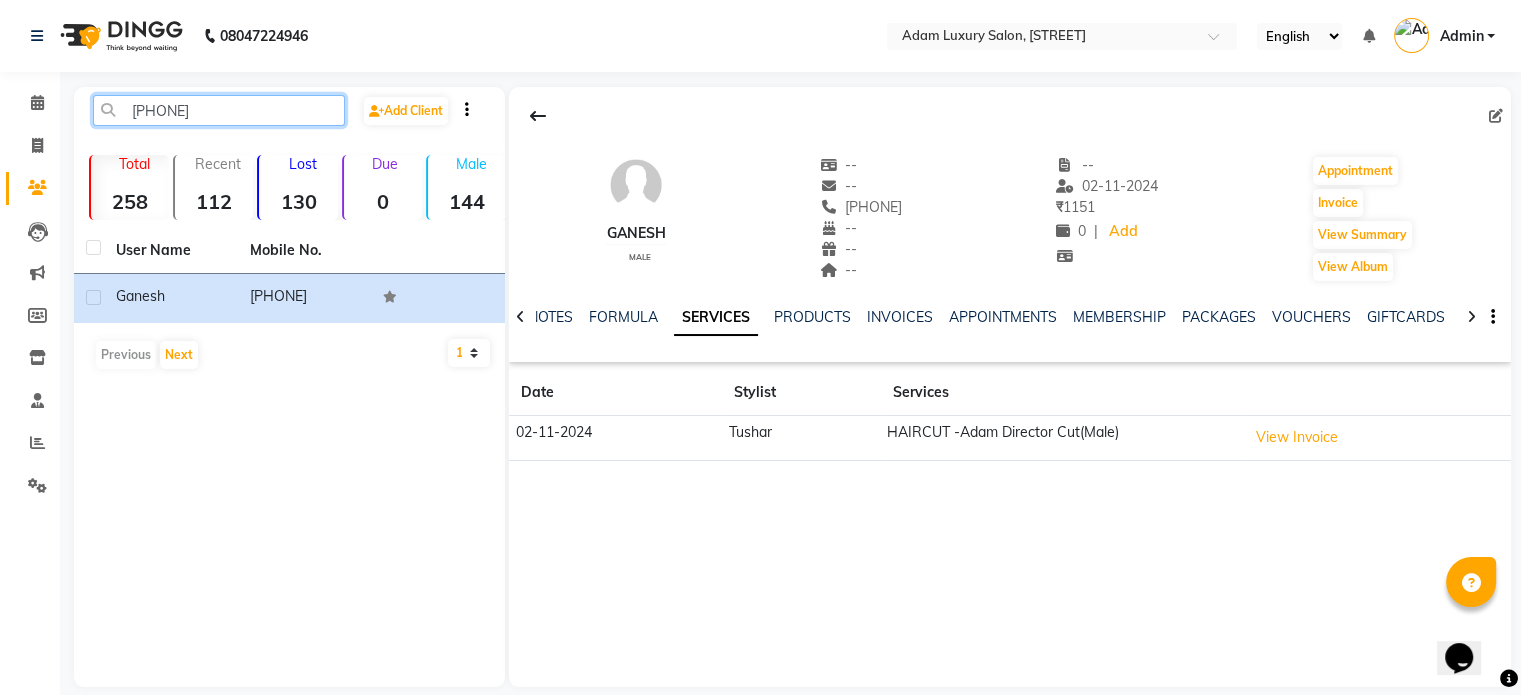 click on "[PHONE]" 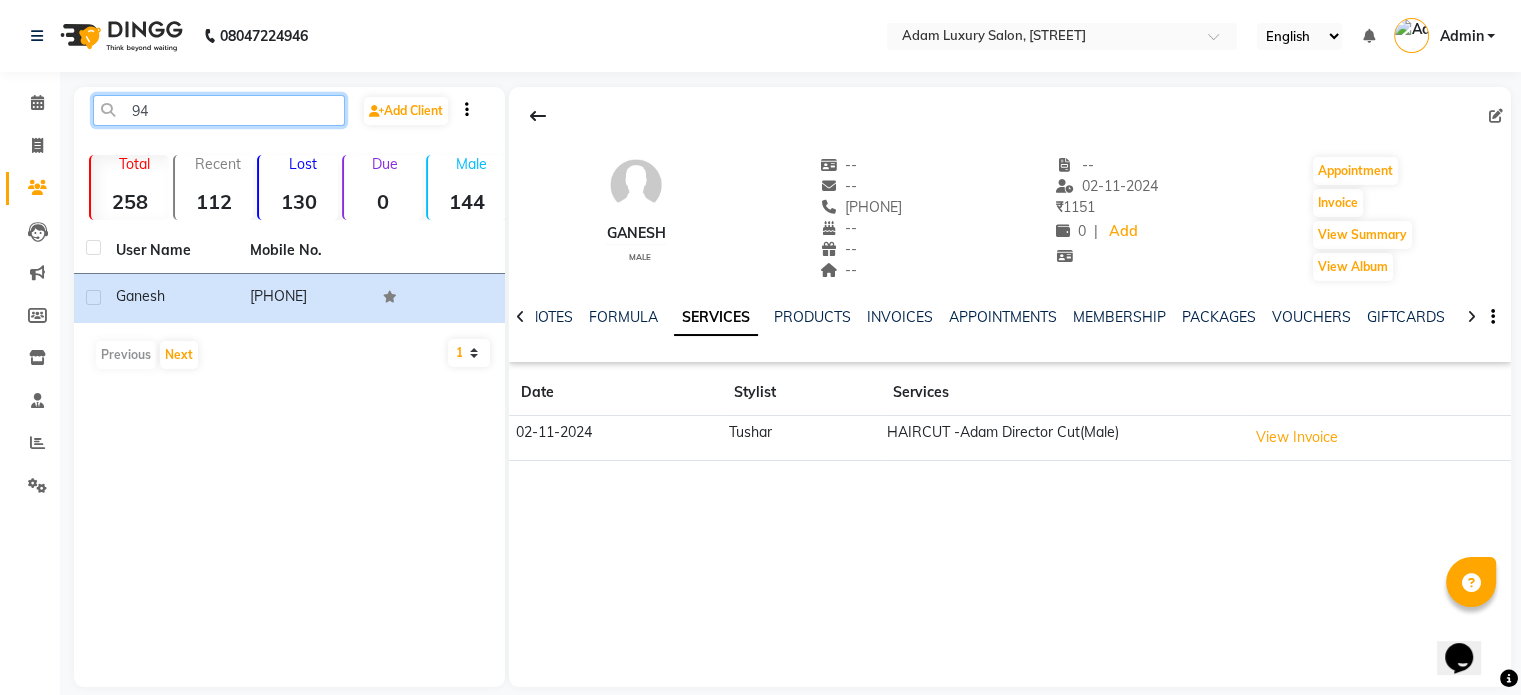 type on "9" 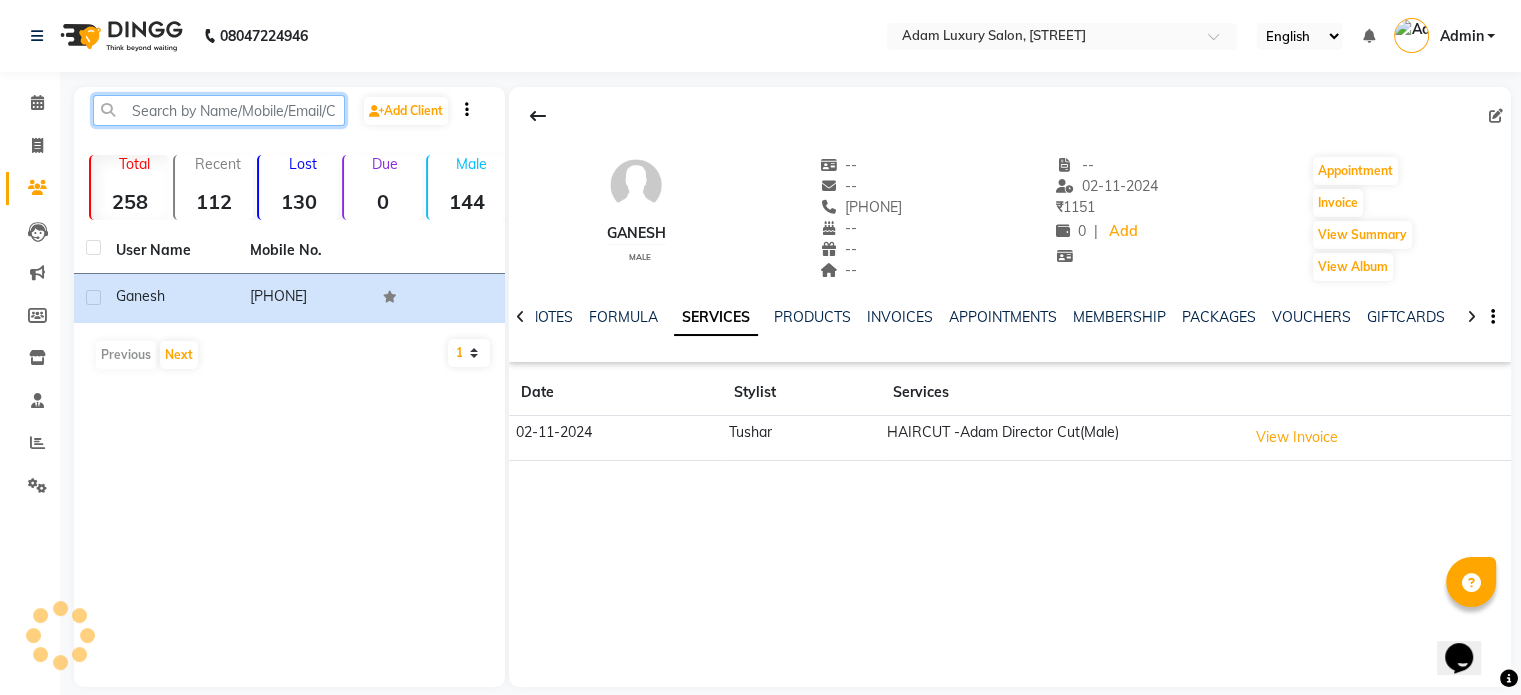 paste on "[PHONE]" 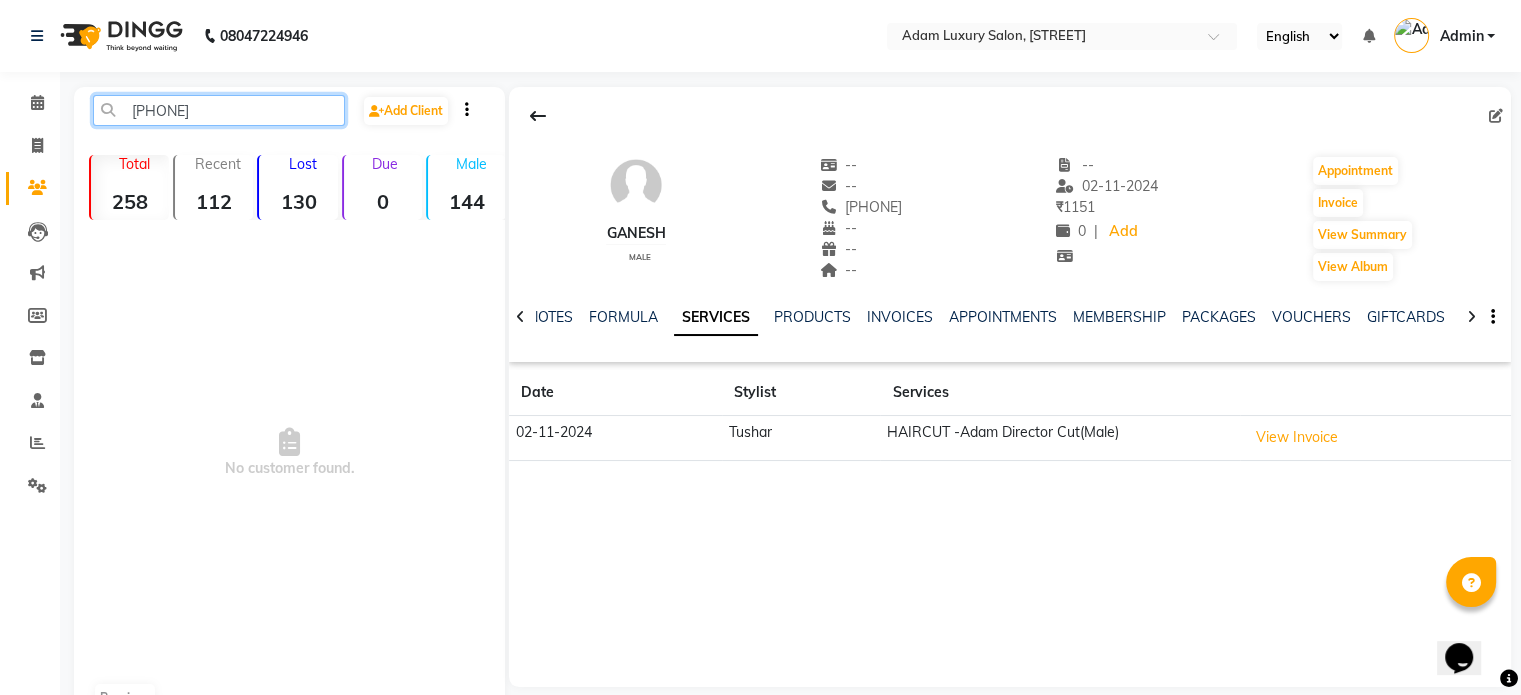 click on "[PHONE]" 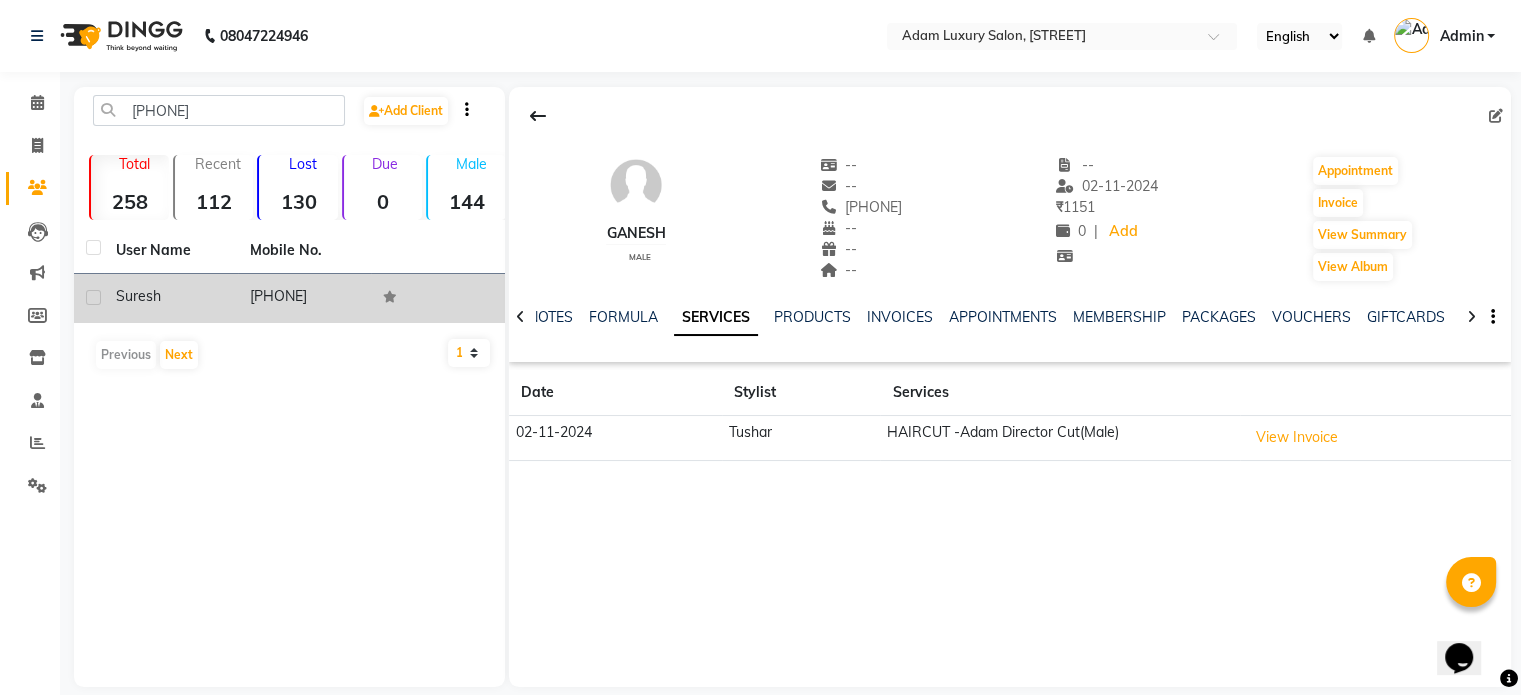 click on "[PHONE]" 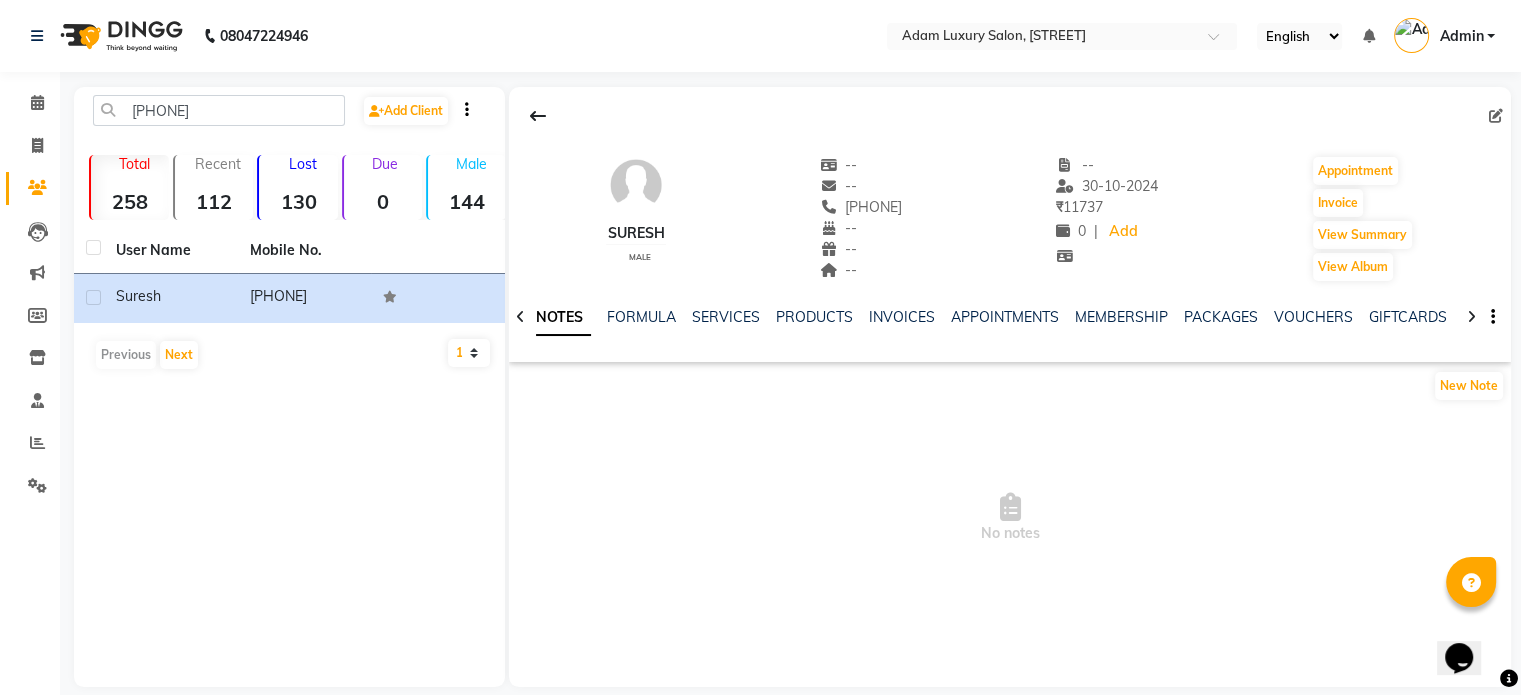 drag, startPoint x: 834, startPoint y: 209, endPoint x: 932, endPoint y: 197, distance: 98.731964 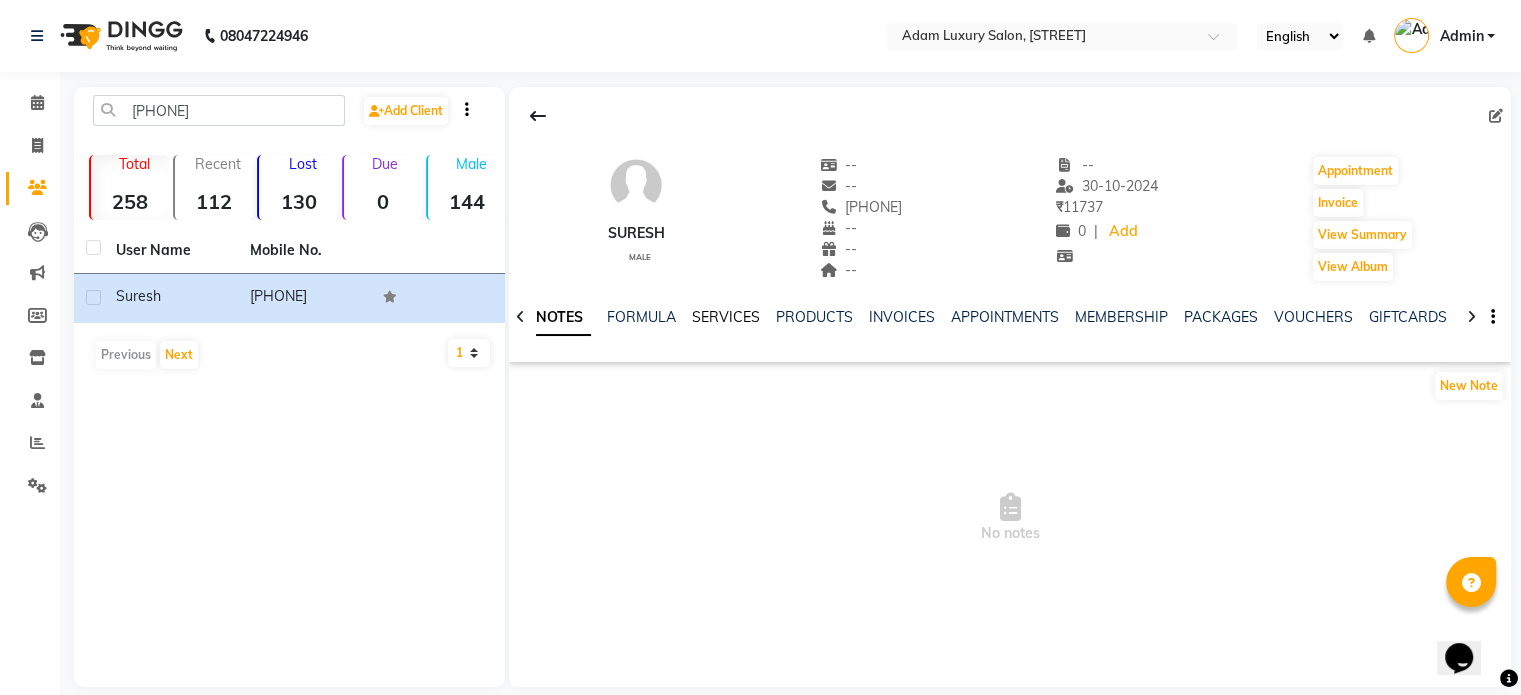 click on "SERVICES" 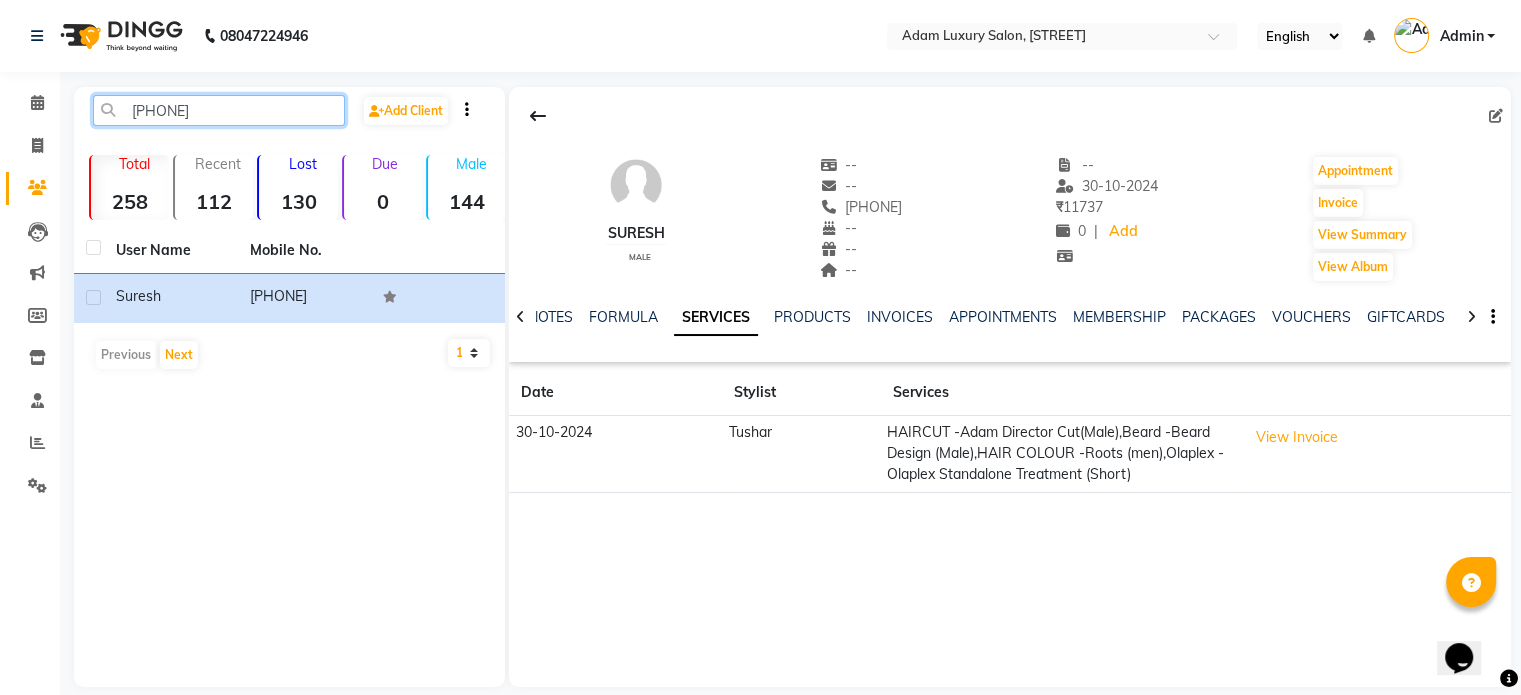 click on "[PHONE]" 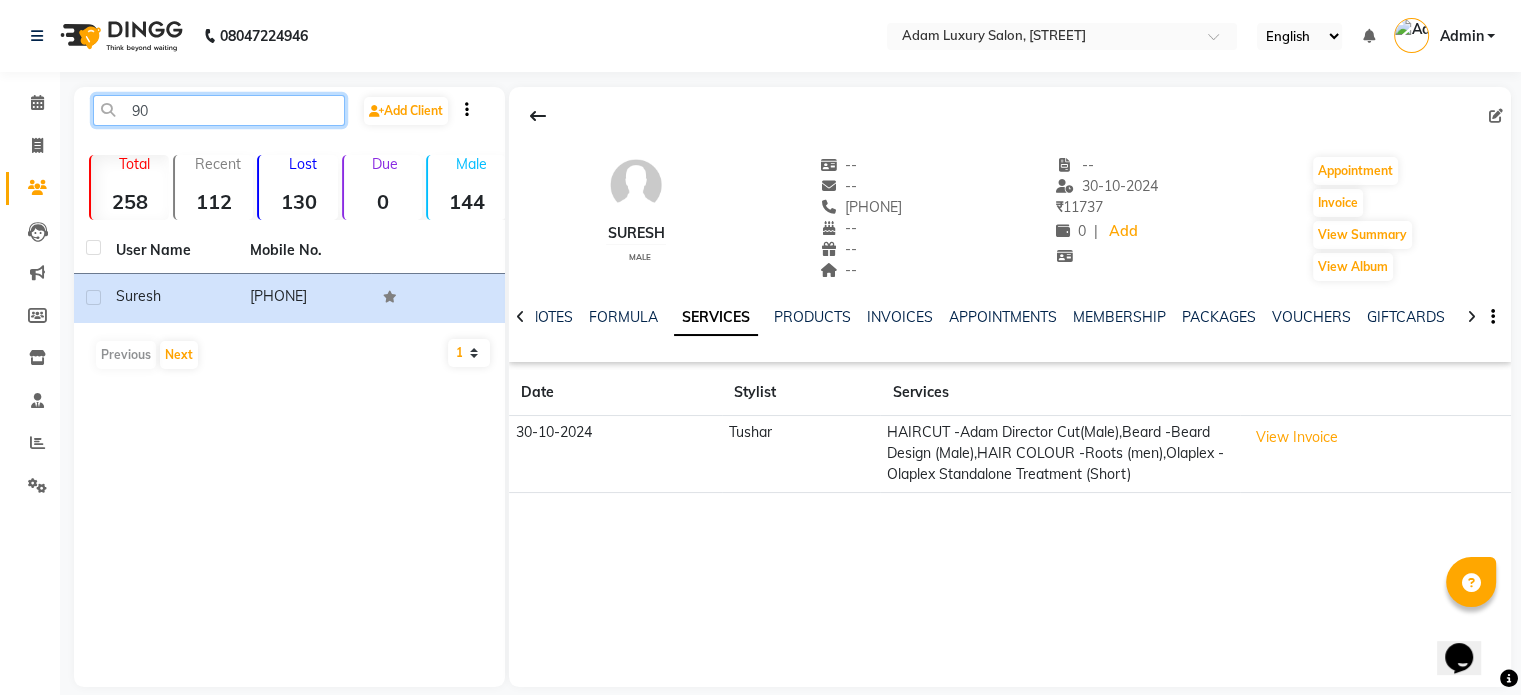 type on "9" 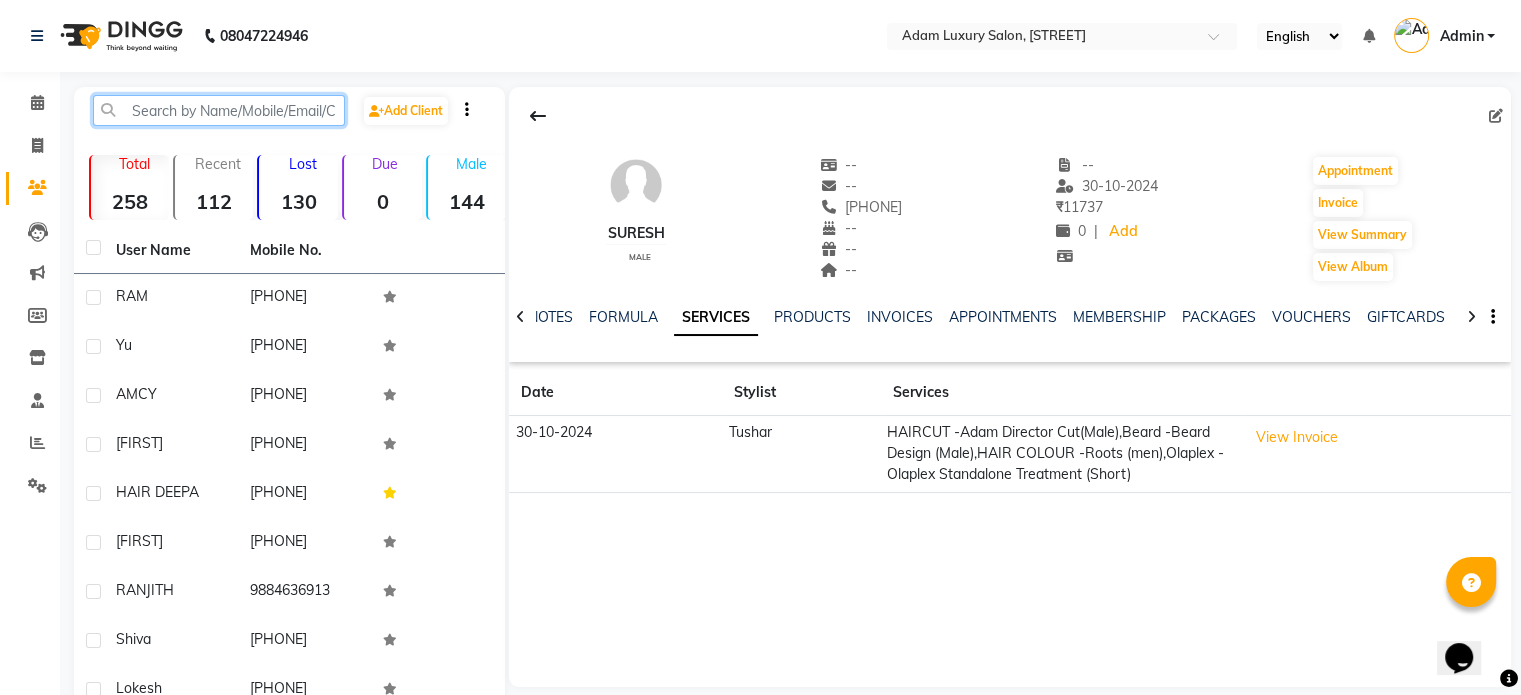 paste on "[PHONE]" 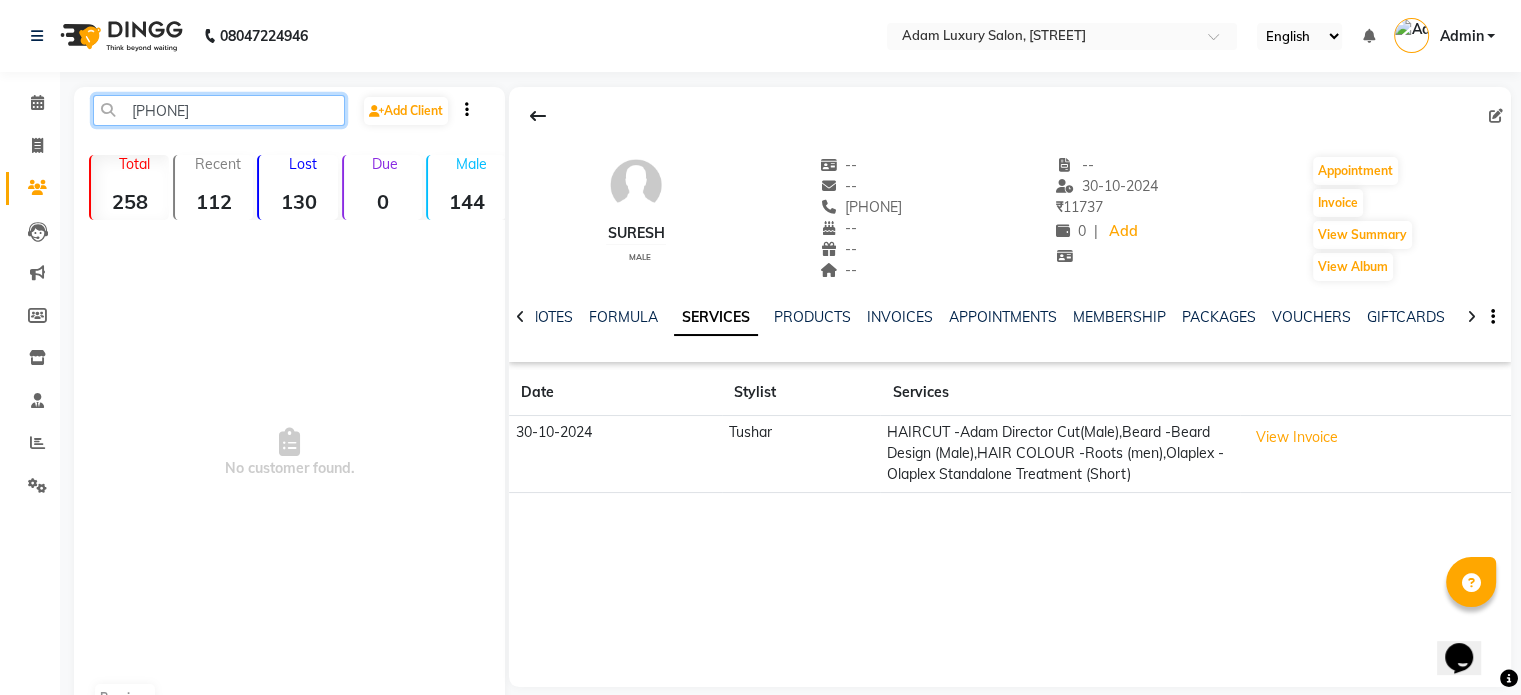 click on "[PHONE]" 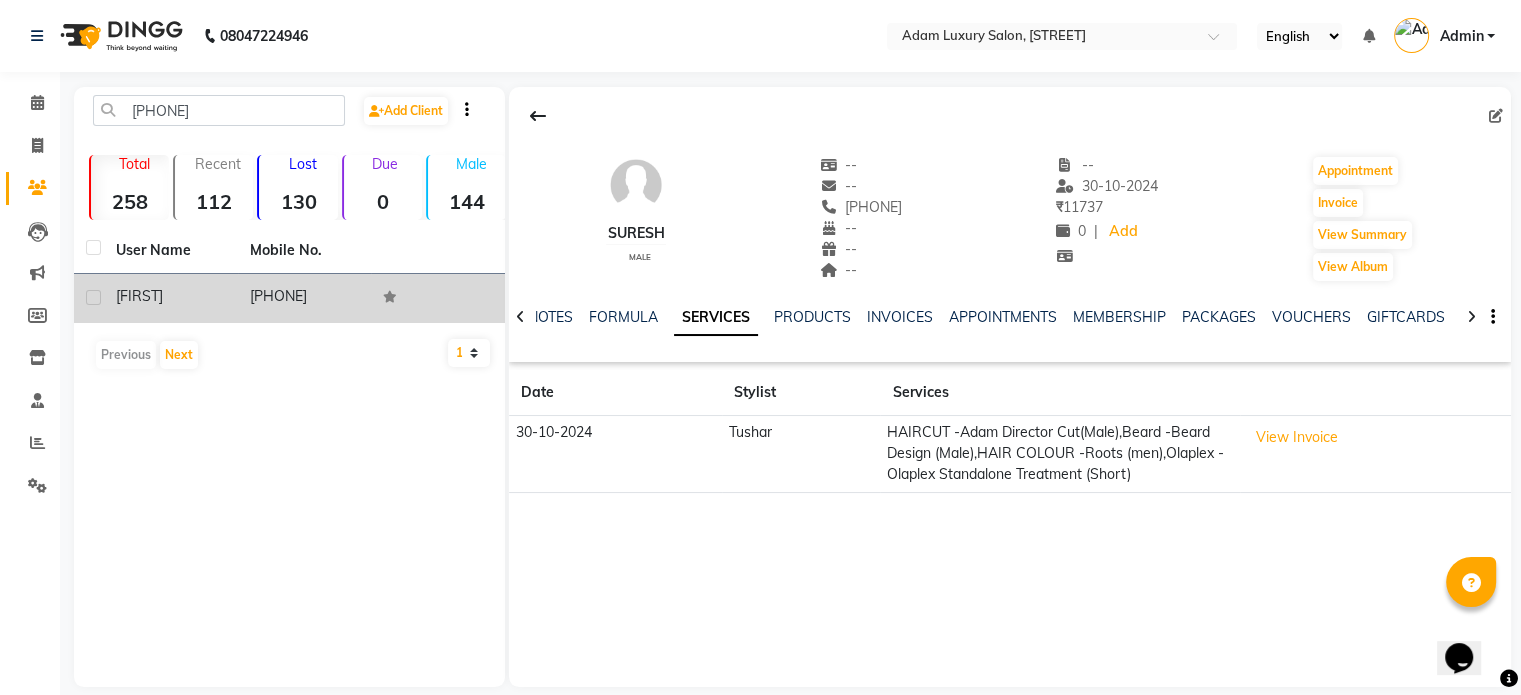 click on "[FIRST]" 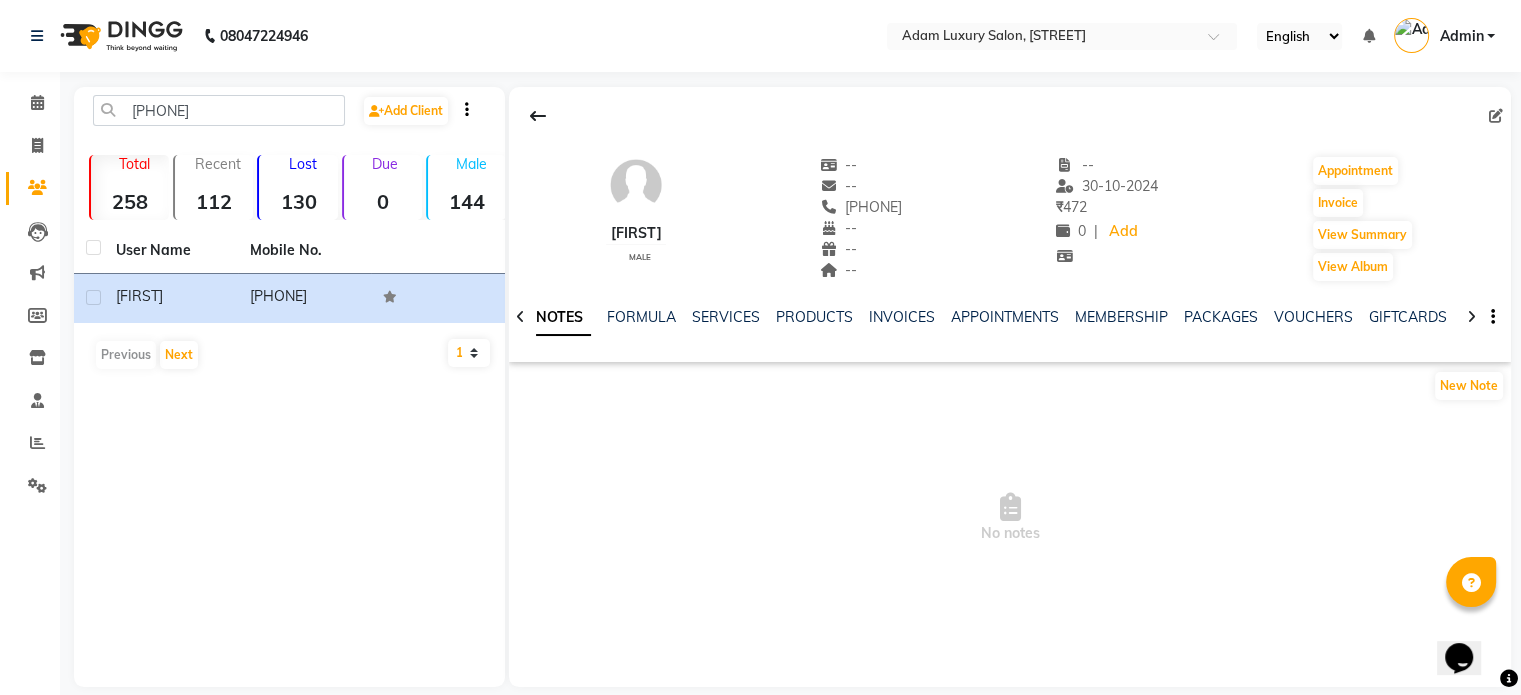 drag, startPoint x: 836, startPoint y: 207, endPoint x: 924, endPoint y: 201, distance: 88.20431 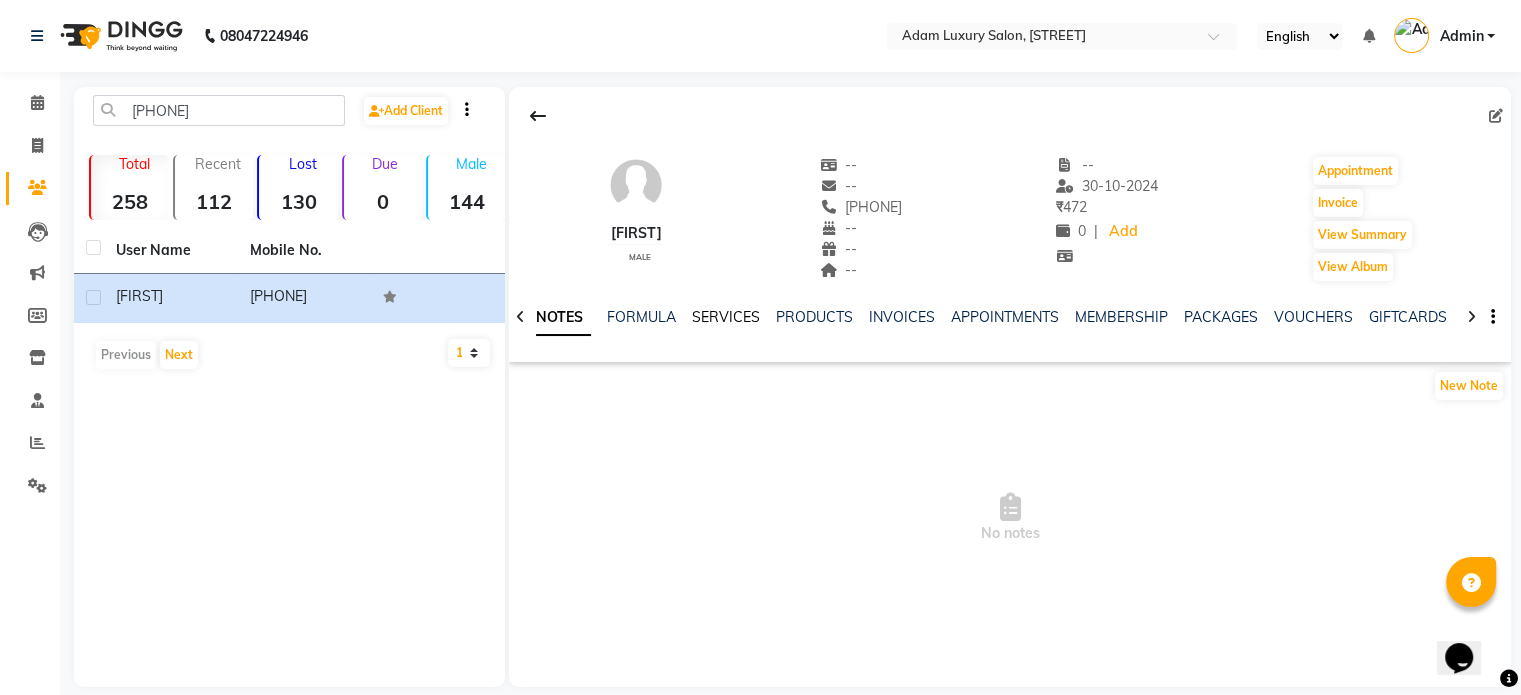 click on "SERVICES" 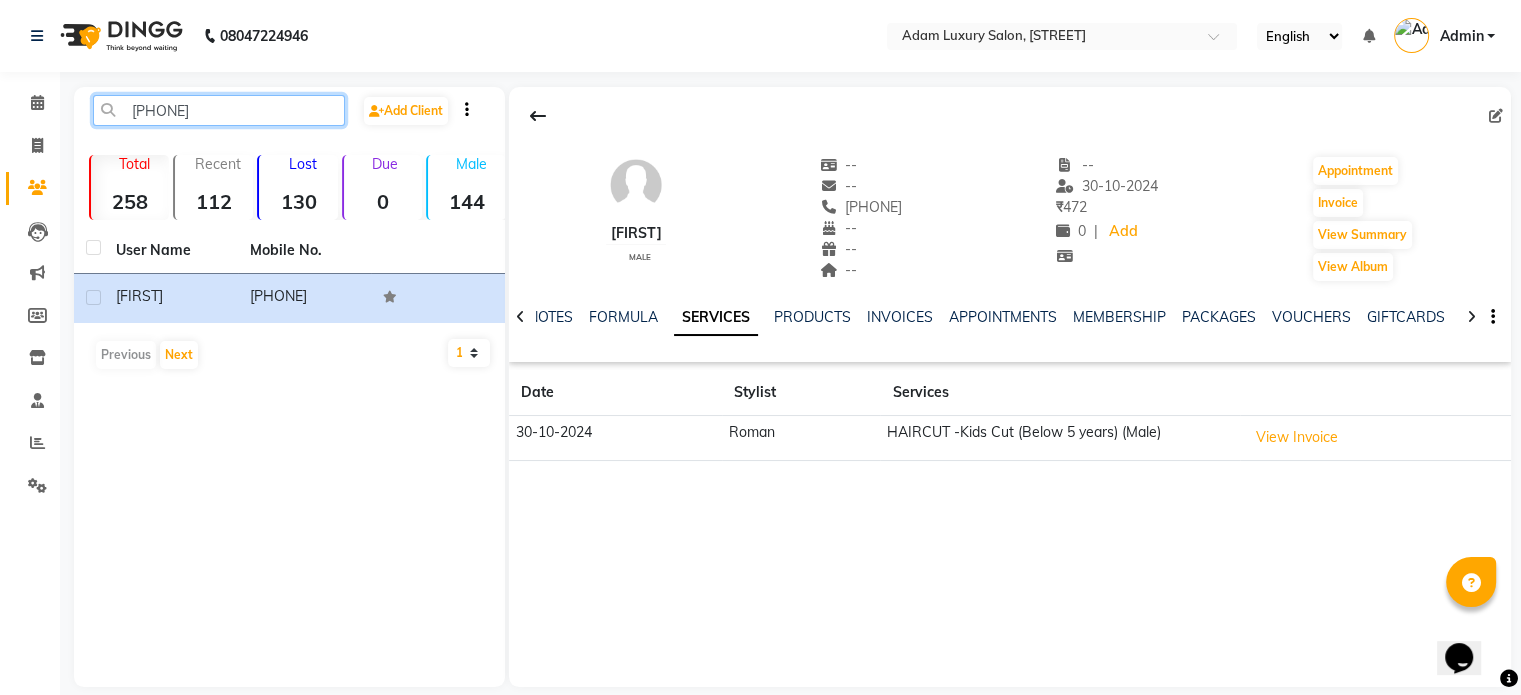 click on "[PHONE]" 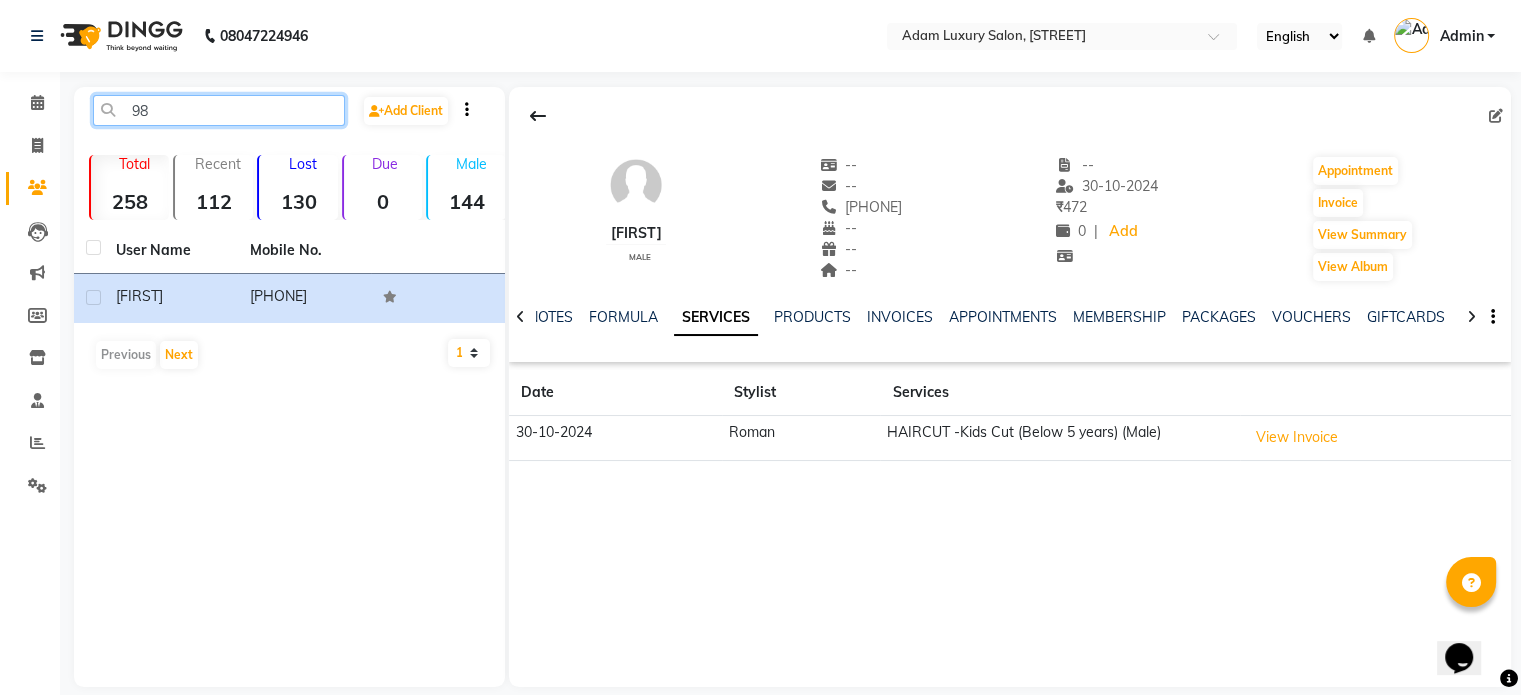type on "9" 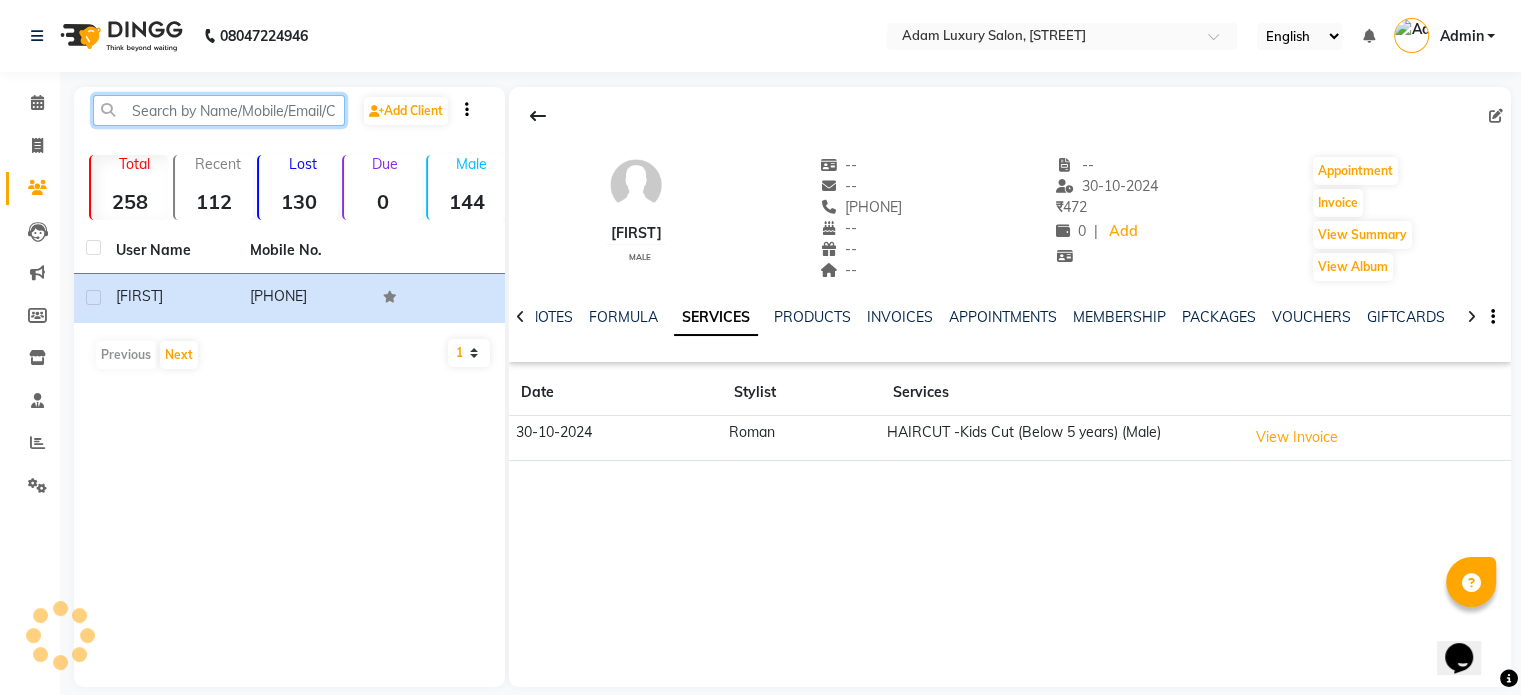 paste on "[PHONE]" 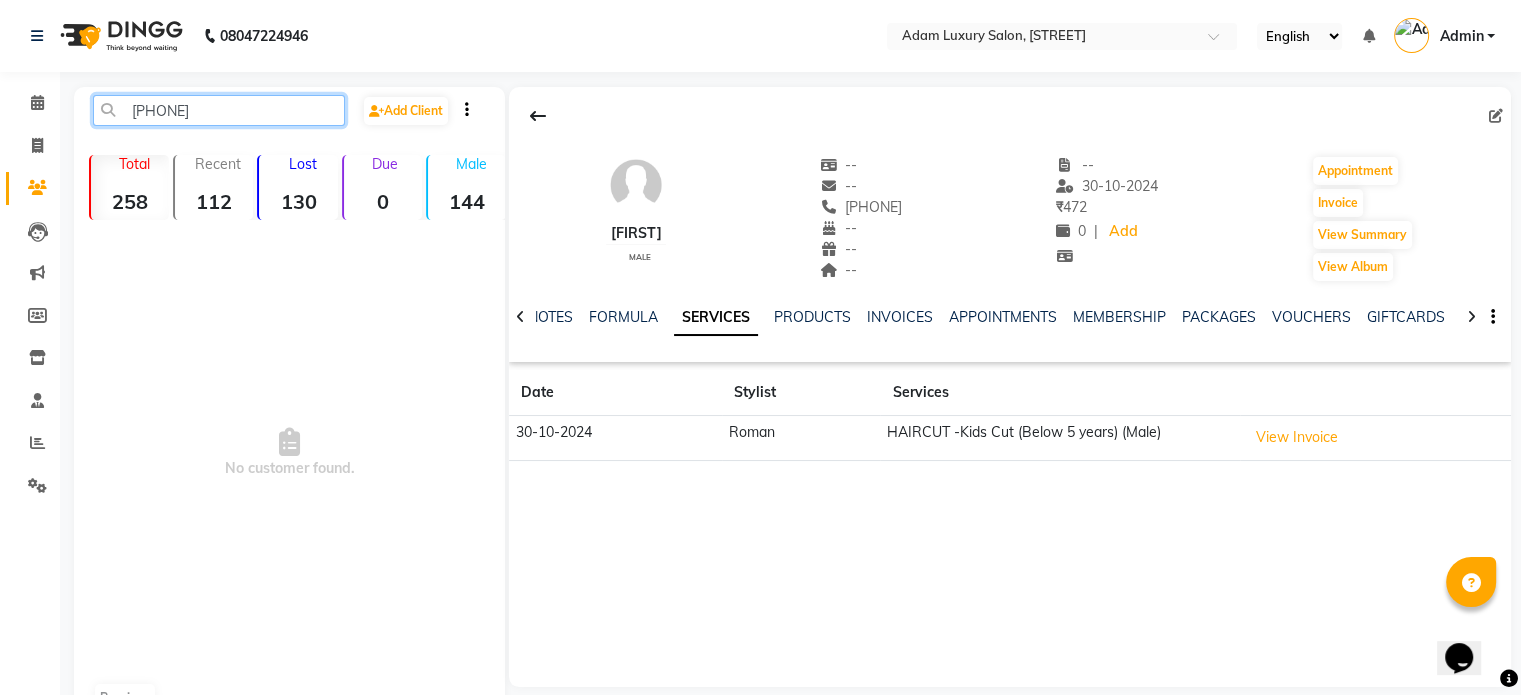 click on "[PHONE]" 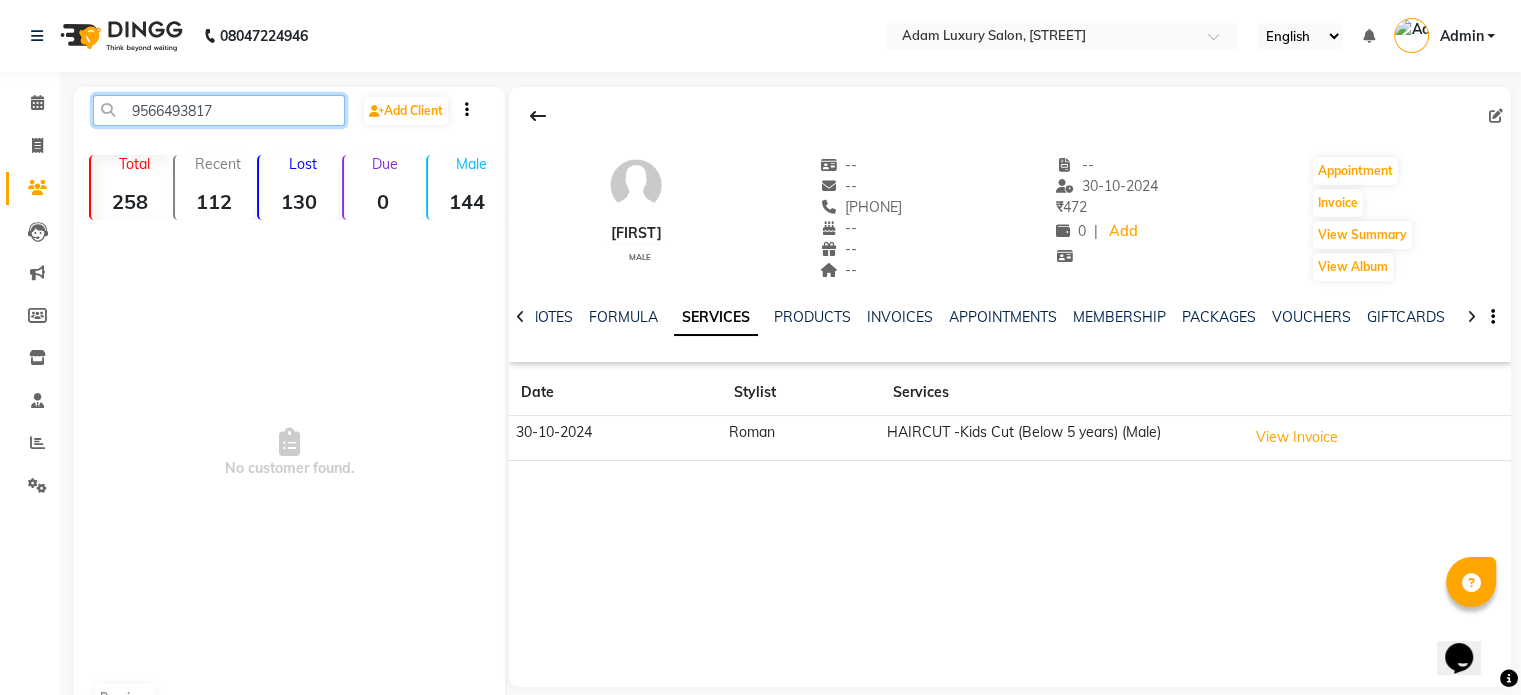 click on "9566493817" 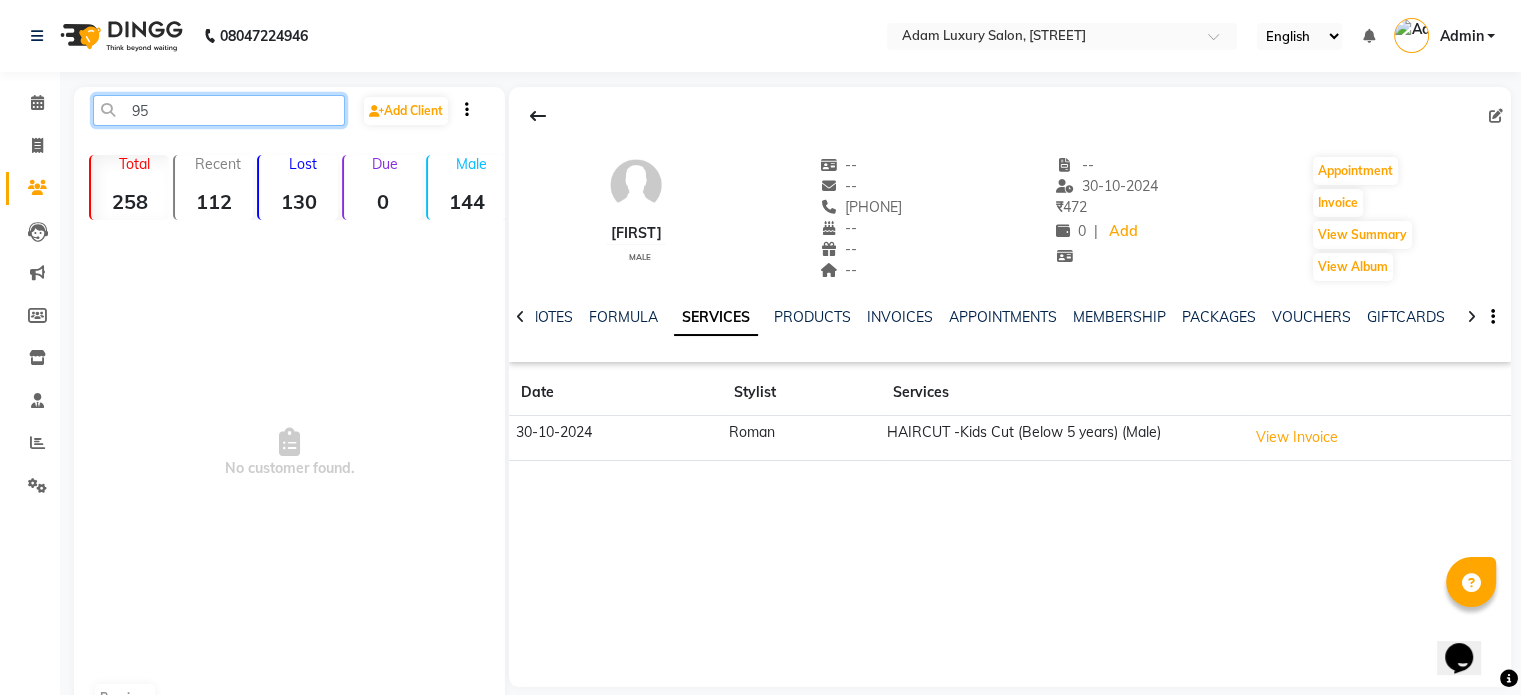type on "9" 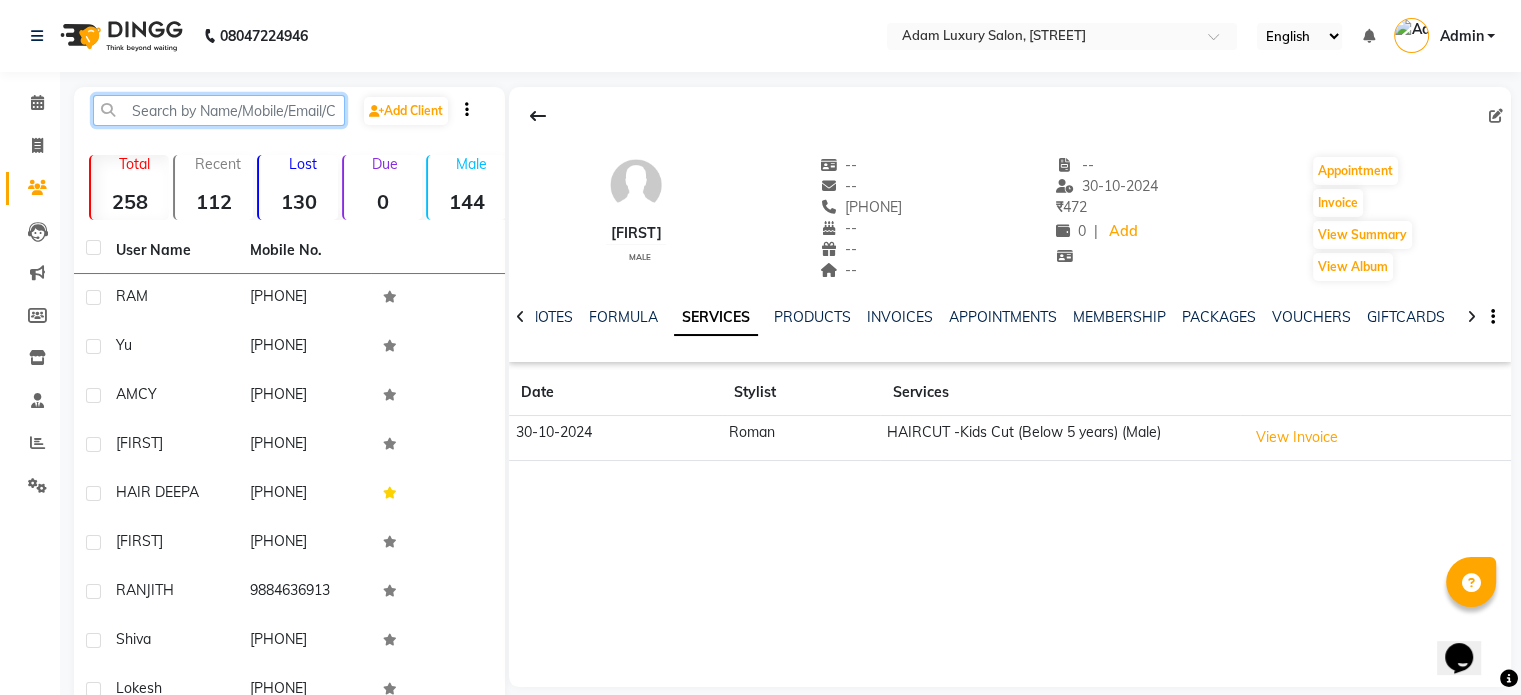 paste on "[PHONE]" 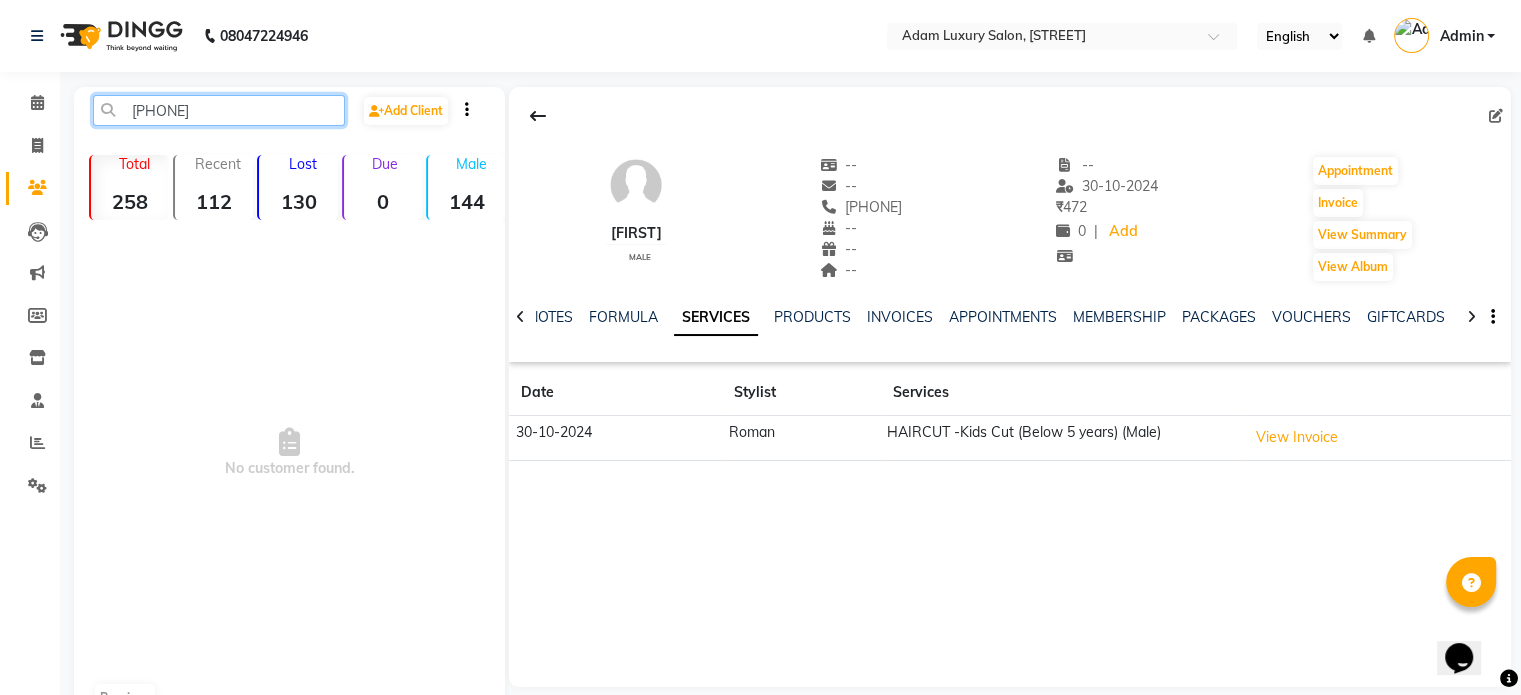 click on "[PHONE]" 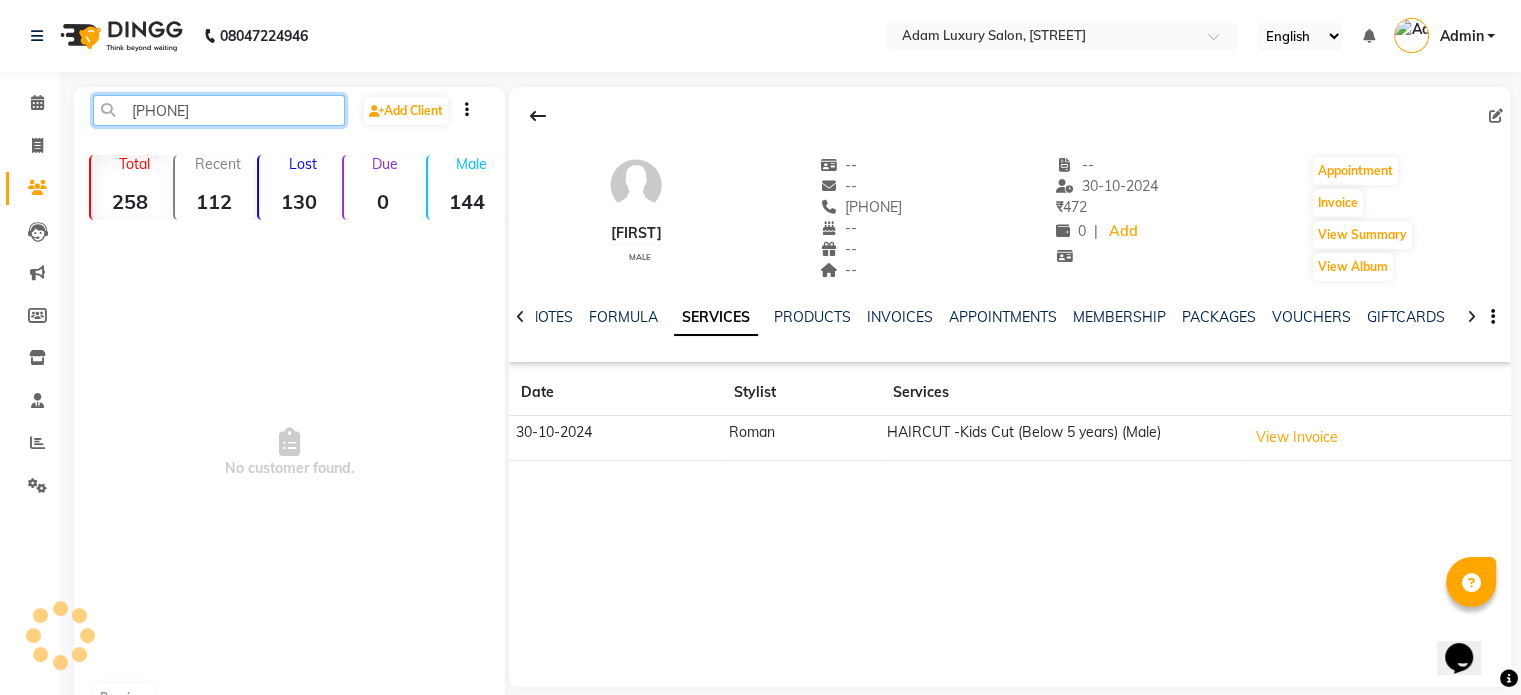 click on "[PHONE]" 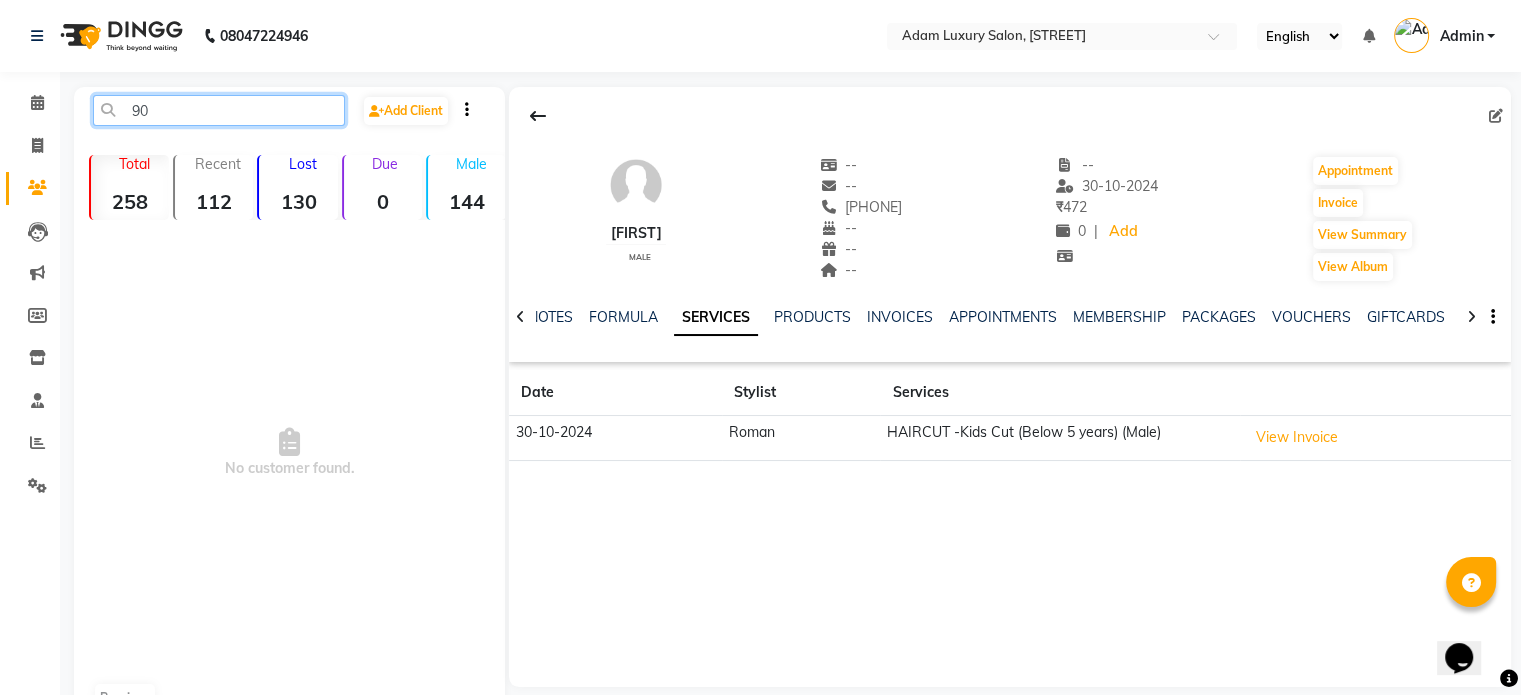 type on "9" 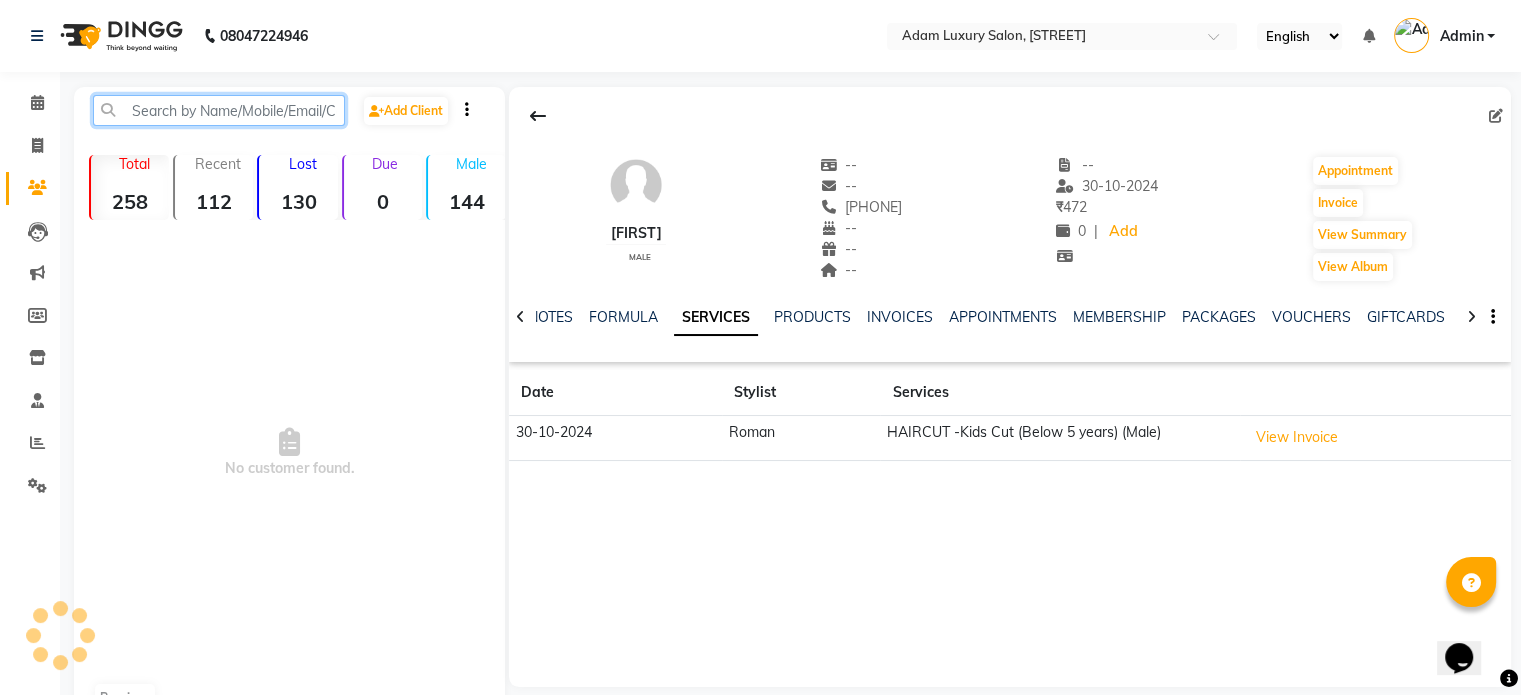 paste on "[PHONE]" 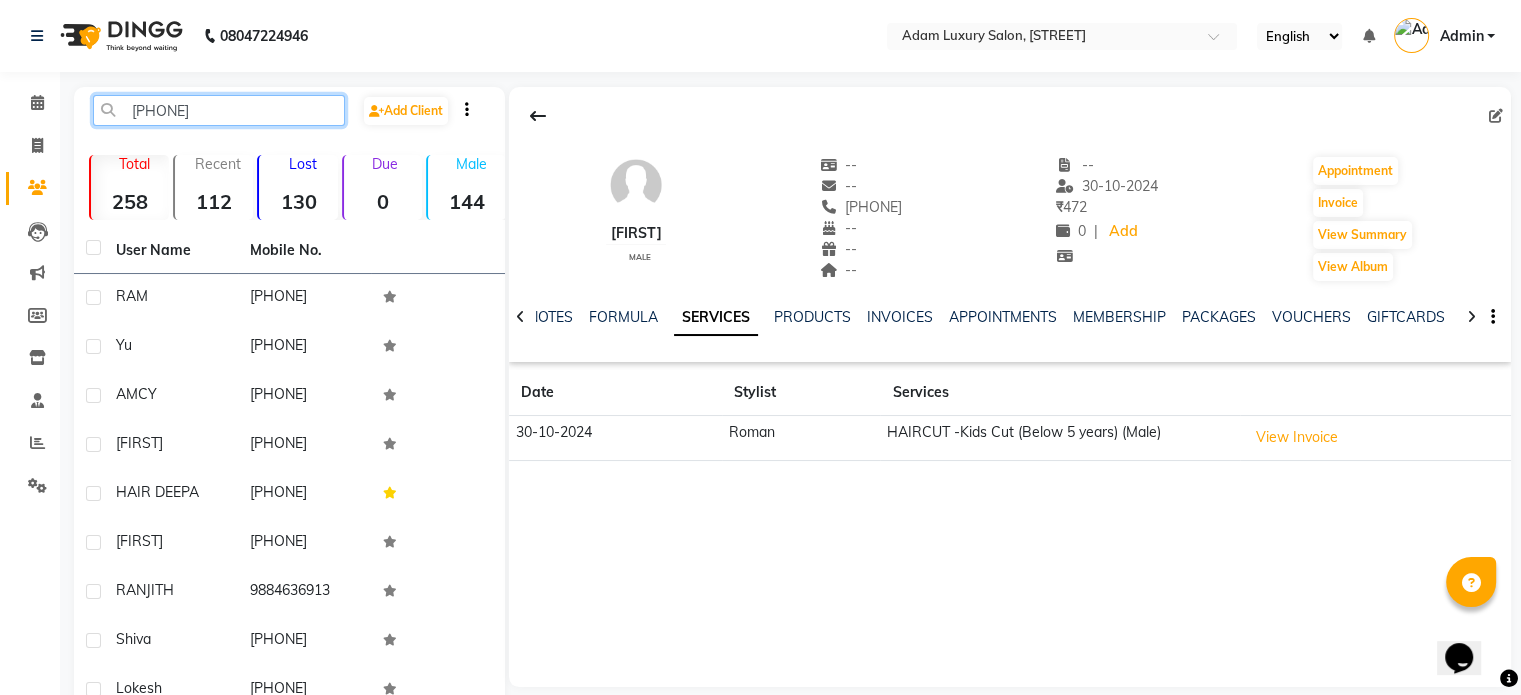 click on "[PHONE]" 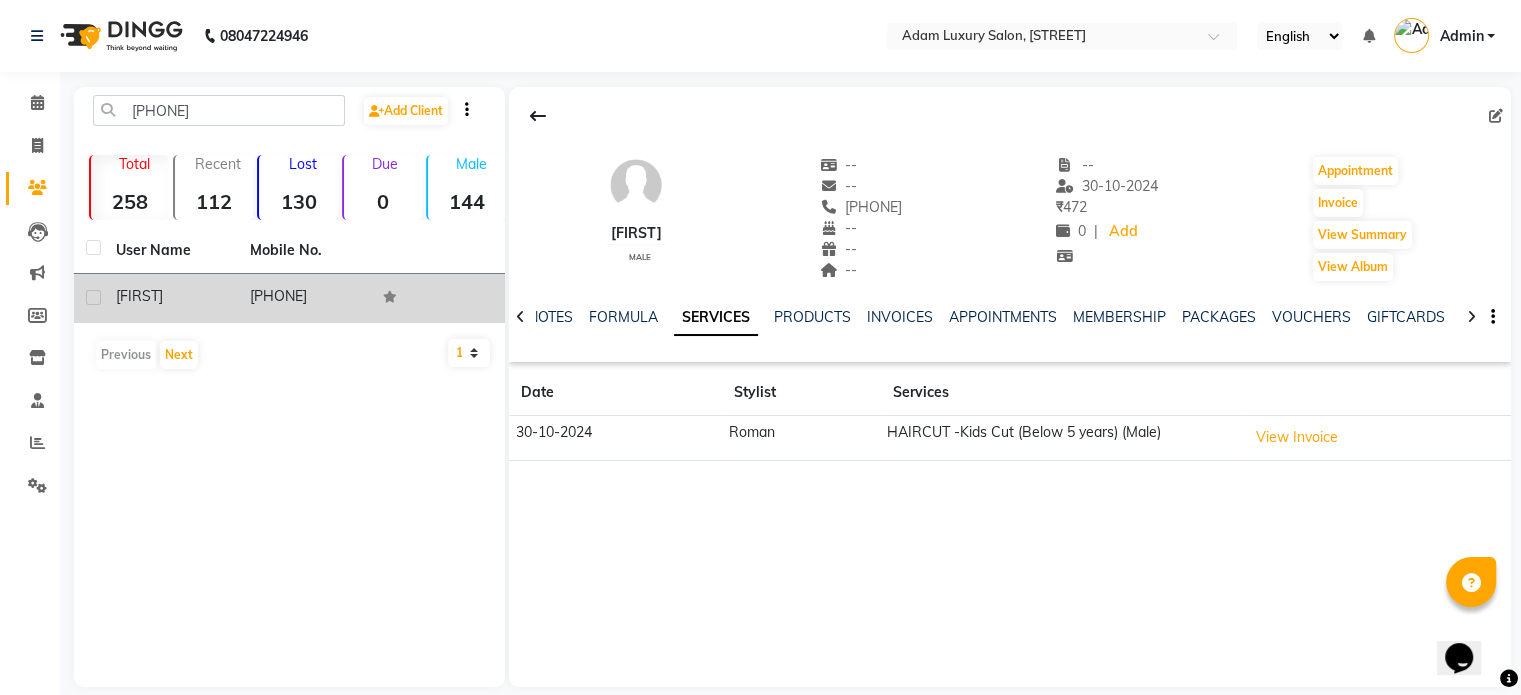 click on "[PHONE]" 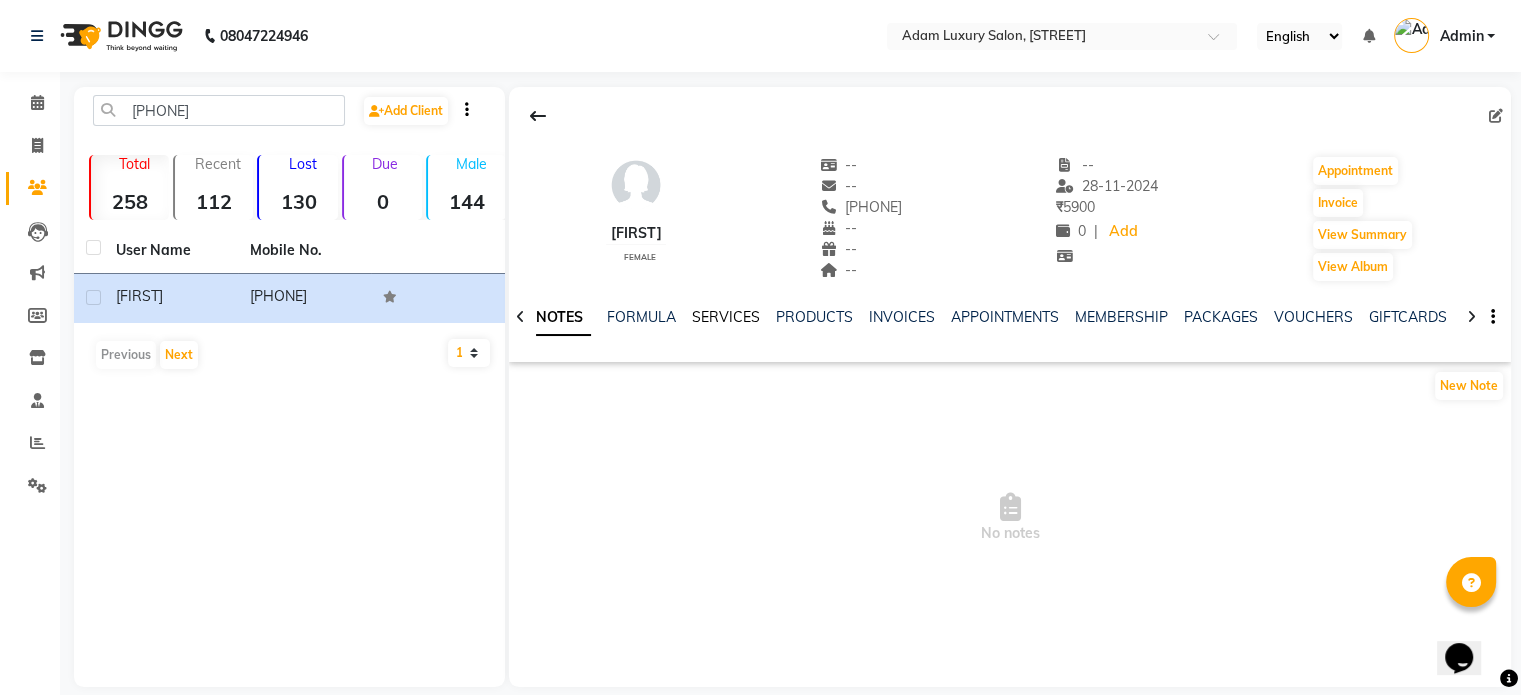 click on "SERVICES" 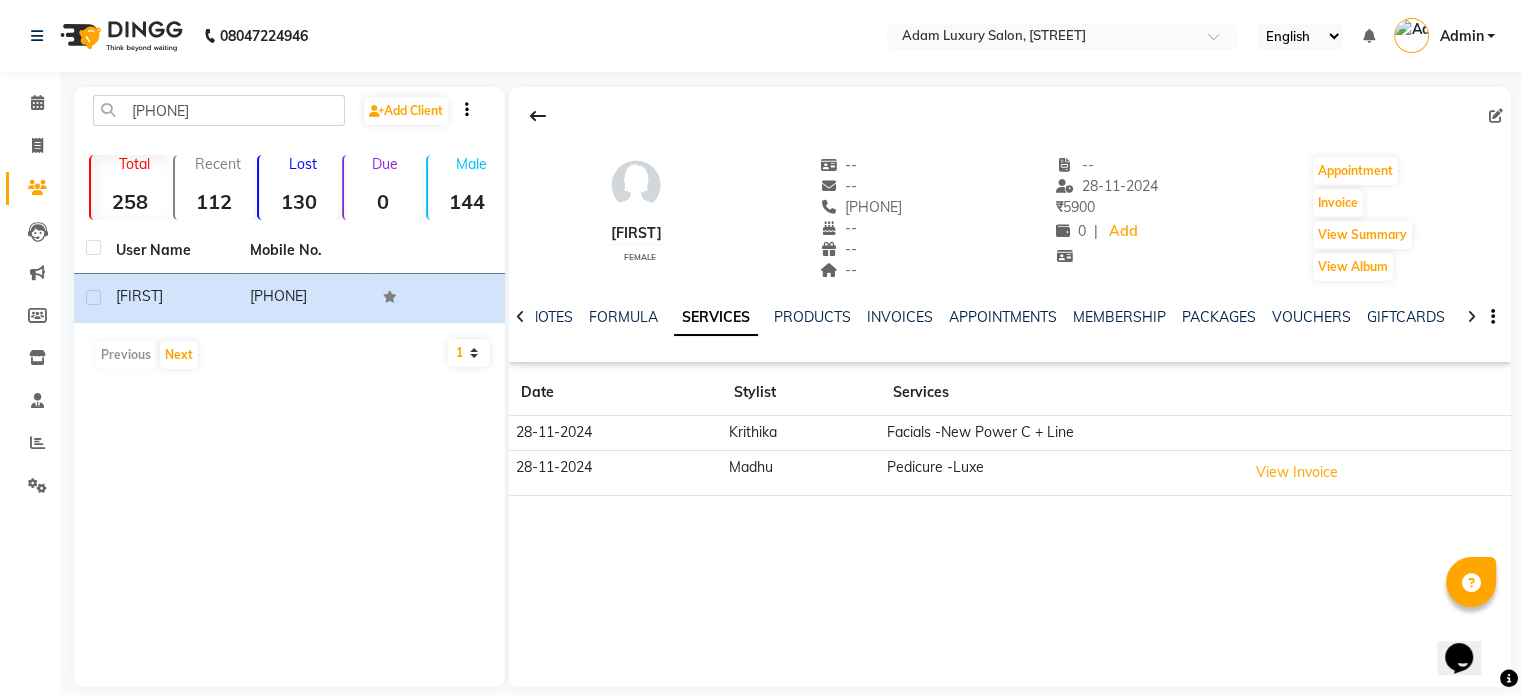 drag, startPoint x: 838, startPoint y: 207, endPoint x: 951, endPoint y: 200, distance: 113.216606 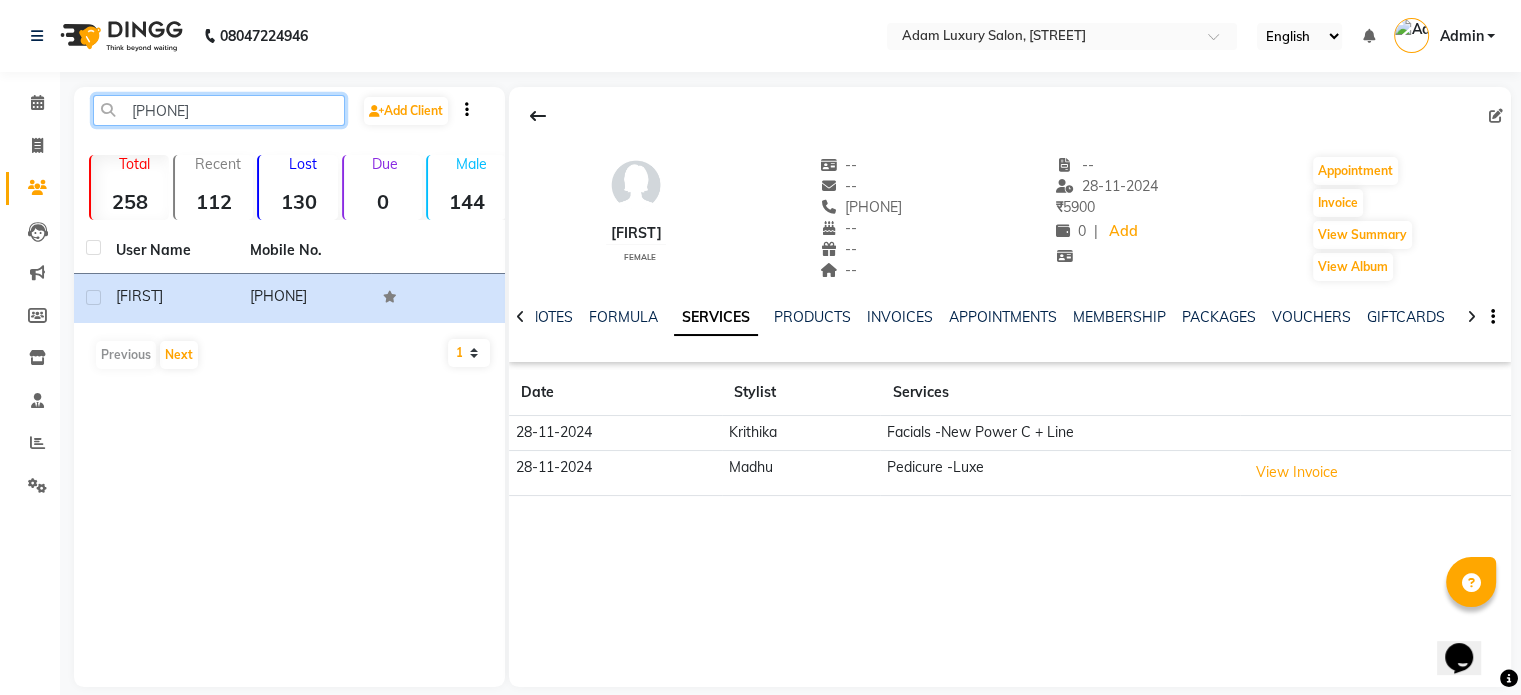 click on "[PHONE]" 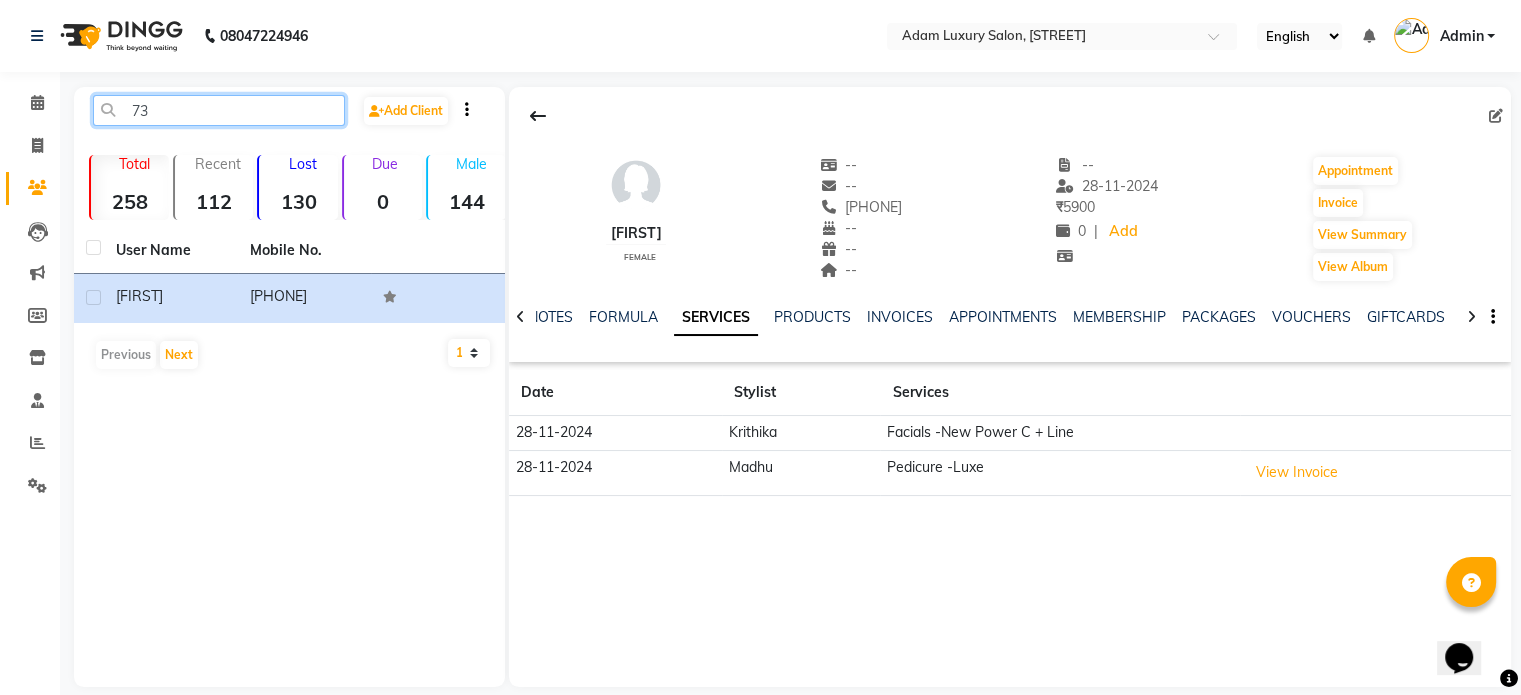 type on "7" 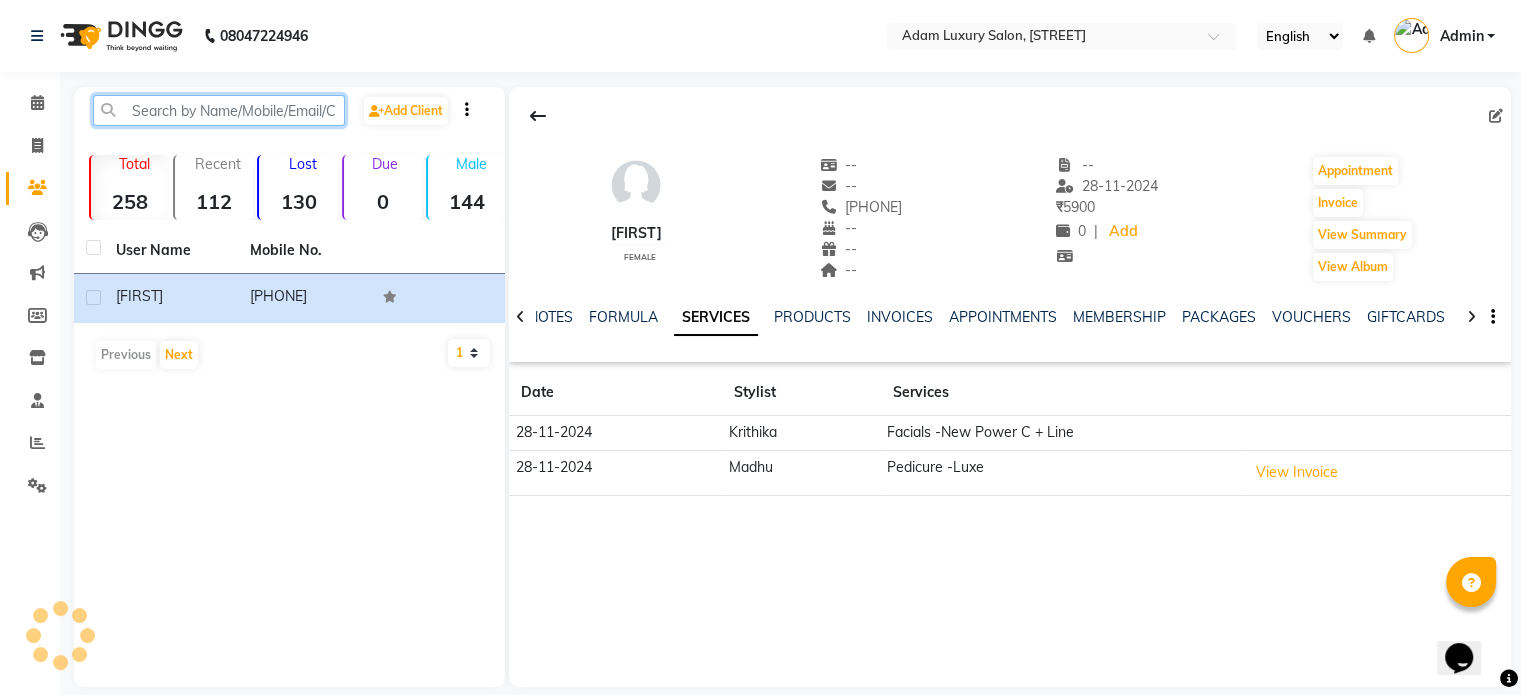 paste on "[PHONE]" 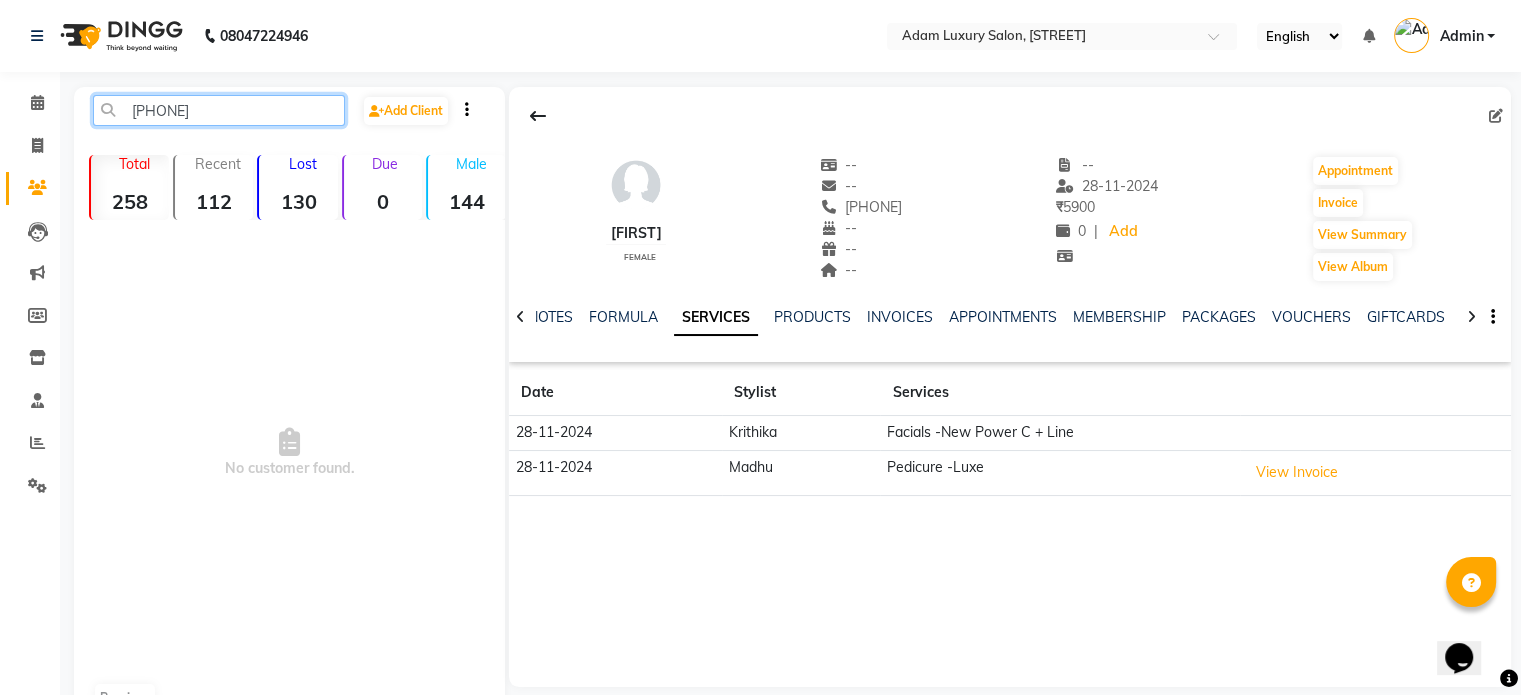 click on "[PHONE]" 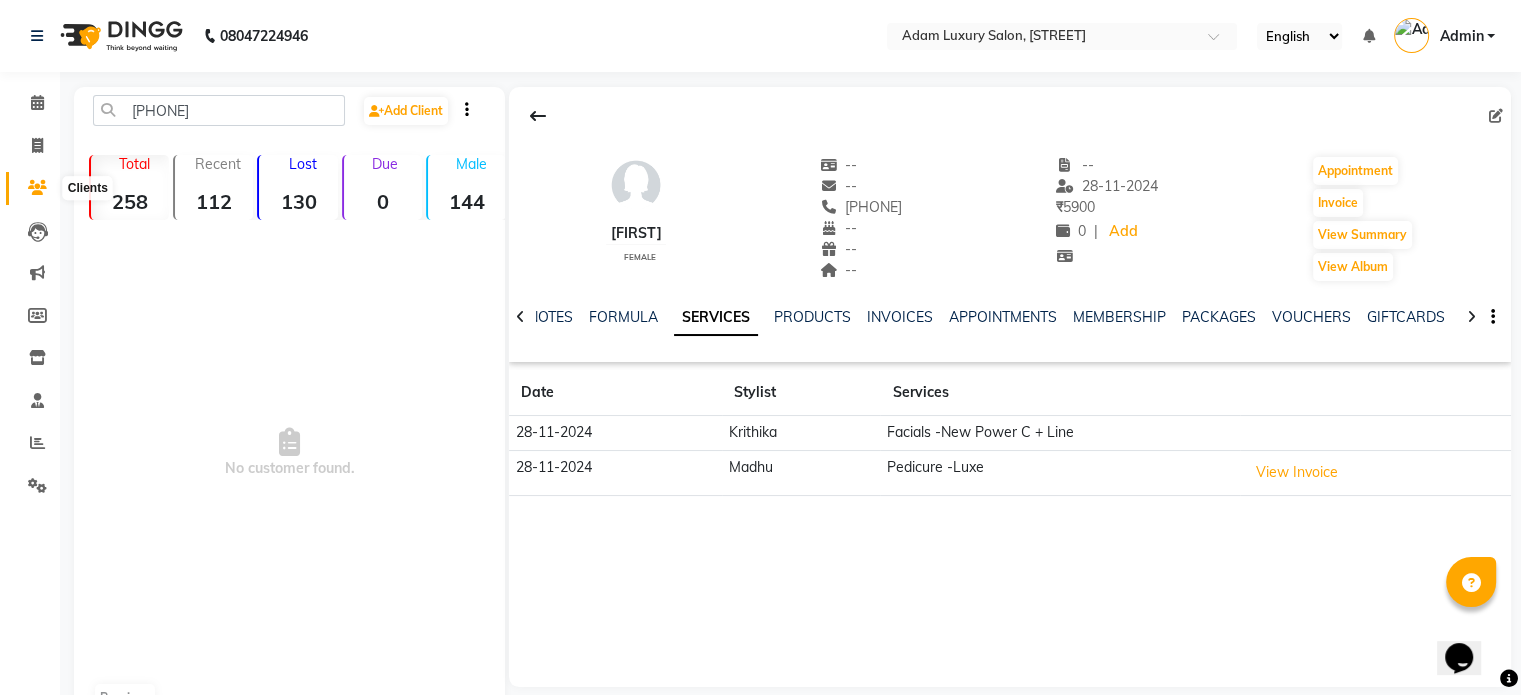 click 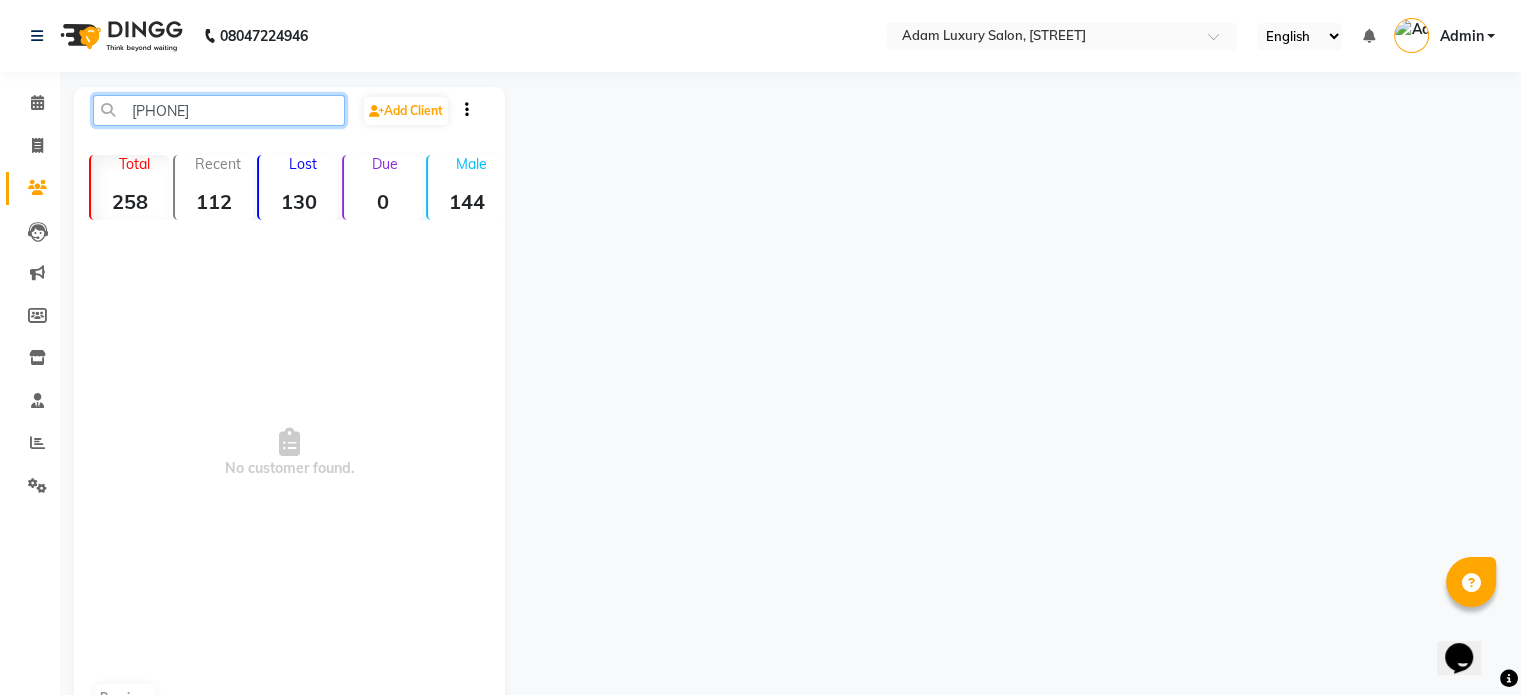 click on "[PHONE]" 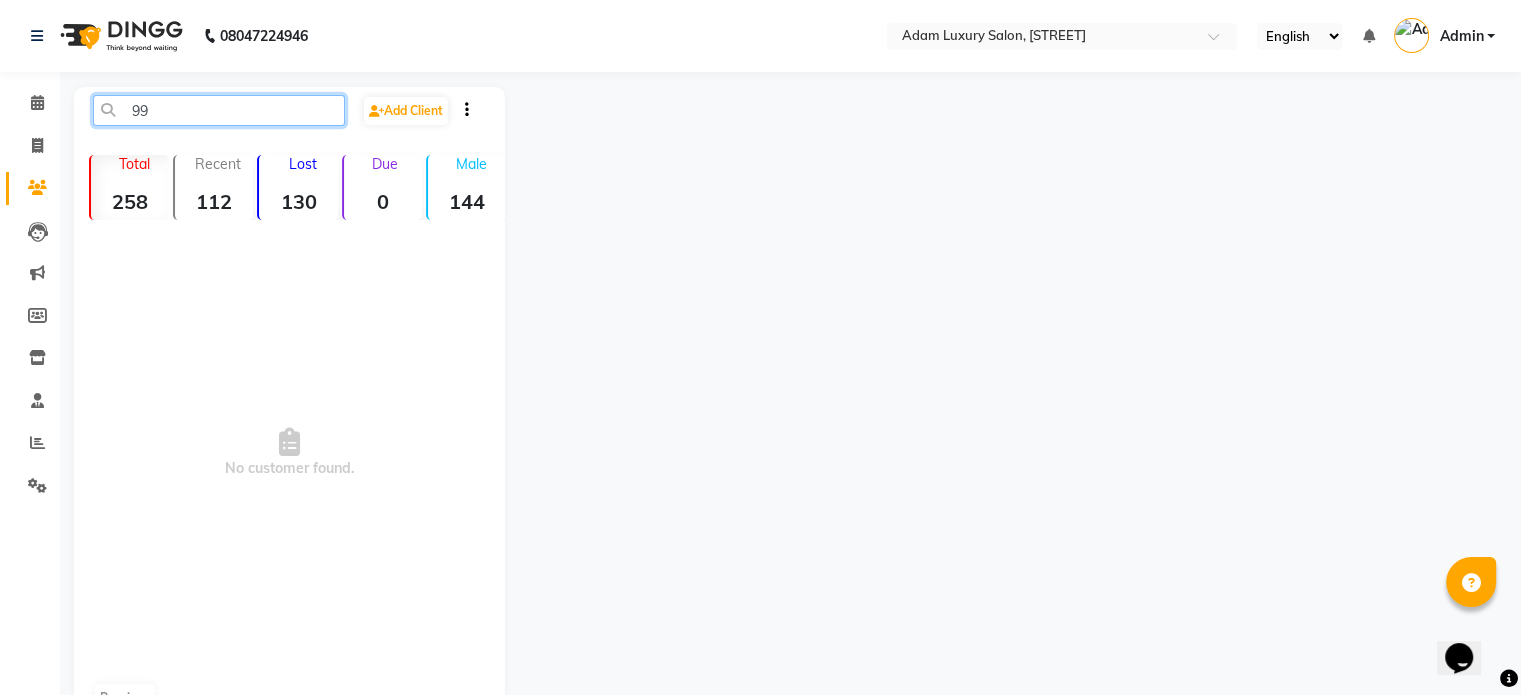 type on "9" 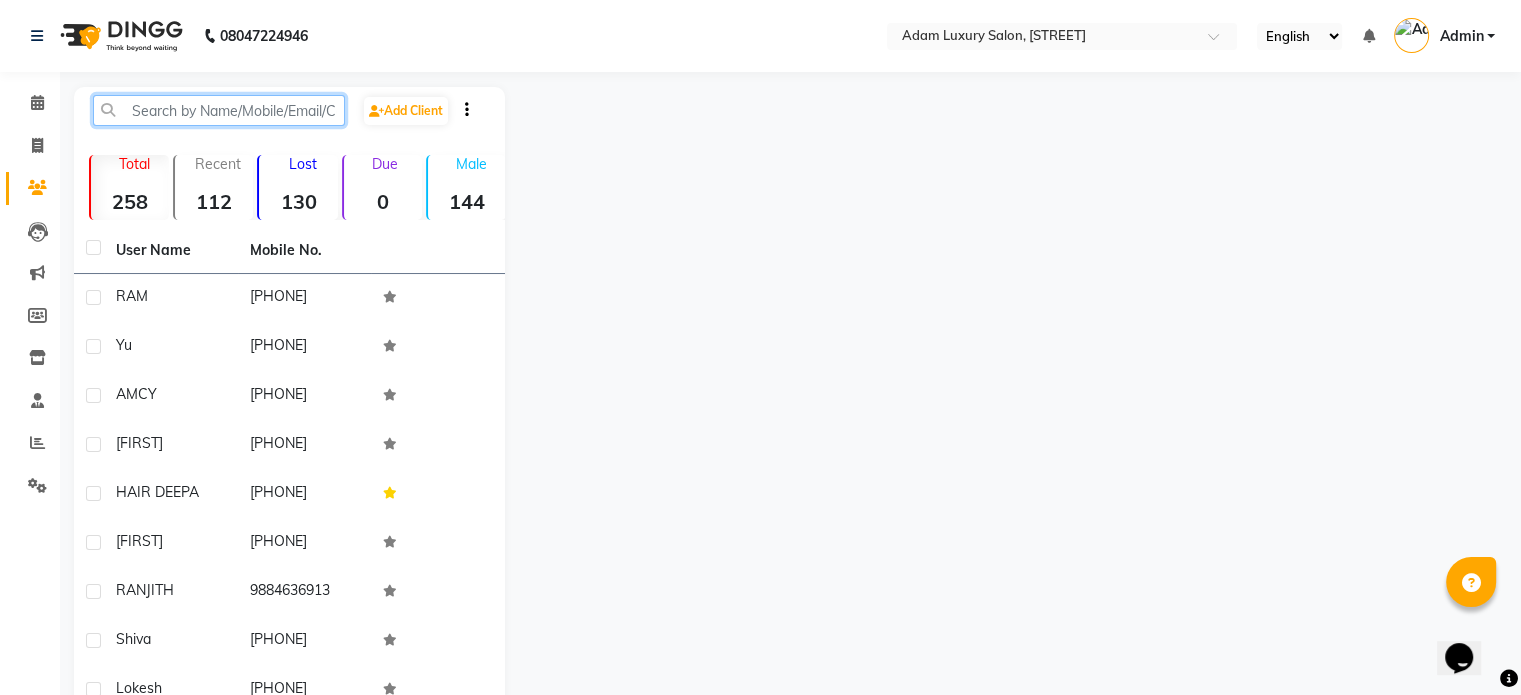 paste on "[PHONE]" 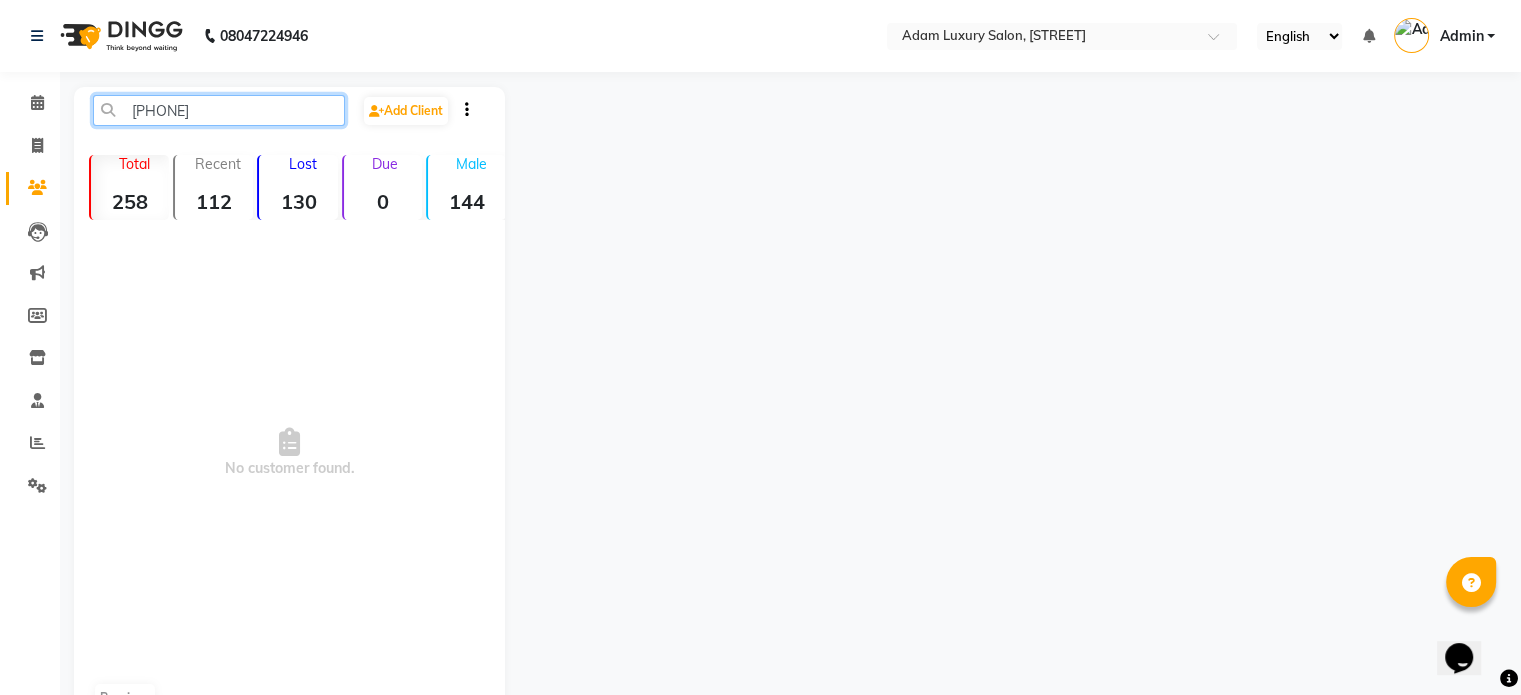 click on "[PHONE]" 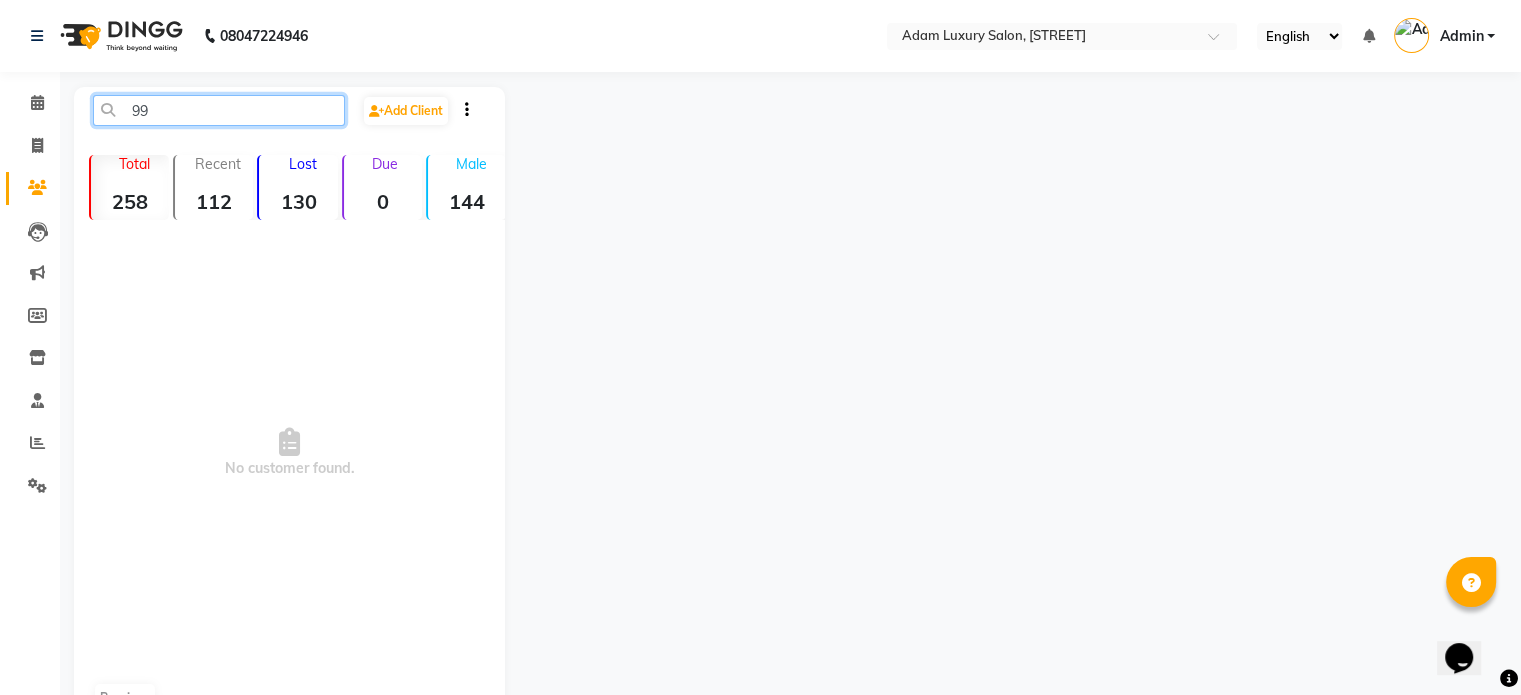 type on "9" 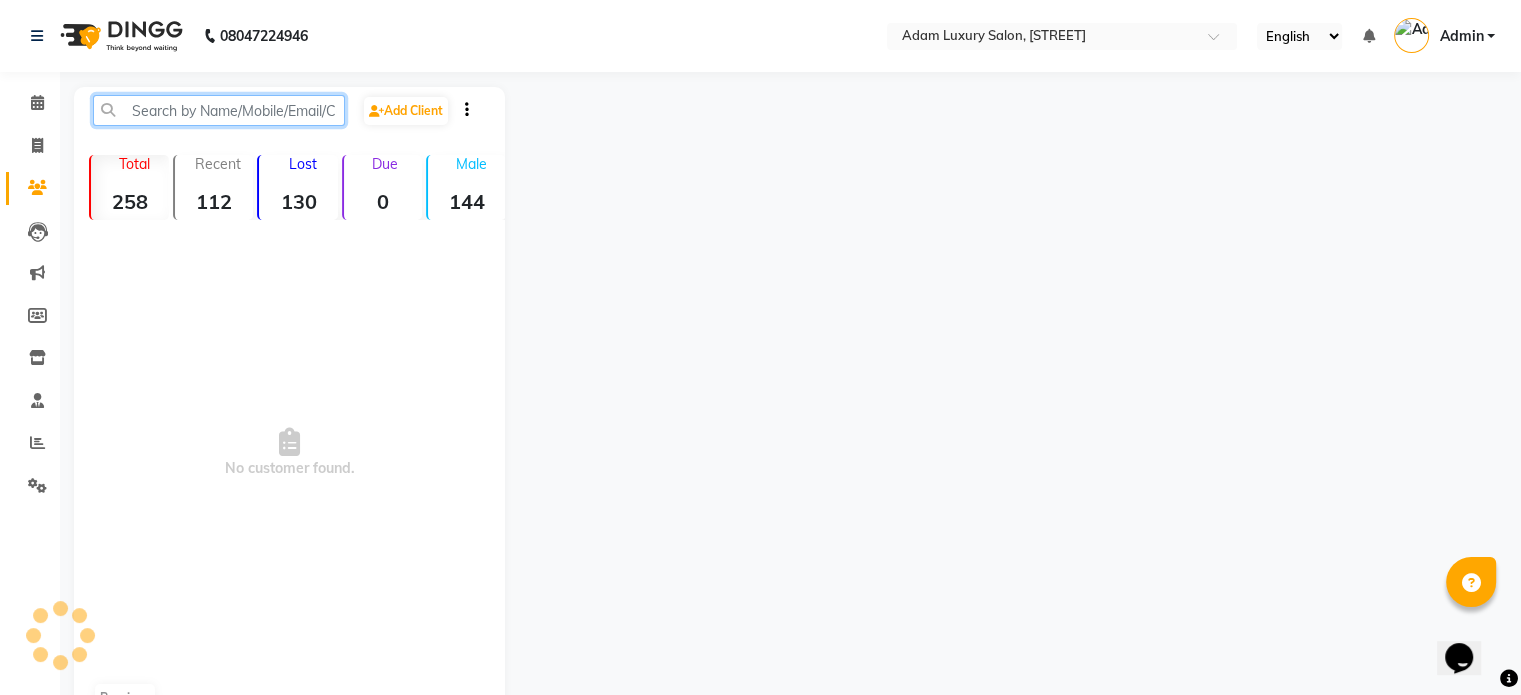 paste on "[PHONE]" 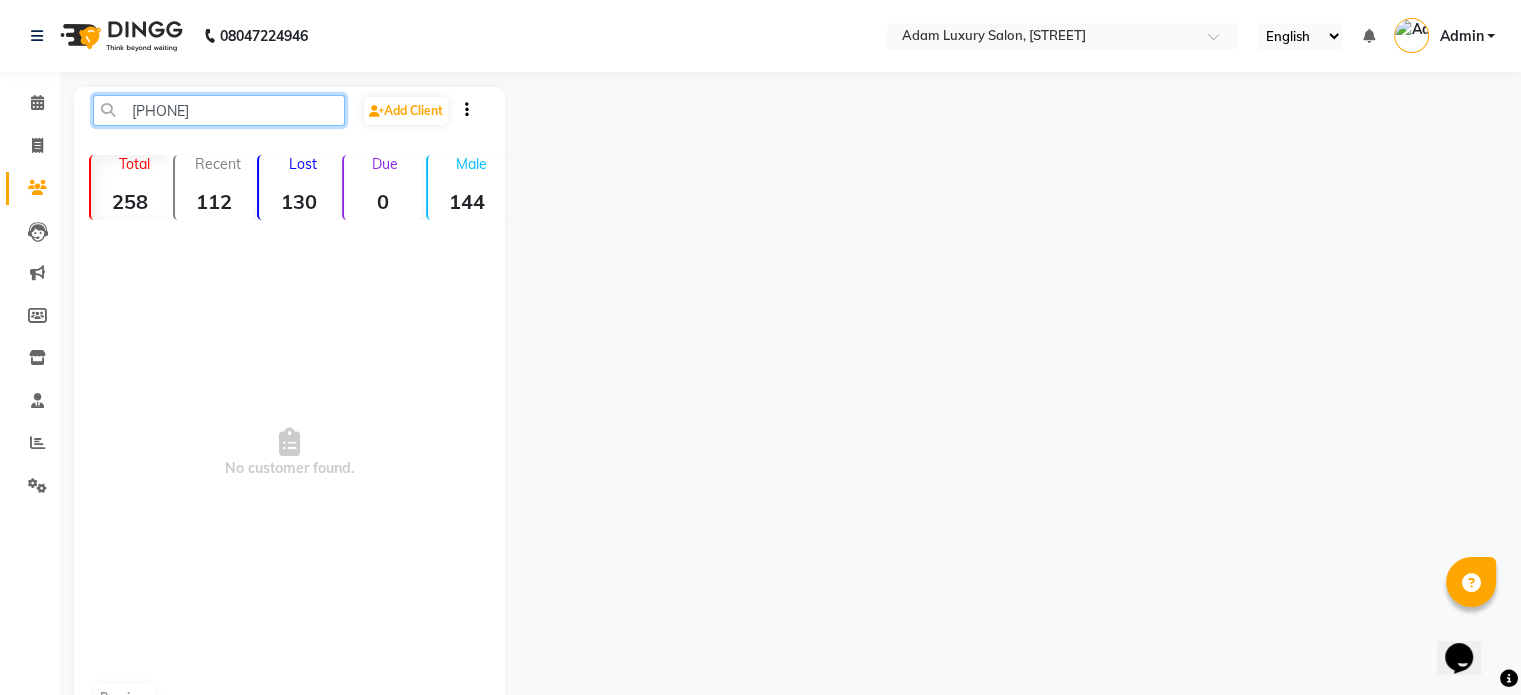 click on "[PHONE]" 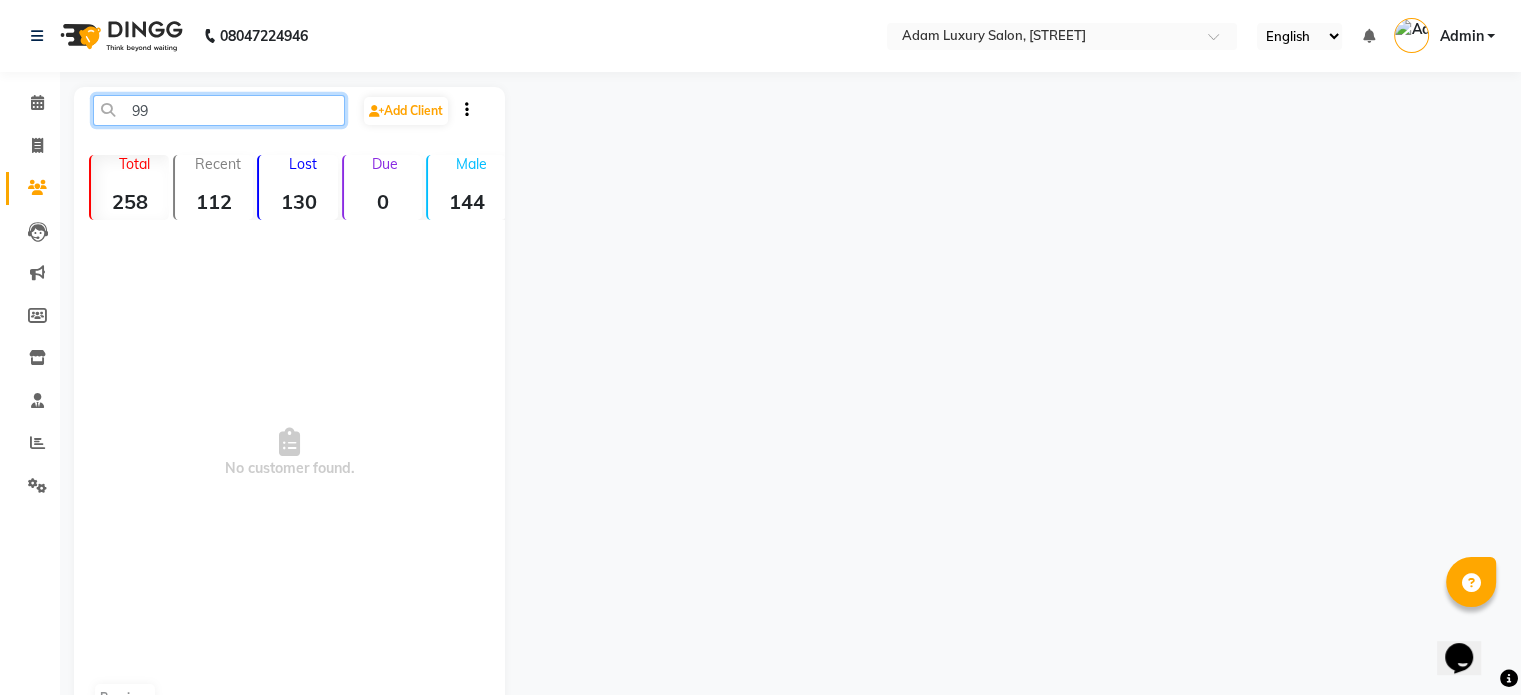type on "9" 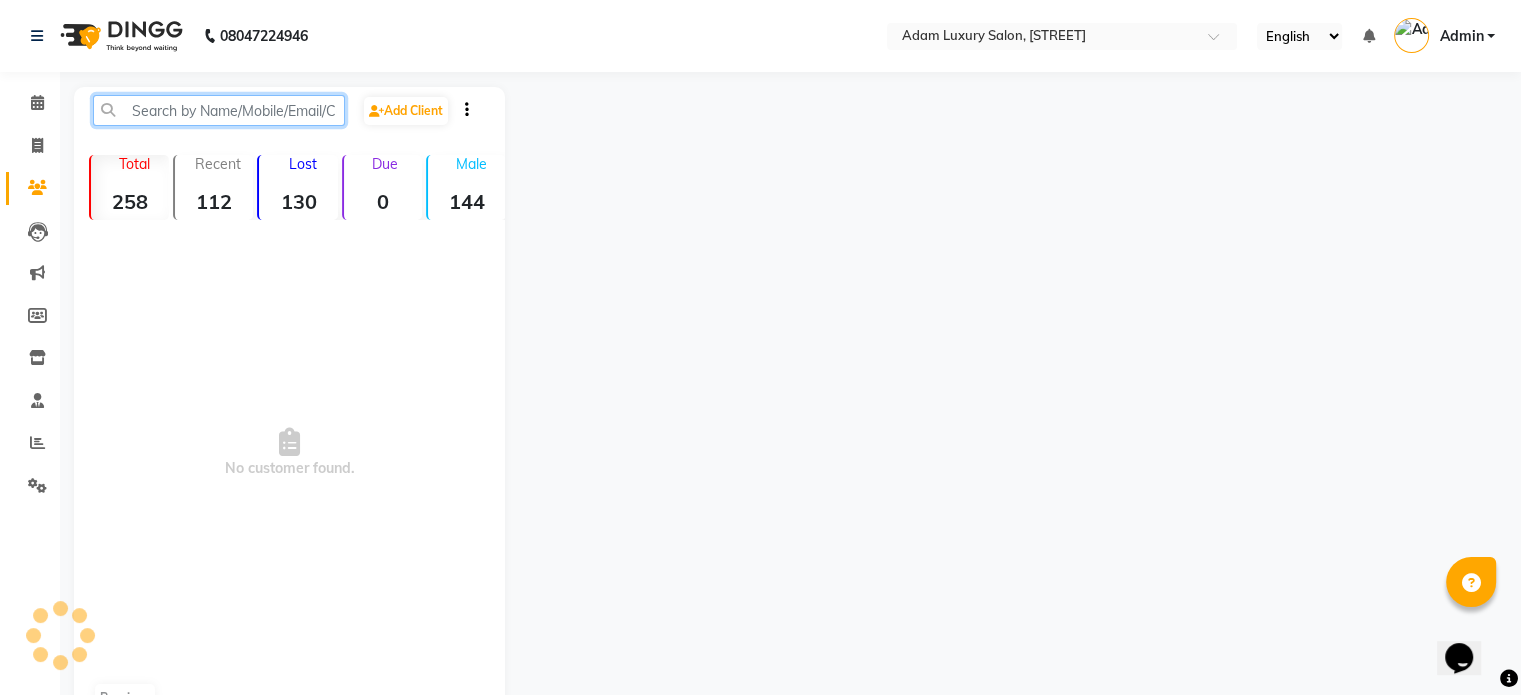 paste on "[PHONE]" 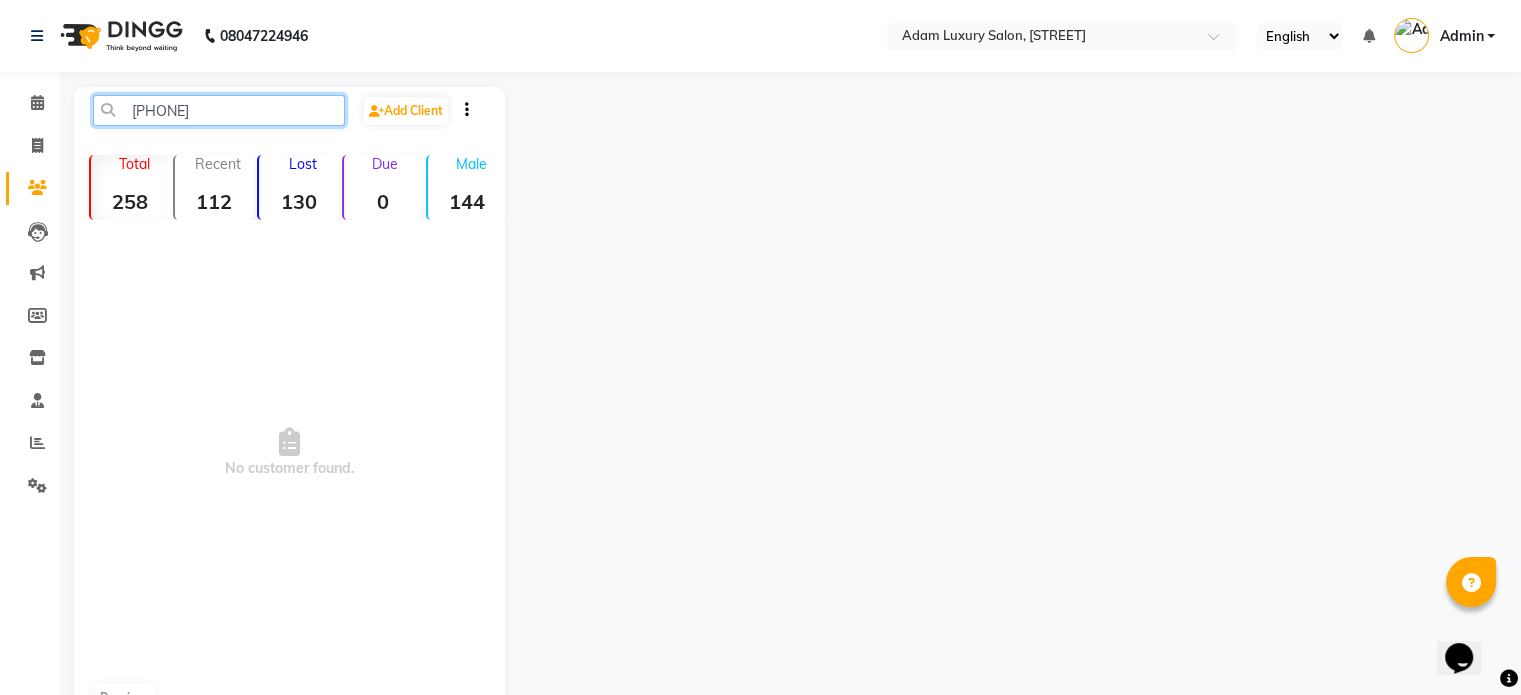 click on "[PHONE]" 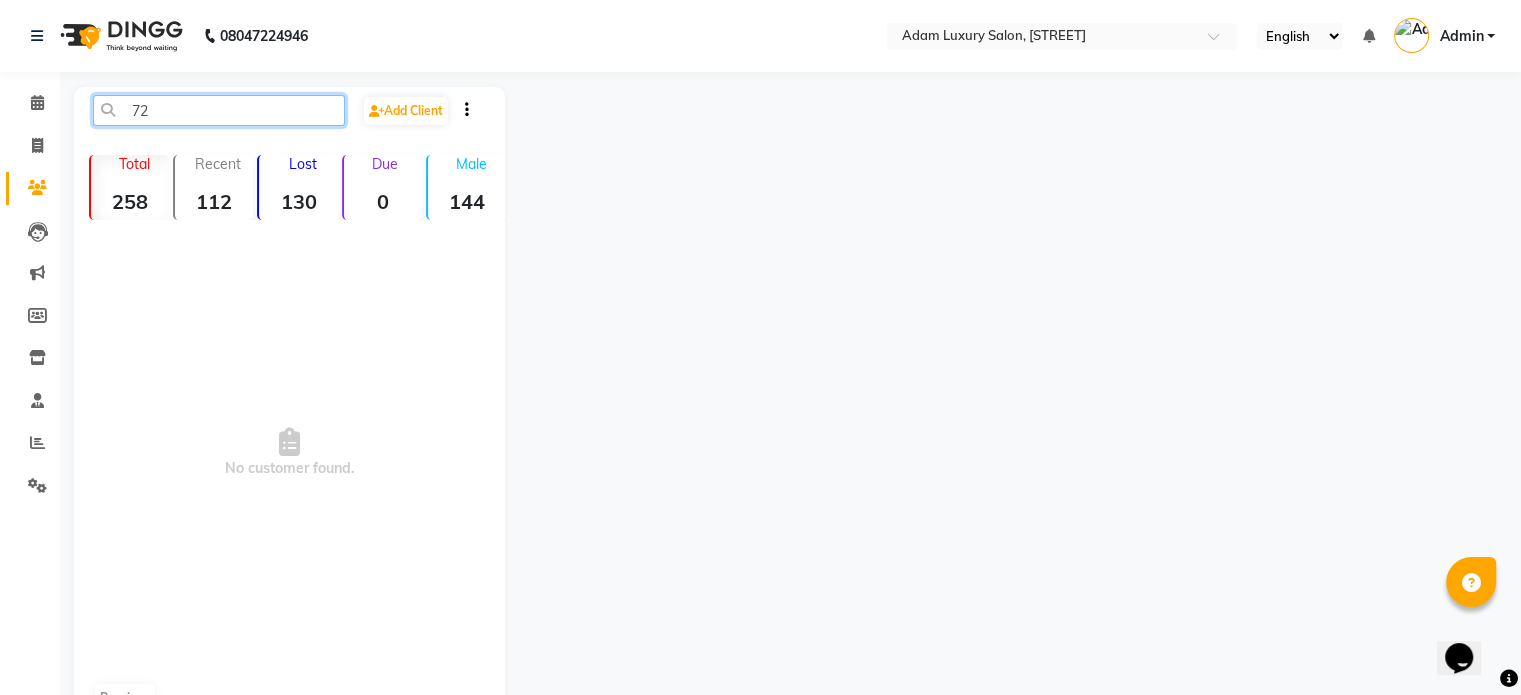 type on "7" 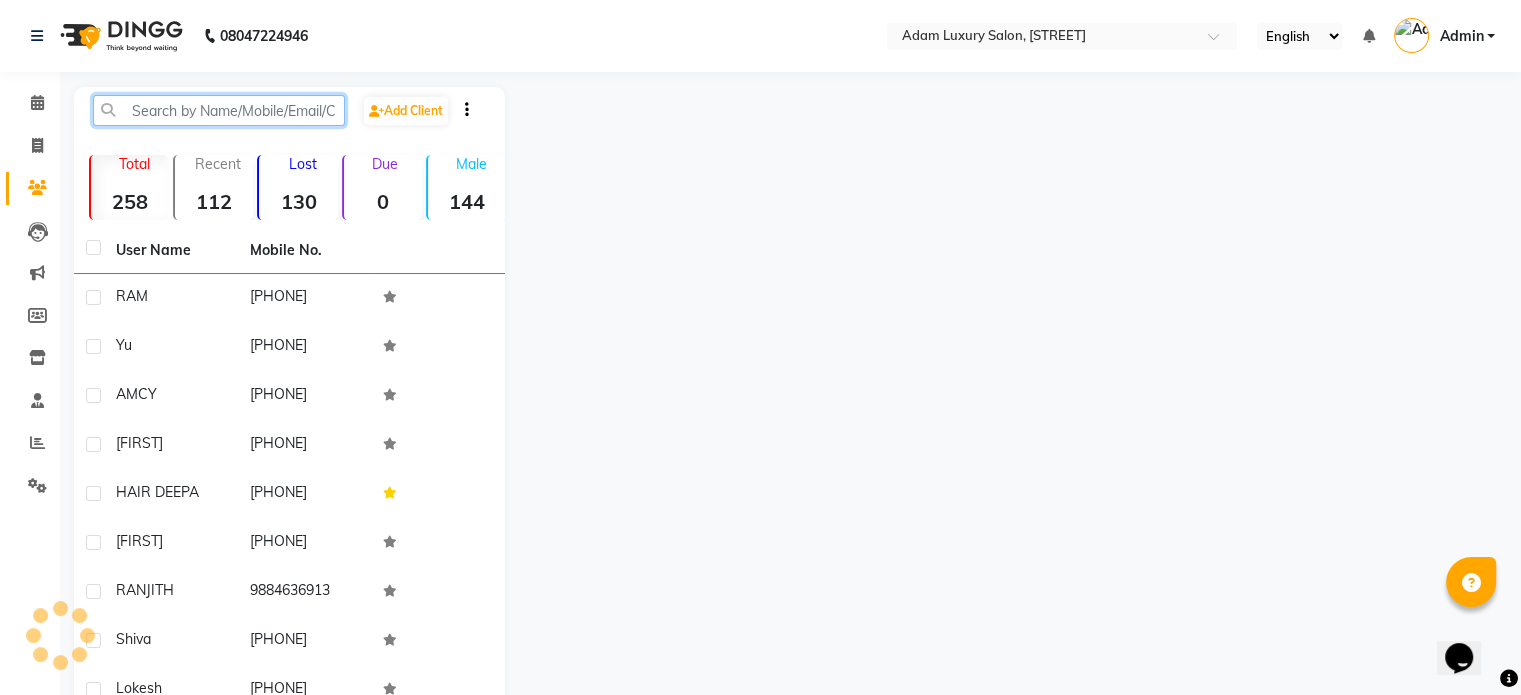 paste on "[PHONE]" 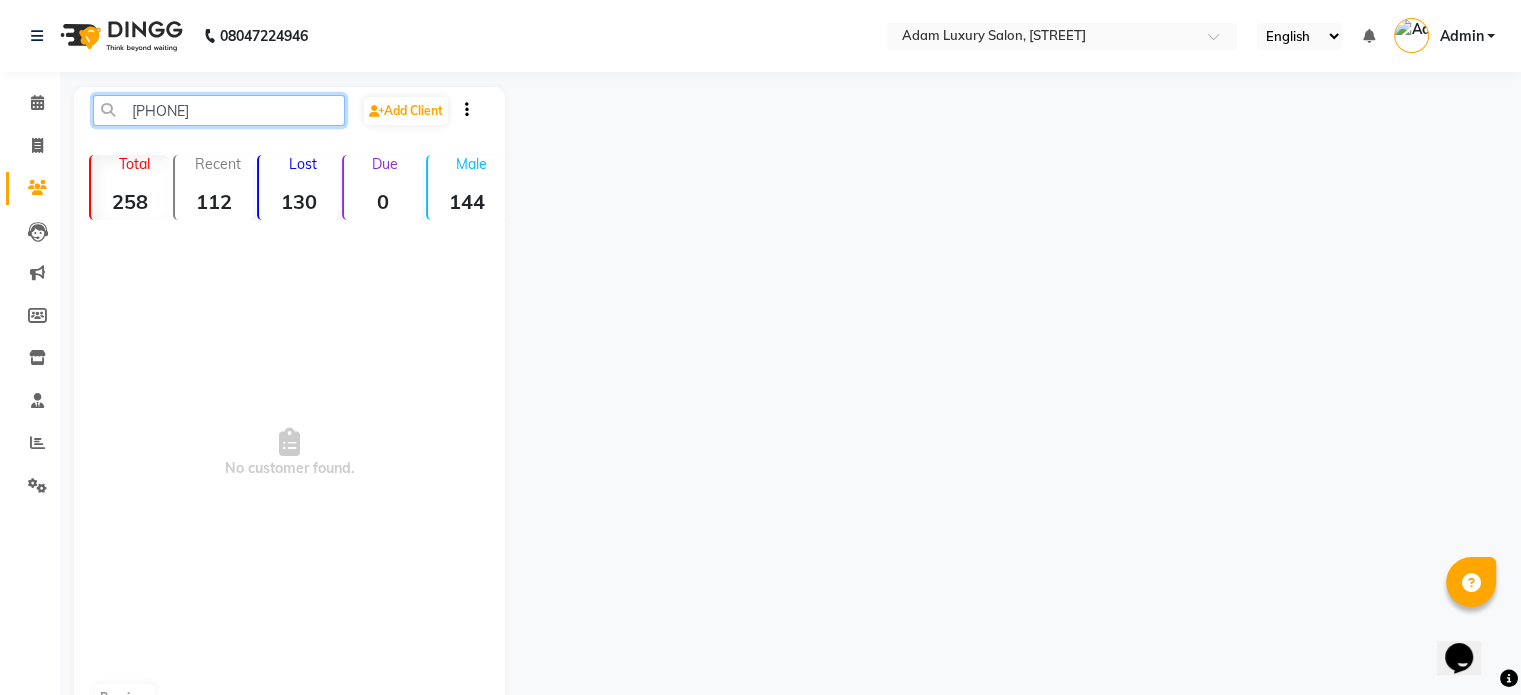 click on "[PHONE]" 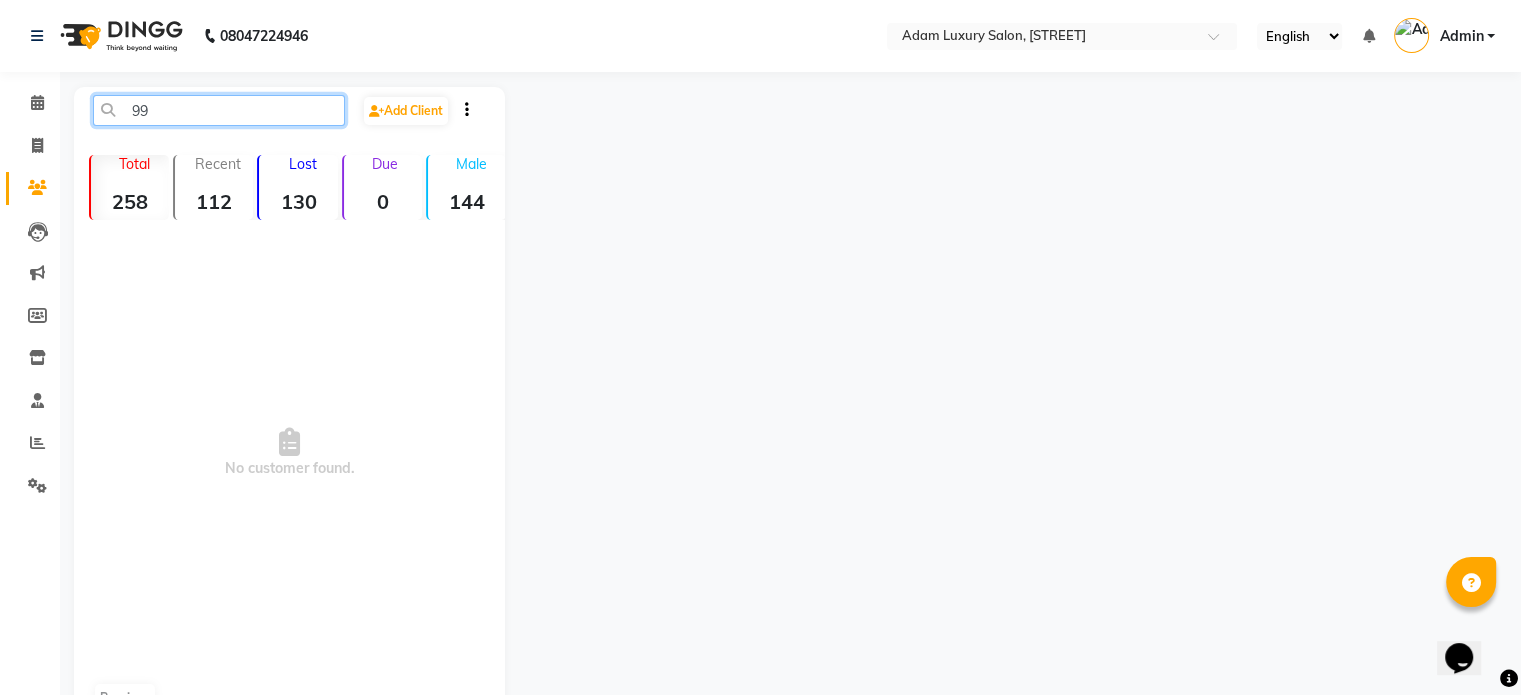 type on "9" 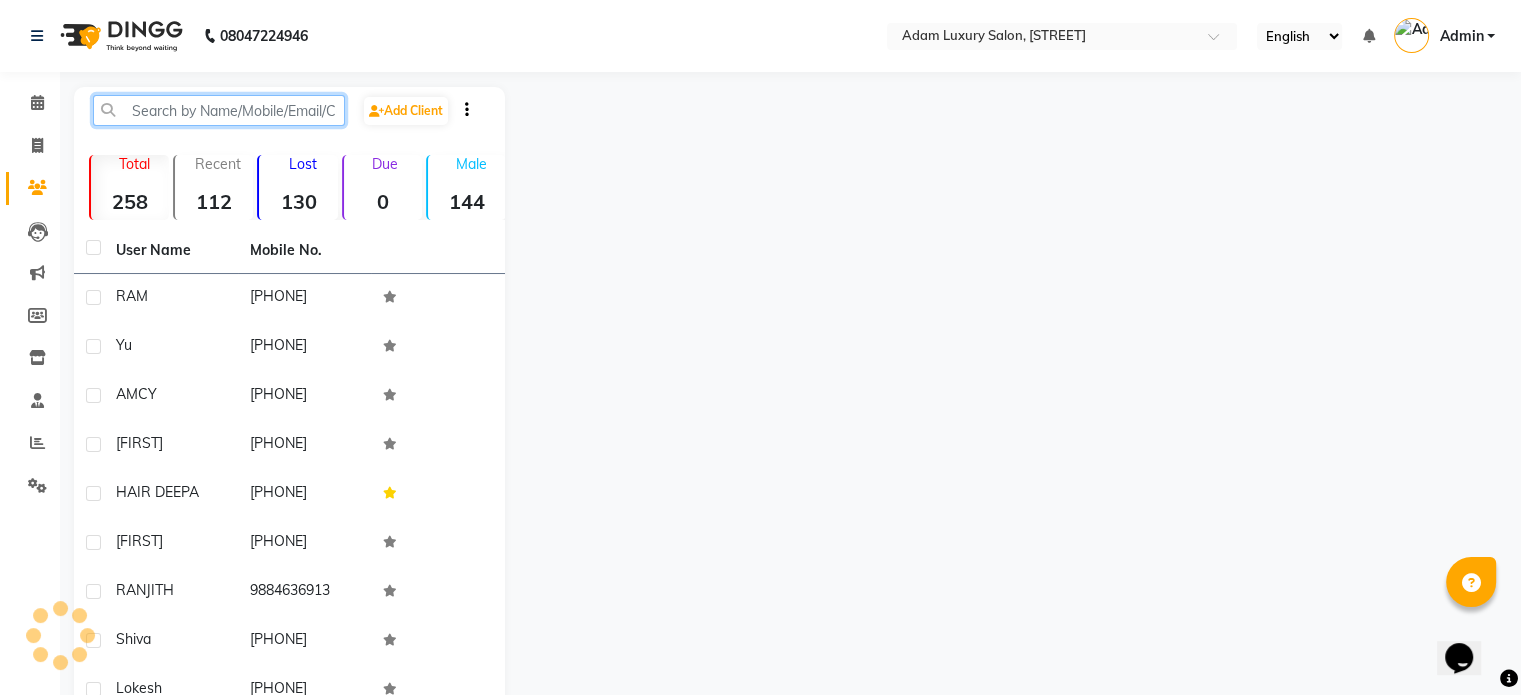 paste on "[PHONE]" 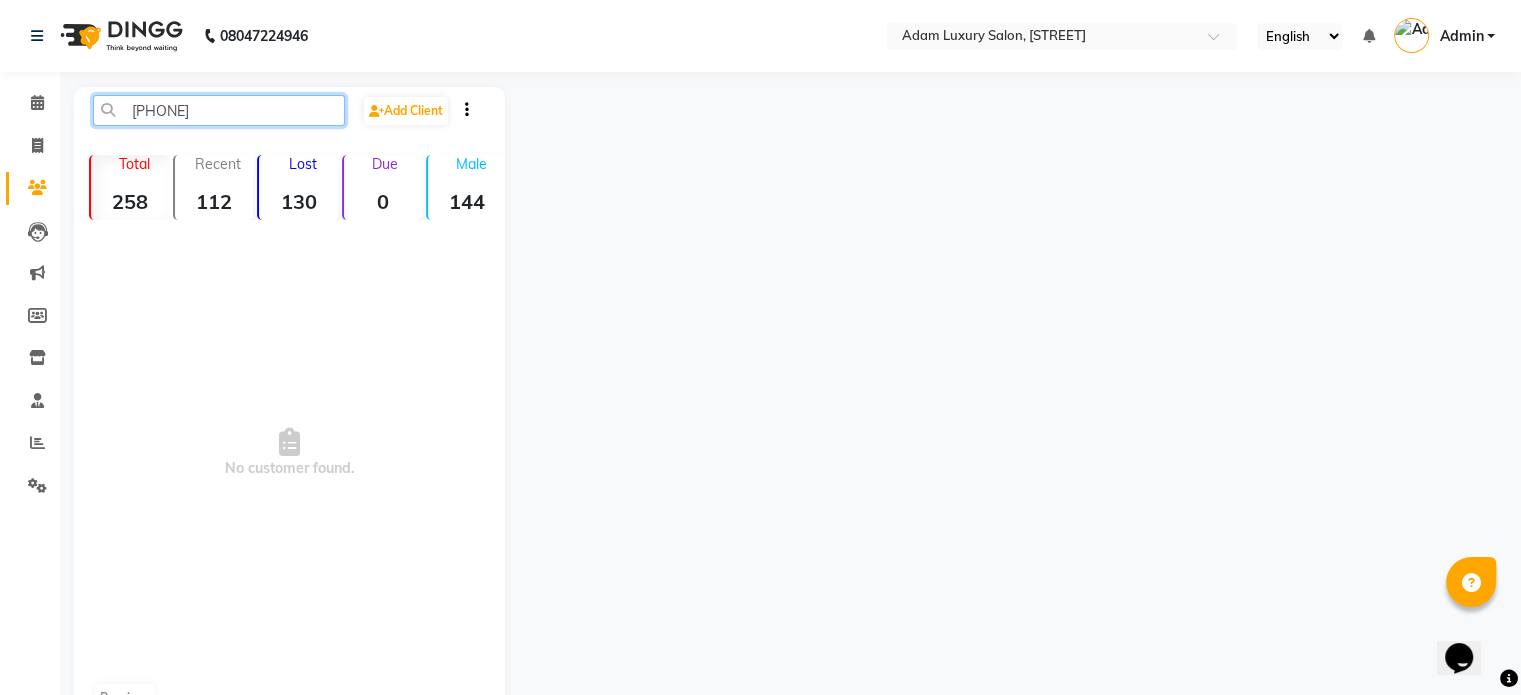 click on "[PHONE]" 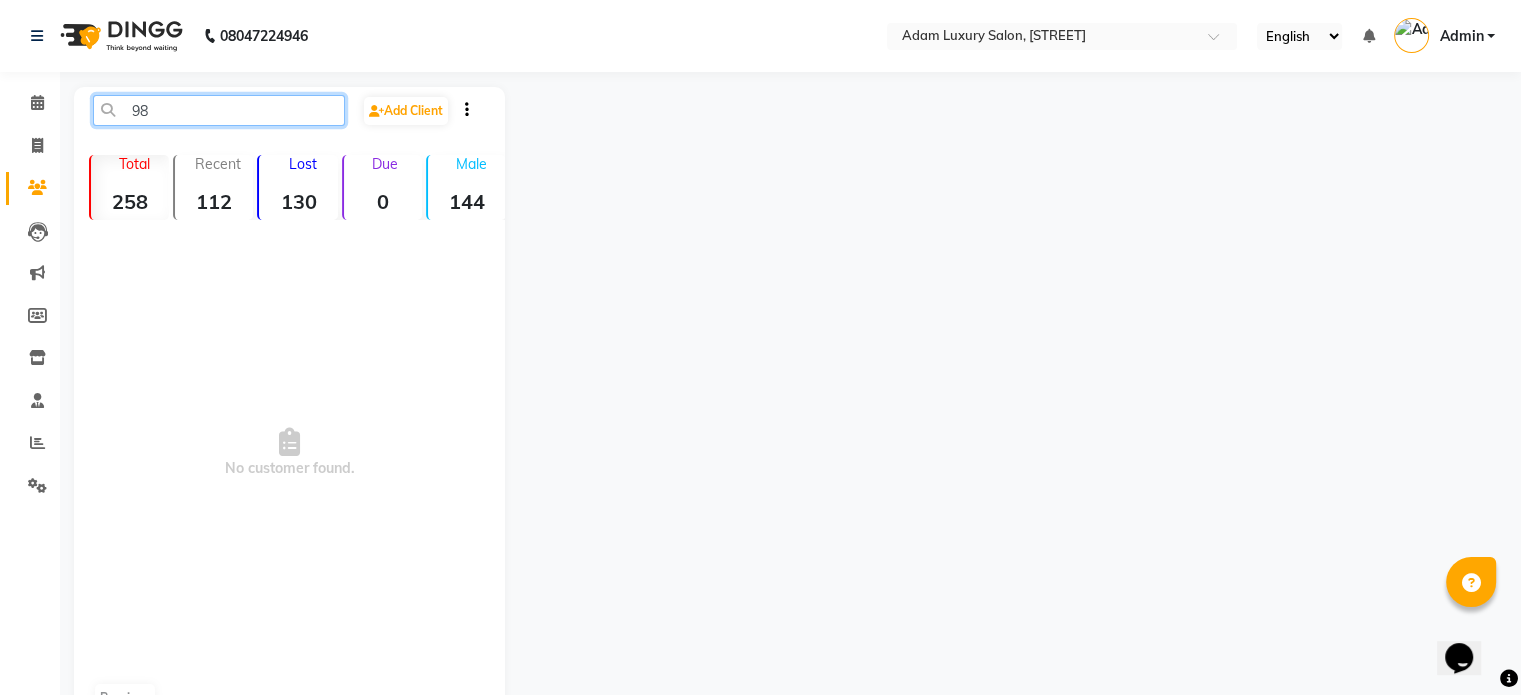 type on "9" 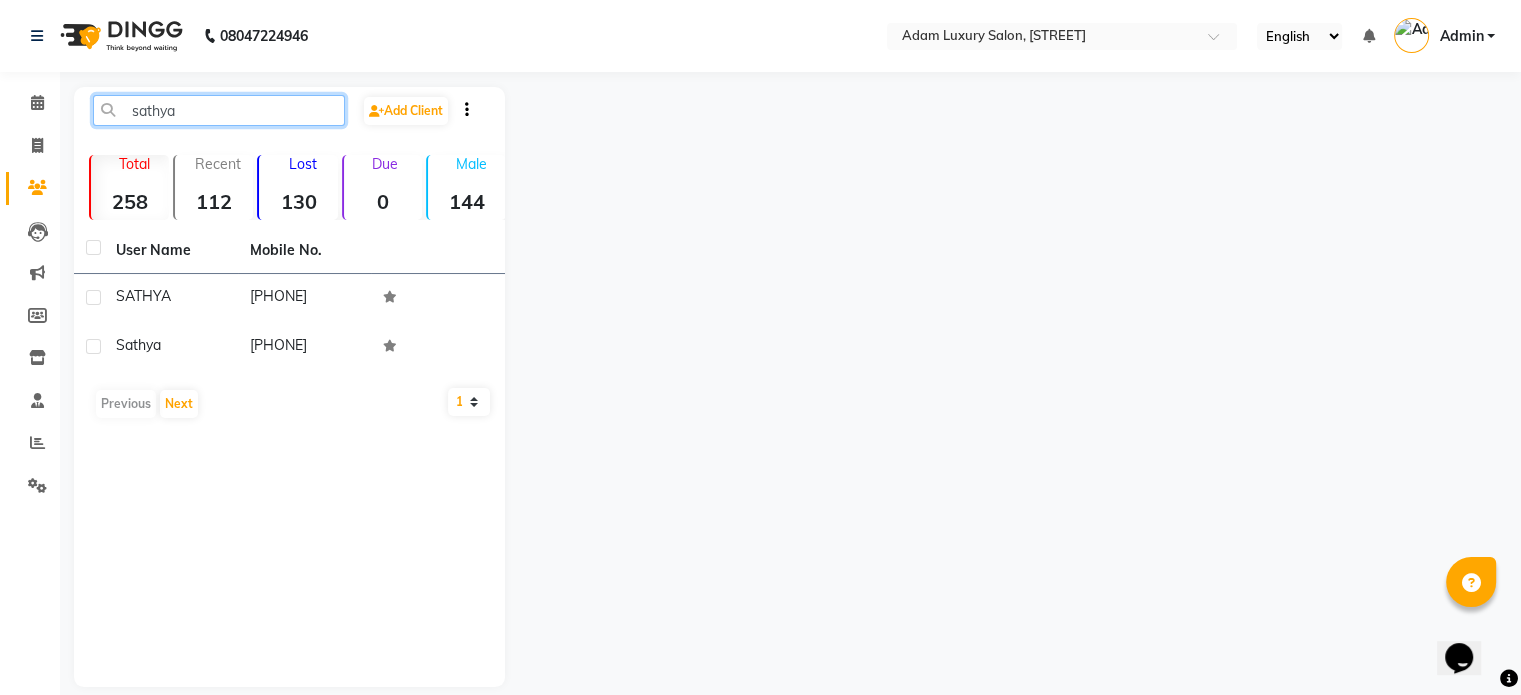 click on "sathya" 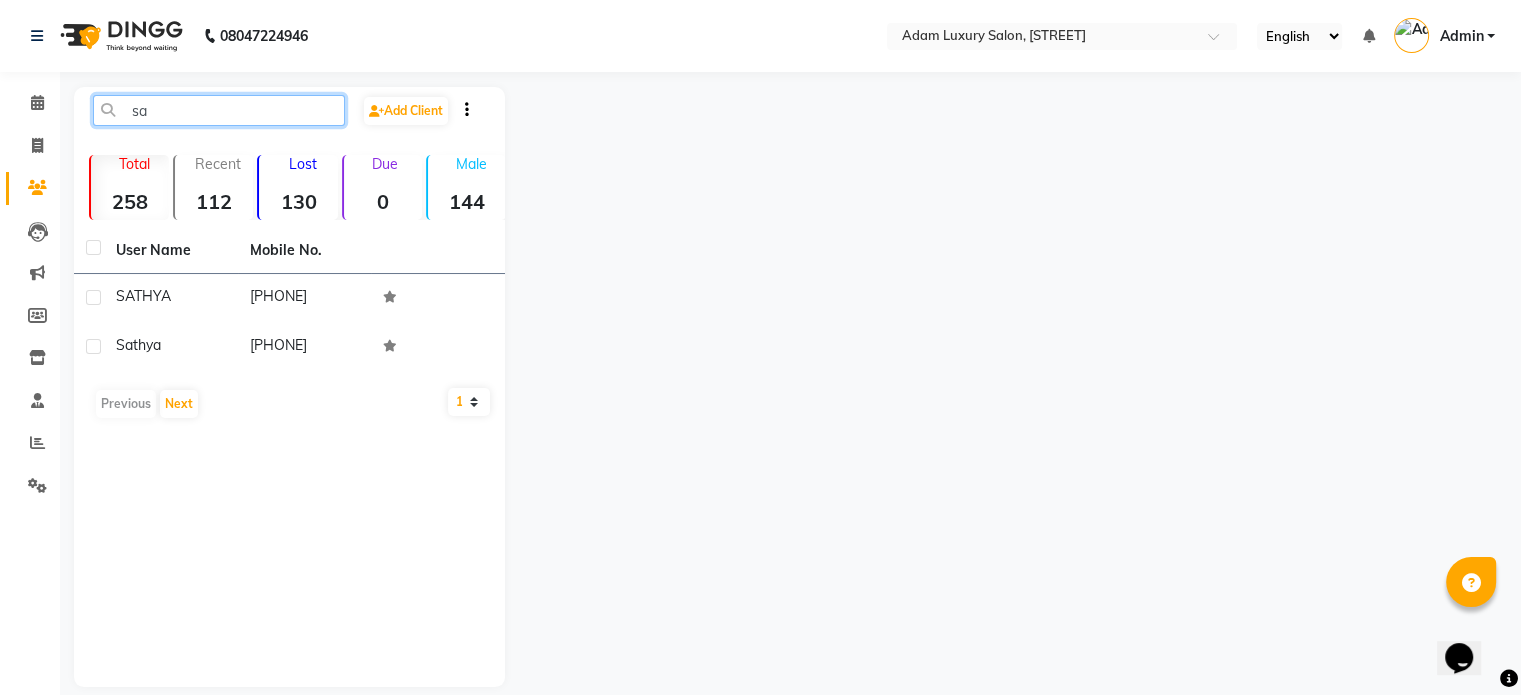type on "s" 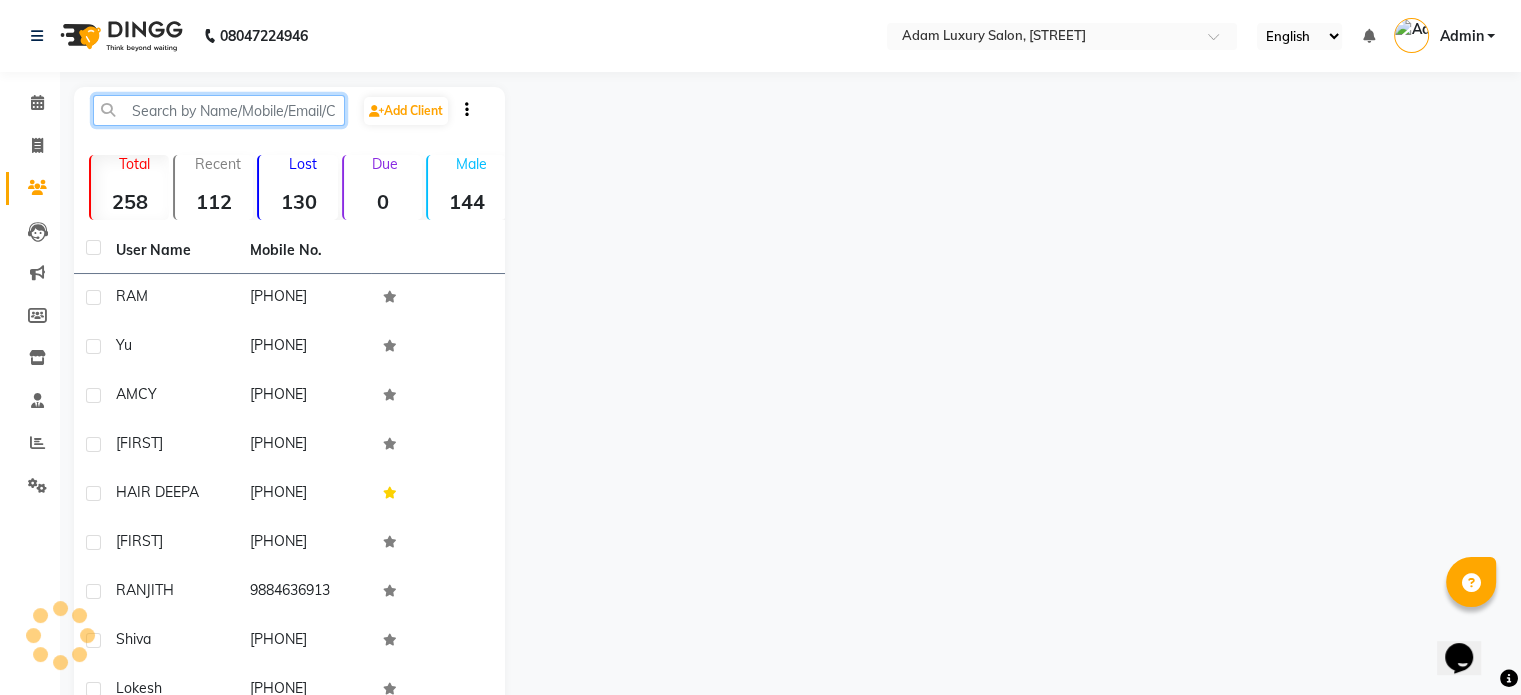 paste on "[PHONE]" 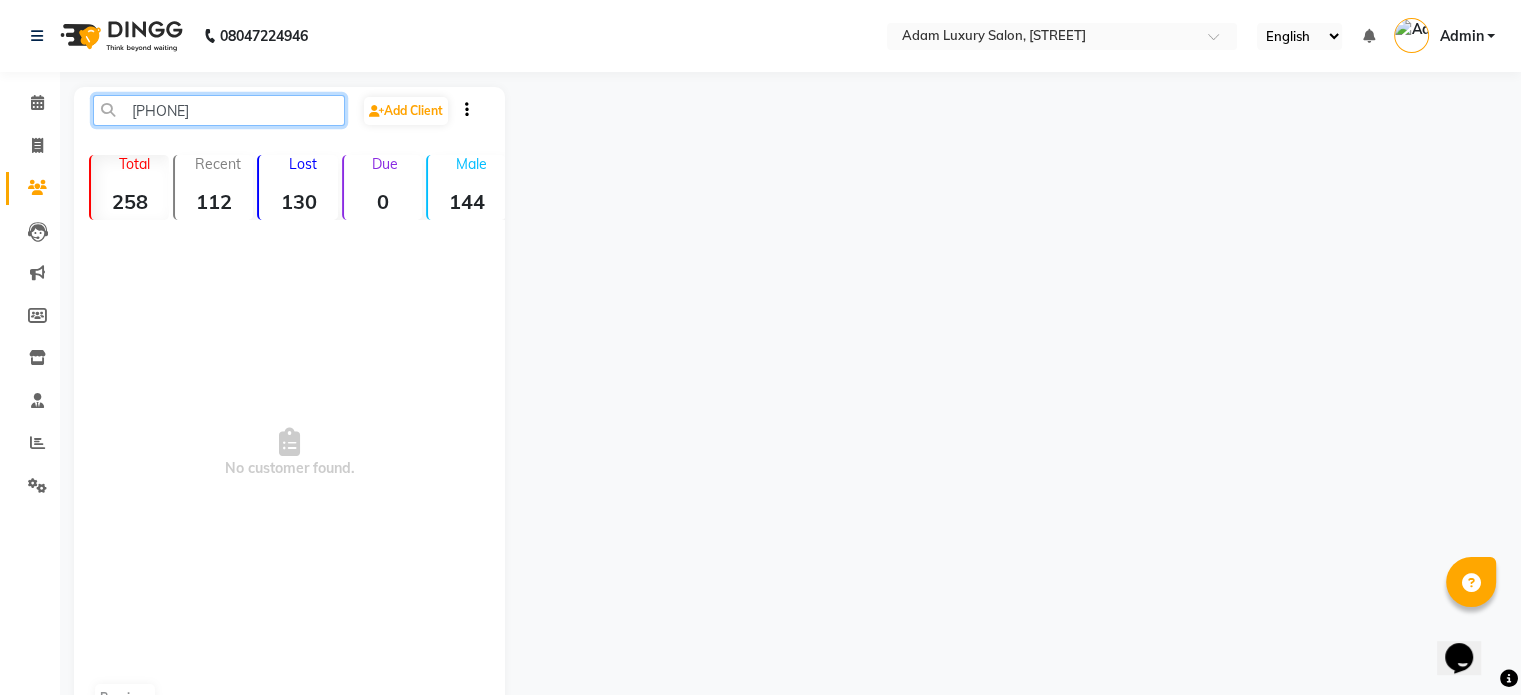 click on "[PHONE]" 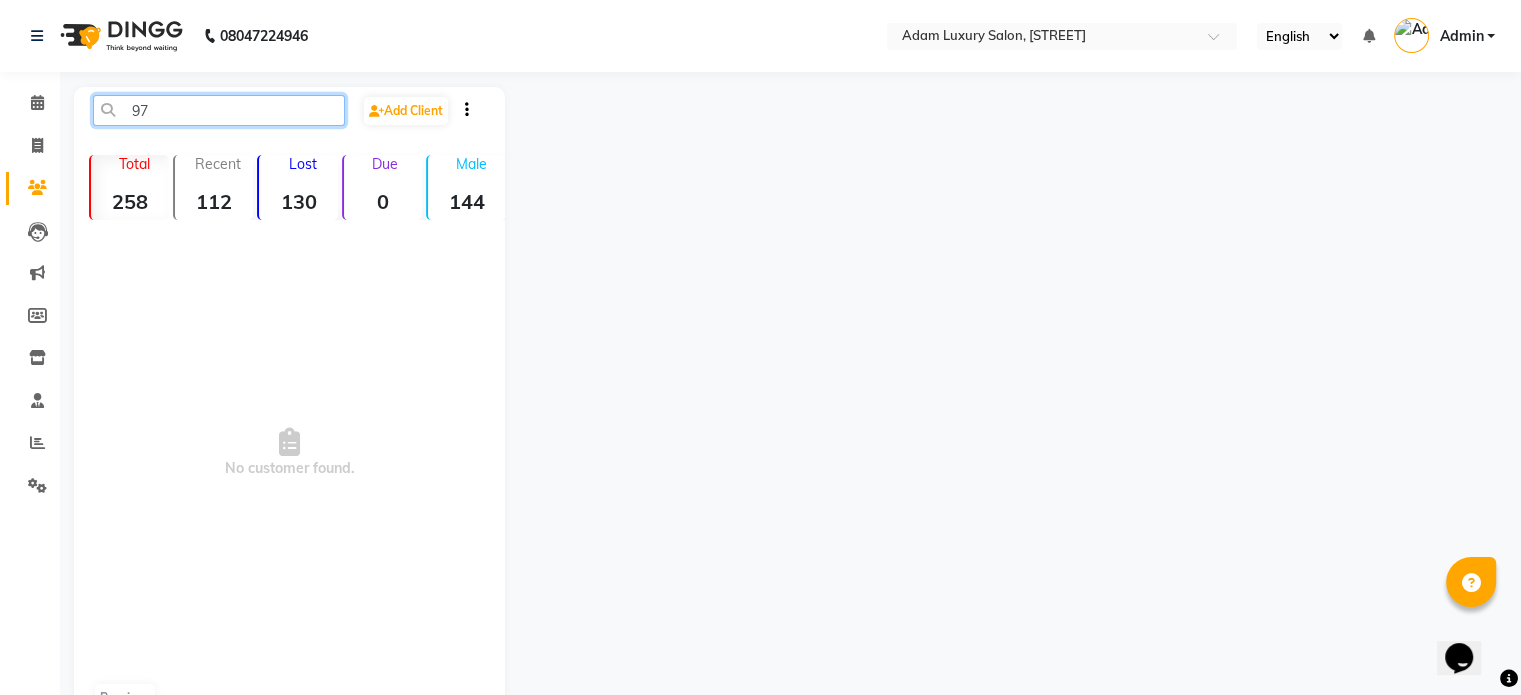 type on "9" 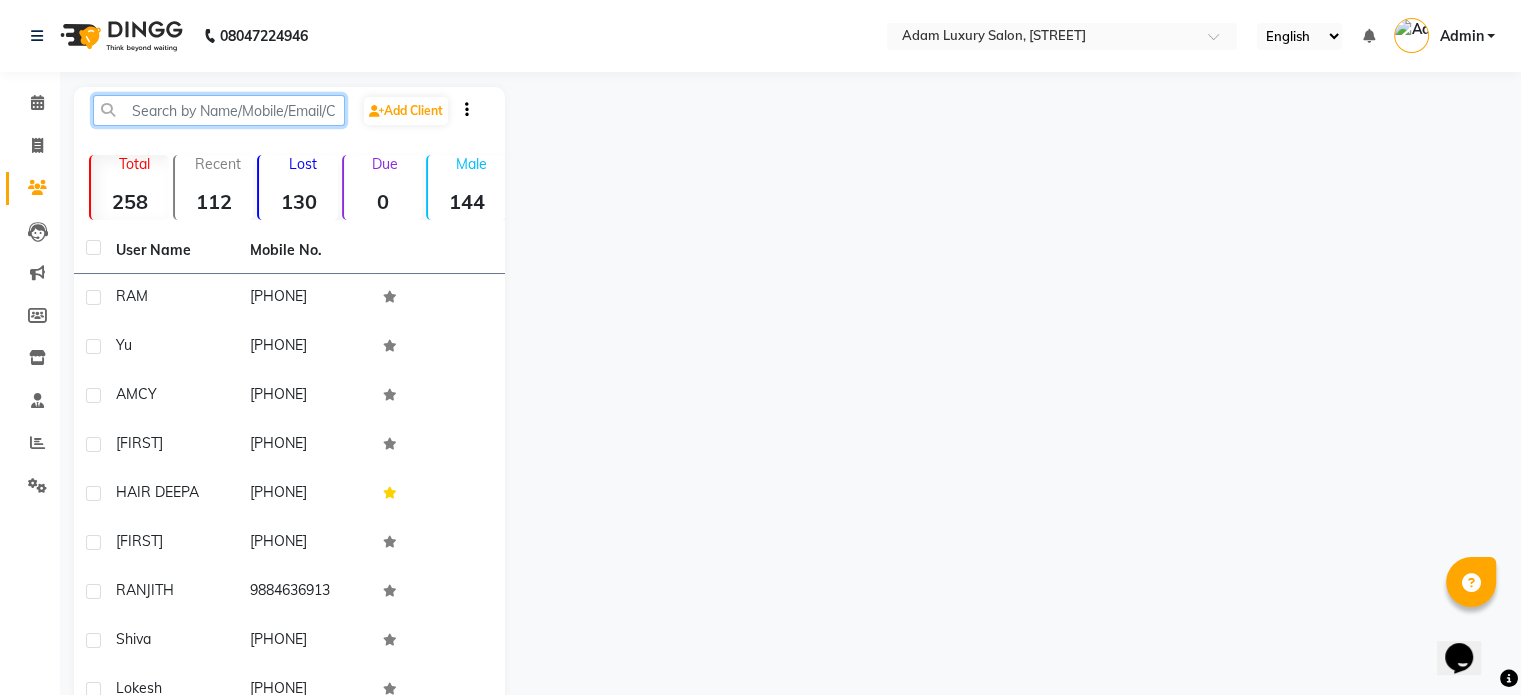 paste on "[PHONE]" 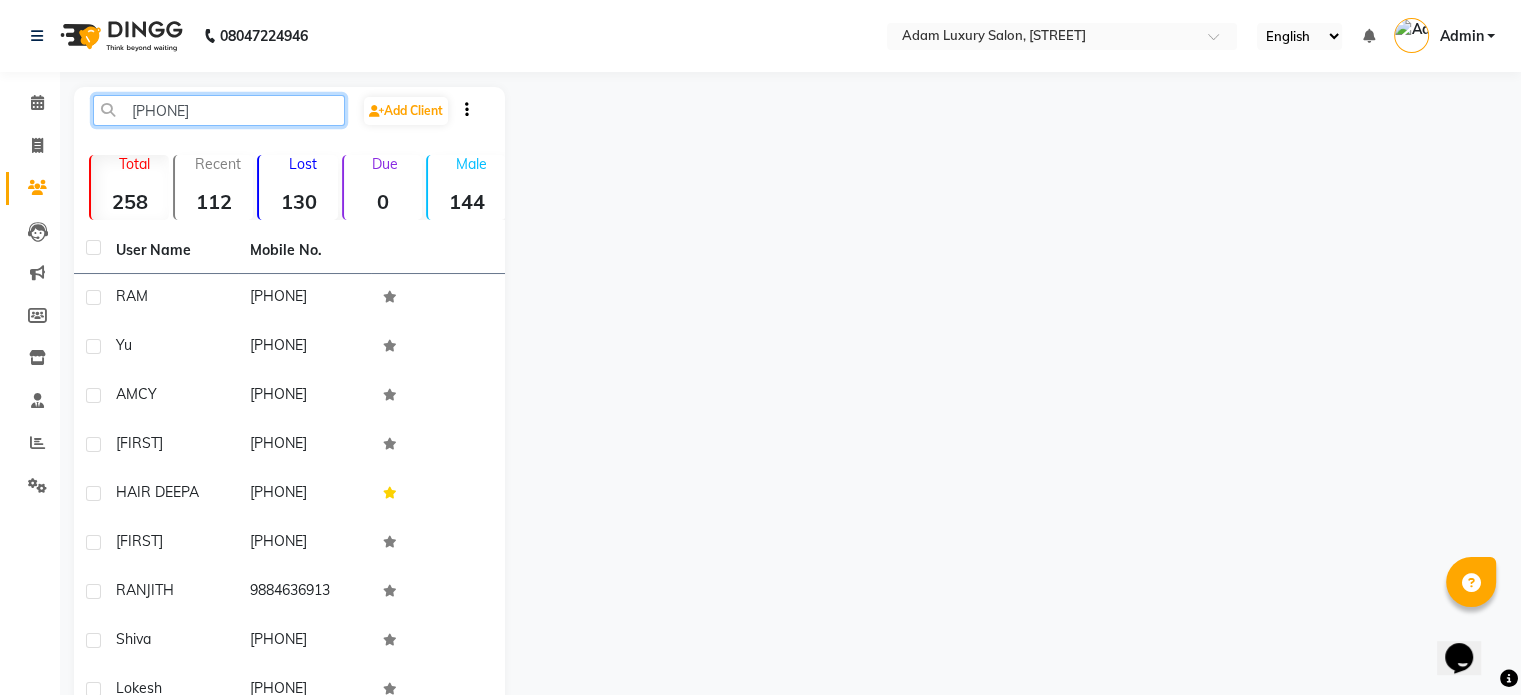 click on "[PHONE]" 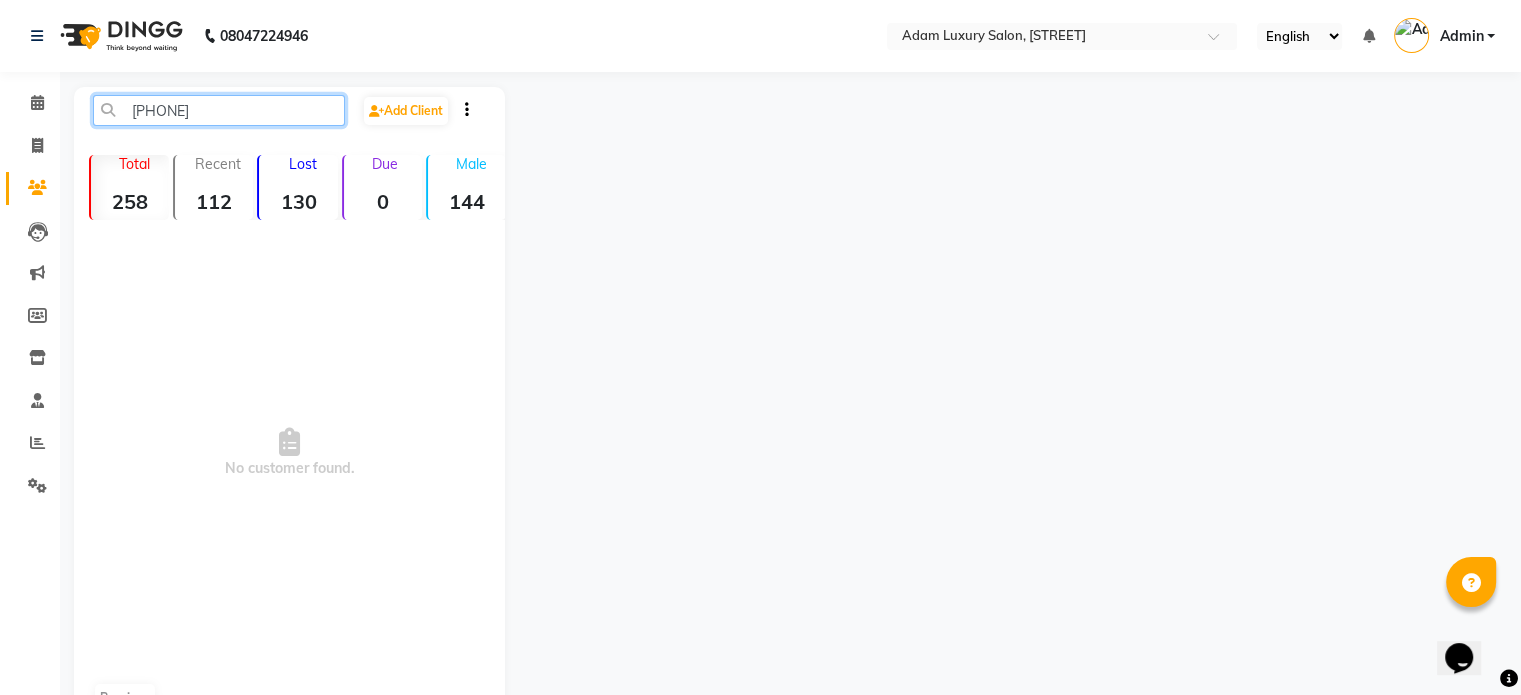 click on "[PHONE]" 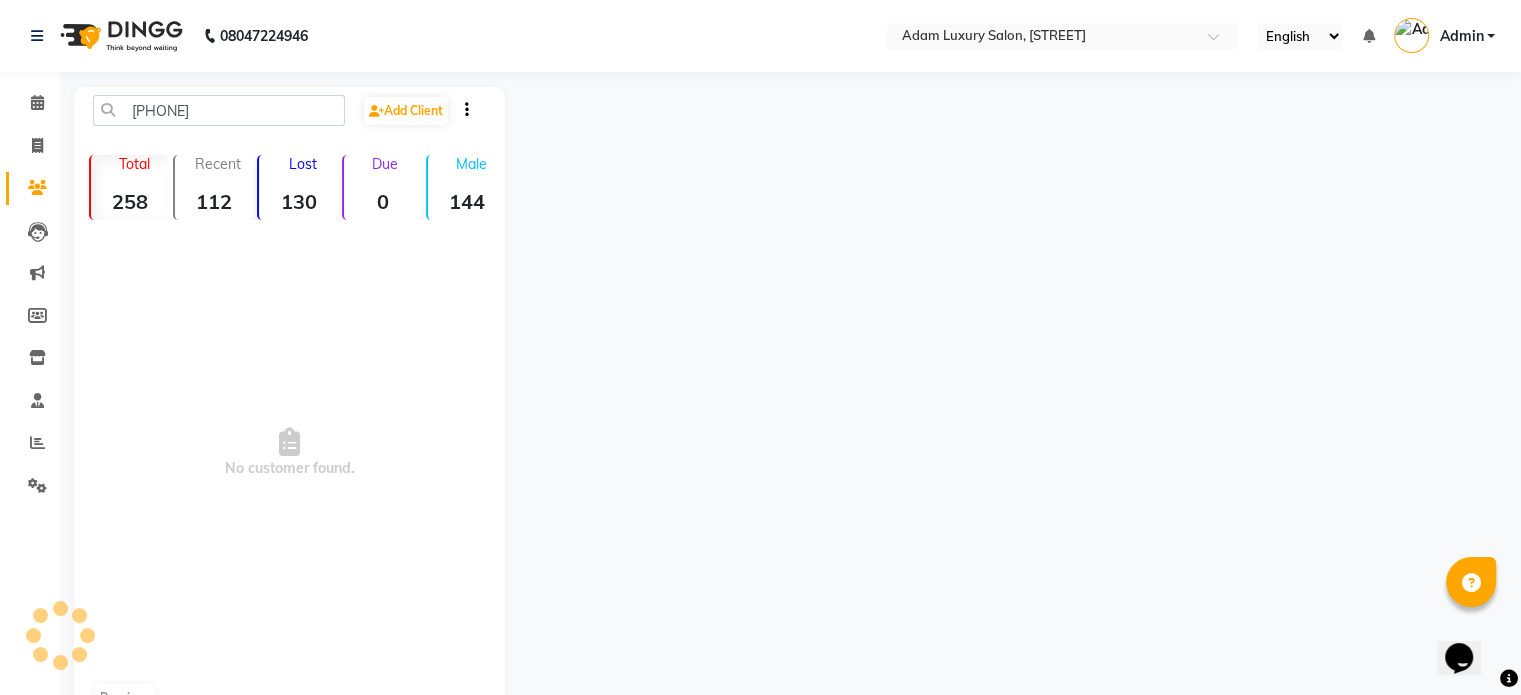 click on "[PHONE]  Add Client  Total  258  Recent  112  Lost  130  Due  0  Male  144  Female  113  Member  3  No customer found.   Previous" 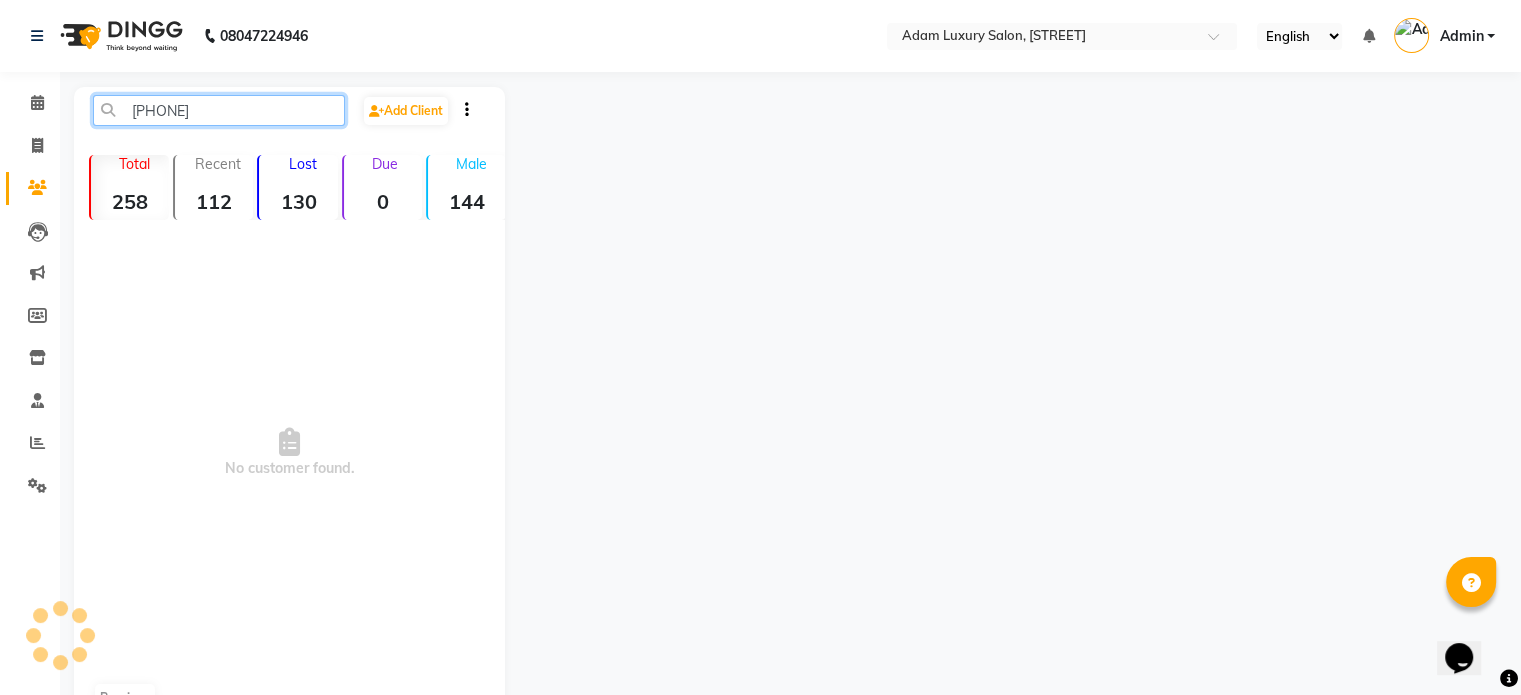 click on "[PHONE]" 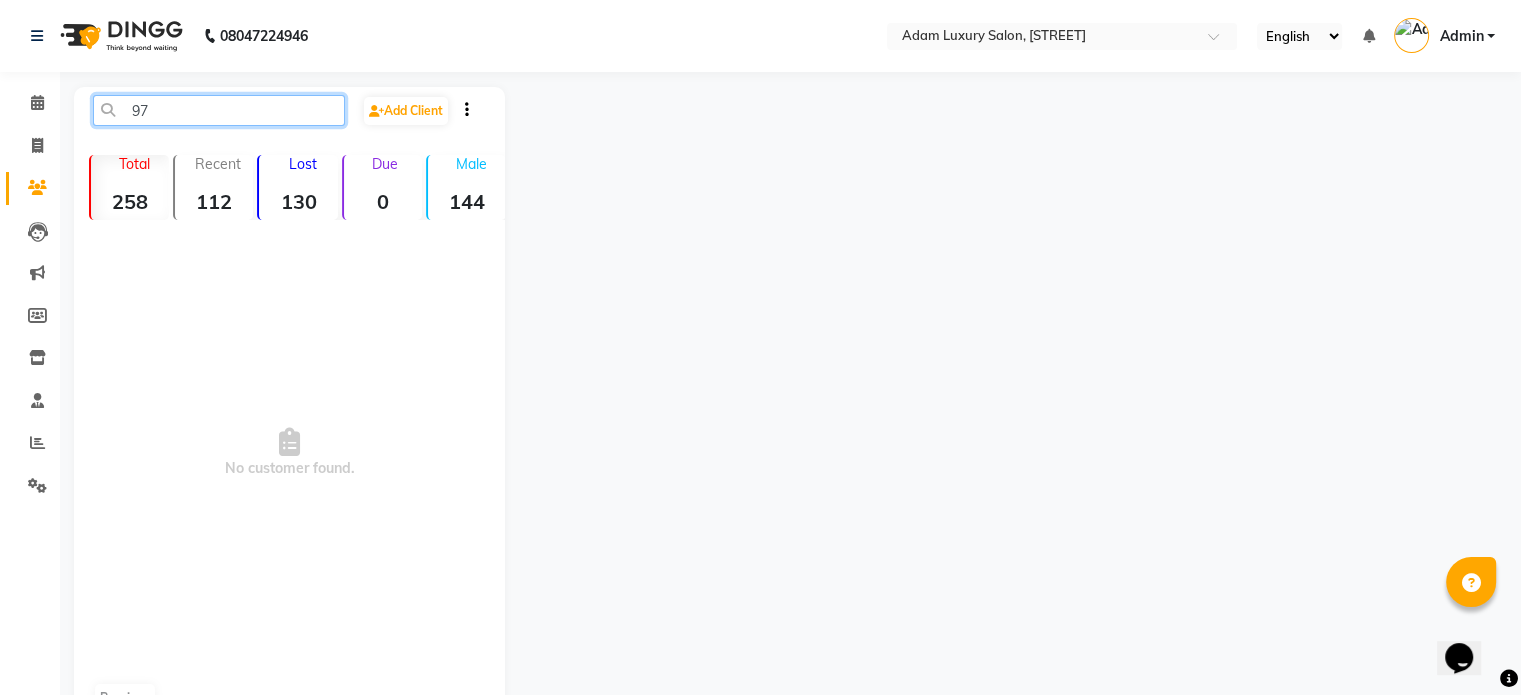 type on "9" 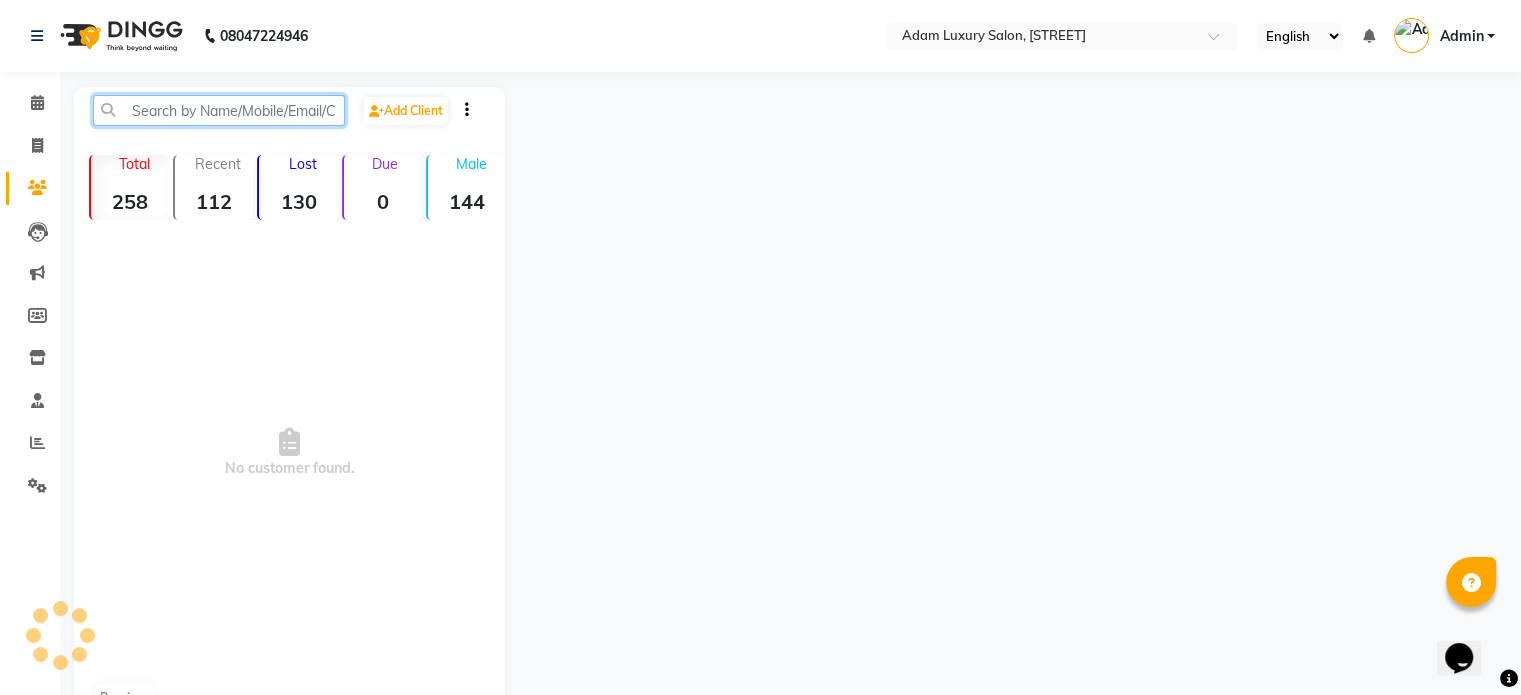 paste on "[PHONE]" 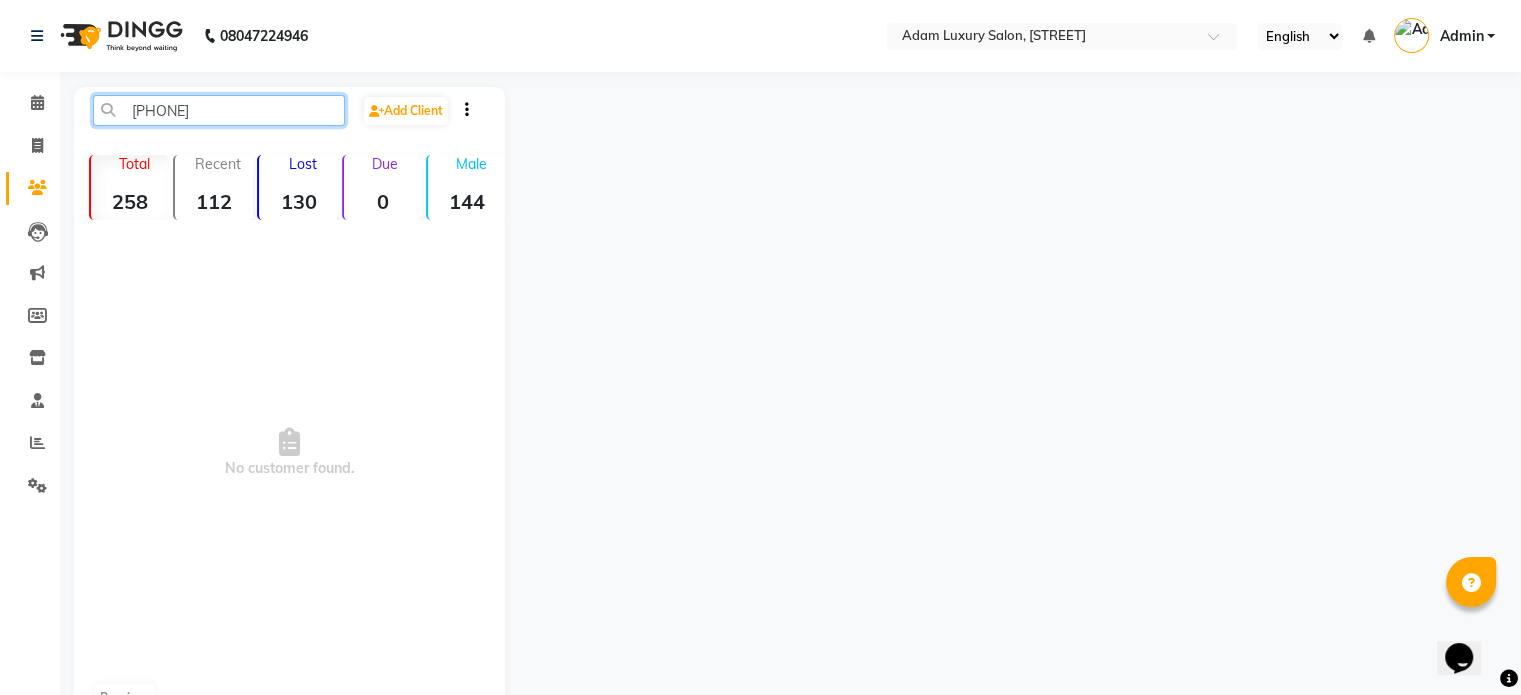 click on "[PHONE]" 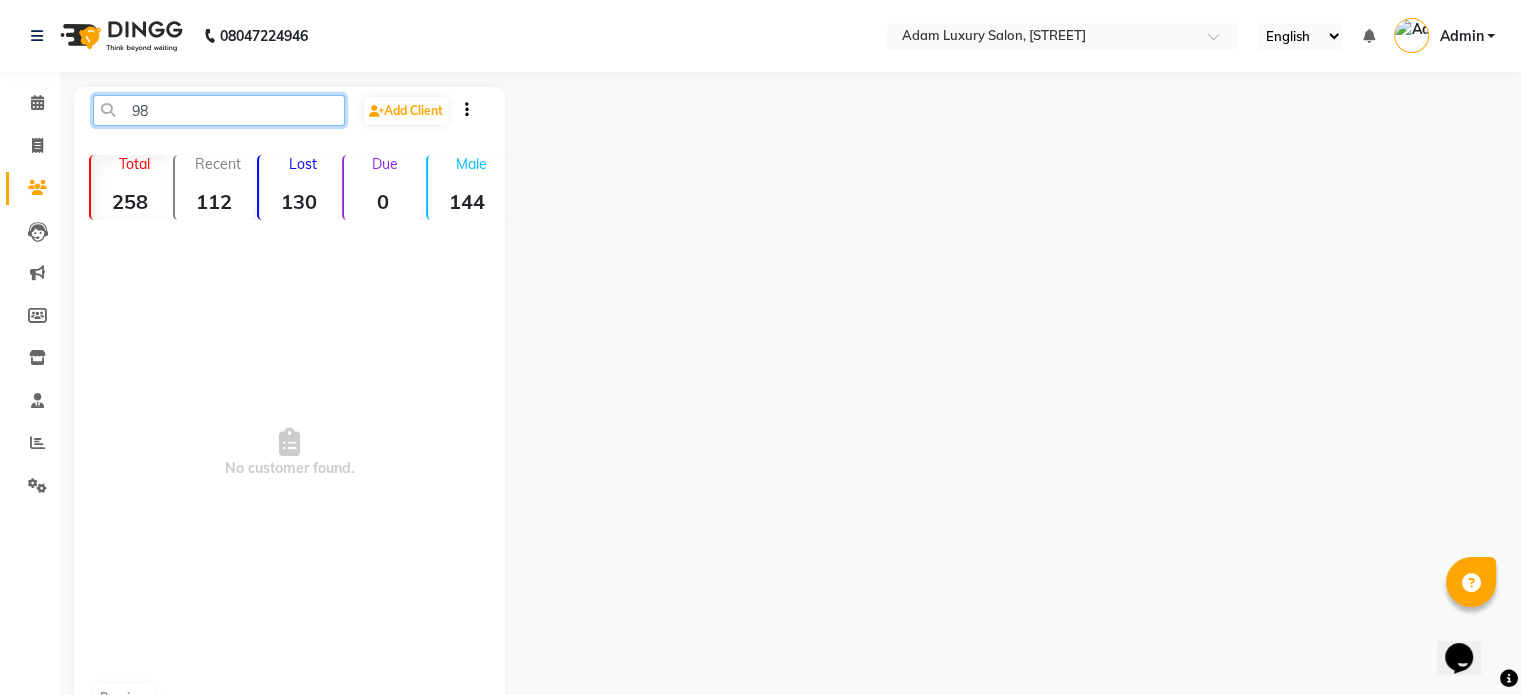 type on "9" 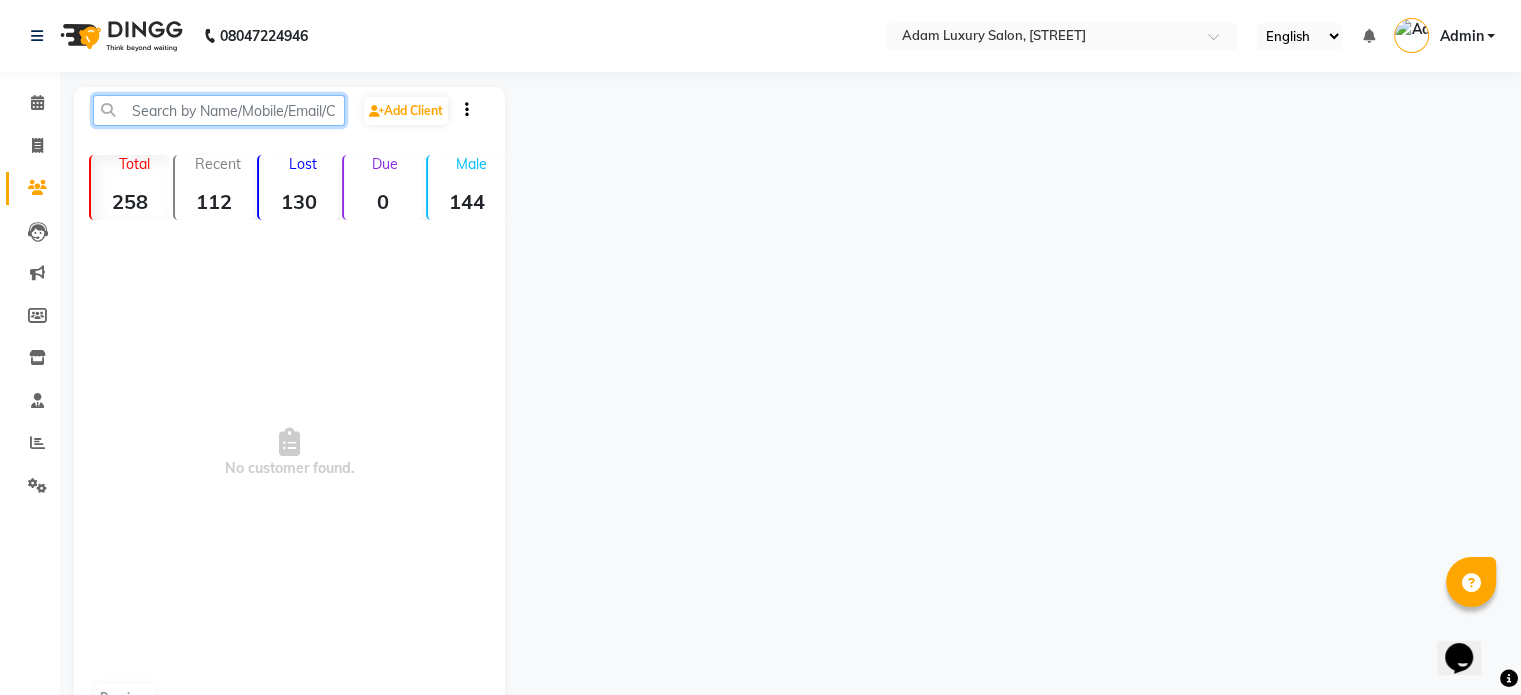 paste on "[PHONE]" 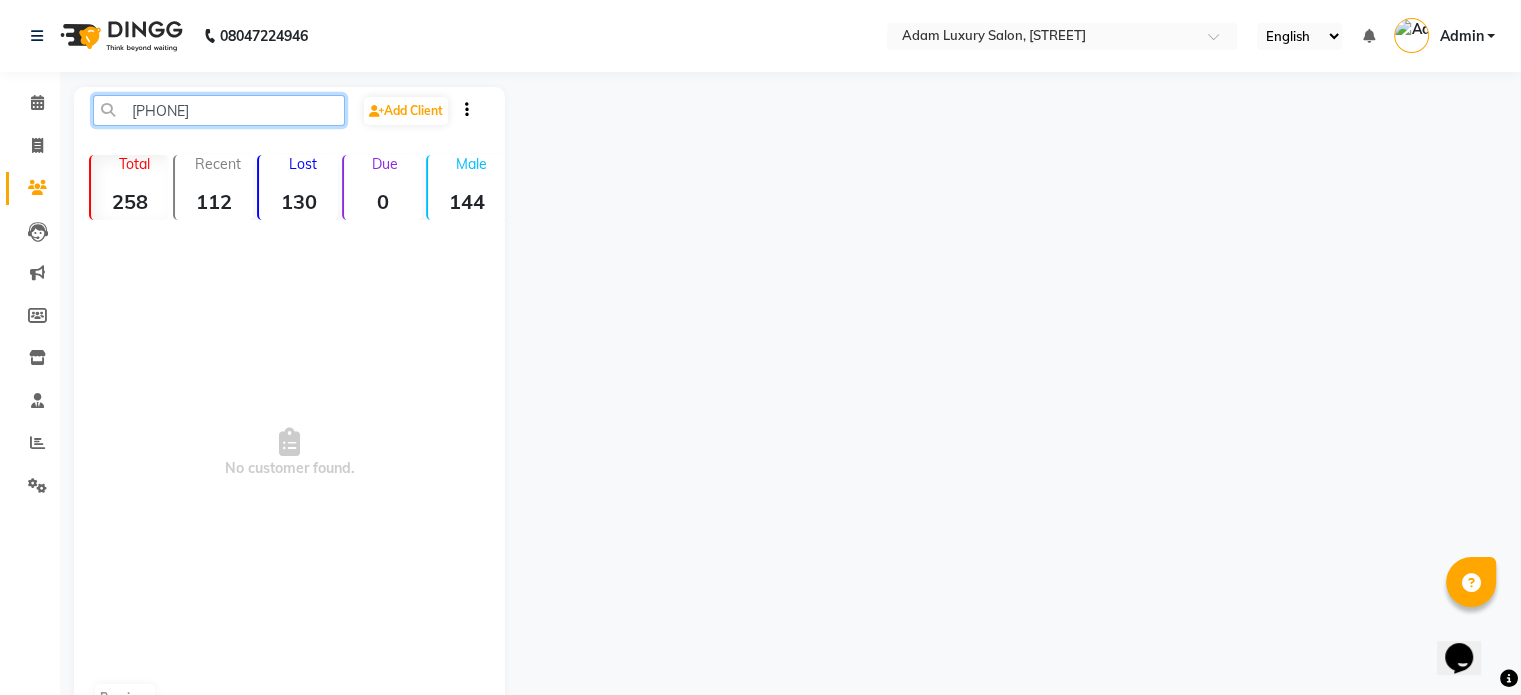 click on "[PHONE]" 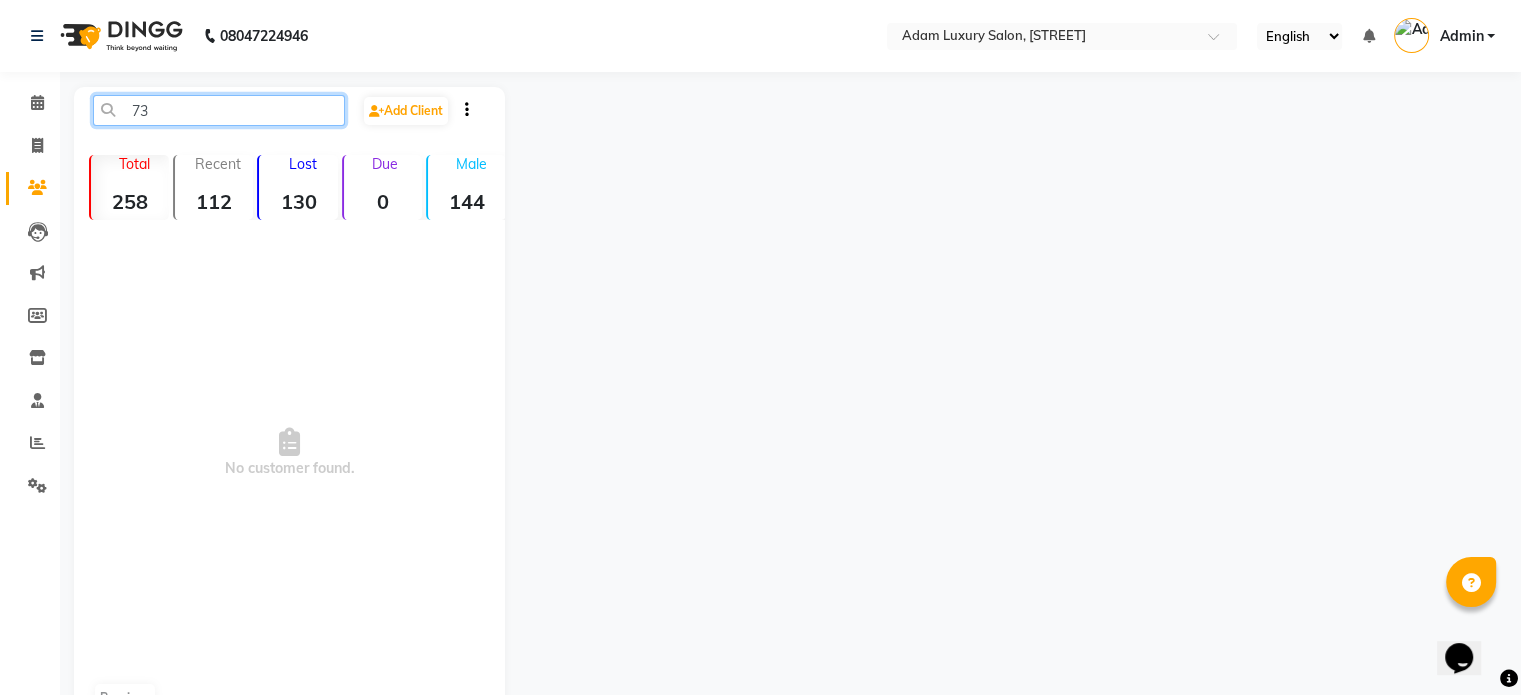type on "7" 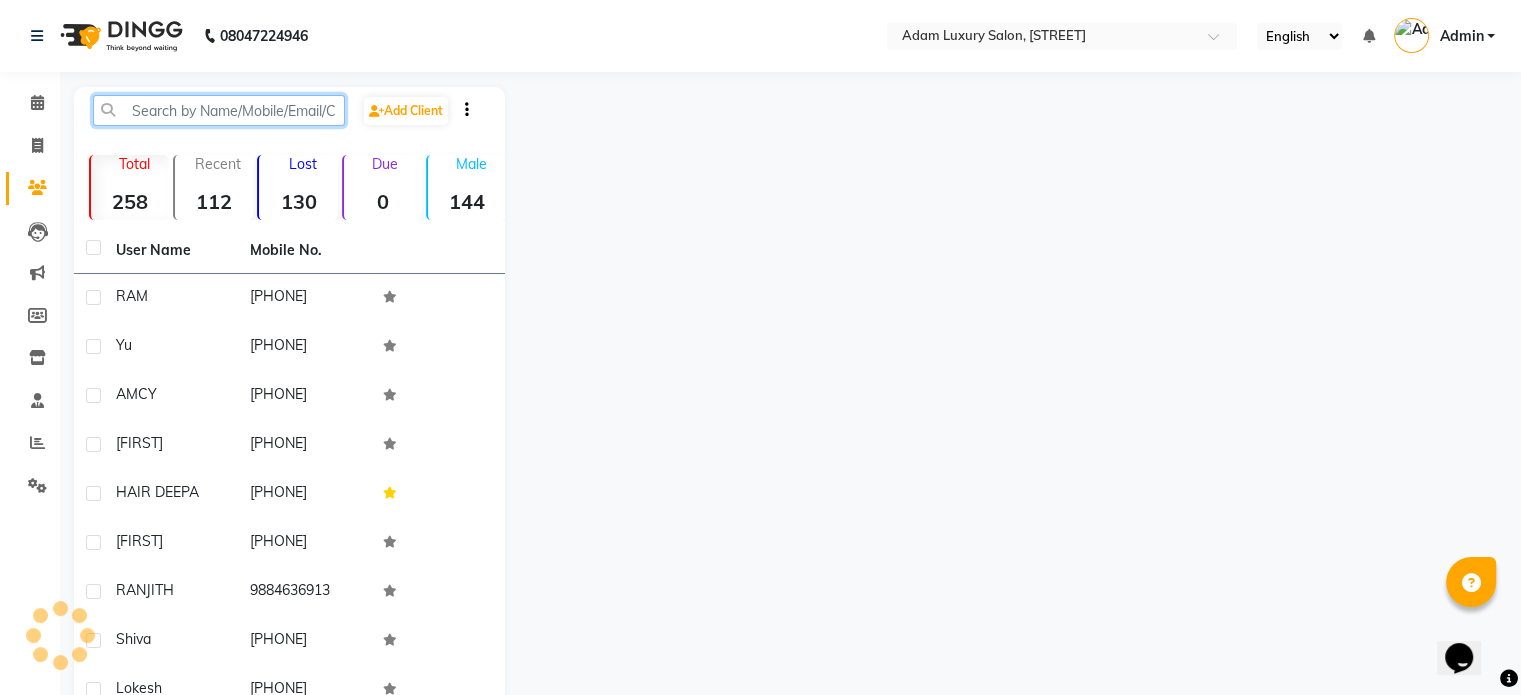 paste on "[PHONE]" 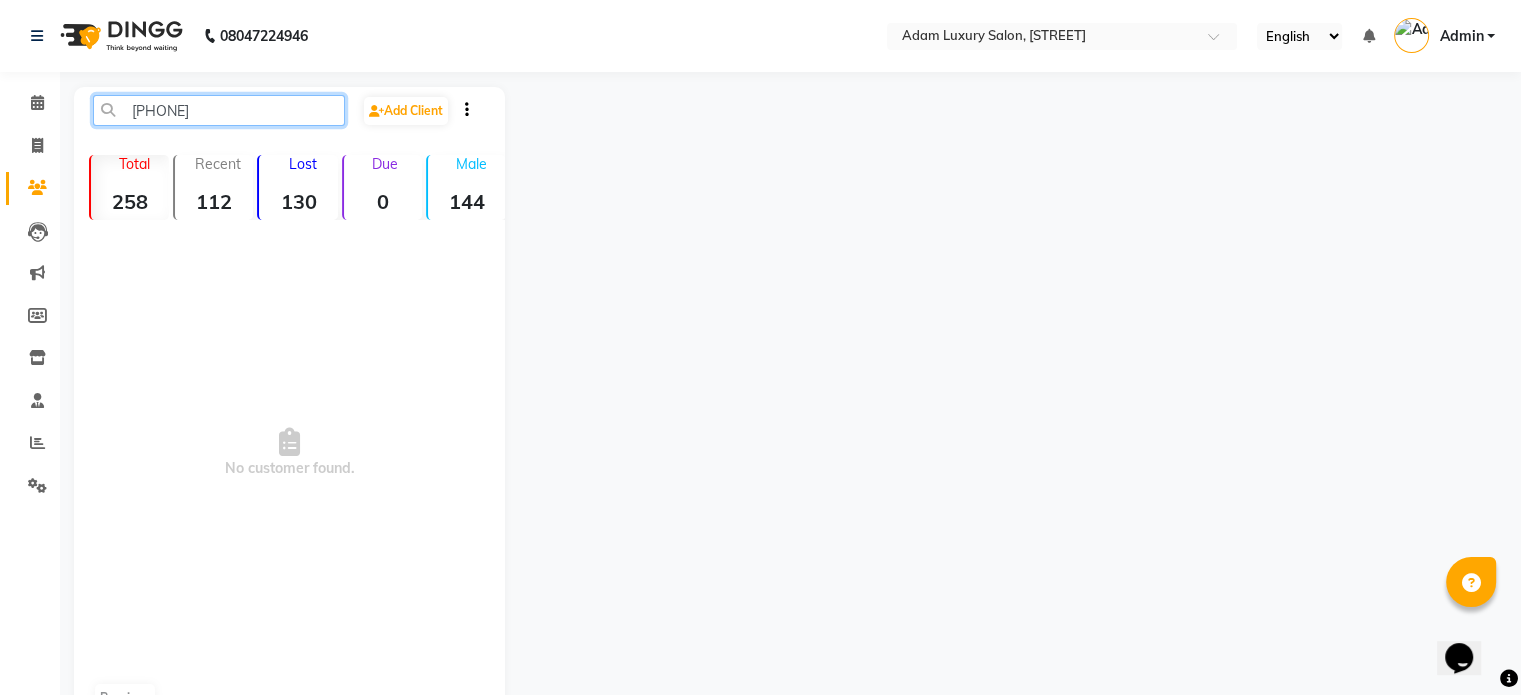 click on "[PHONE]" 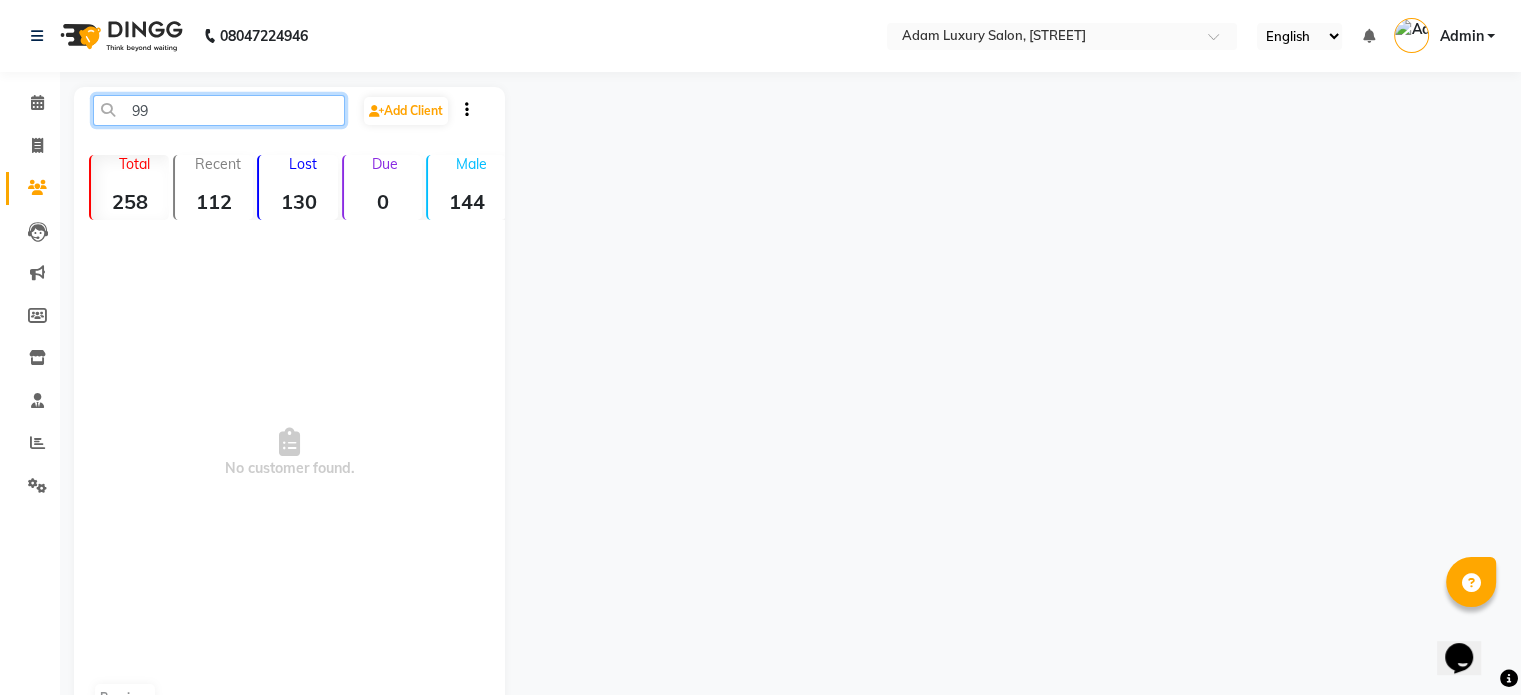 type on "9" 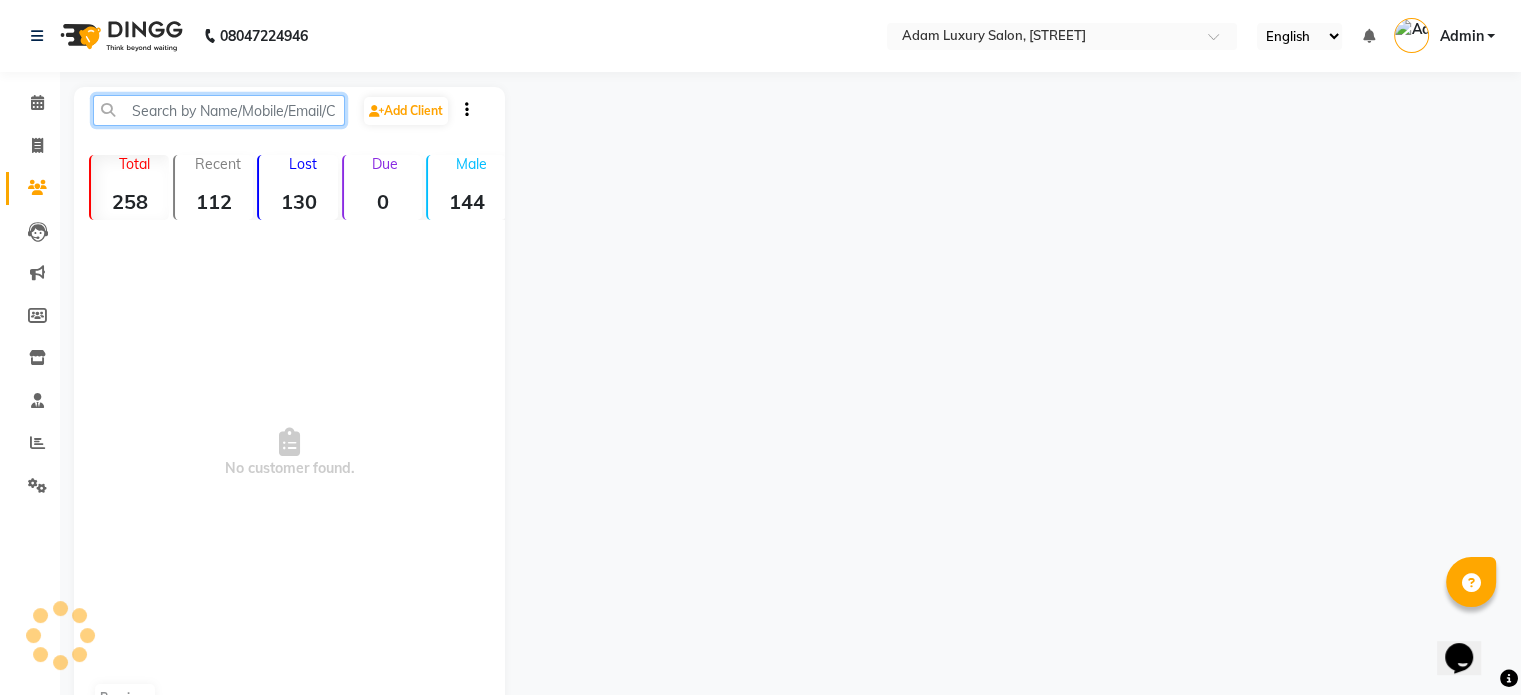 paste on "[PHONE]" 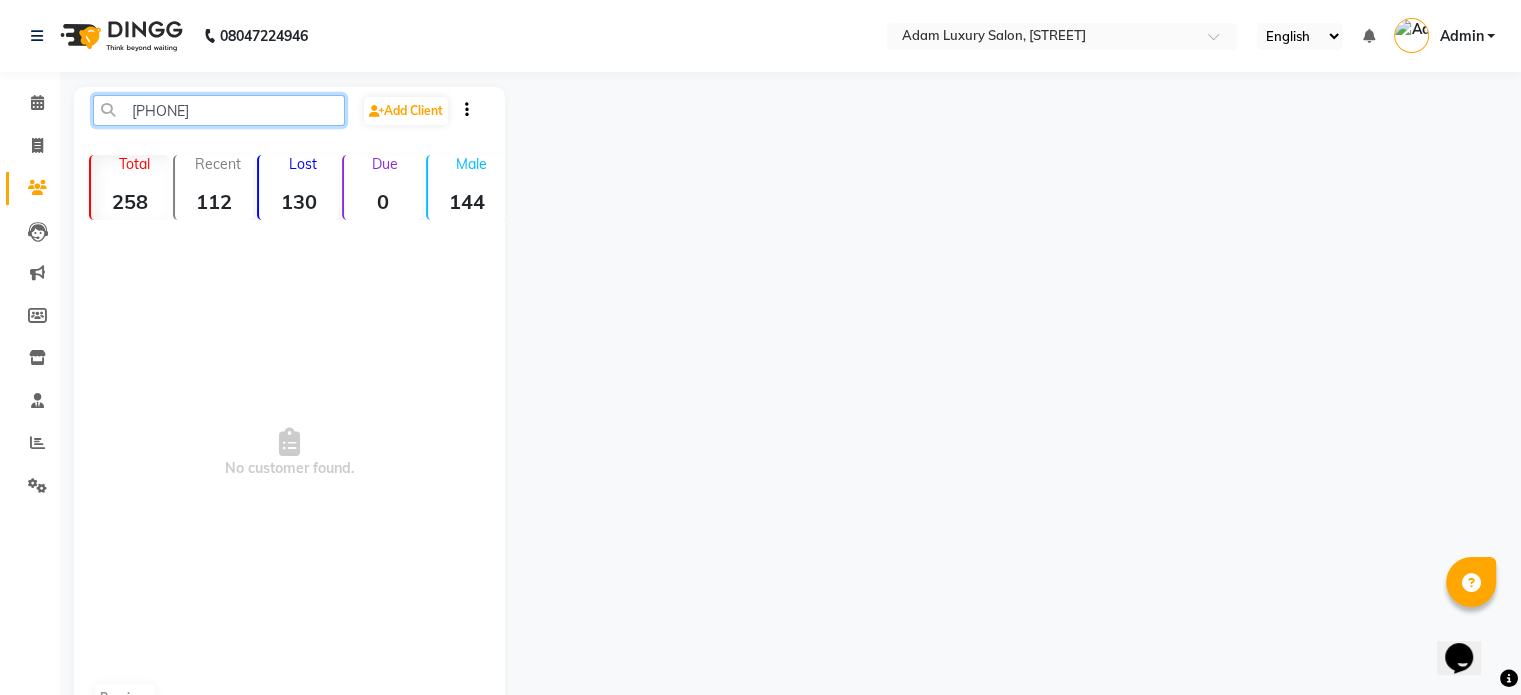 click on "[PHONE]" 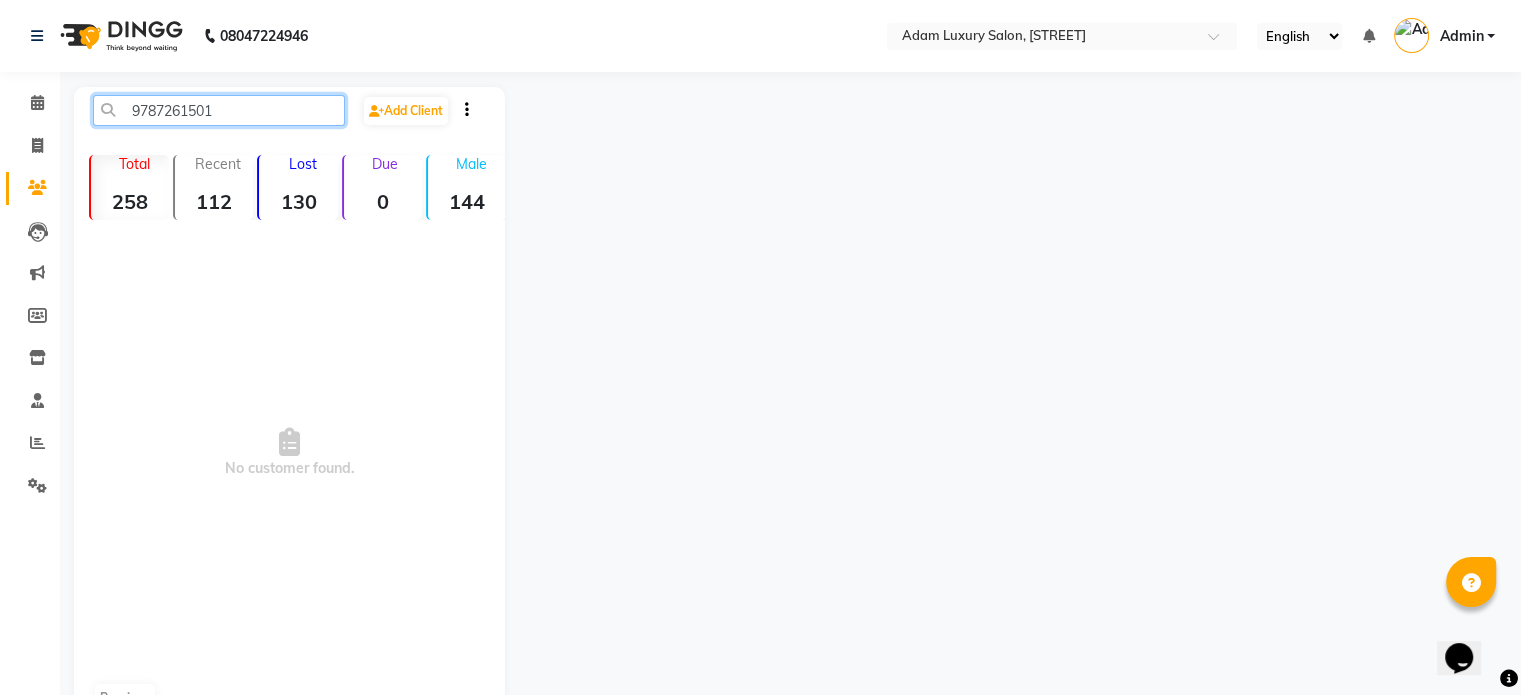 click on "9787261501" 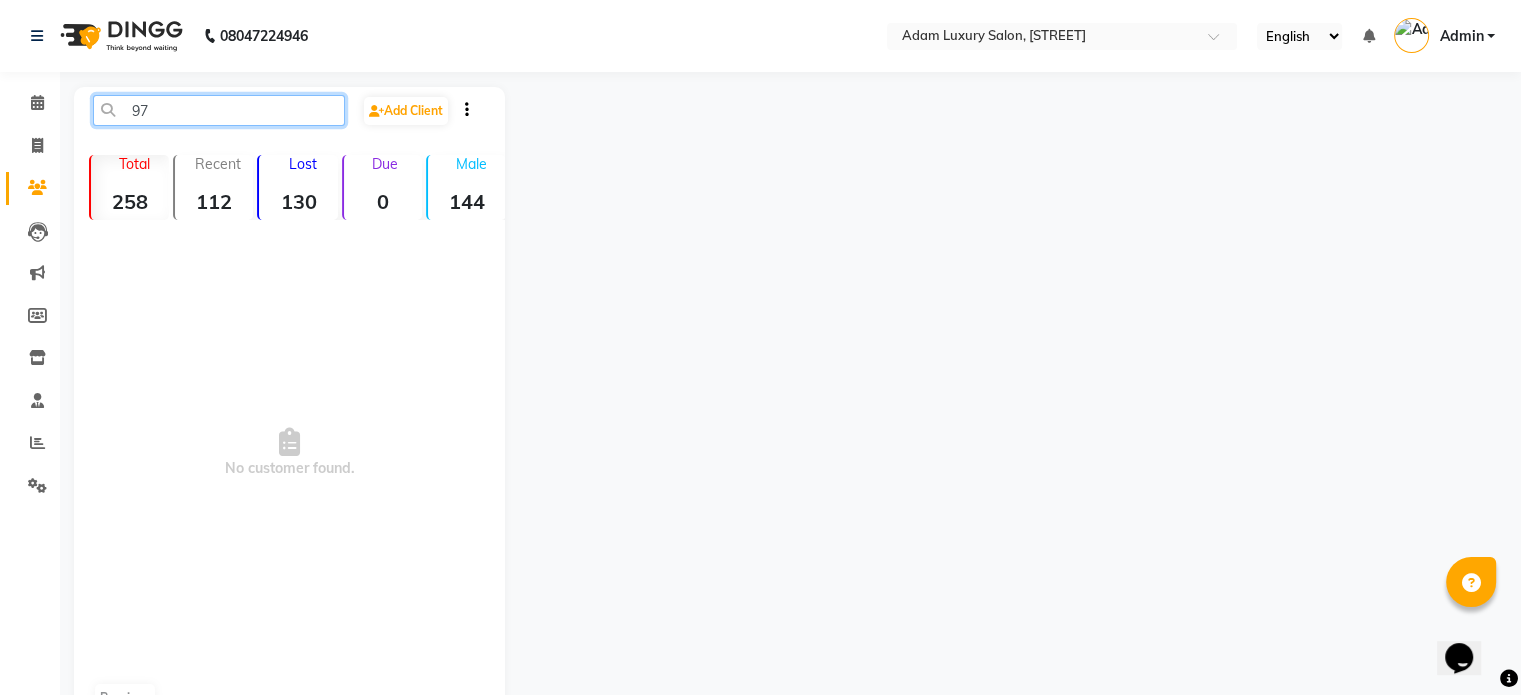 type on "9" 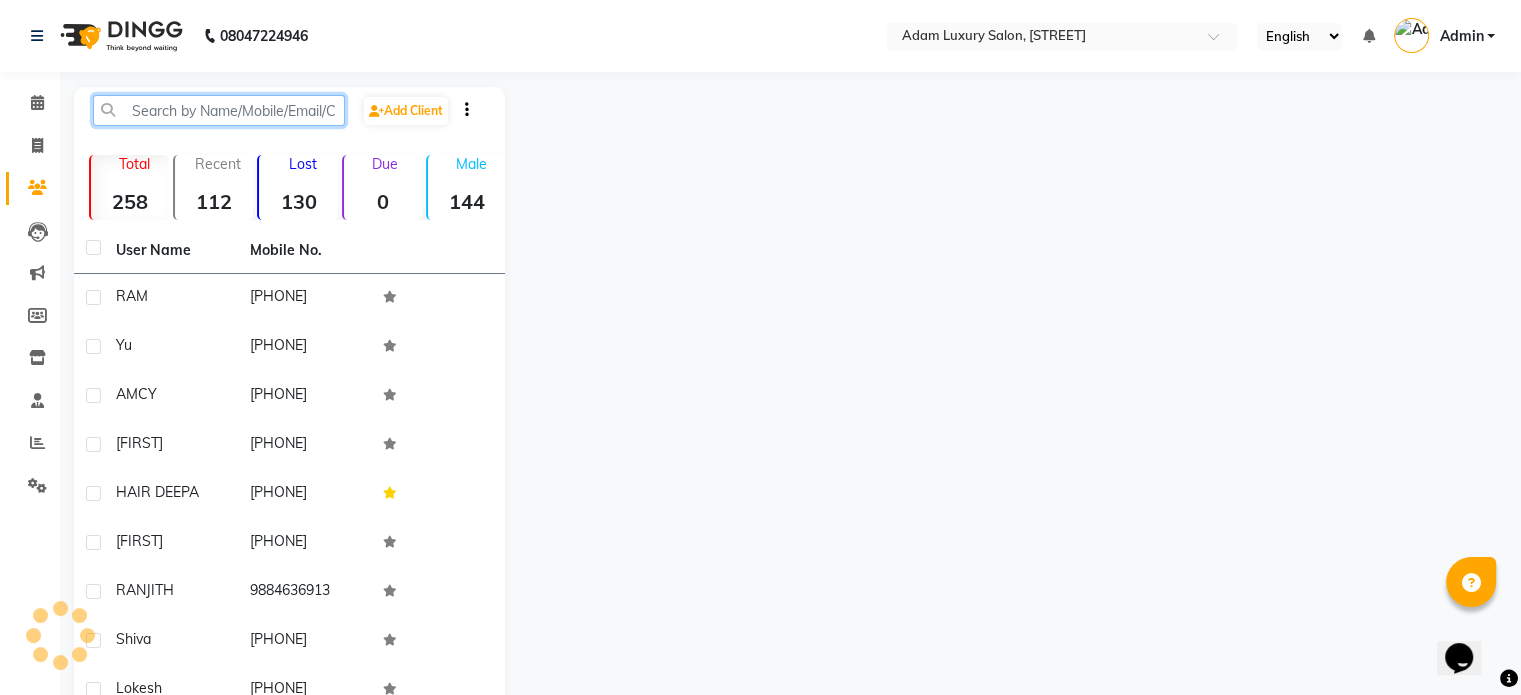 paste on "[PHONE]" 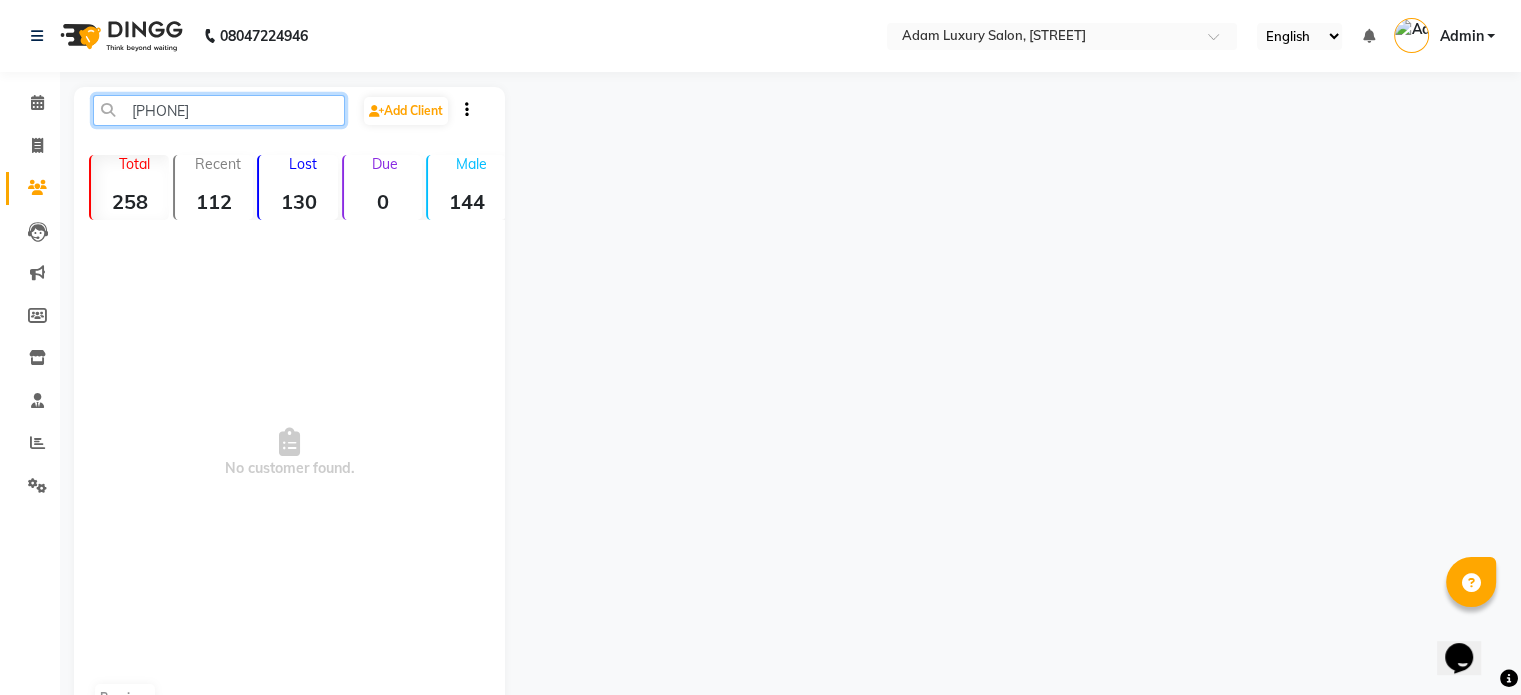 click on "[PHONE]" 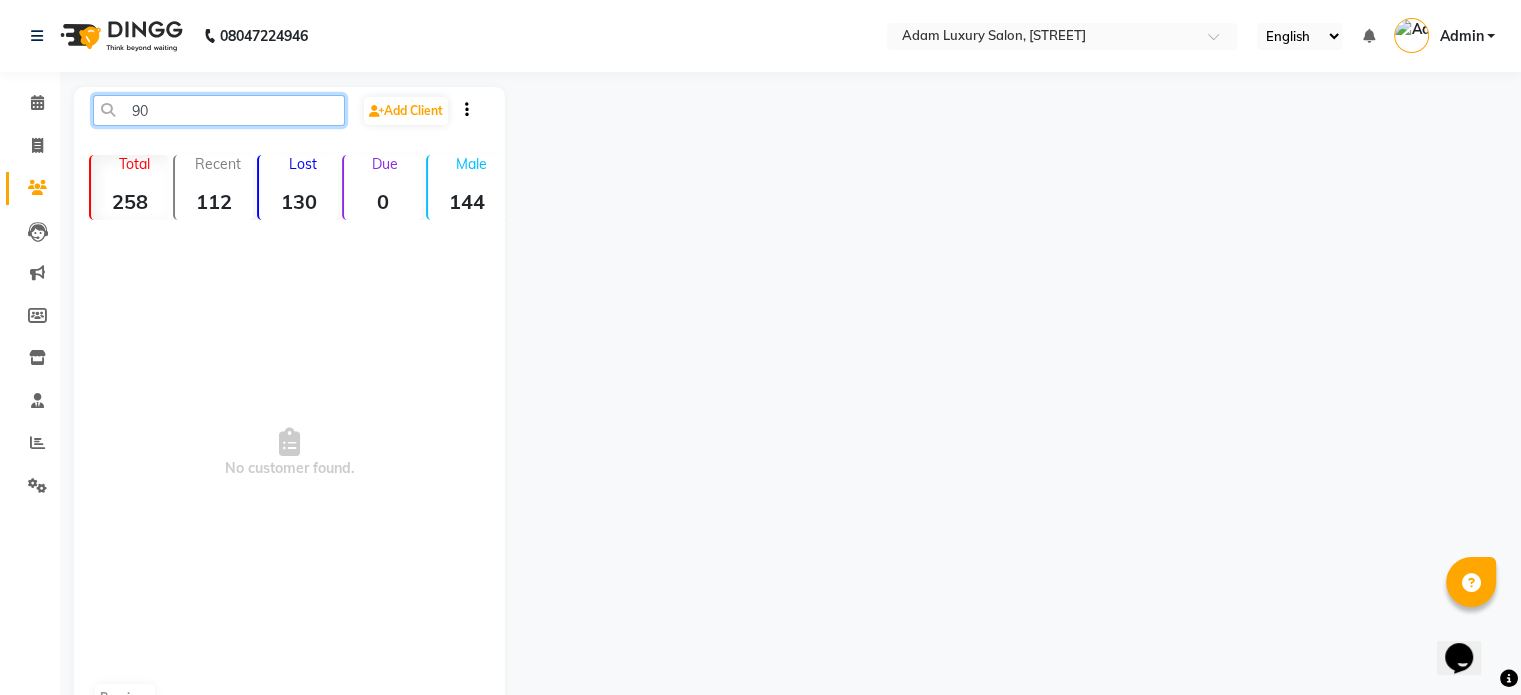 type on "9" 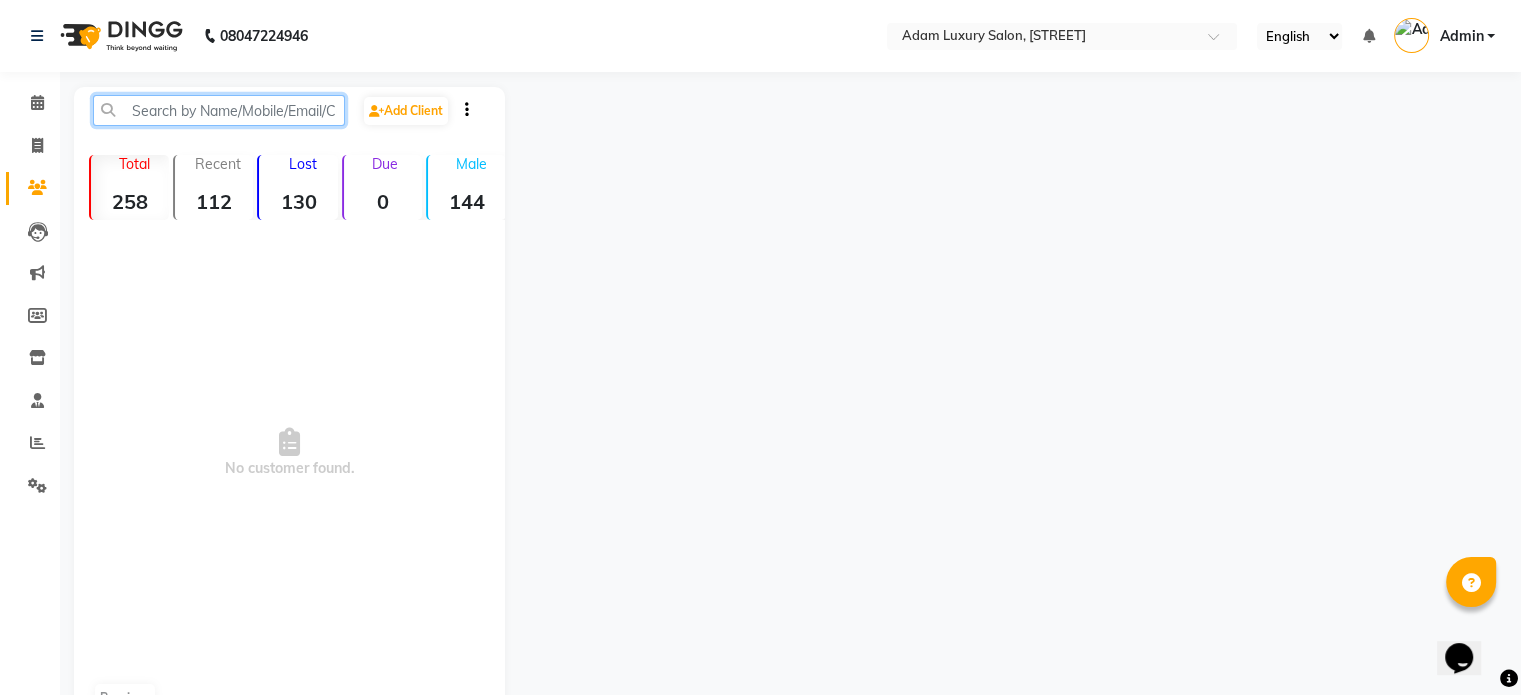 paste on "[PHONE]" 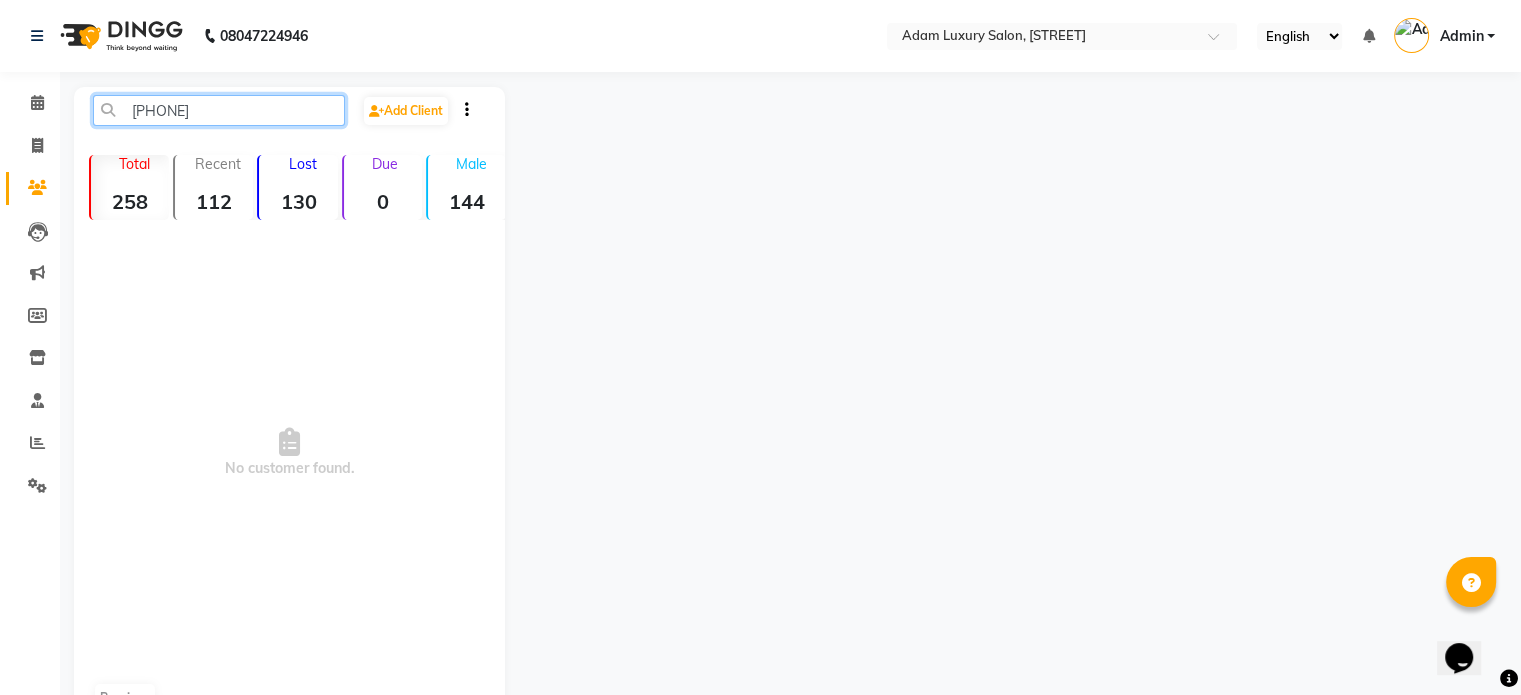 click on "[PHONE]" 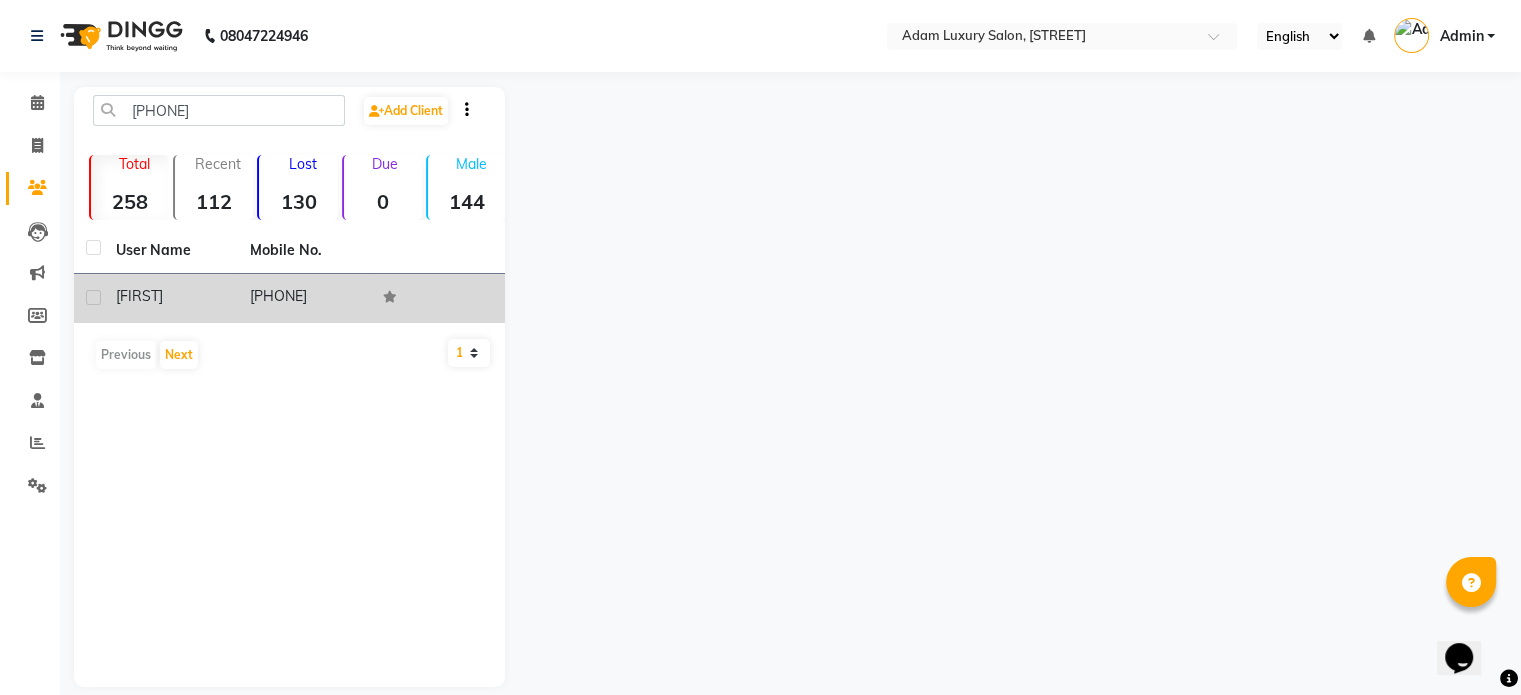 click on "[PHONE]" 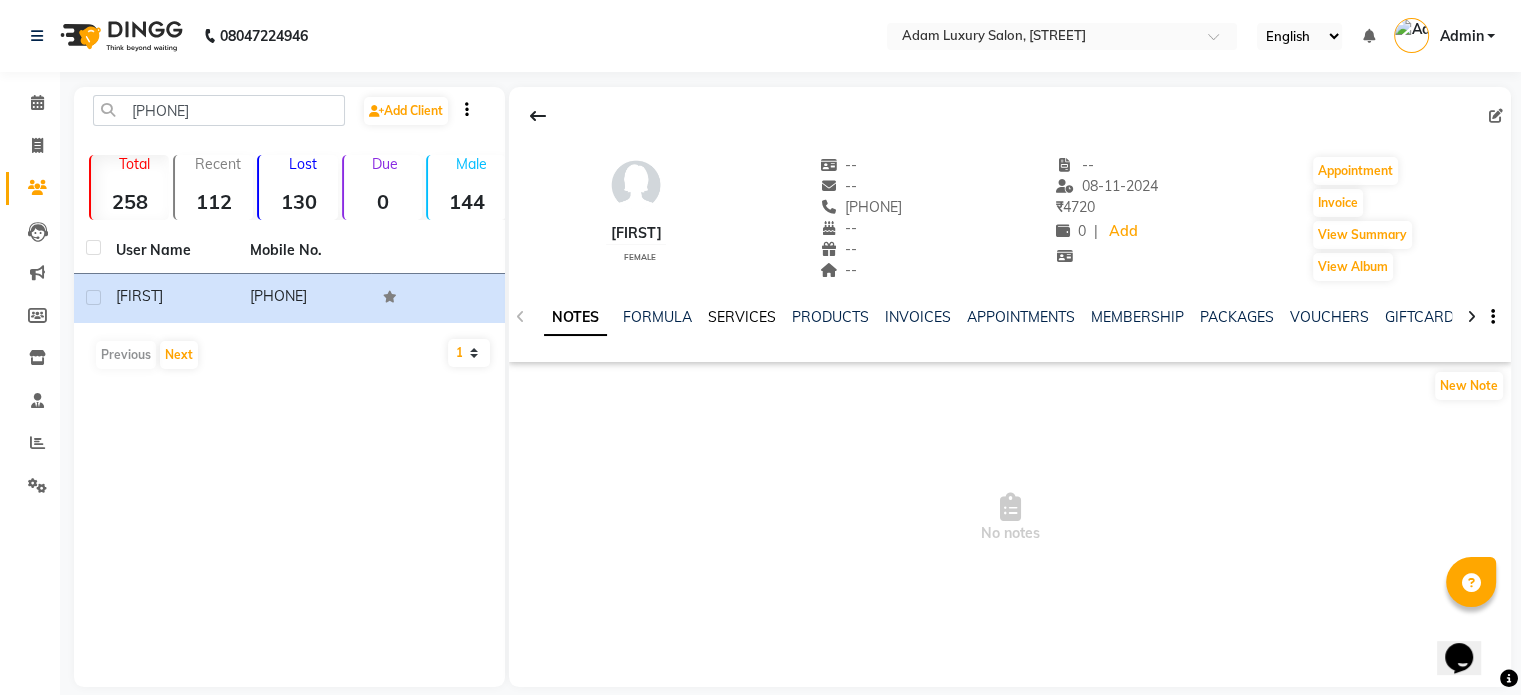 click on "SERVICES" 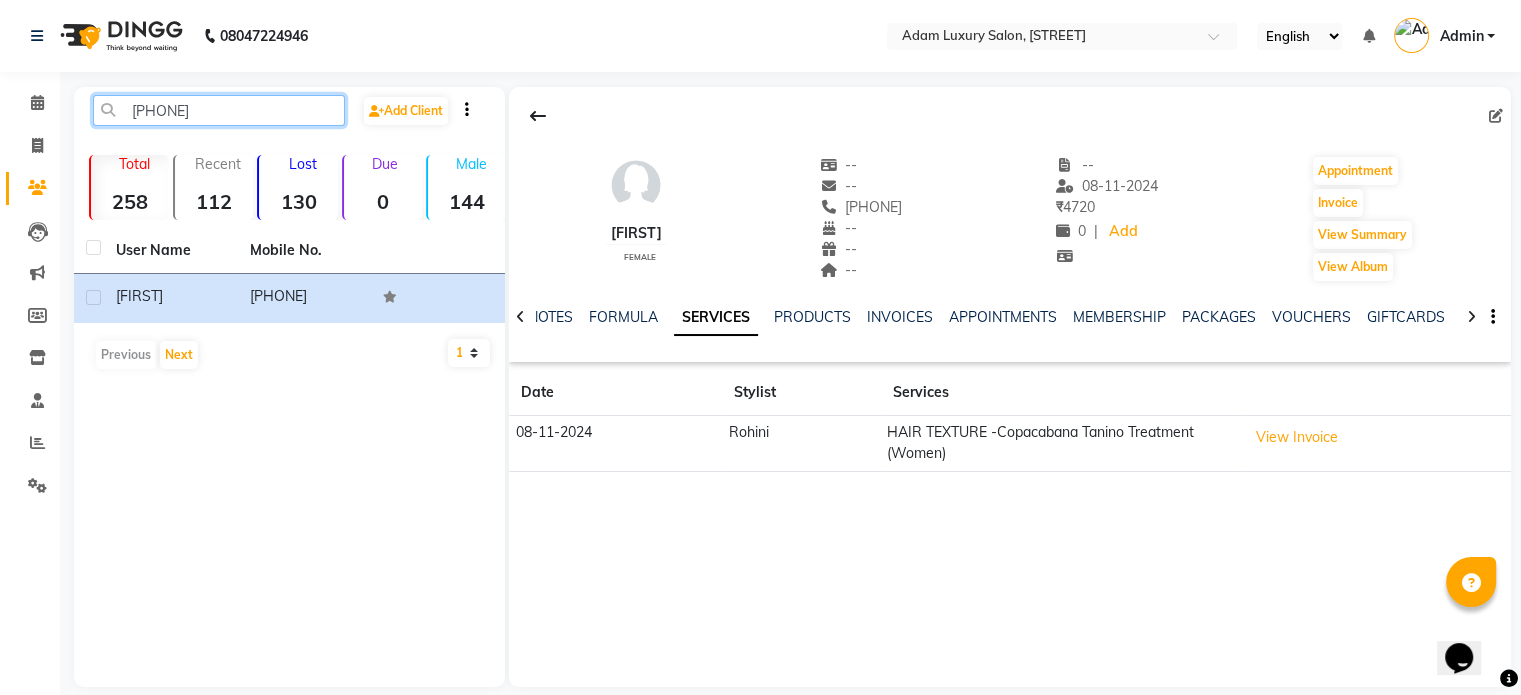 click on "[PHONE]" 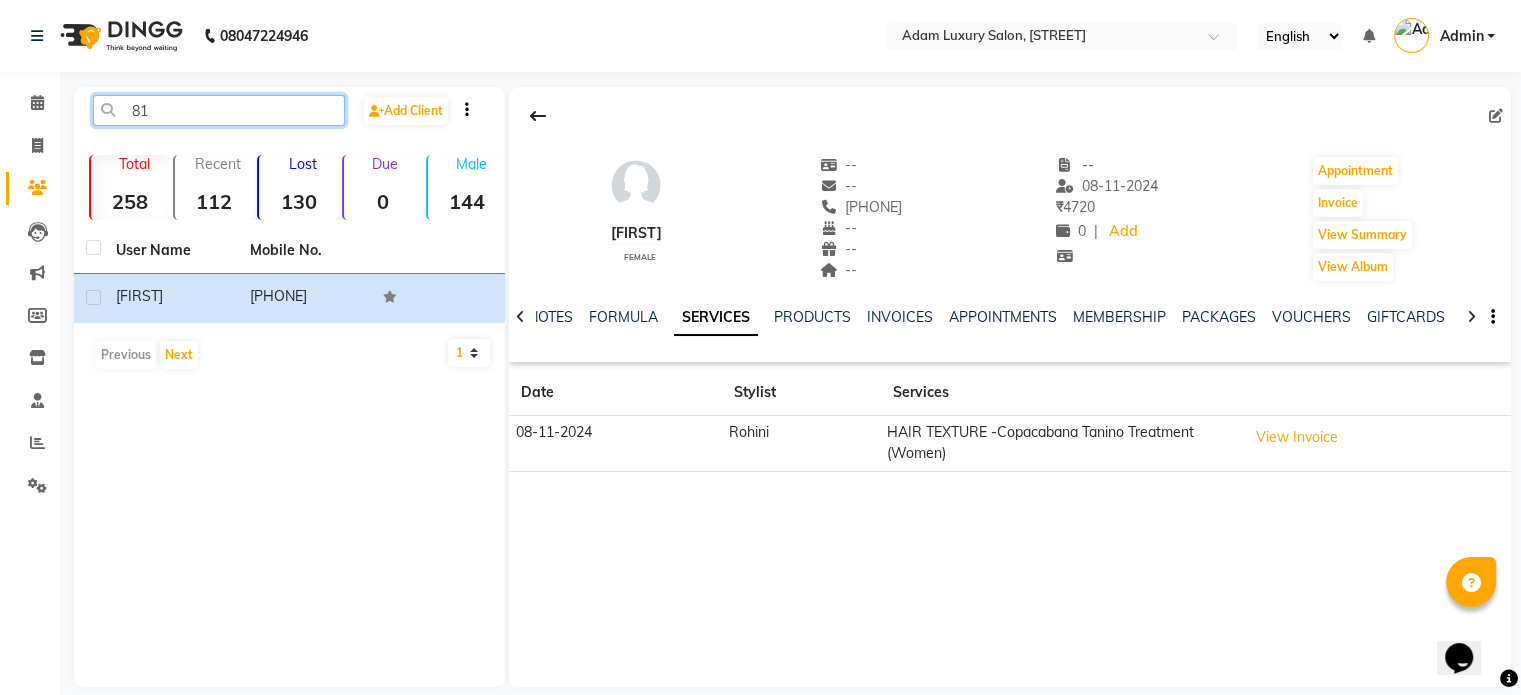 type on "8" 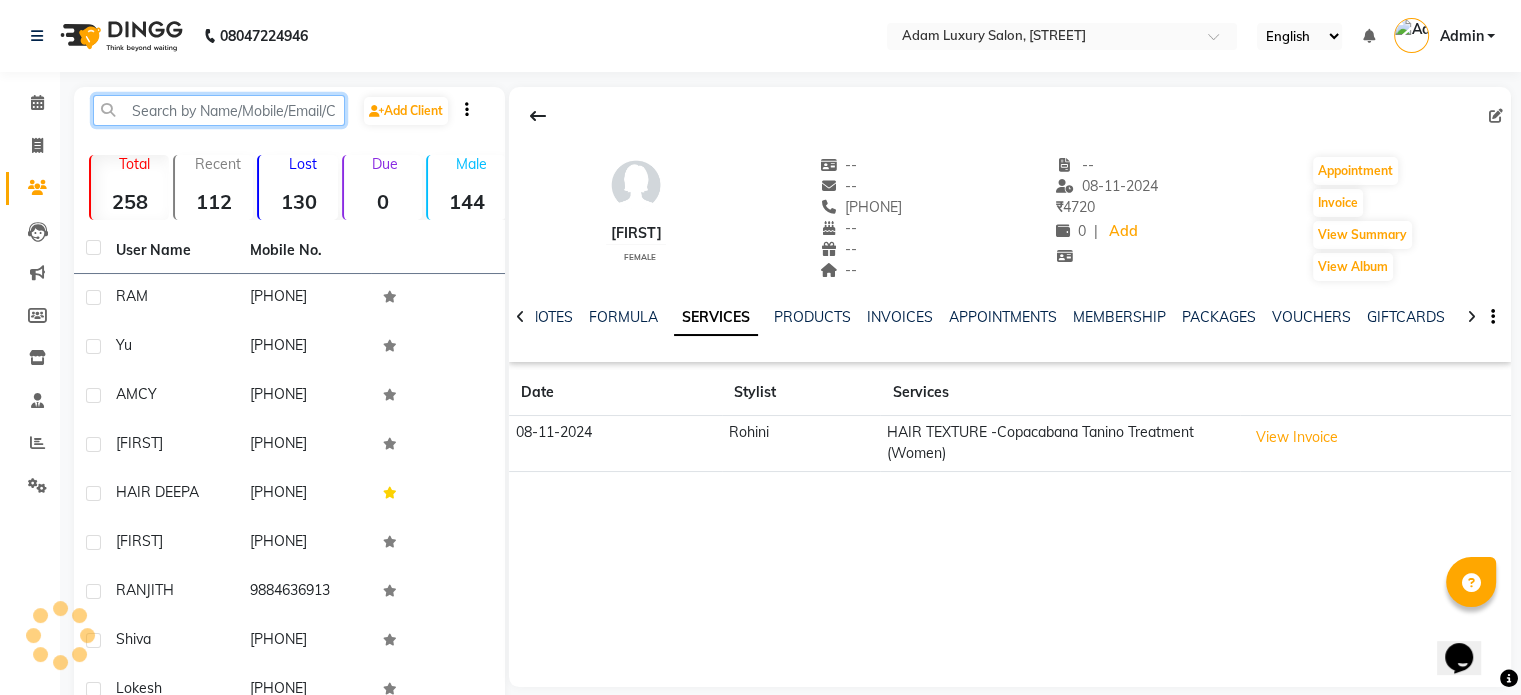 paste on "[PHONE]" 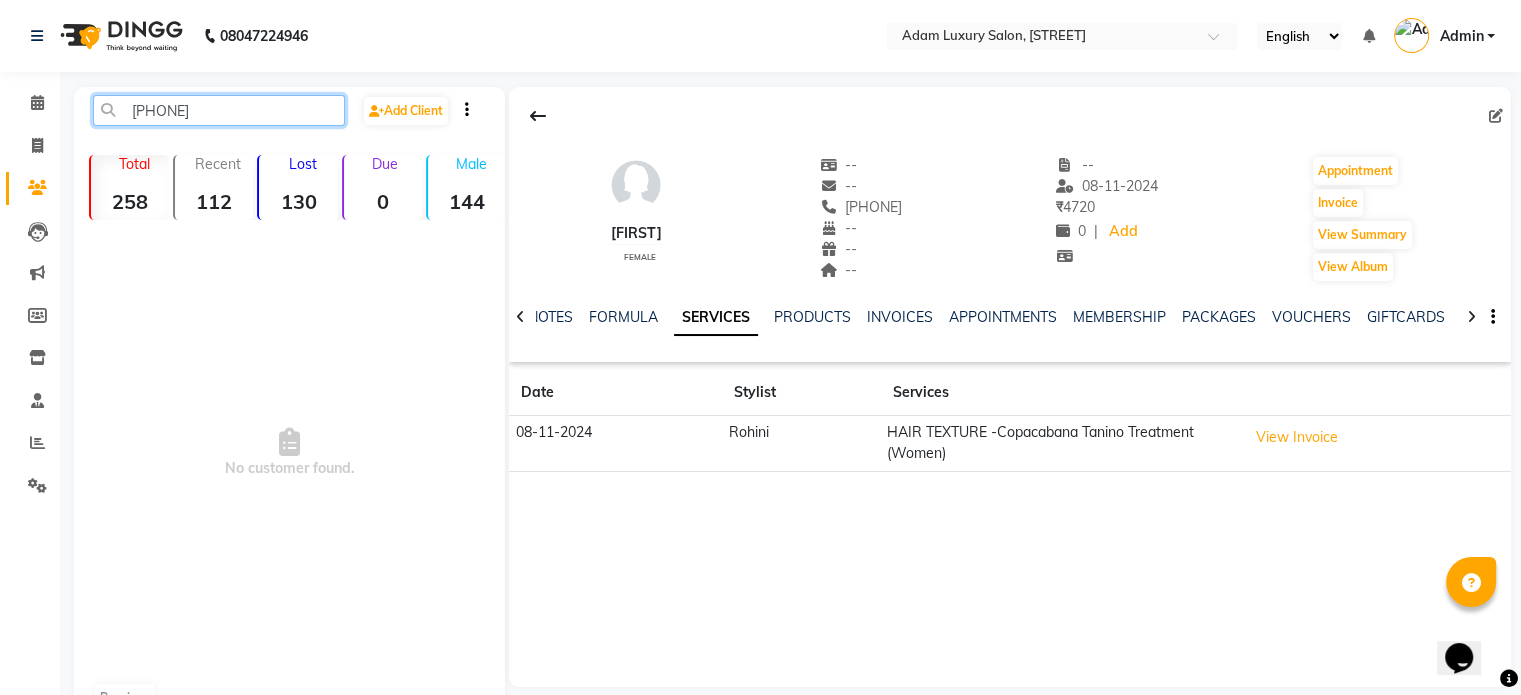 click on "[PHONE]" 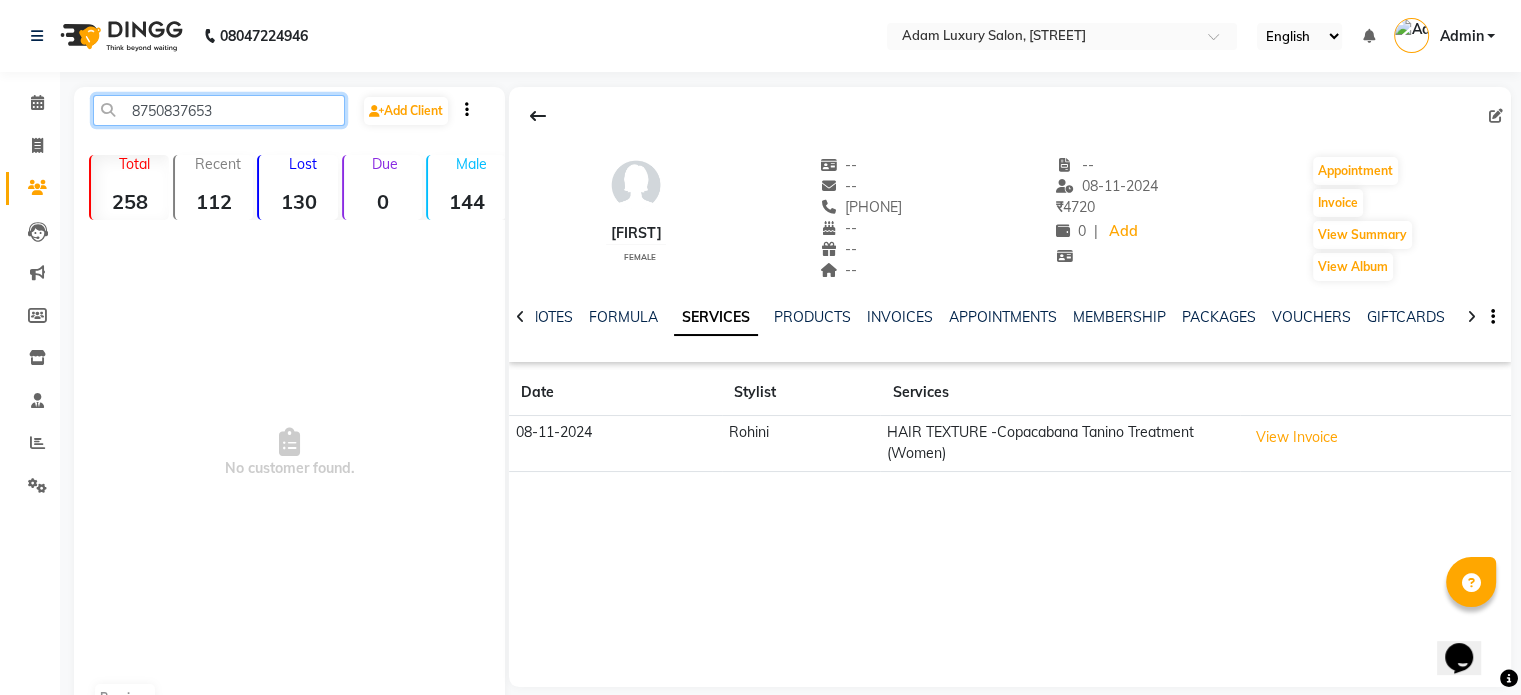 click on "8750837653" 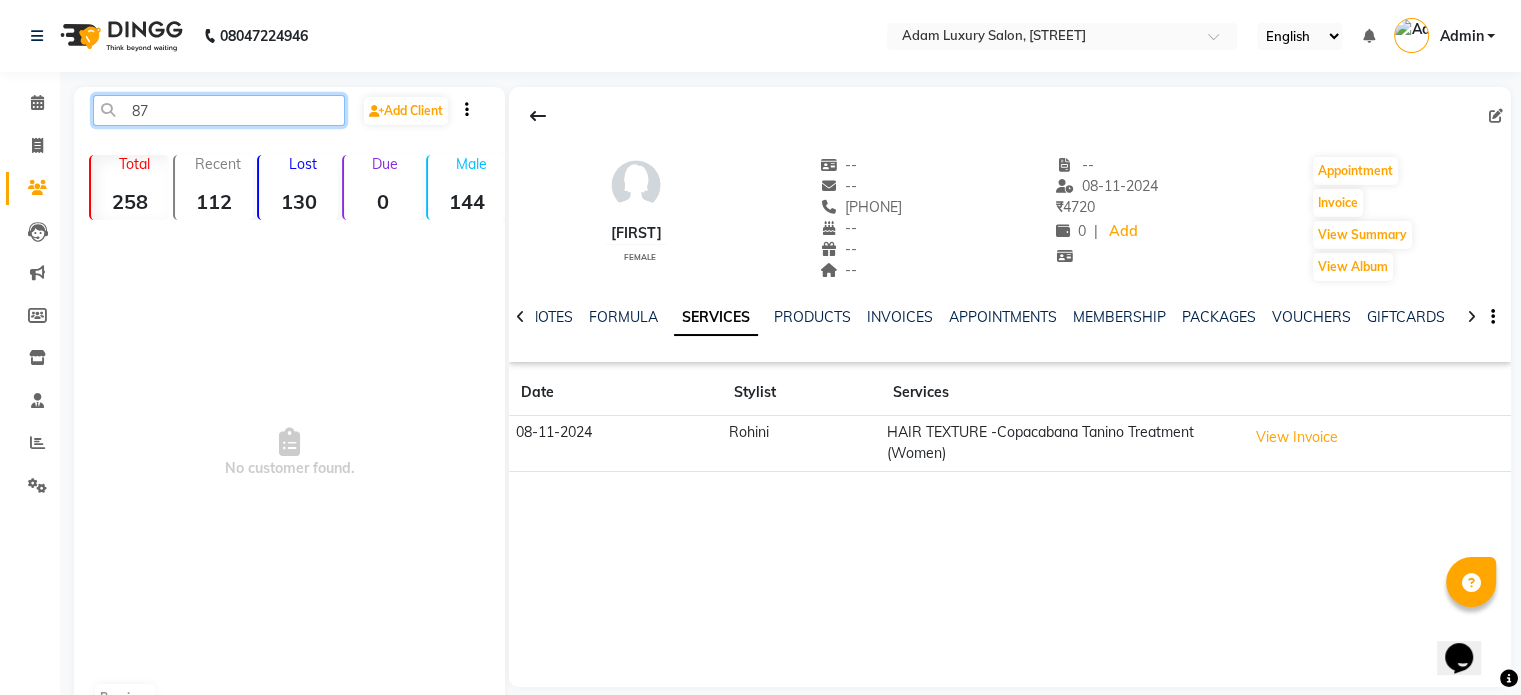 type on "8" 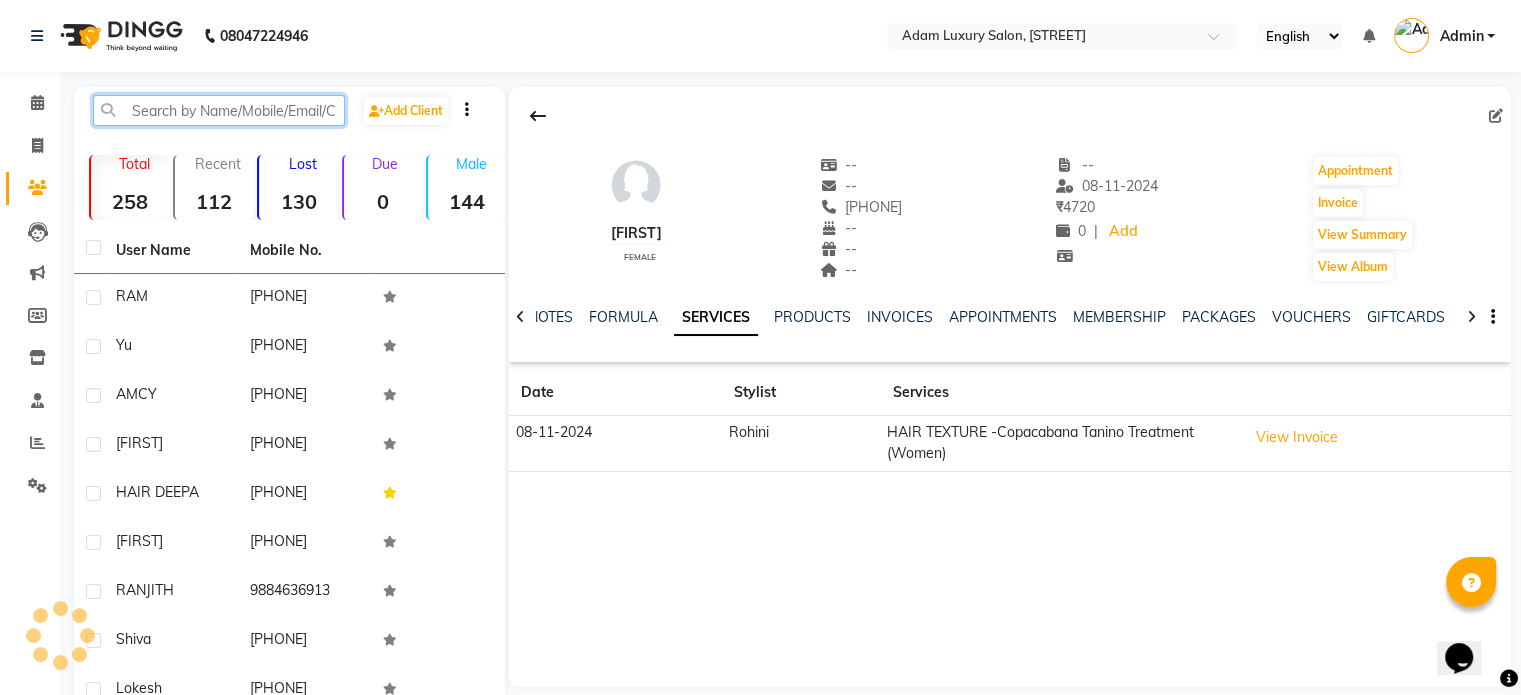 paste on "[PHONE]" 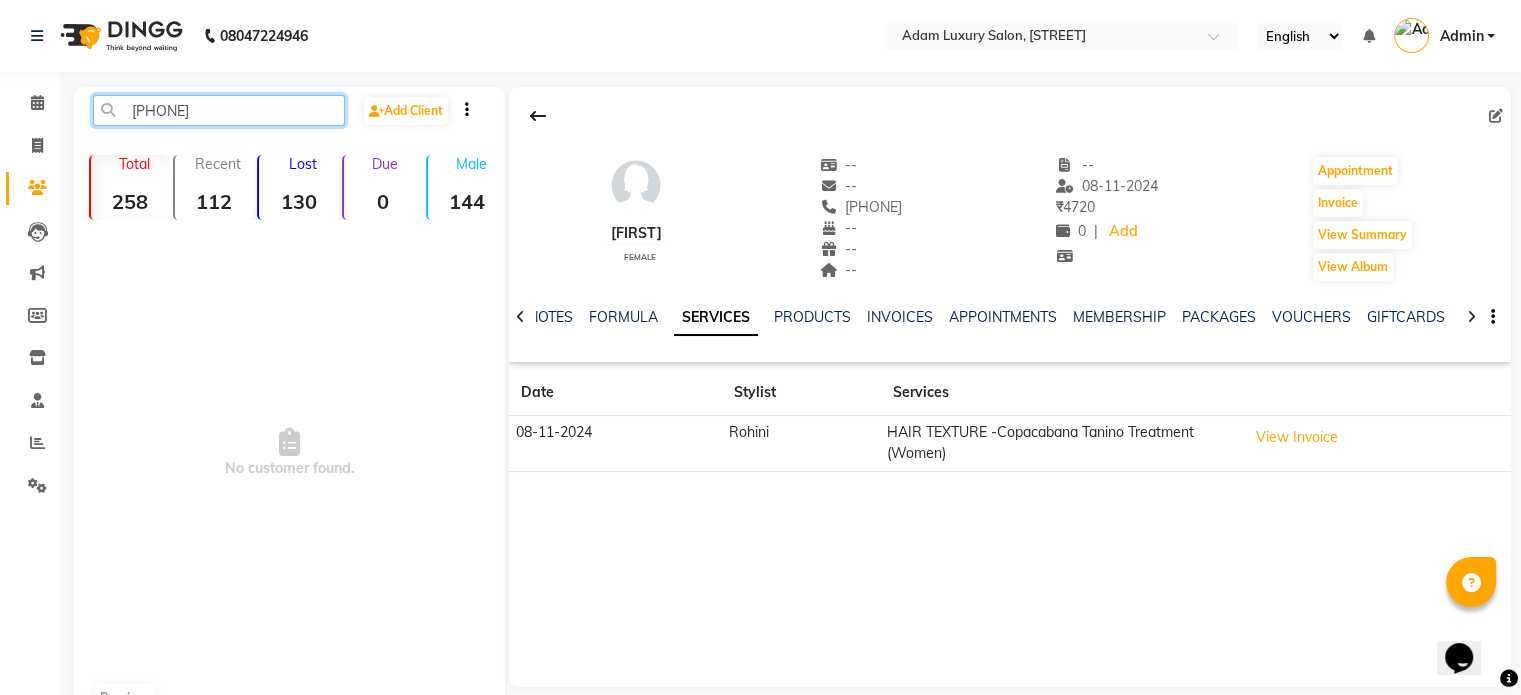 click on "[PHONE]" 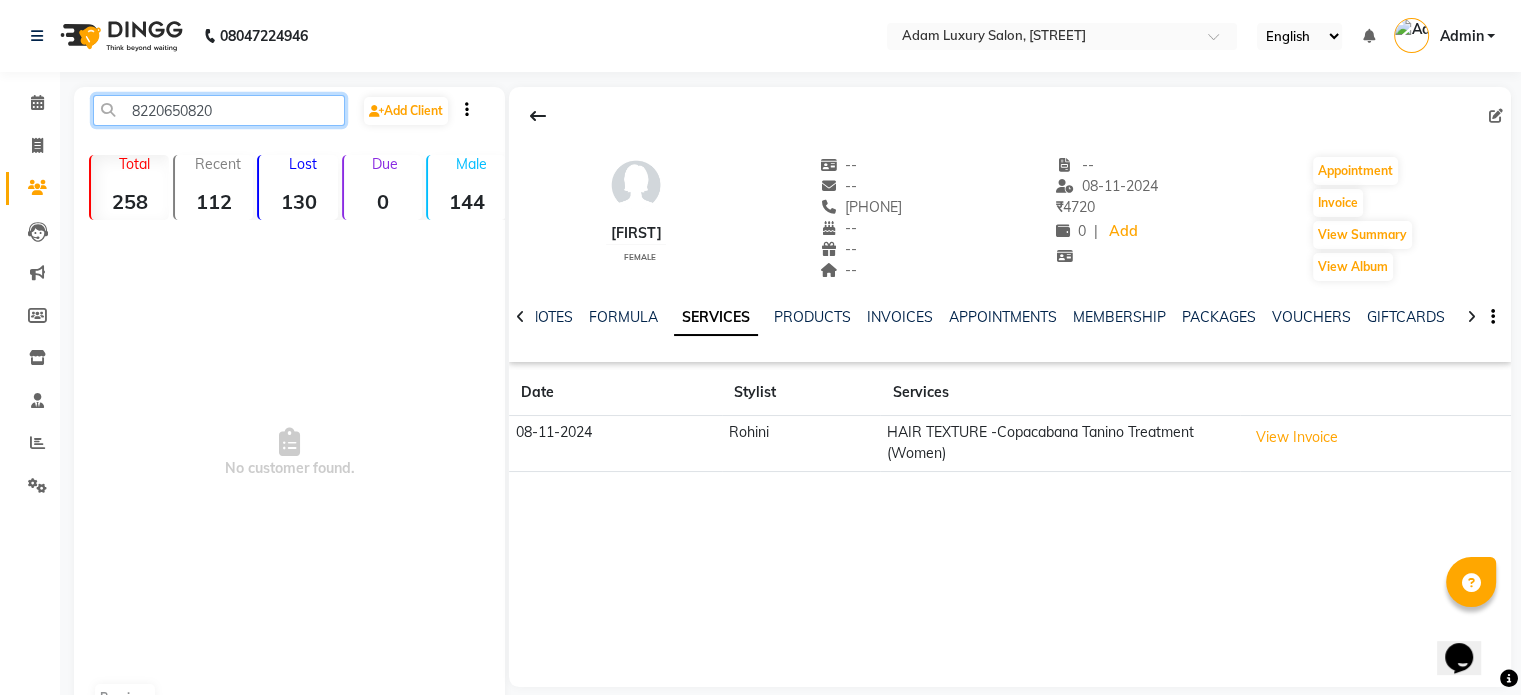 click on "8220650820" 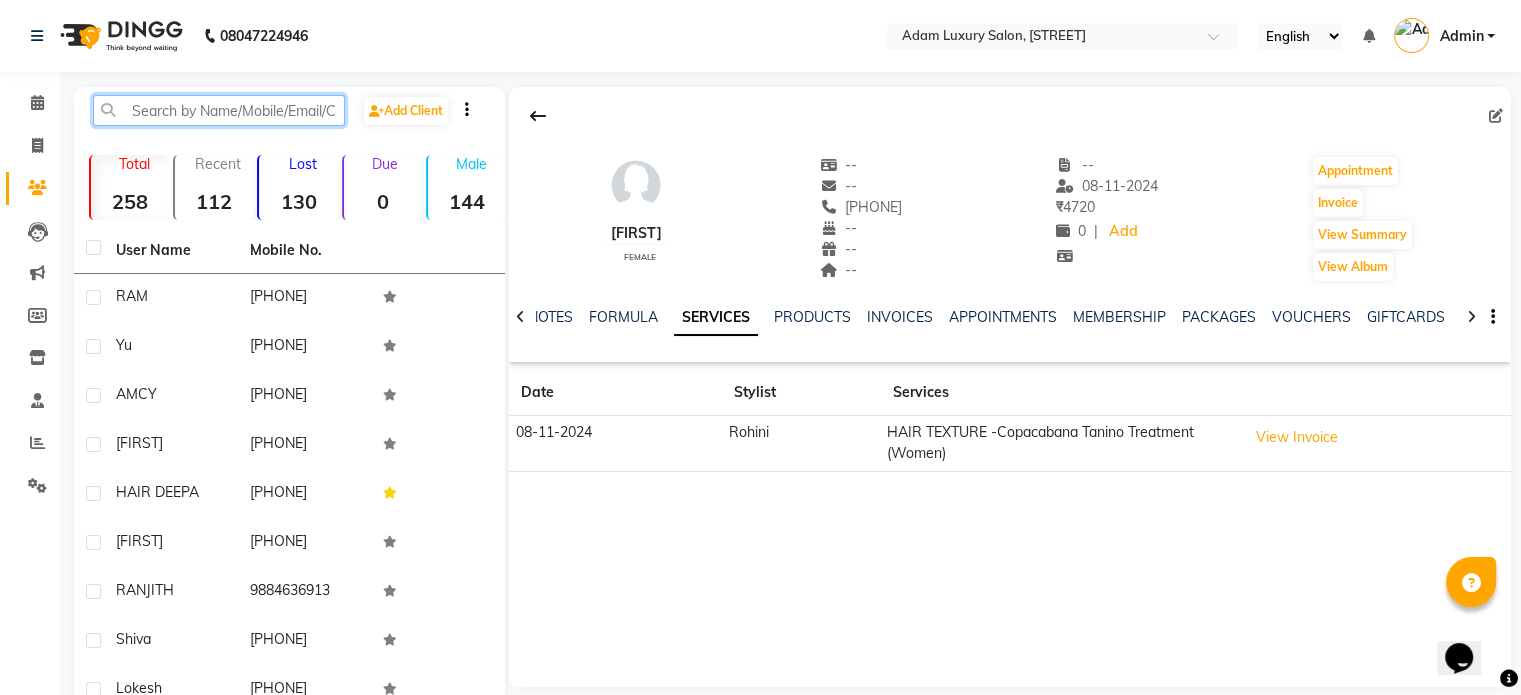 paste on "[PHONE]" 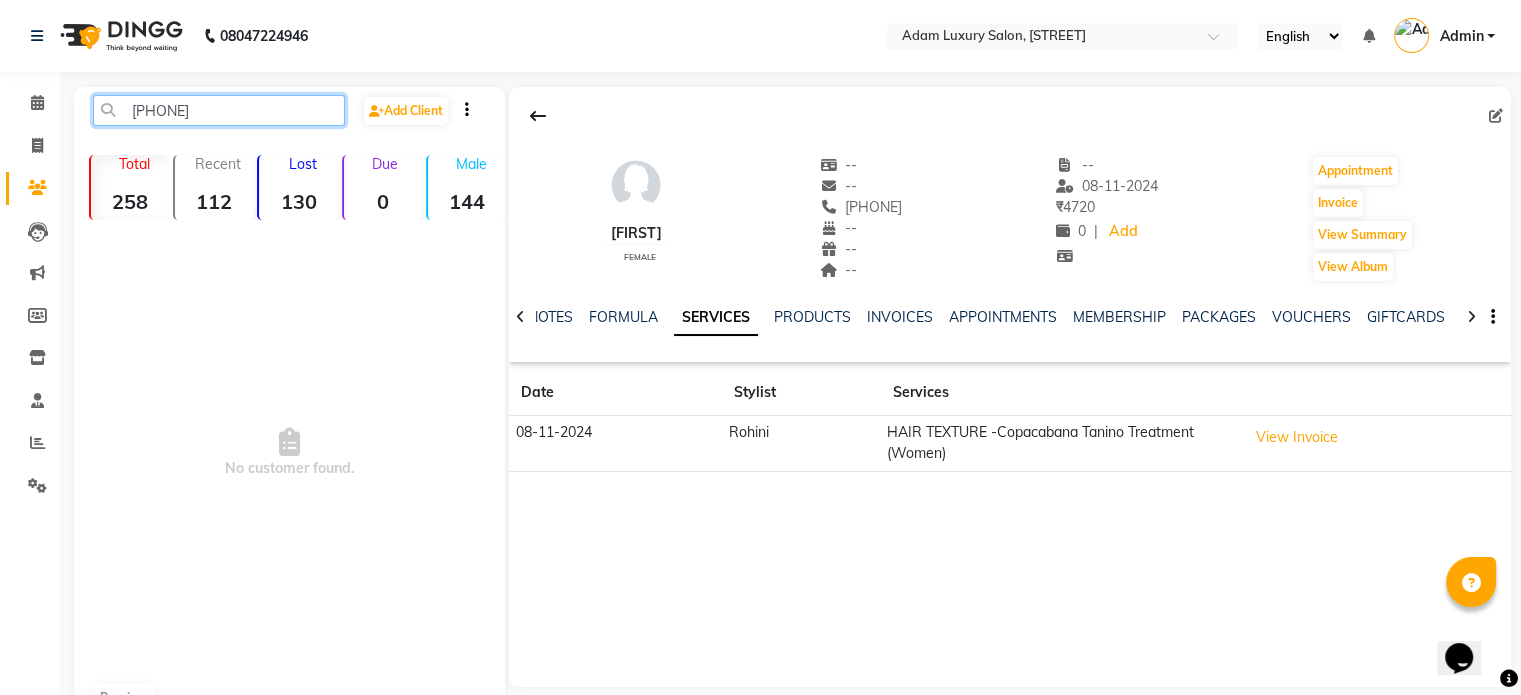 click on "[PHONE]" 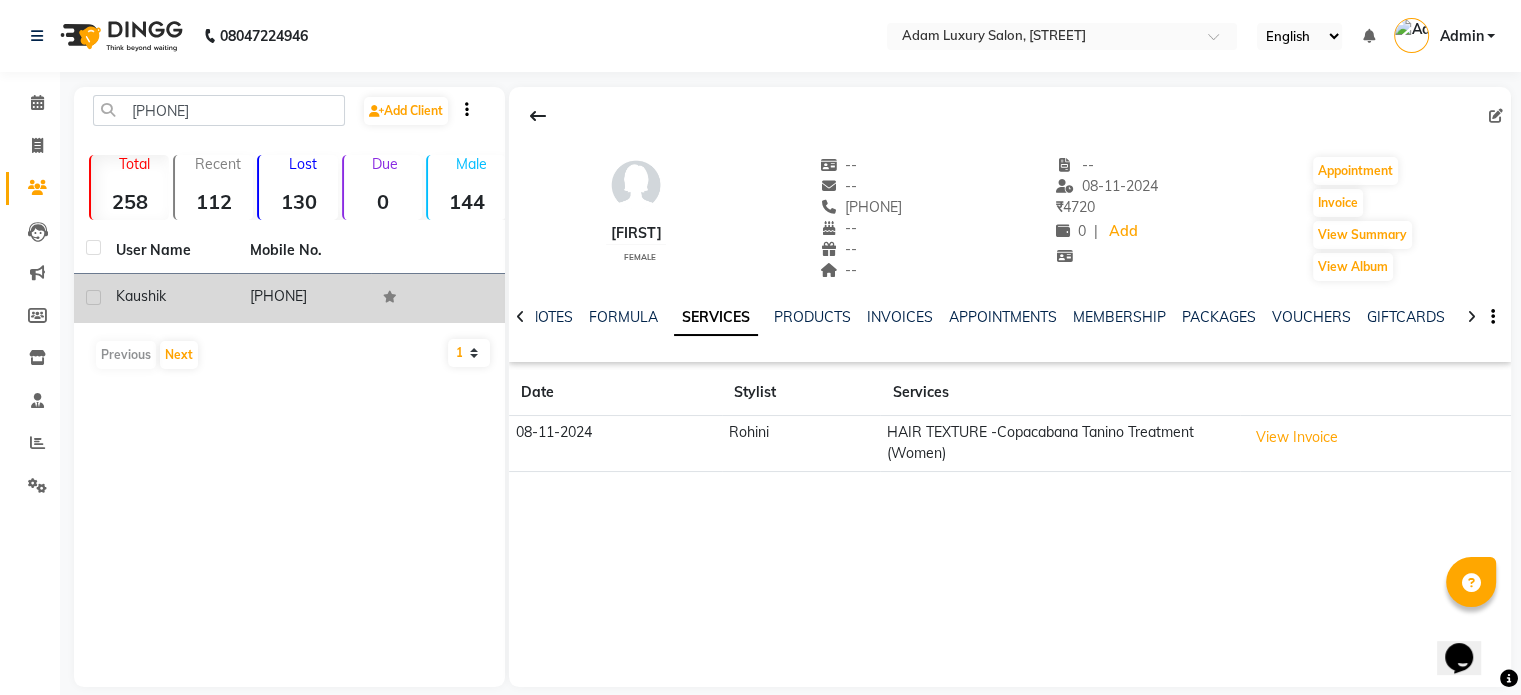 click on "Kaushik" 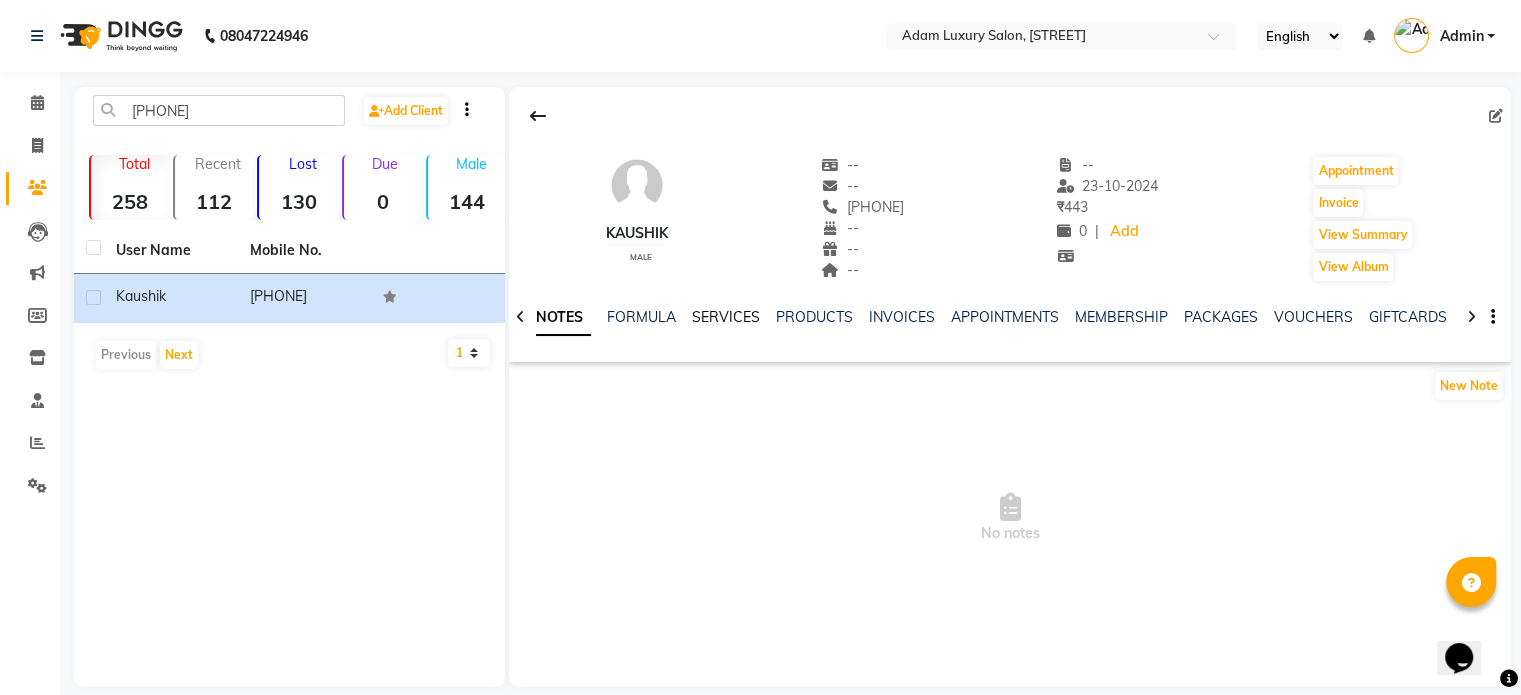 click on "SERVICES" 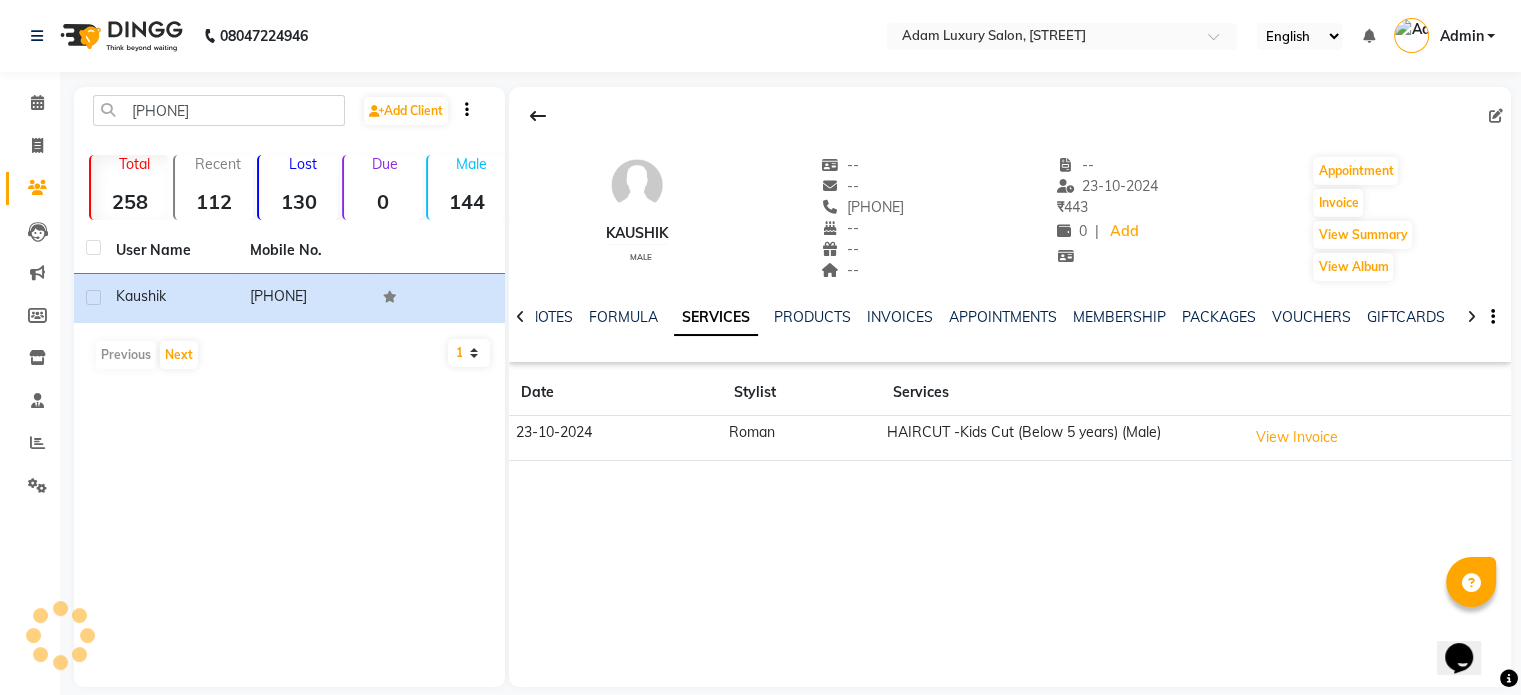 drag, startPoint x: 840, startPoint y: 209, endPoint x: 924, endPoint y: 211, distance: 84.0238 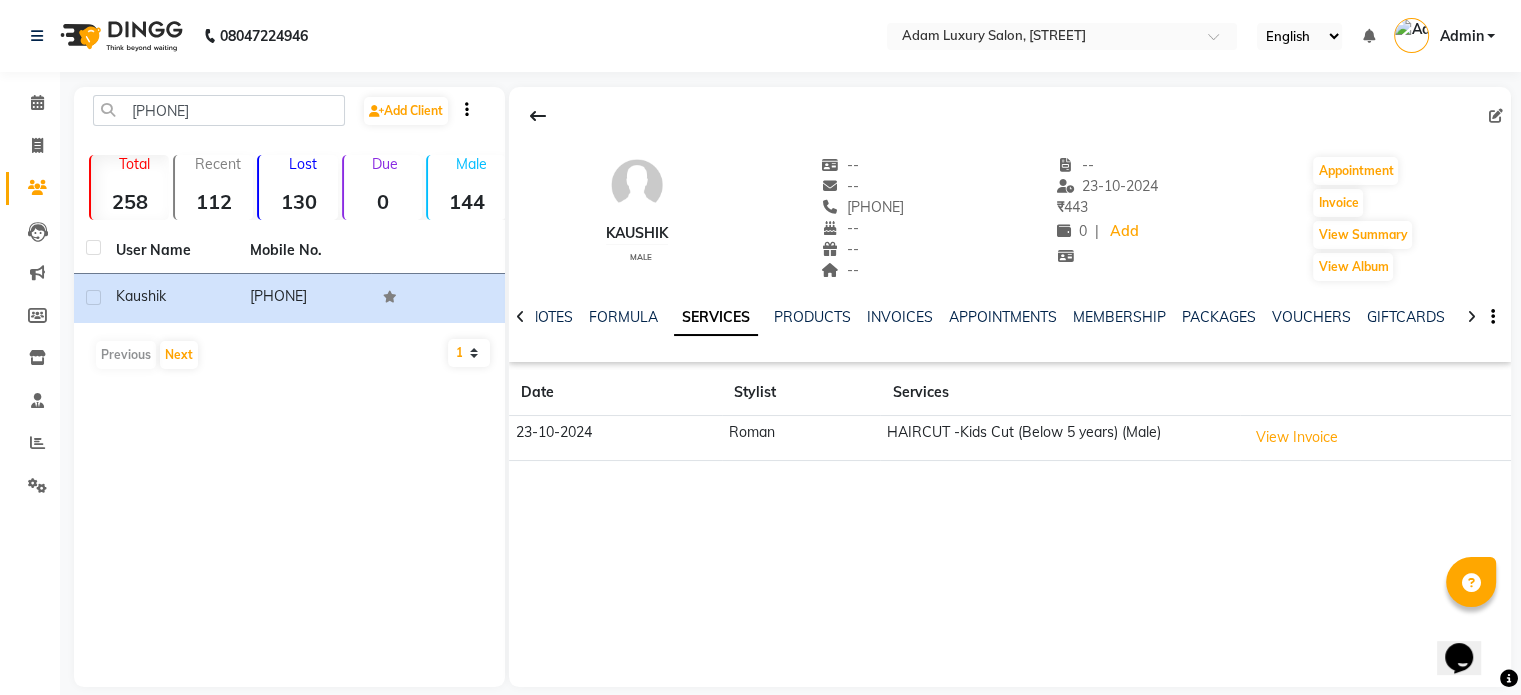 drag, startPoint x: 597, startPoint y: 233, endPoint x: 669, endPoint y: 231, distance: 72.02777 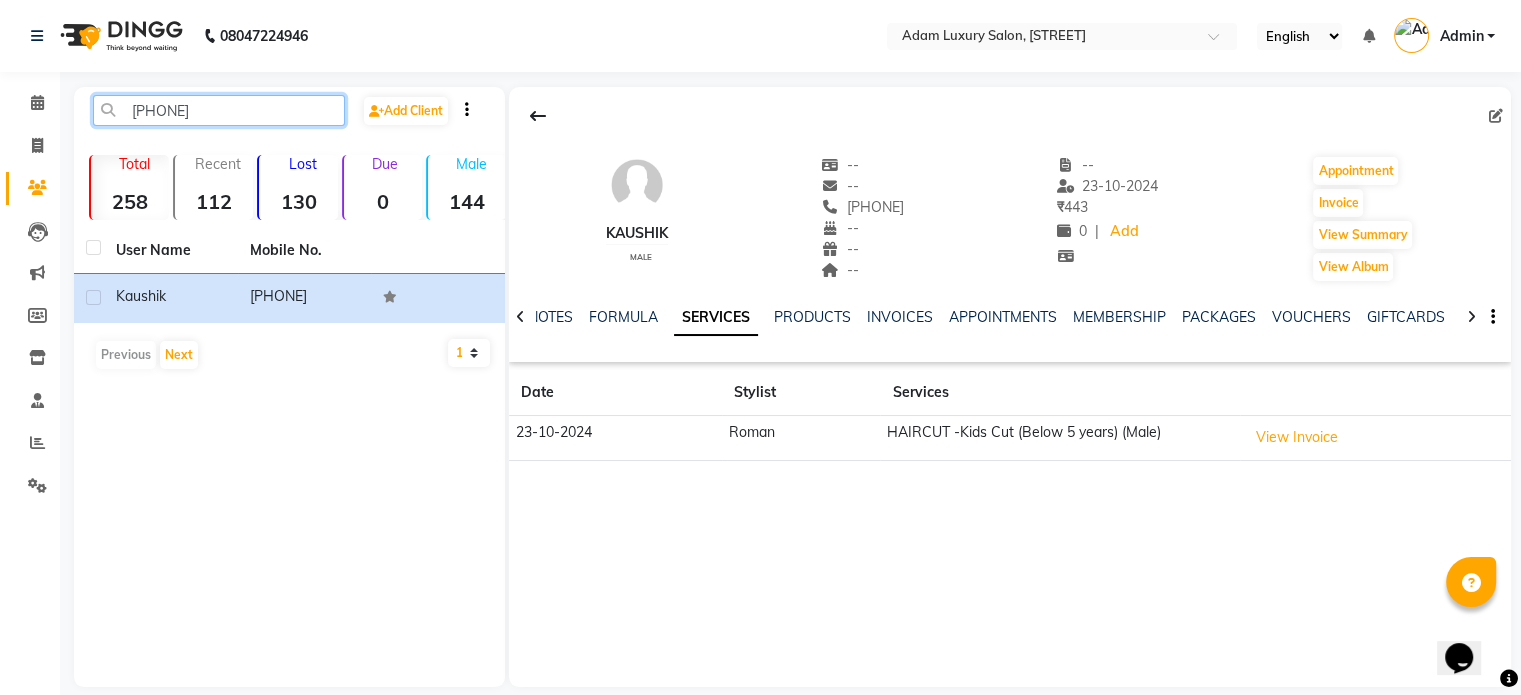 click on "[PHONE]" 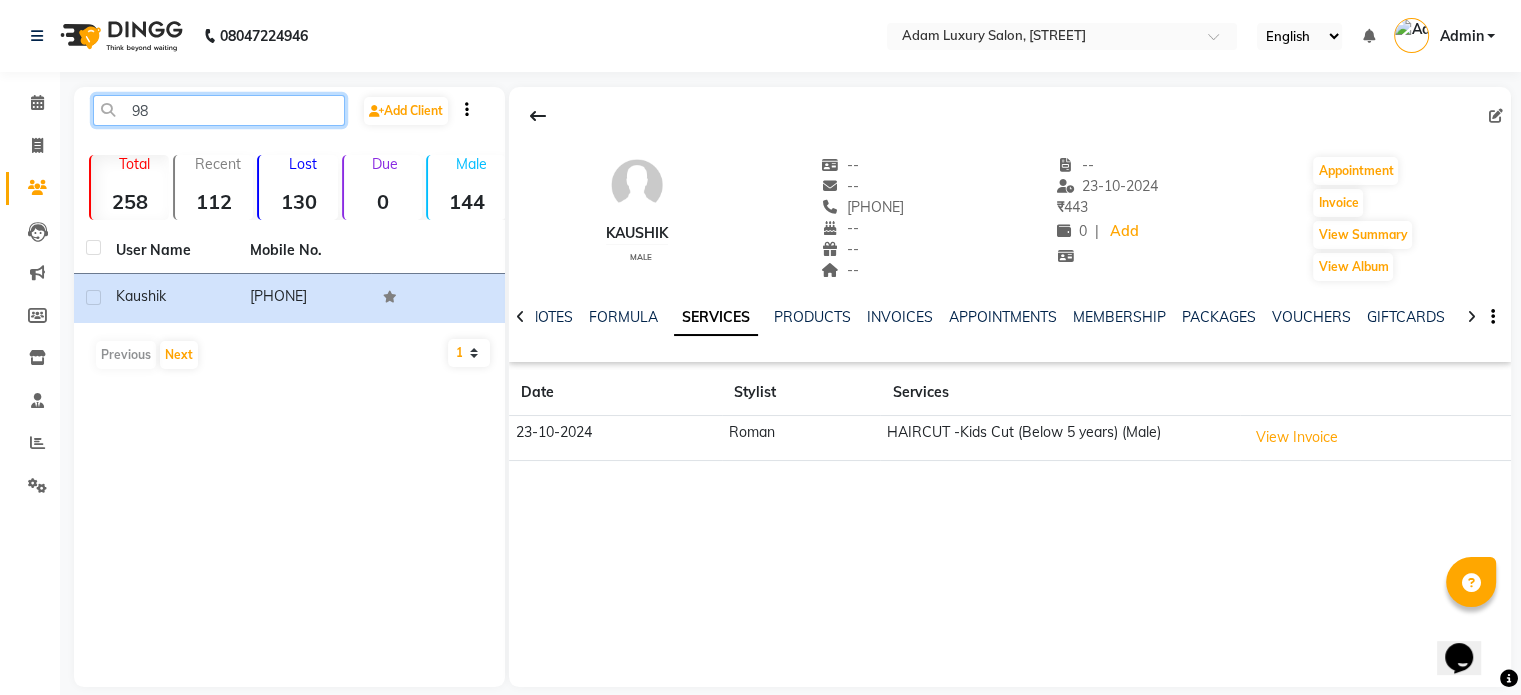 type on "9" 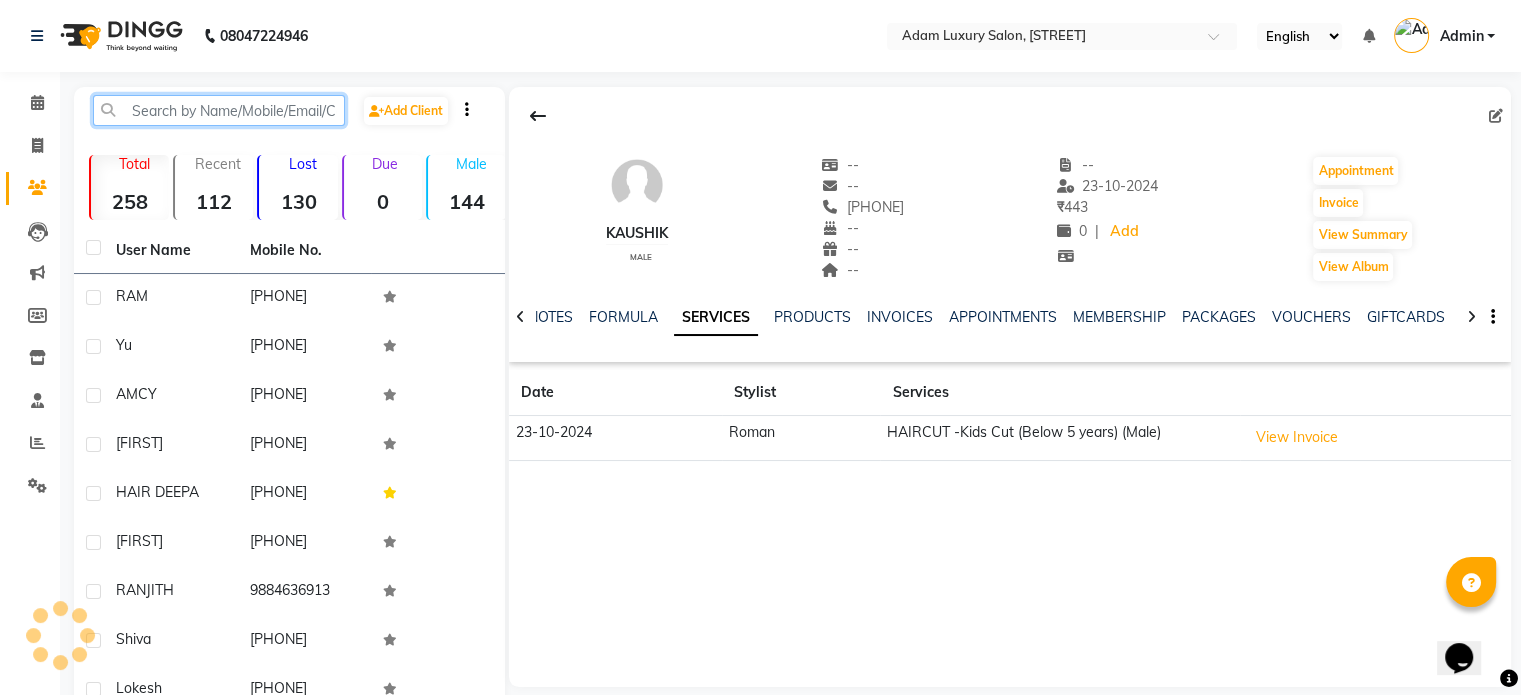 paste on "[PHONE]" 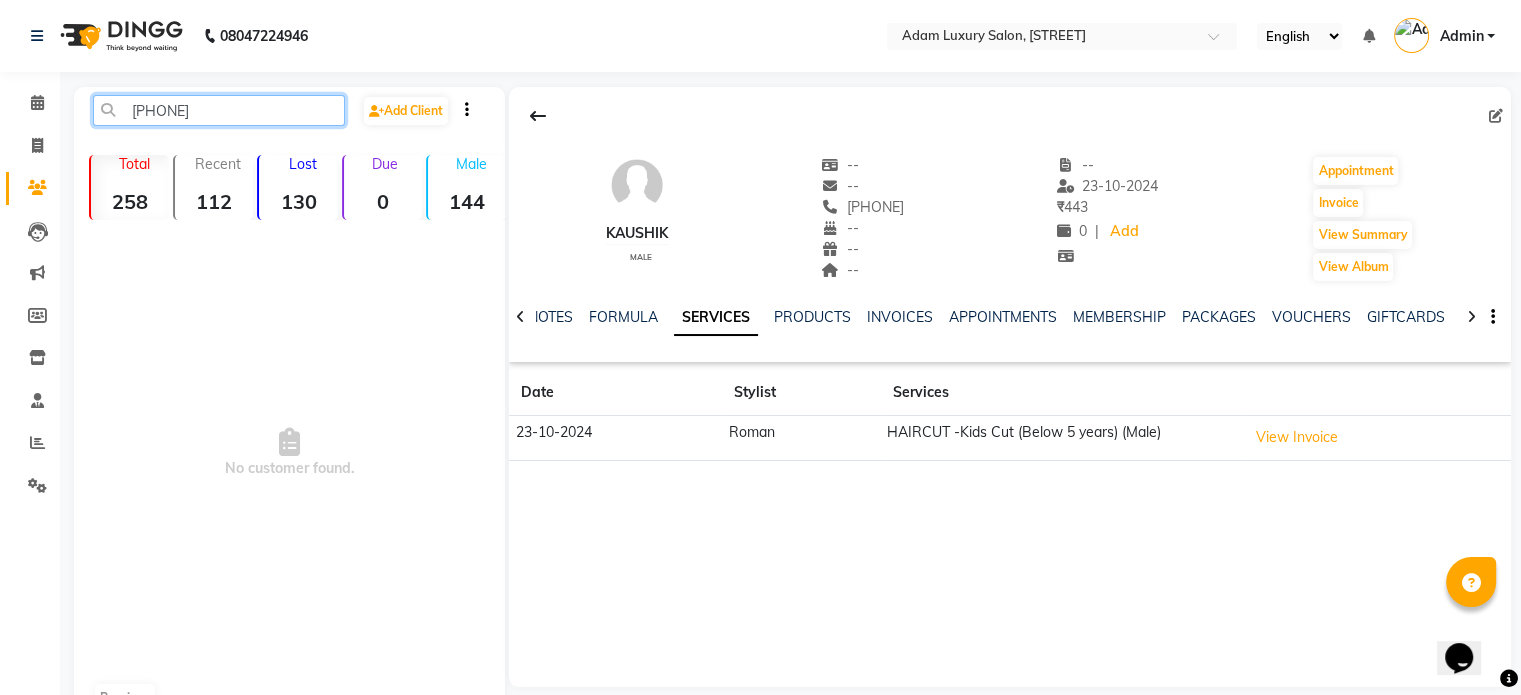 click on "[PHONE]" 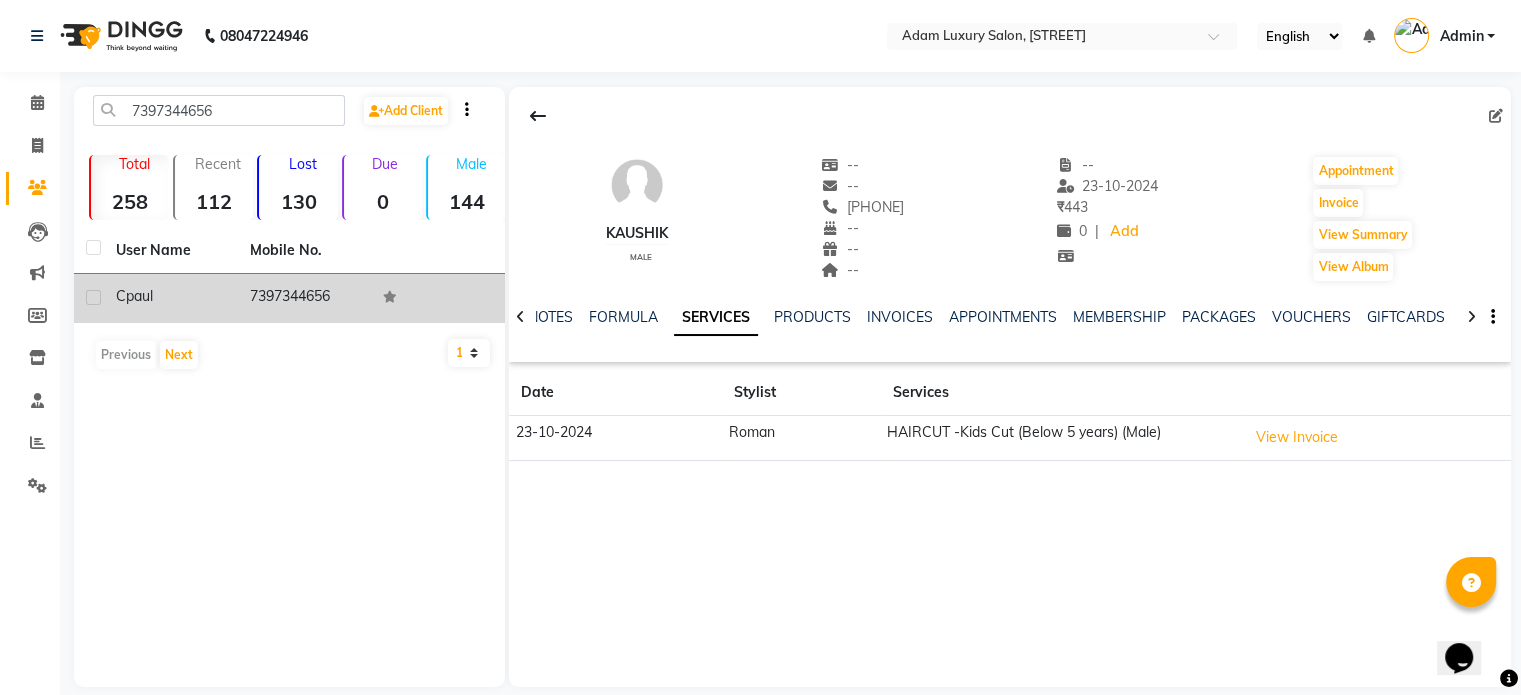 click on "7397344656" 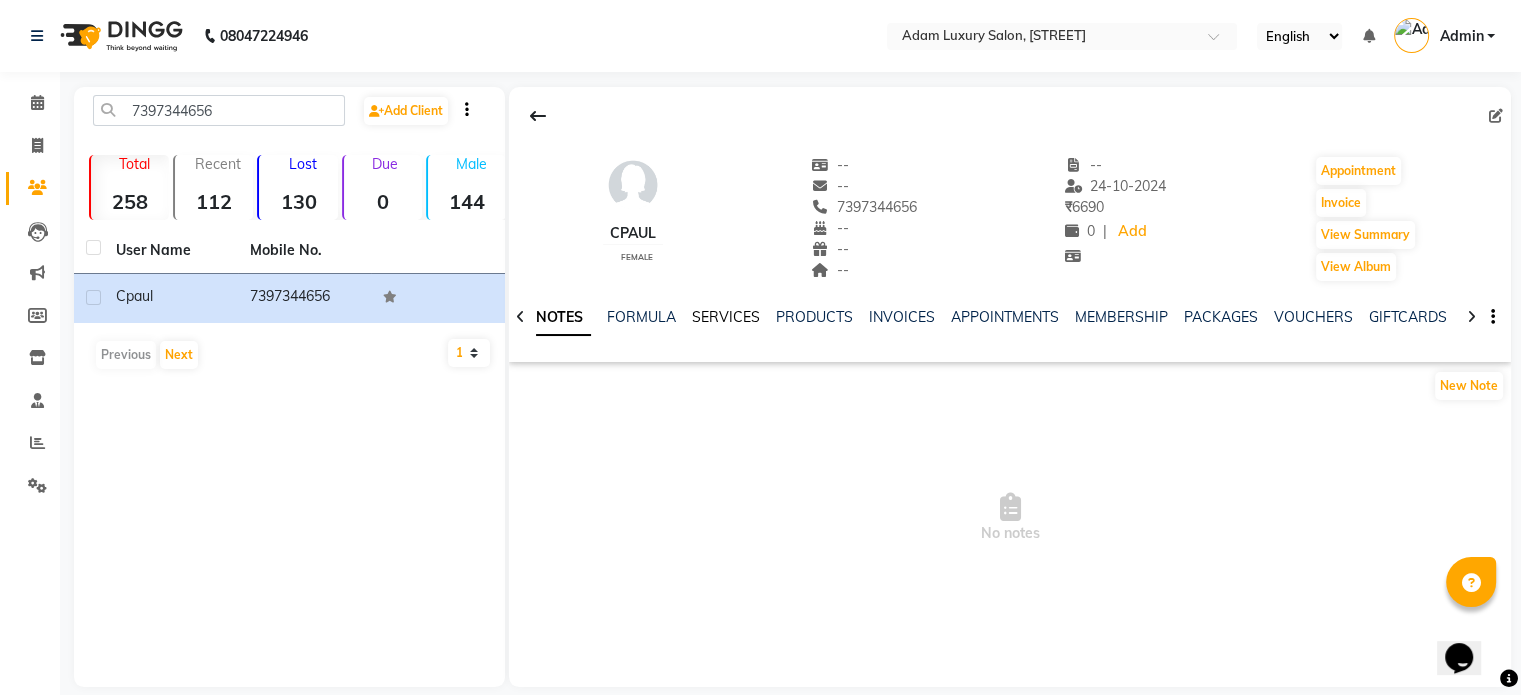 click on "SERVICES" 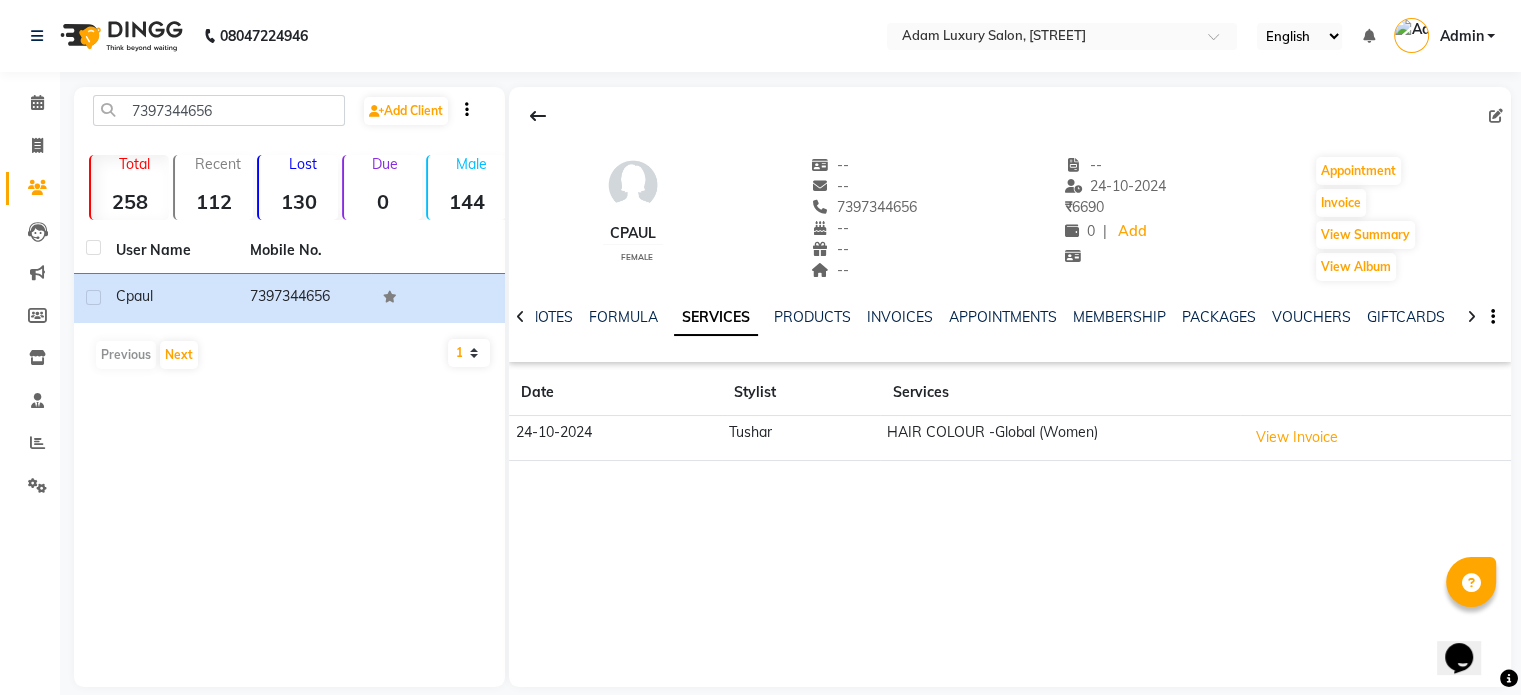 drag, startPoint x: 831, startPoint y: 206, endPoint x: 928, endPoint y: 213, distance: 97.25225 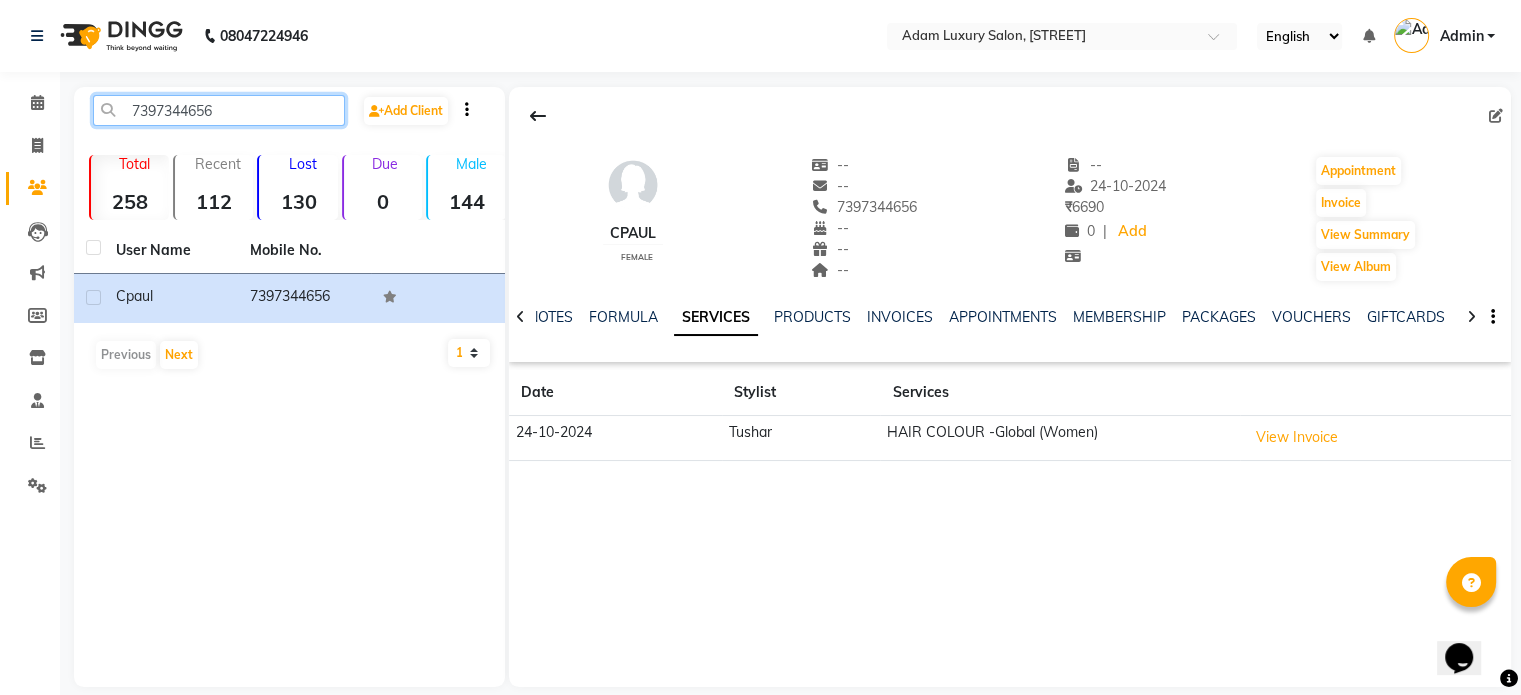 click on "7397344656" 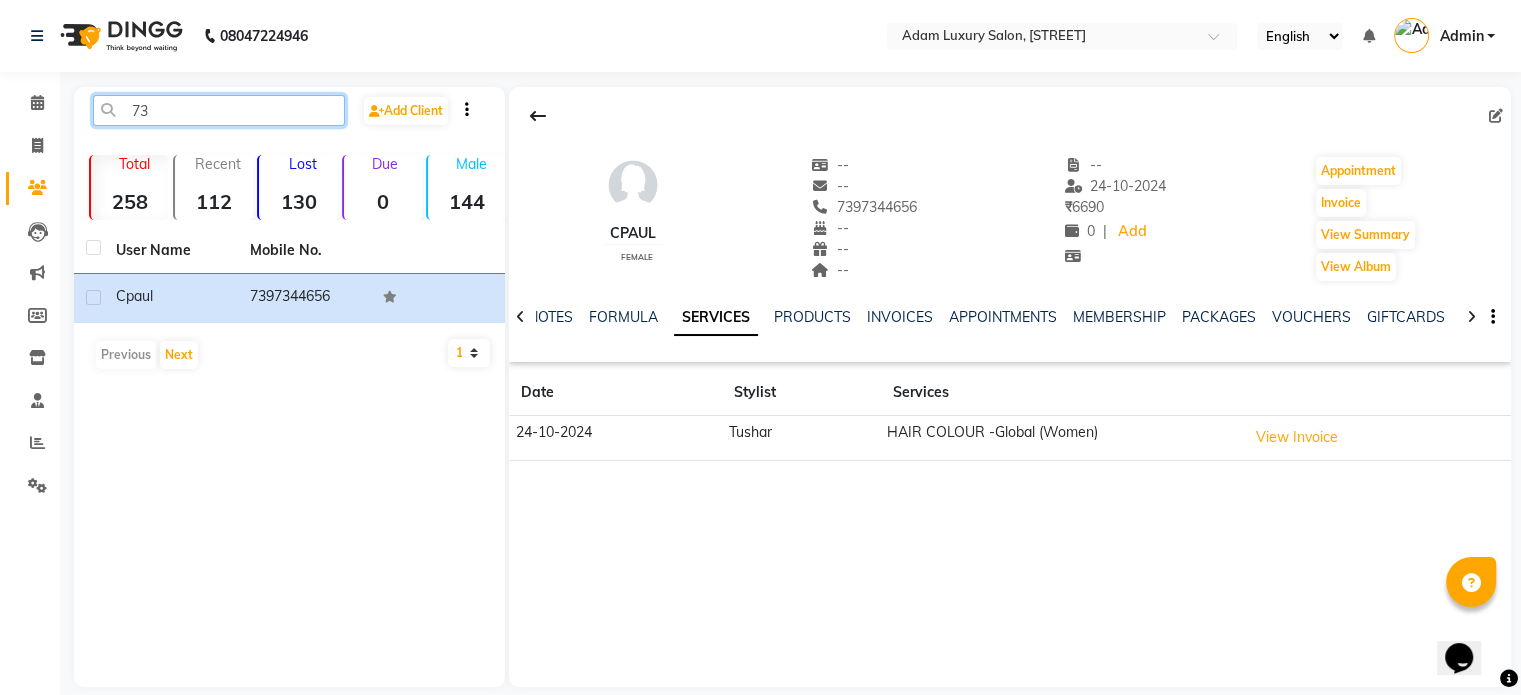 type on "7" 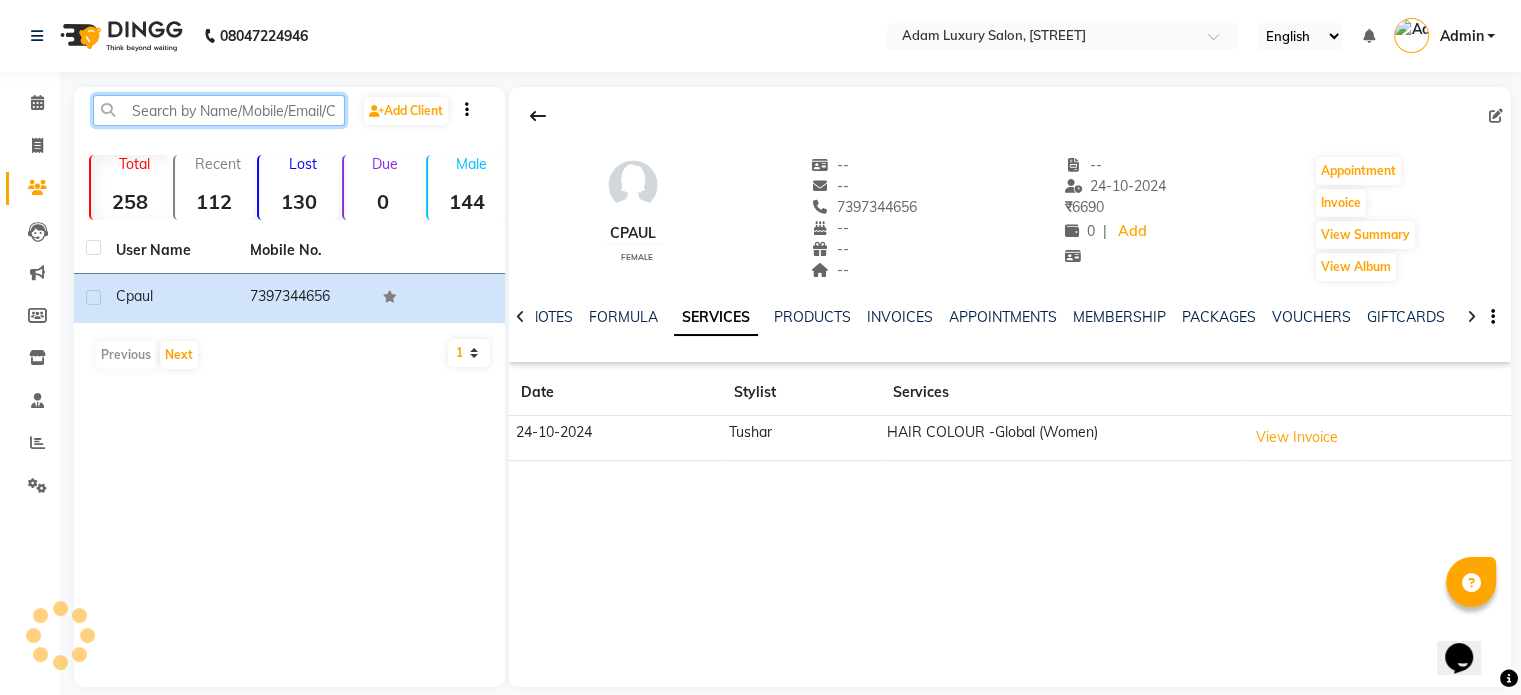 paste on "[PHONE]" 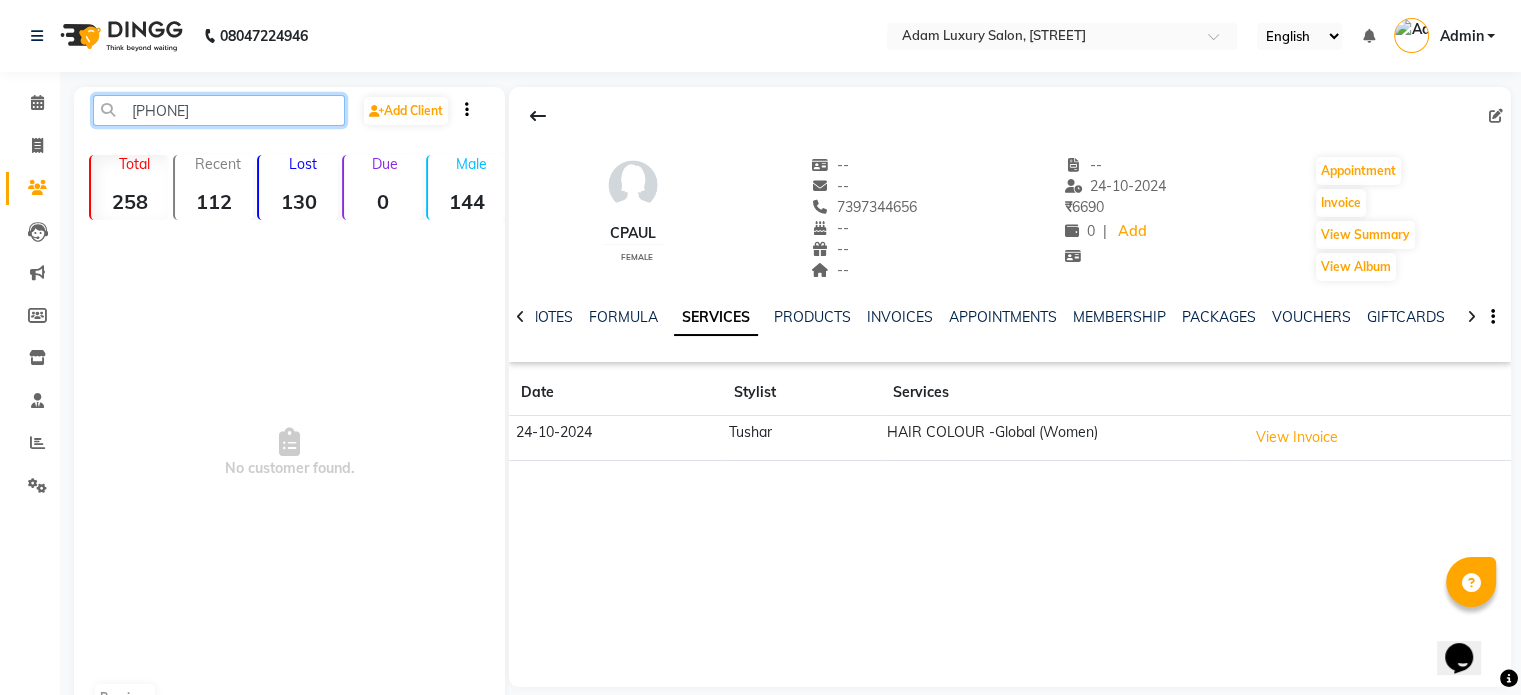 click on "[PHONE]" 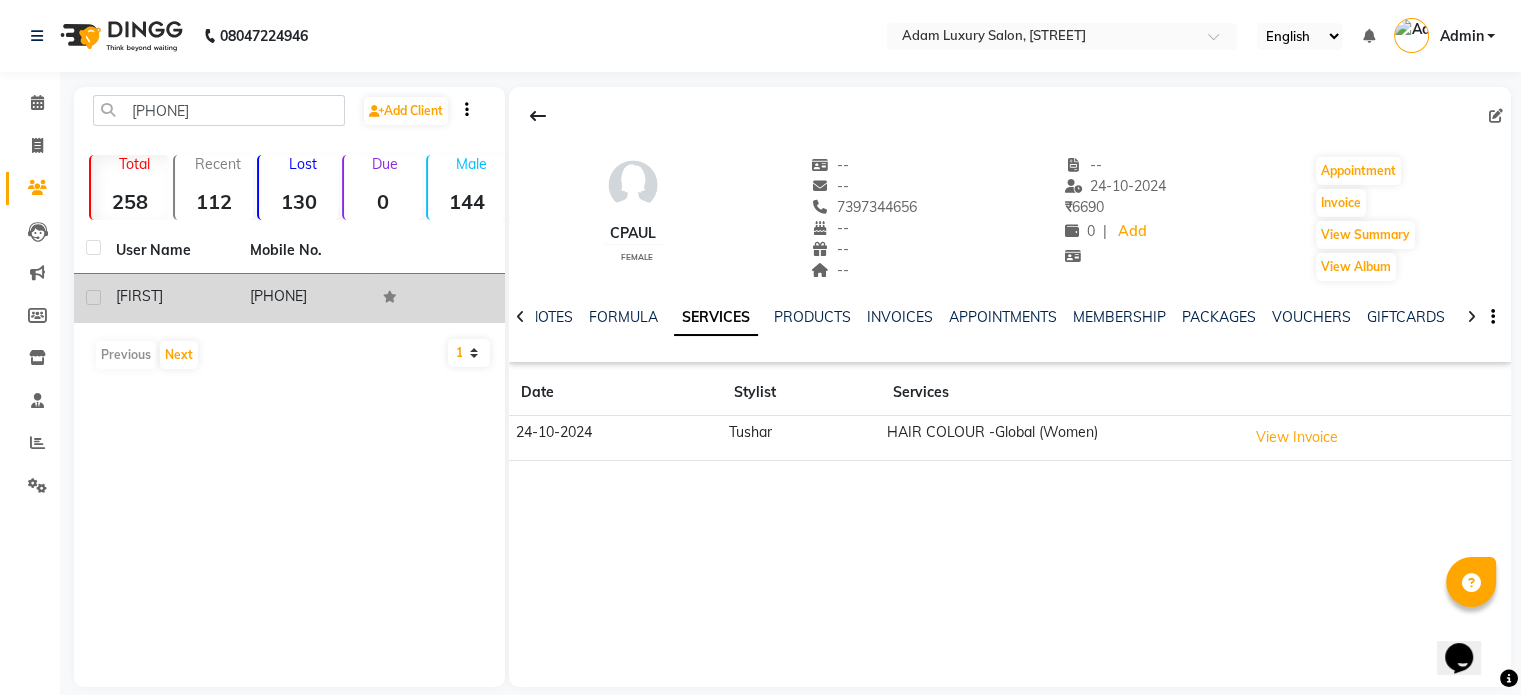 click on "[PHONE]" 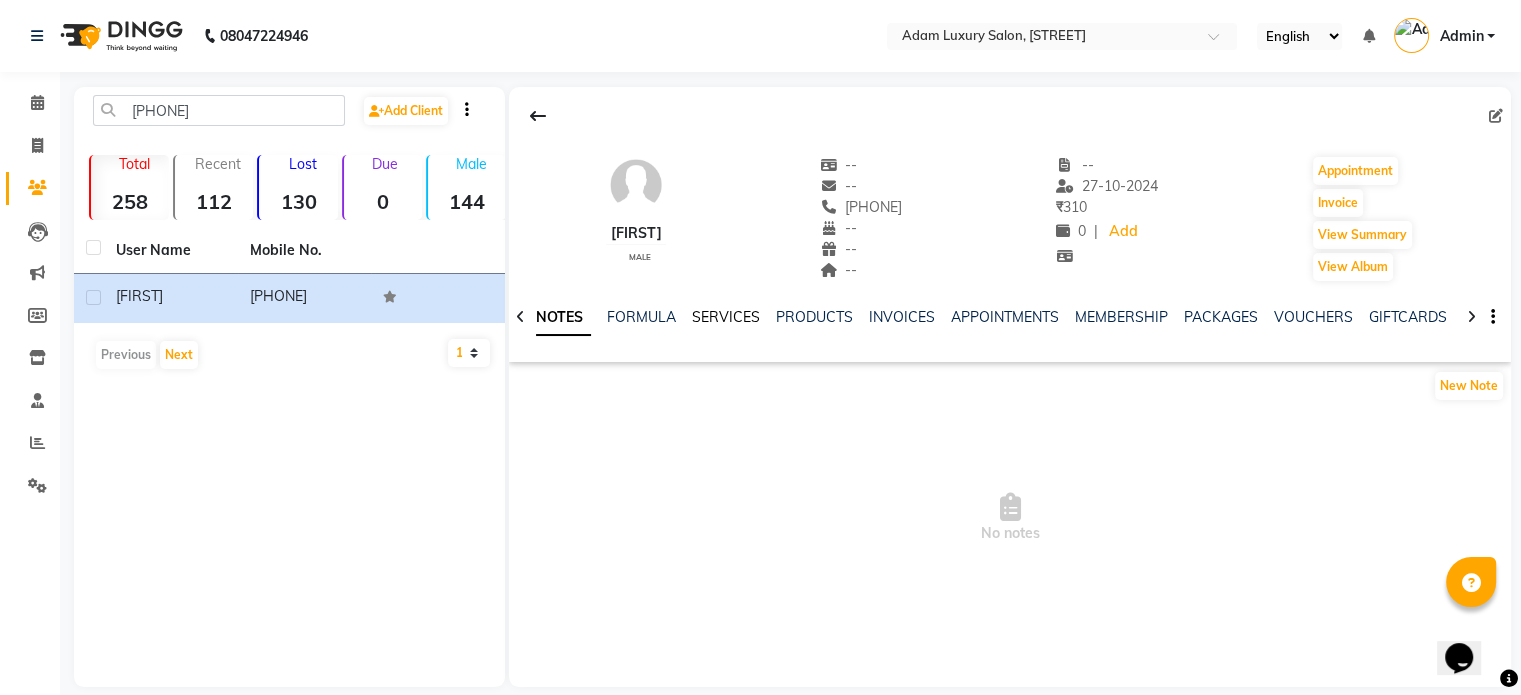 click on "SERVICES" 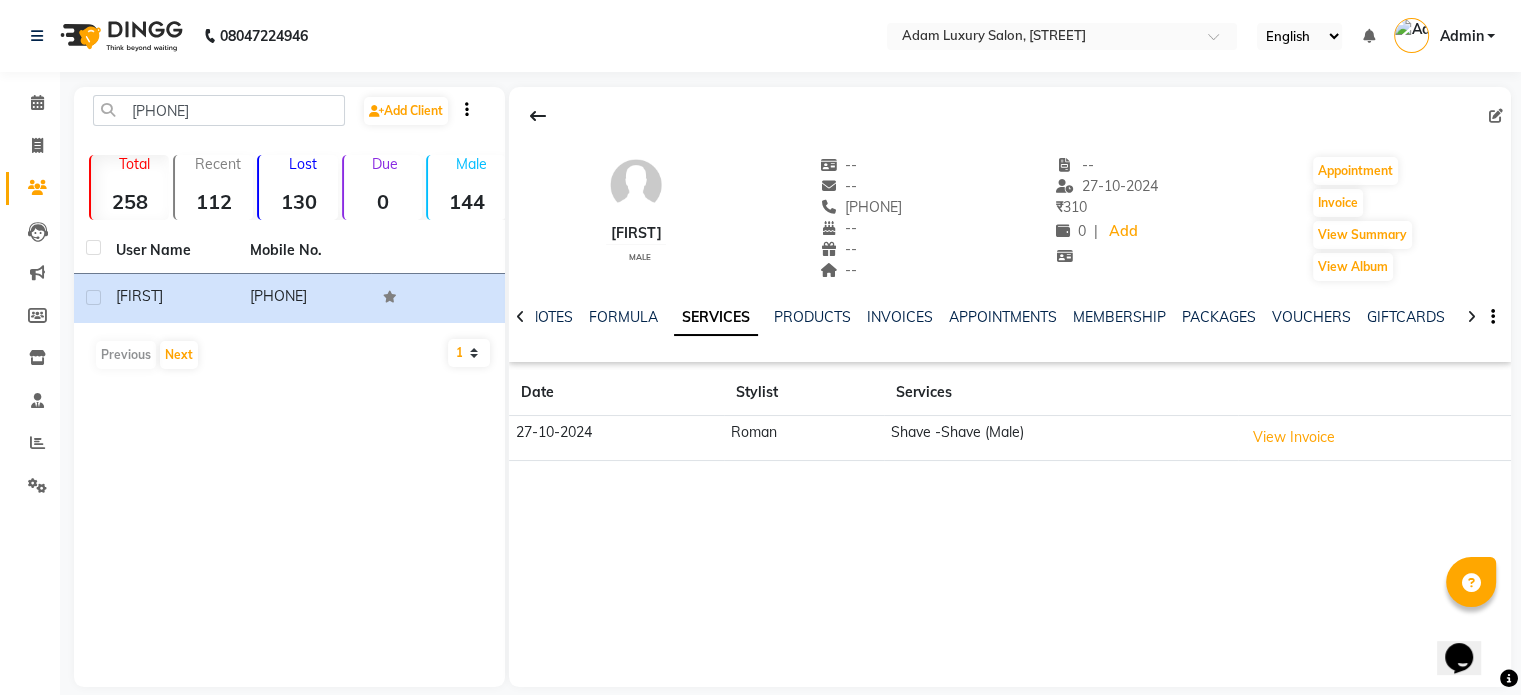 drag, startPoint x: 869, startPoint y: 209, endPoint x: 956, endPoint y: 203, distance: 87.20665 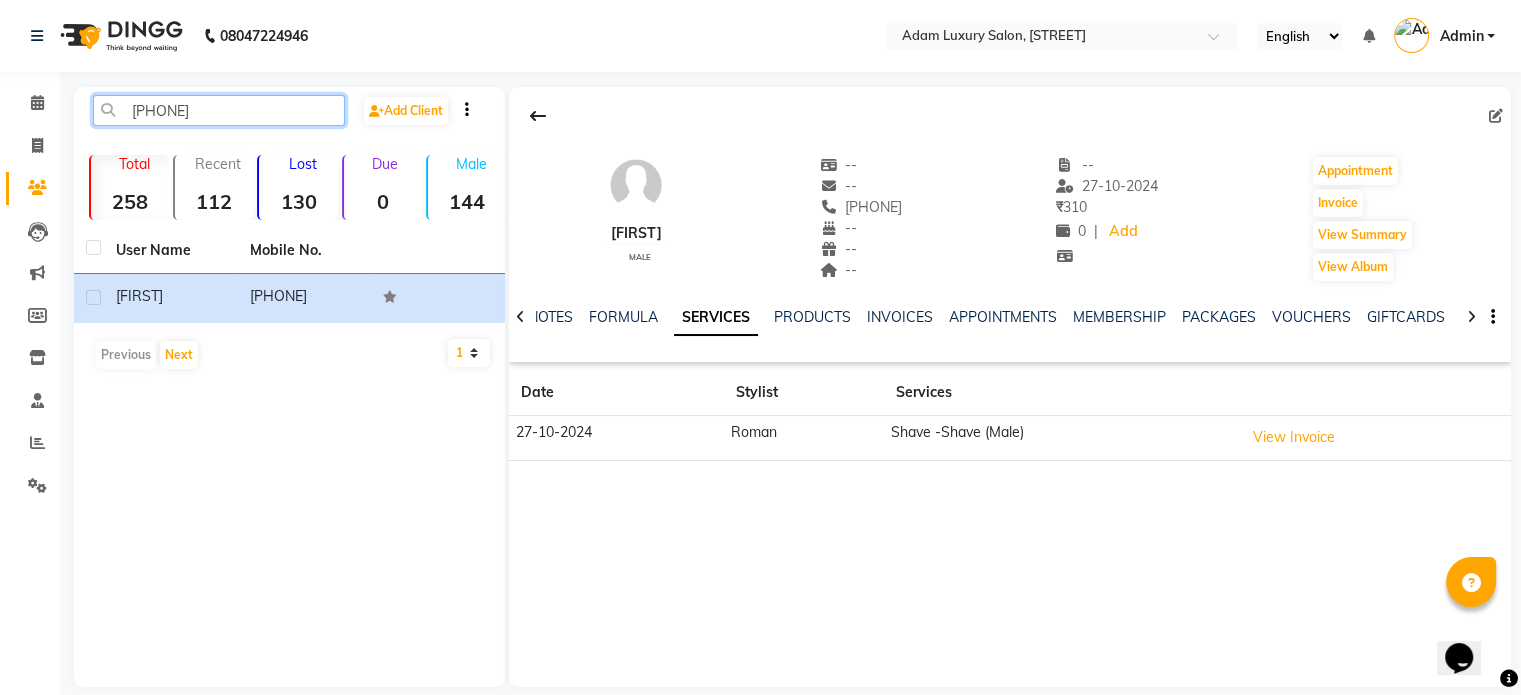click on "[PHONE]" 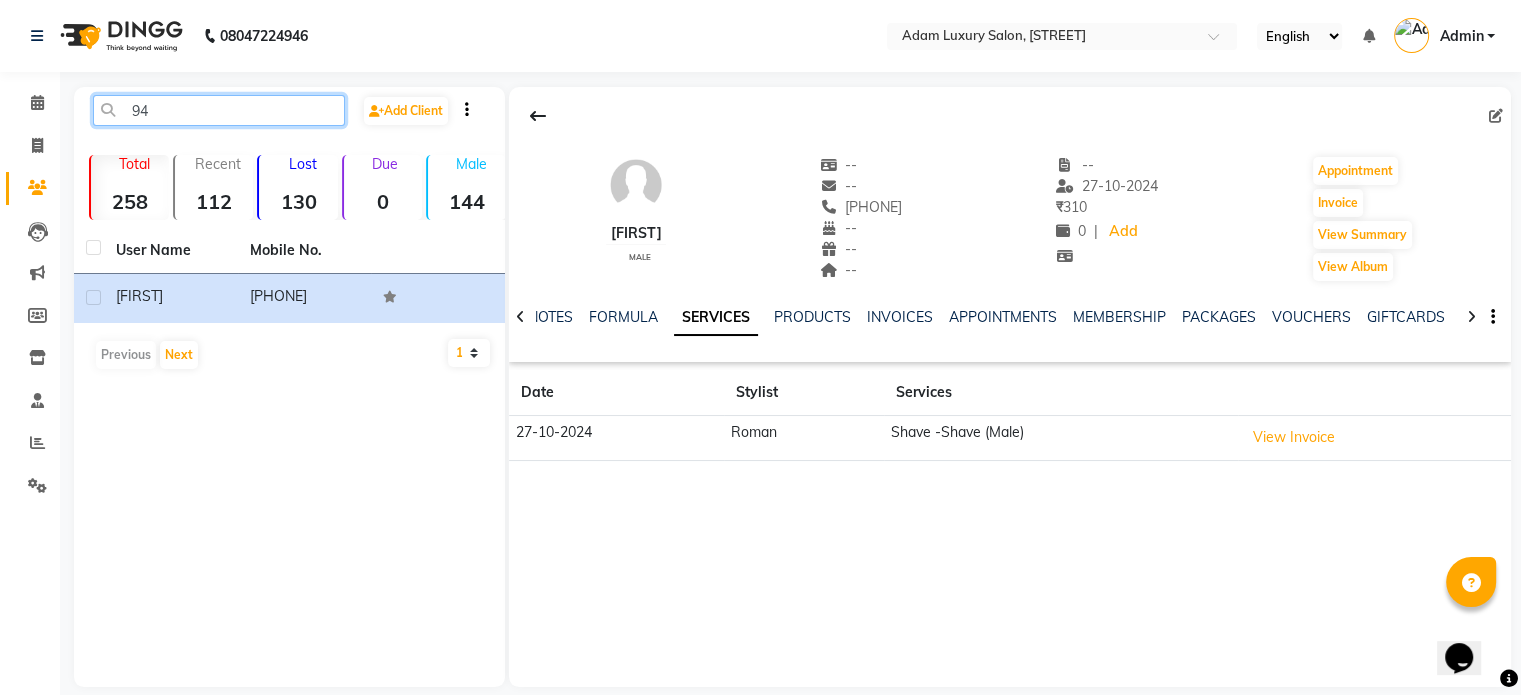 type on "9" 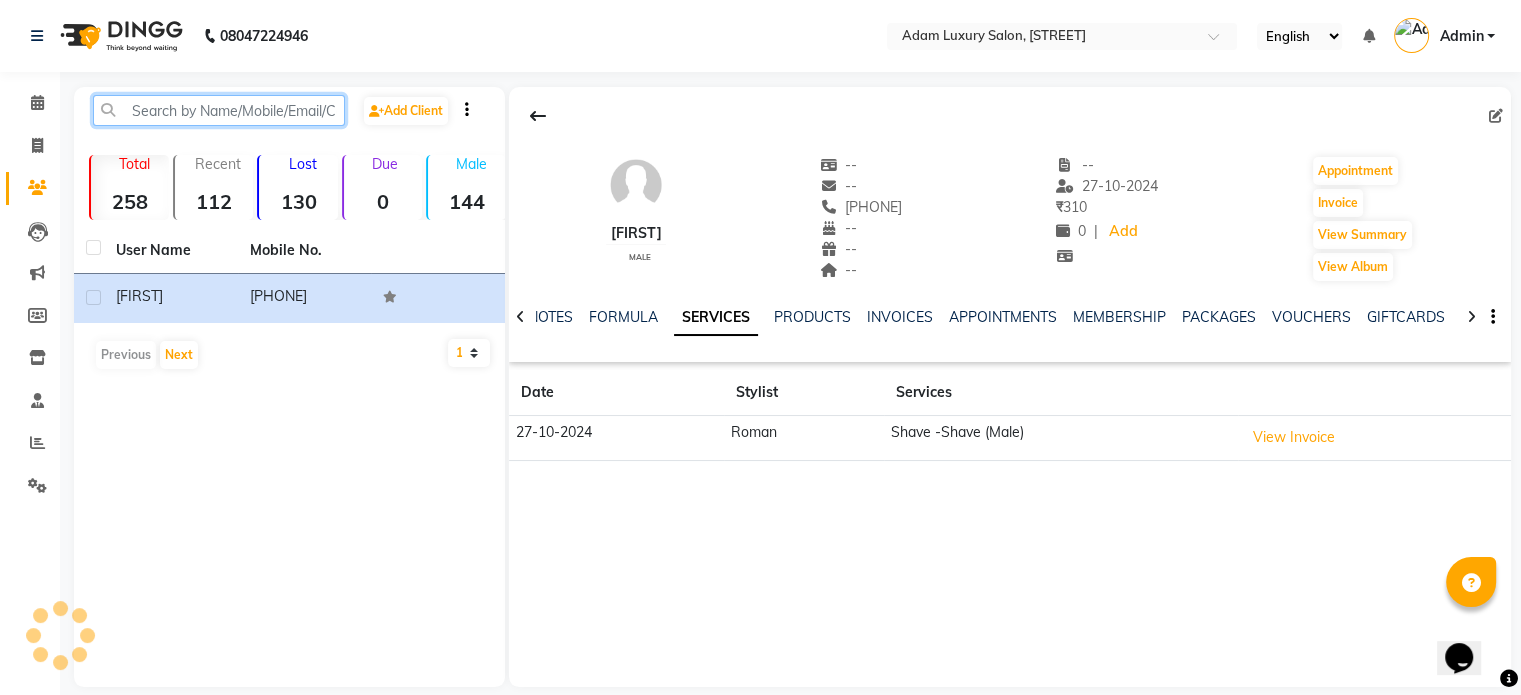 paste on "[PHONE]" 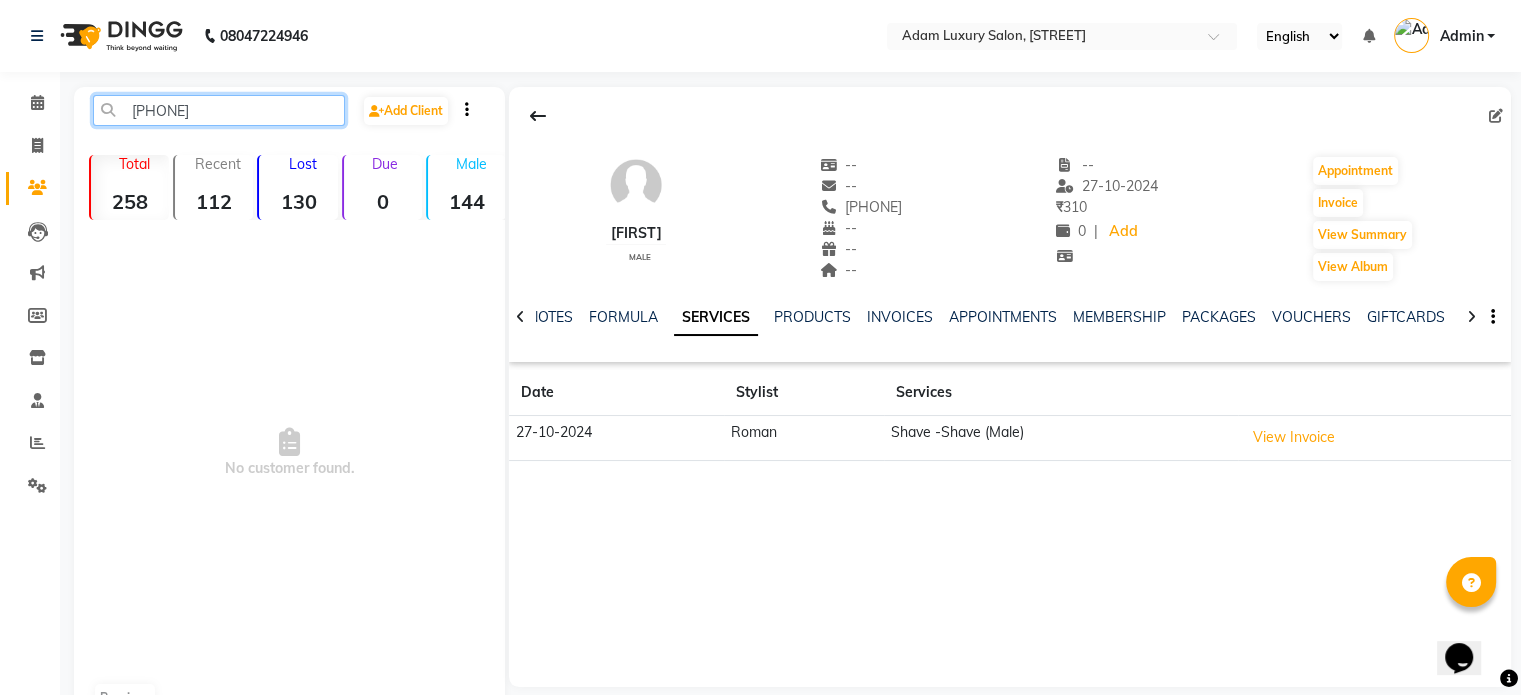 click on "[PHONE]" 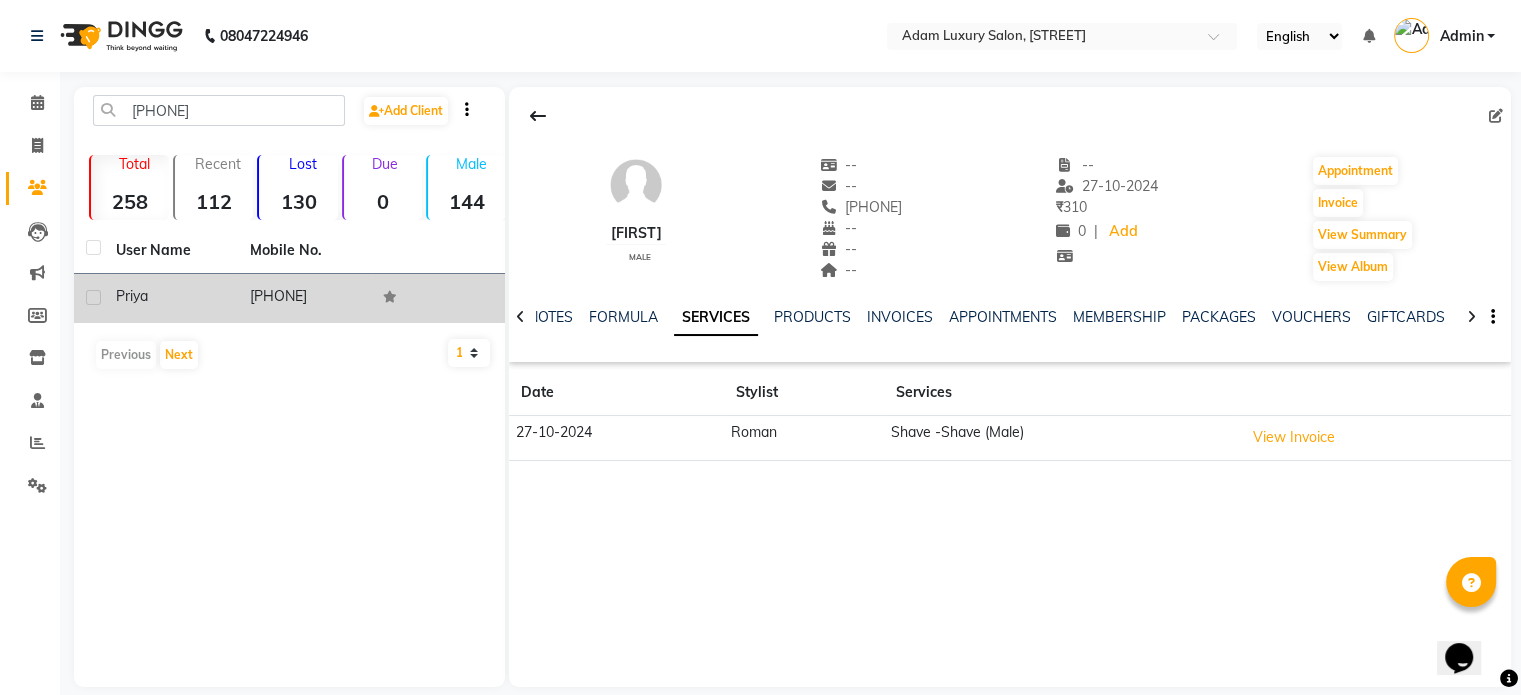 click on "[PHONE]" 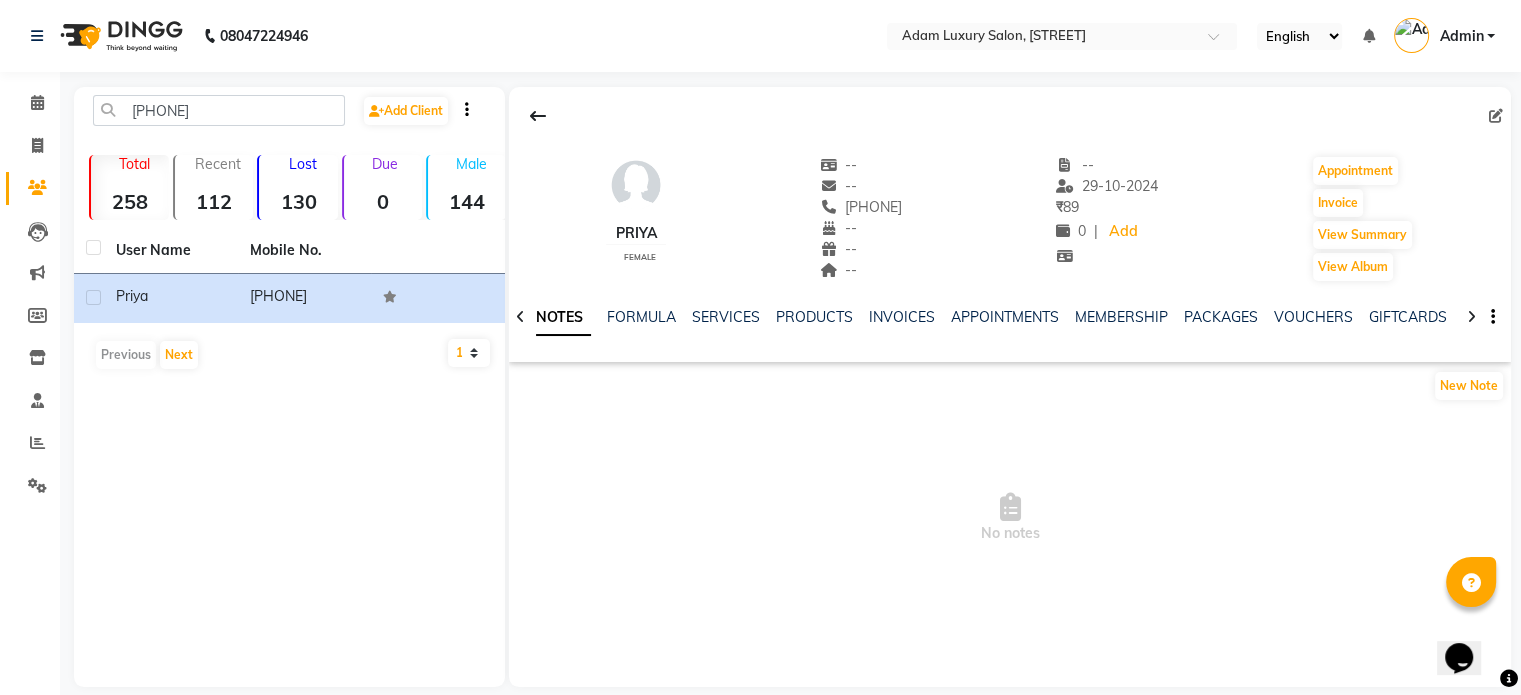 click on "NOTES FORMULA SERVICES PRODUCTS INVOICES APPOINTMENTS MEMBERSHIP PACKAGES VOUCHERS GIFTCARDS POINTS FORMS FAMILY CARDS WALLET" 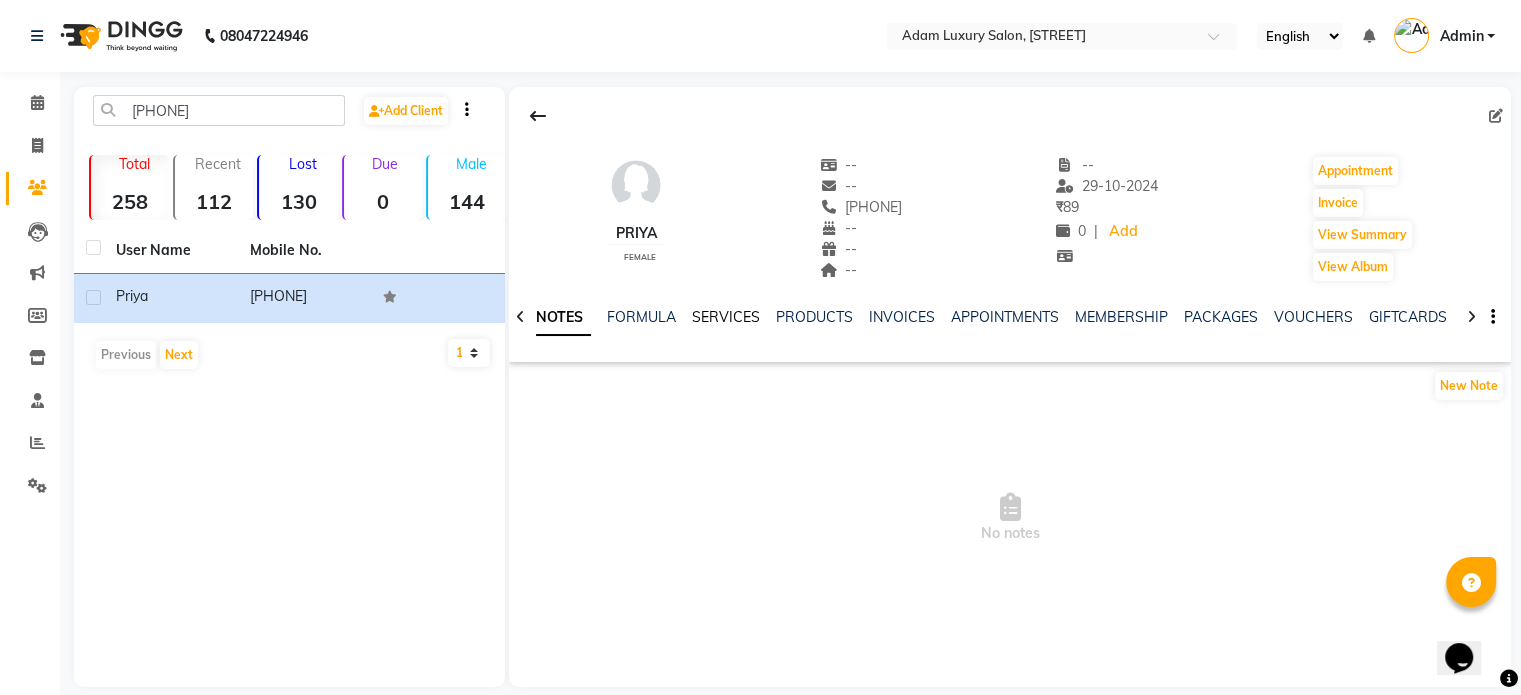 click on "SERVICES" 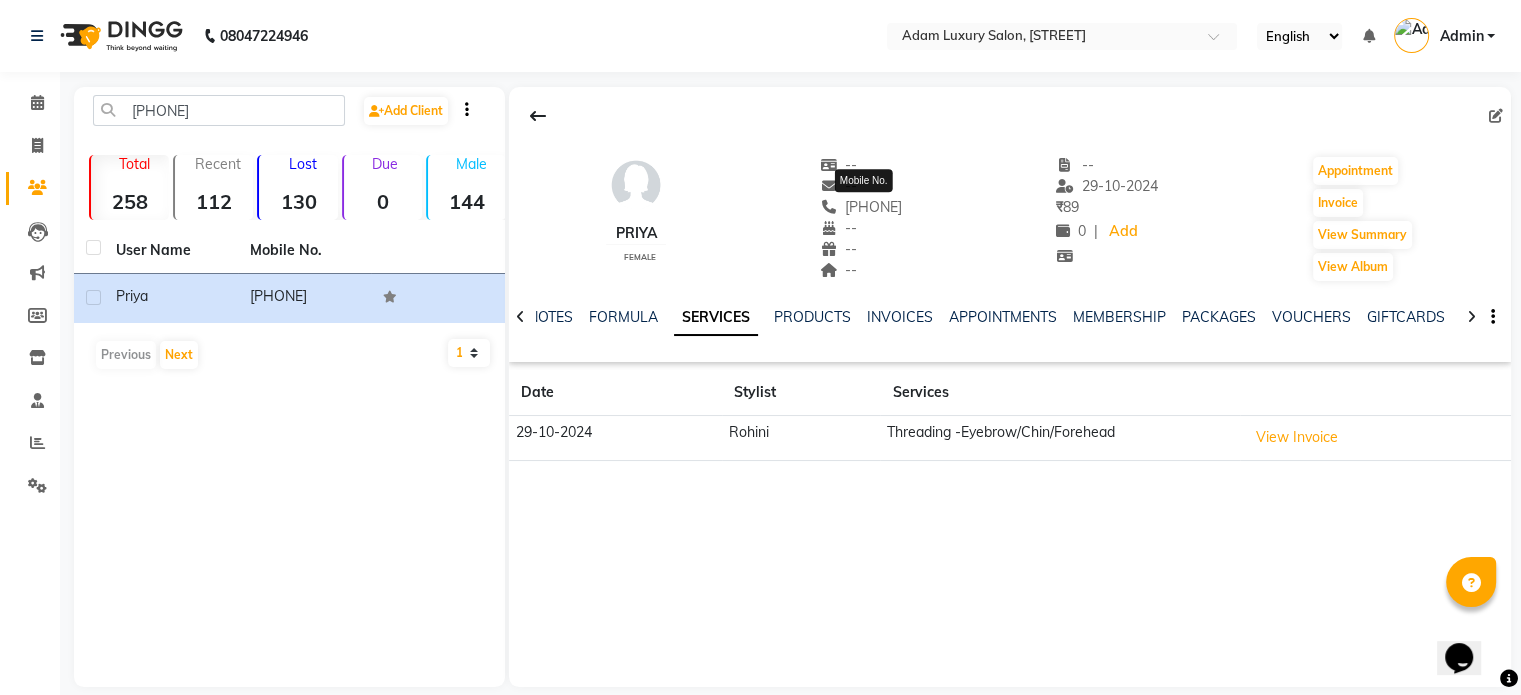 drag, startPoint x: 840, startPoint y: 215, endPoint x: 919, endPoint y: 210, distance: 79.15807 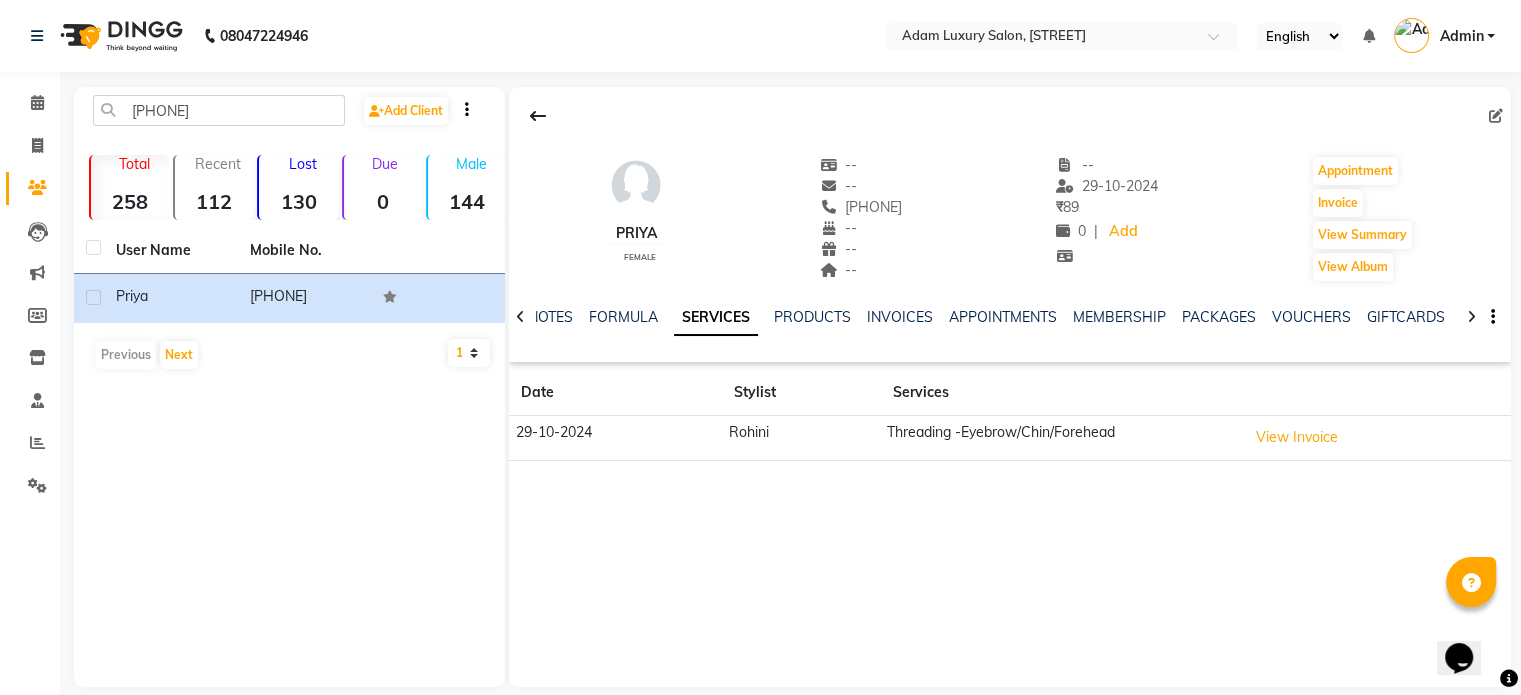 drag, startPoint x: 835, startPoint y: 207, endPoint x: 927, endPoint y: 210, distance: 92.0489 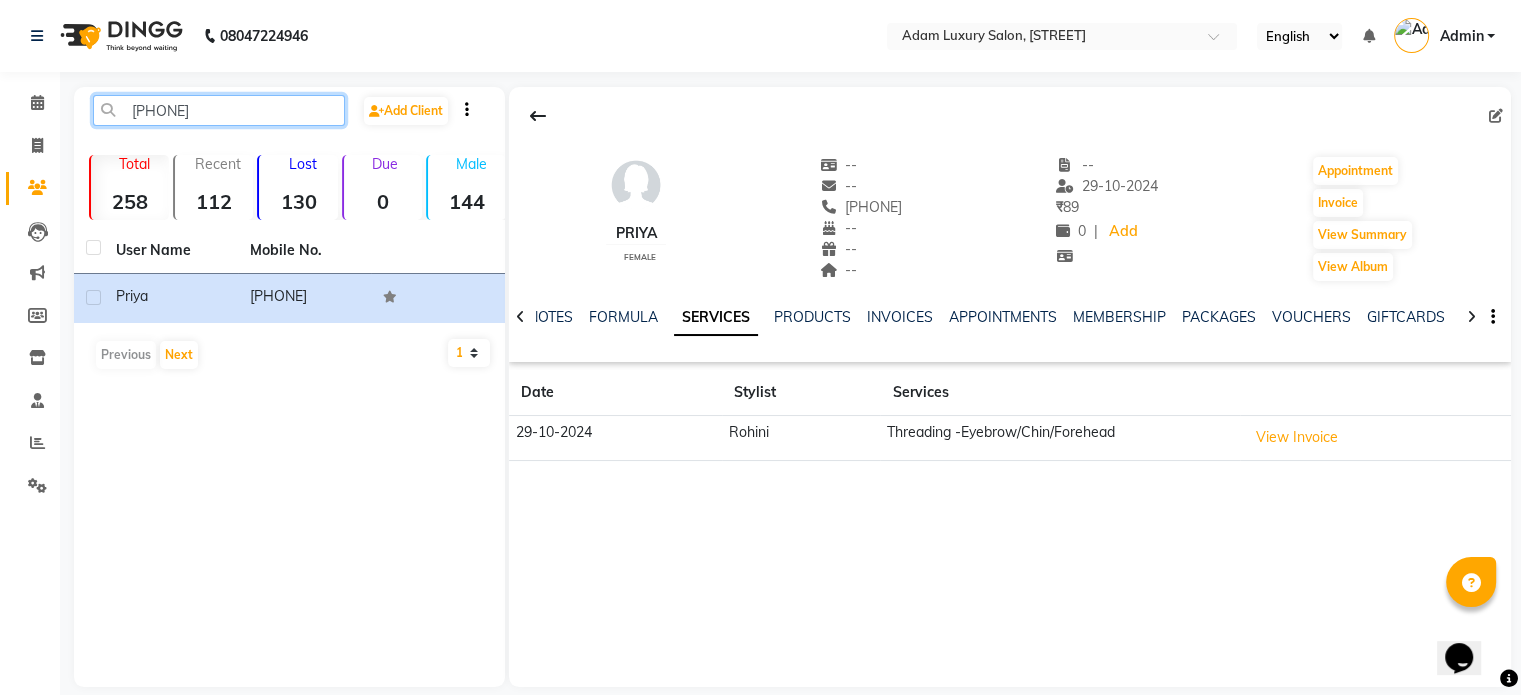 click on "[PHONE]" 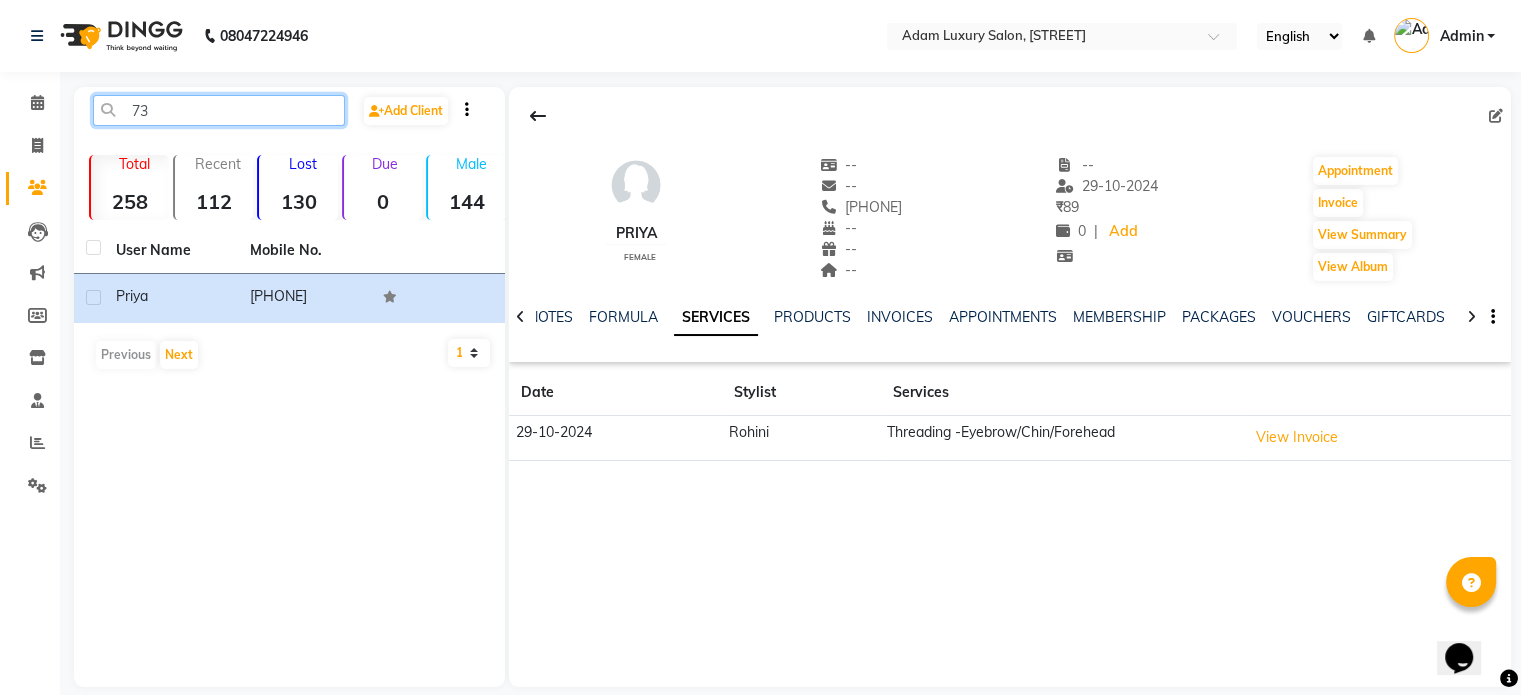 type on "7" 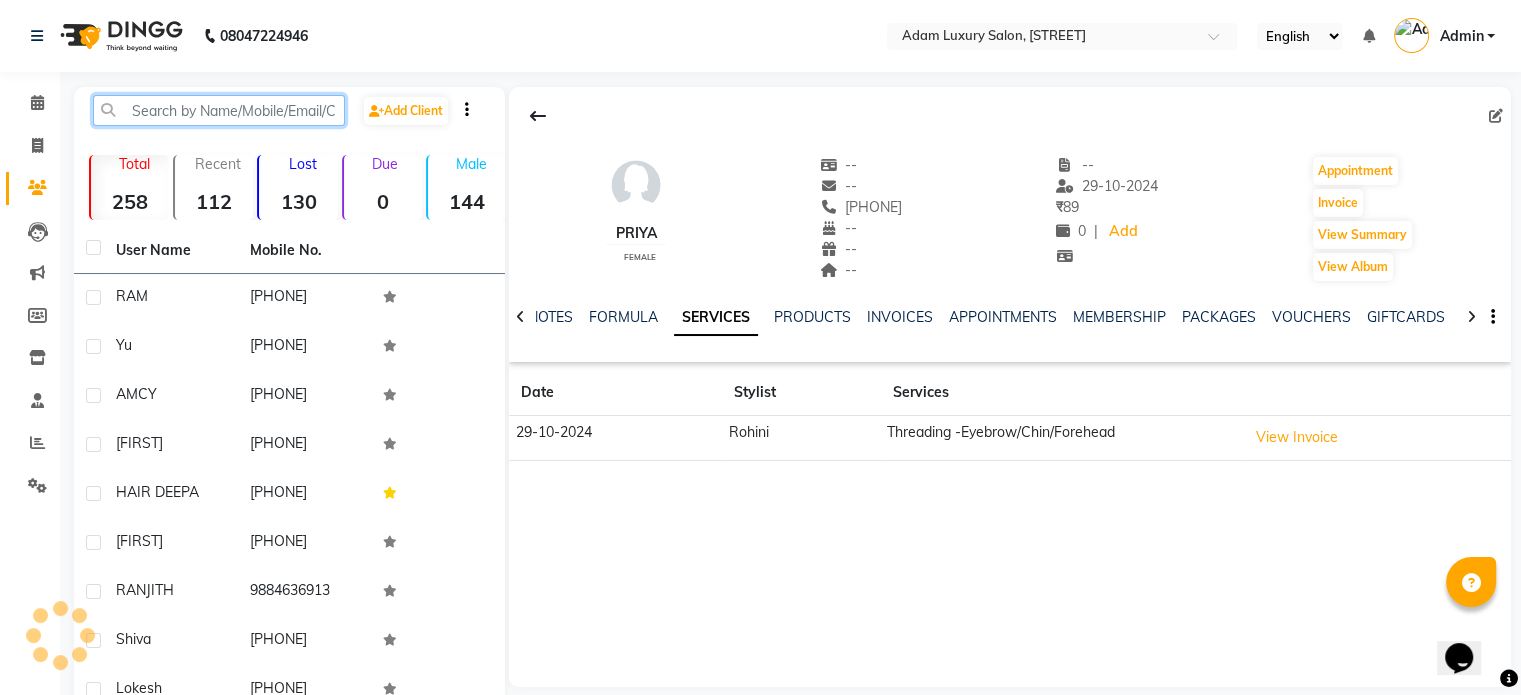 paste on "[PHONE]" 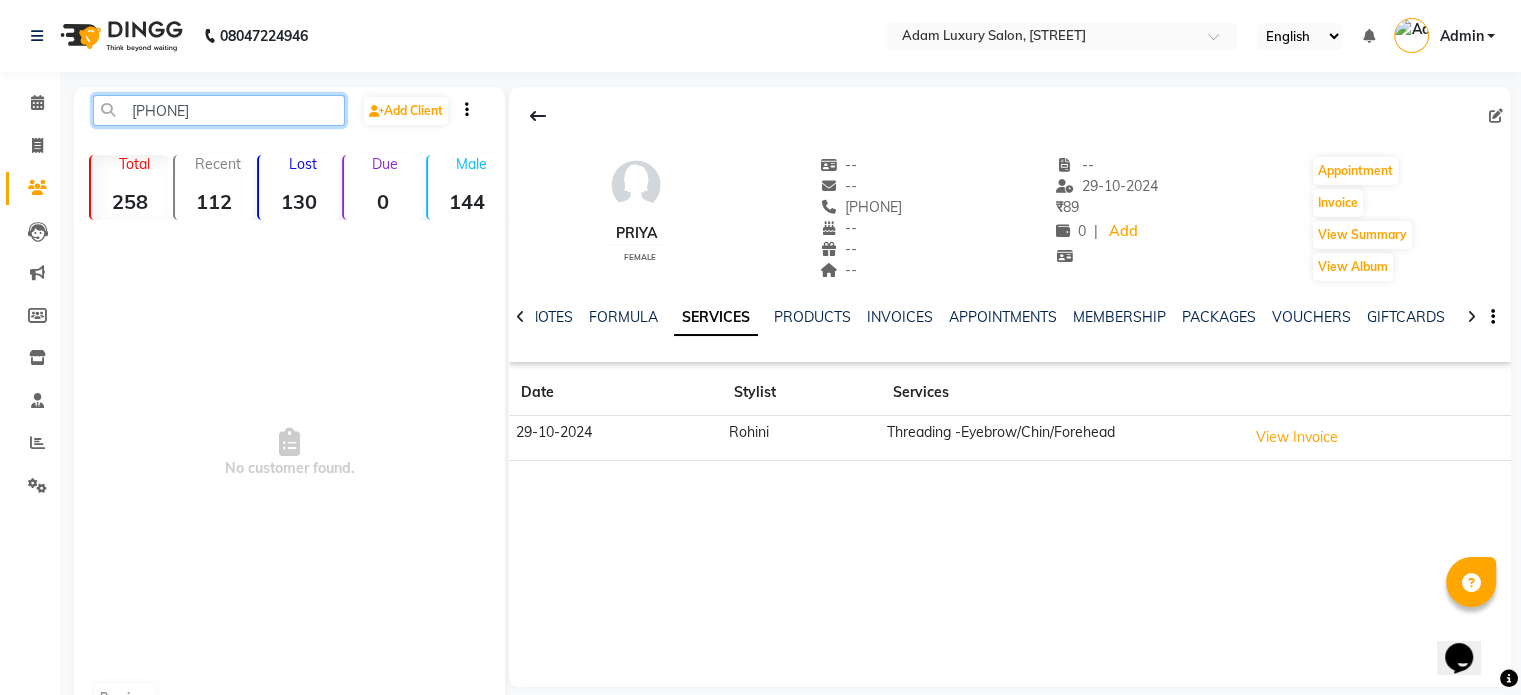 click on "[PHONE]" 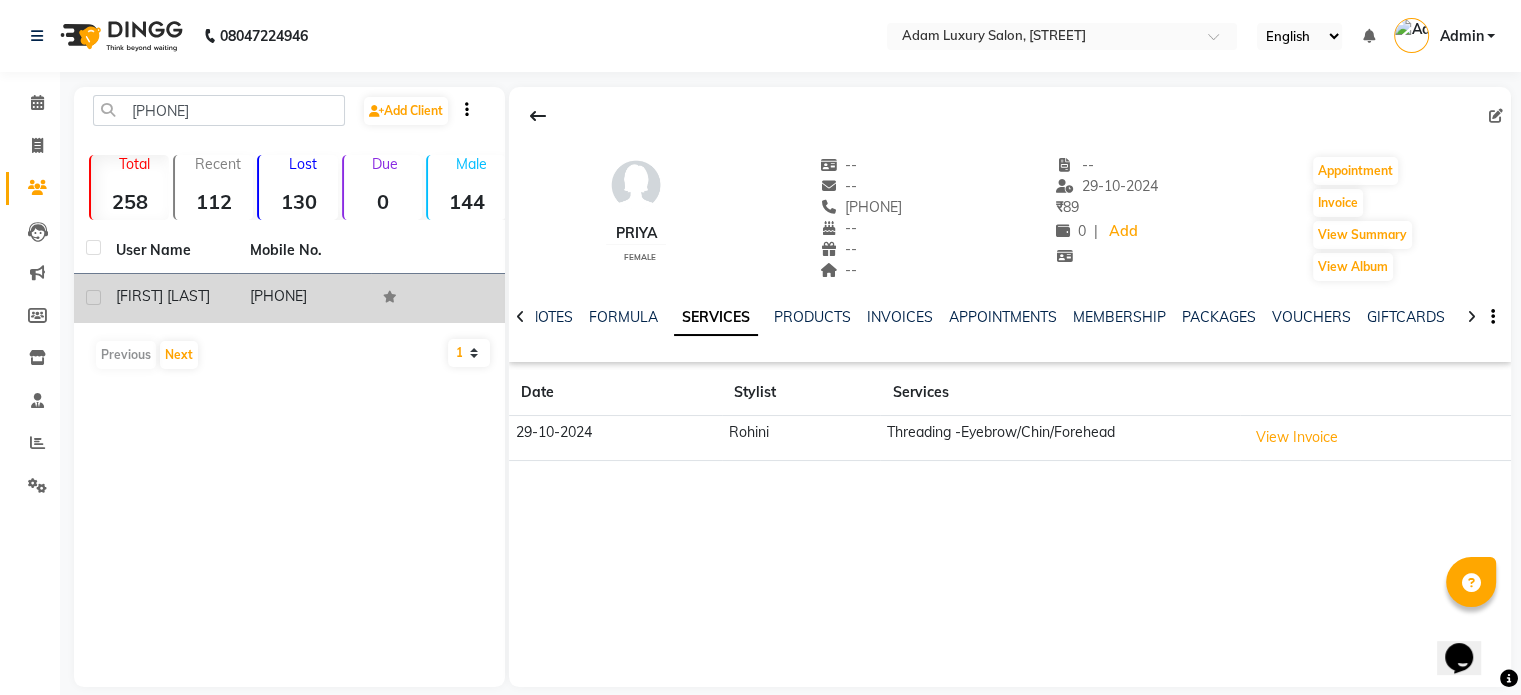 click on "[PHONE]" 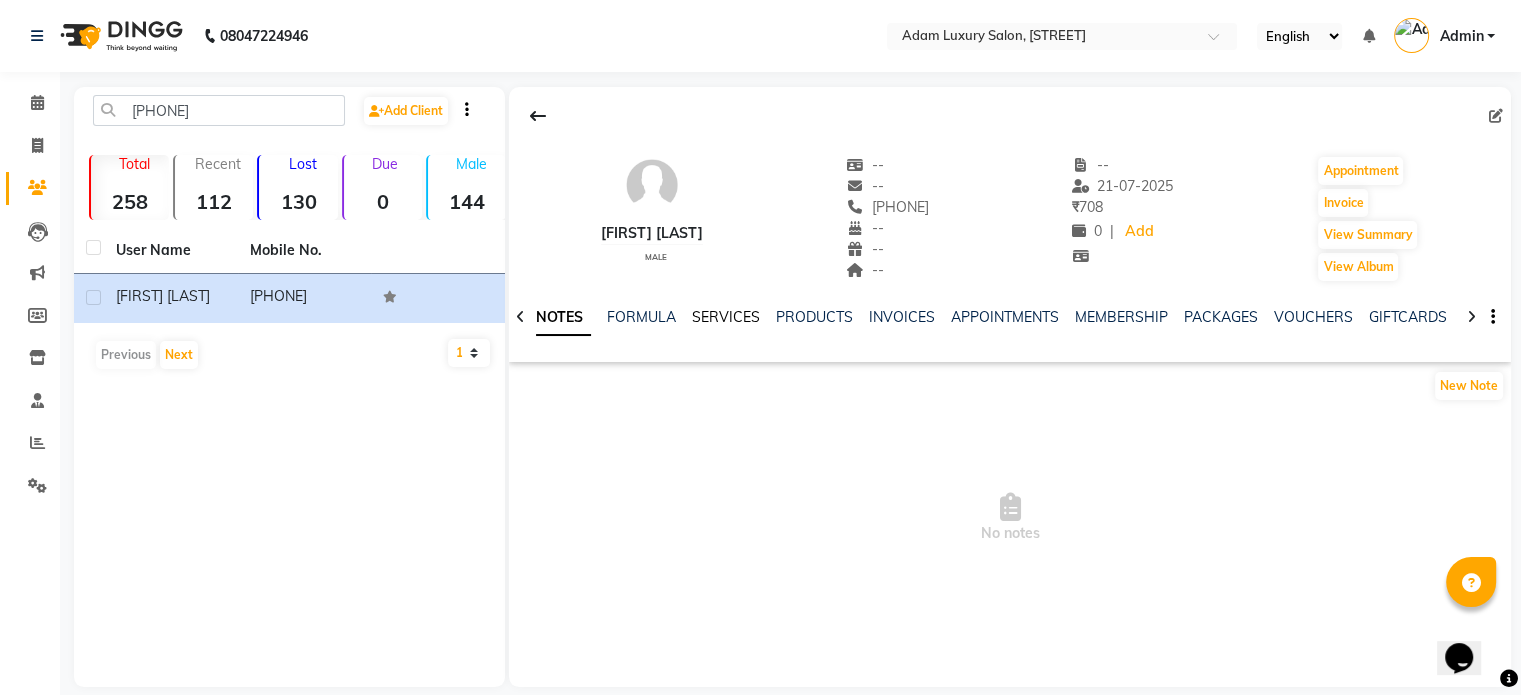 click on "SERVICES" 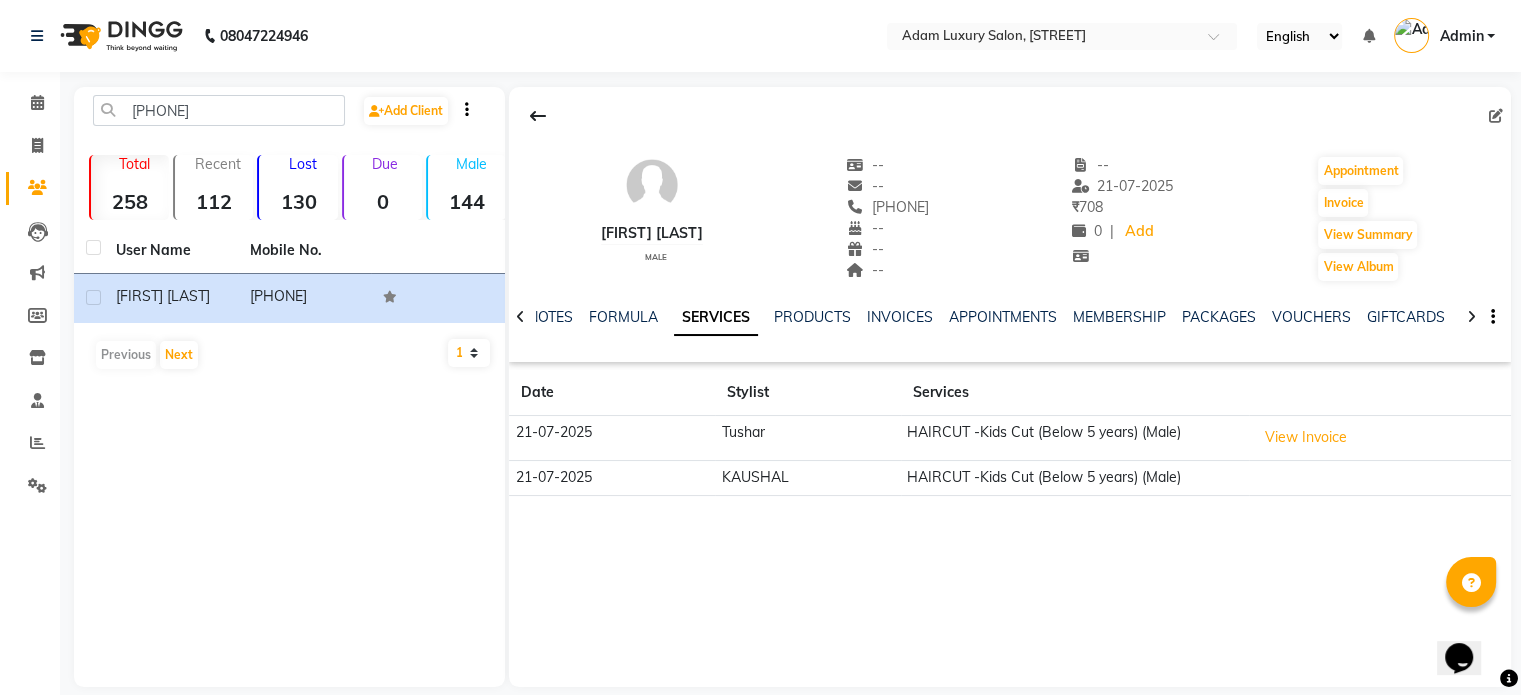drag, startPoint x: 860, startPoint y: 216, endPoint x: 957, endPoint y: 211, distance: 97.128784 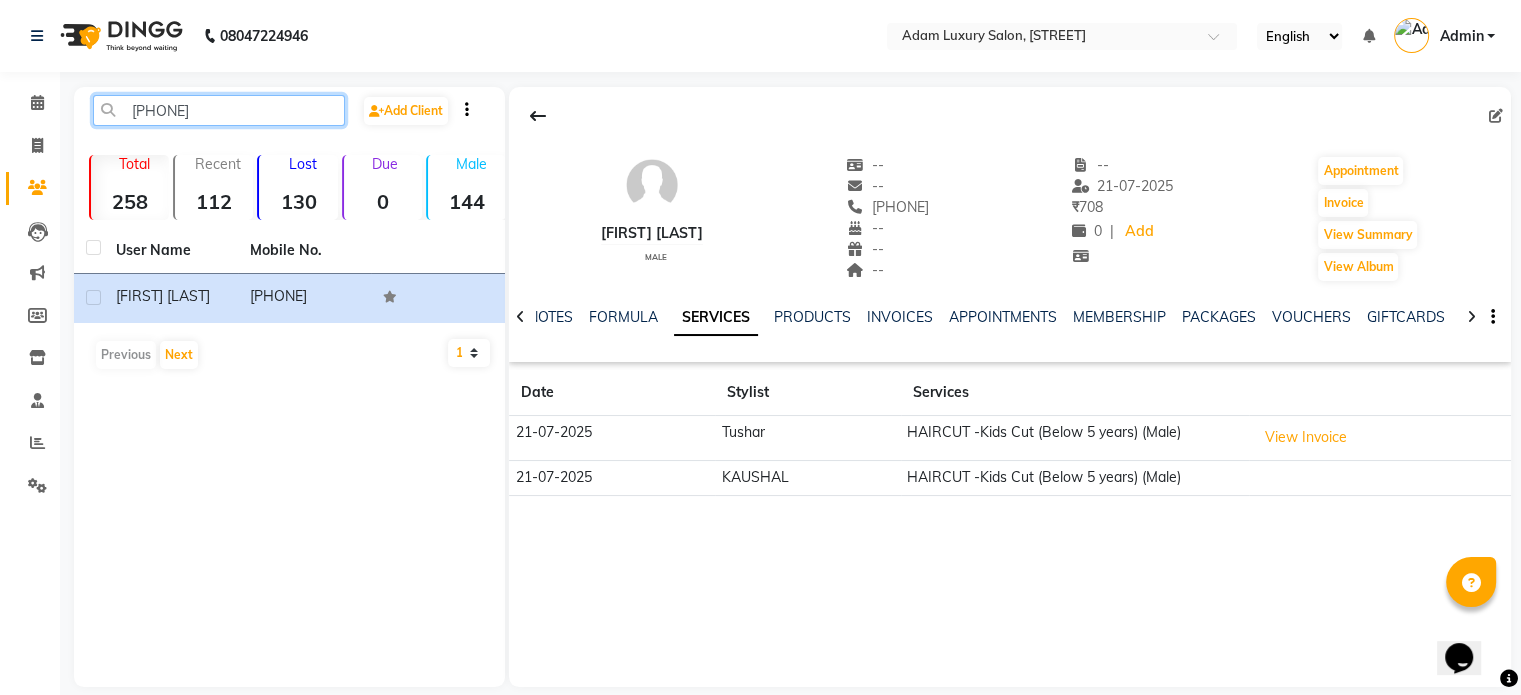 click on "[PHONE]" 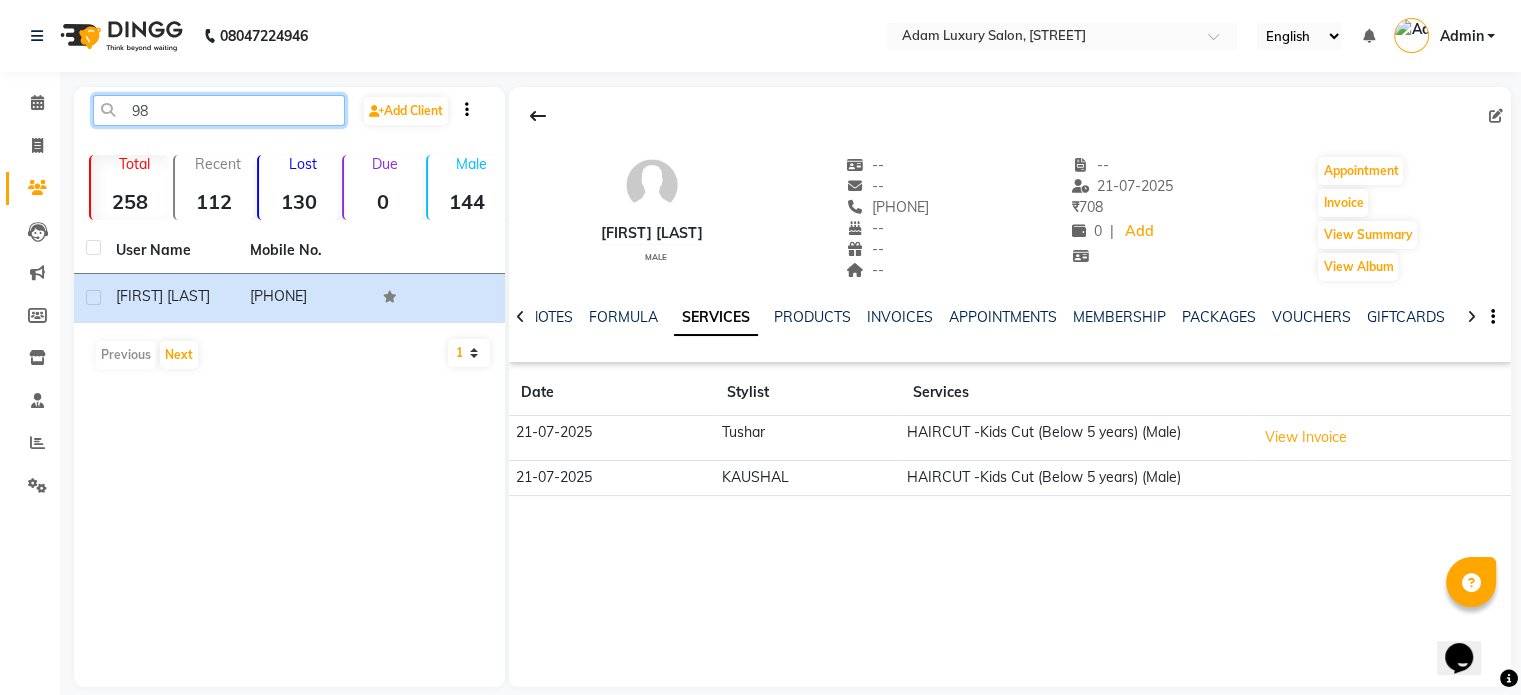 type on "9" 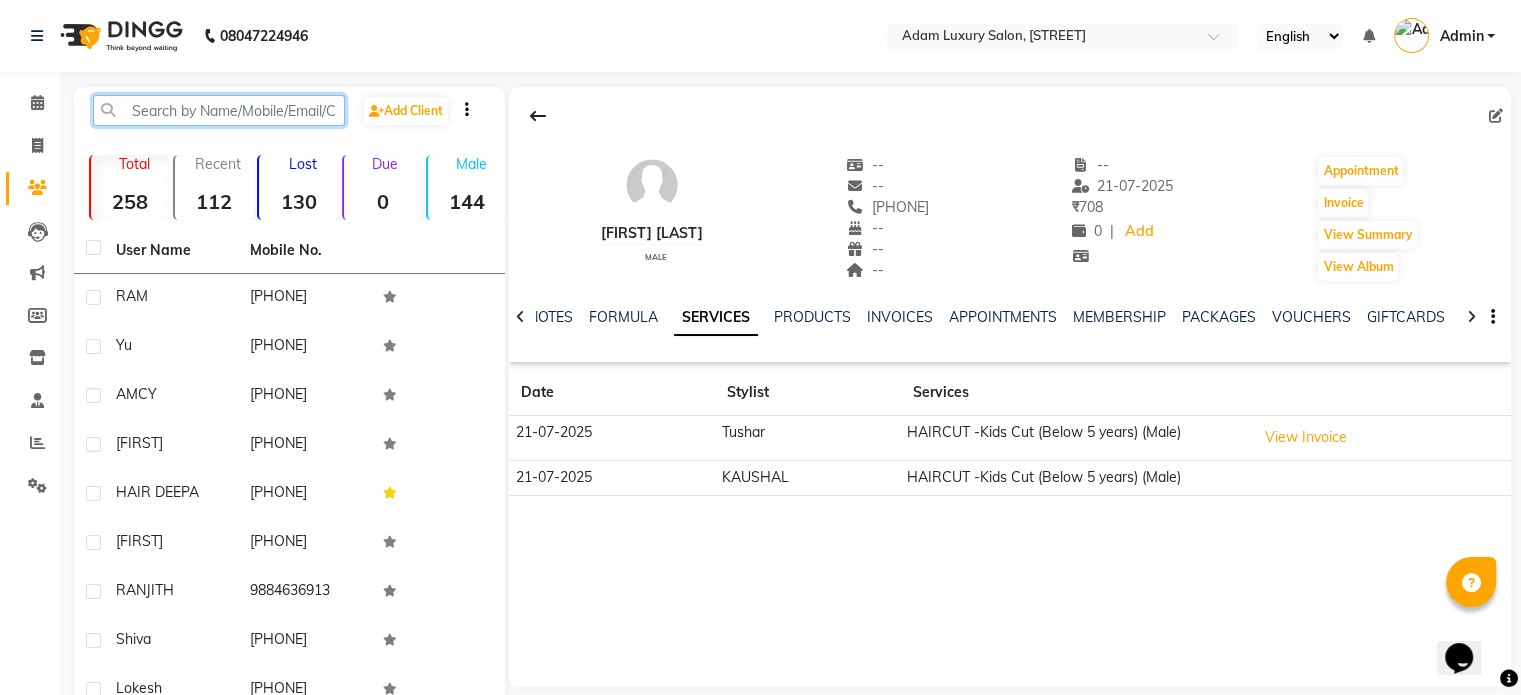 paste on "[PHONE]" 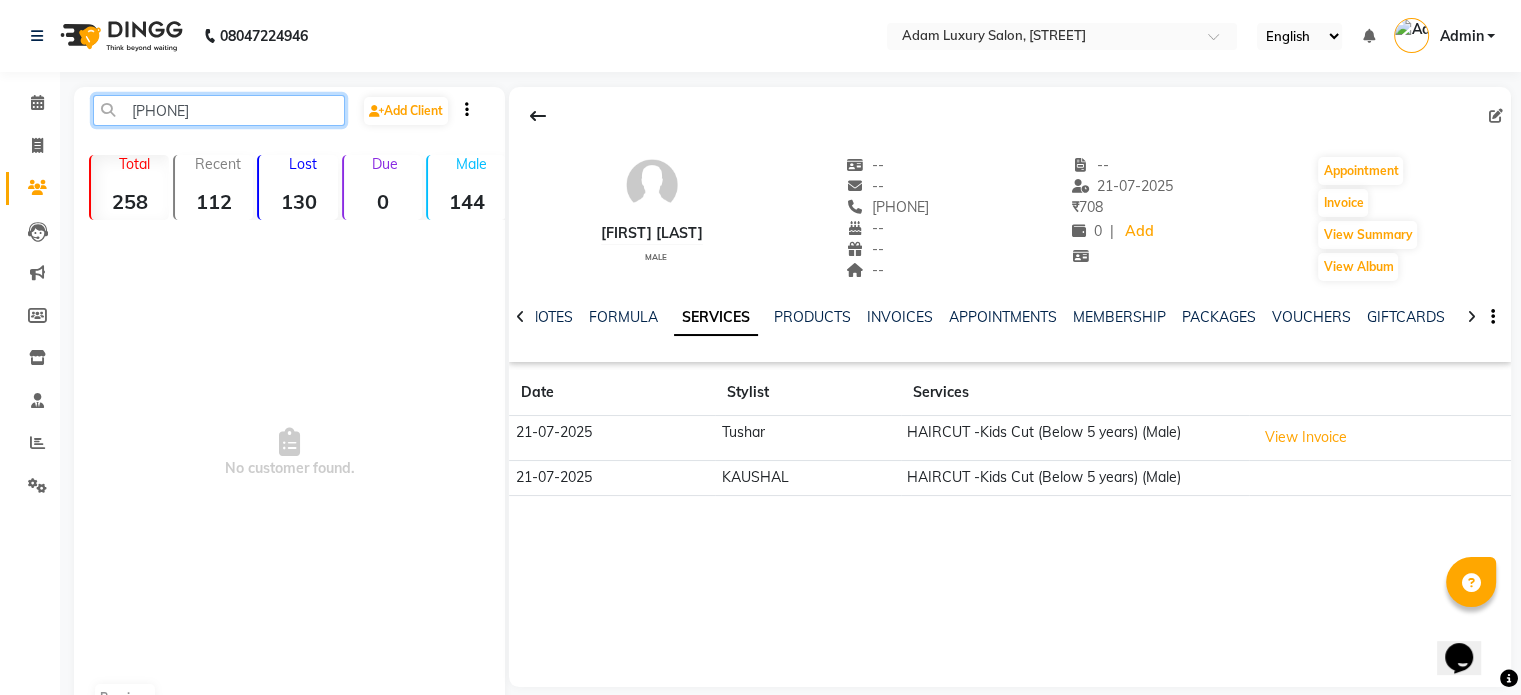 click on "[PHONE]" 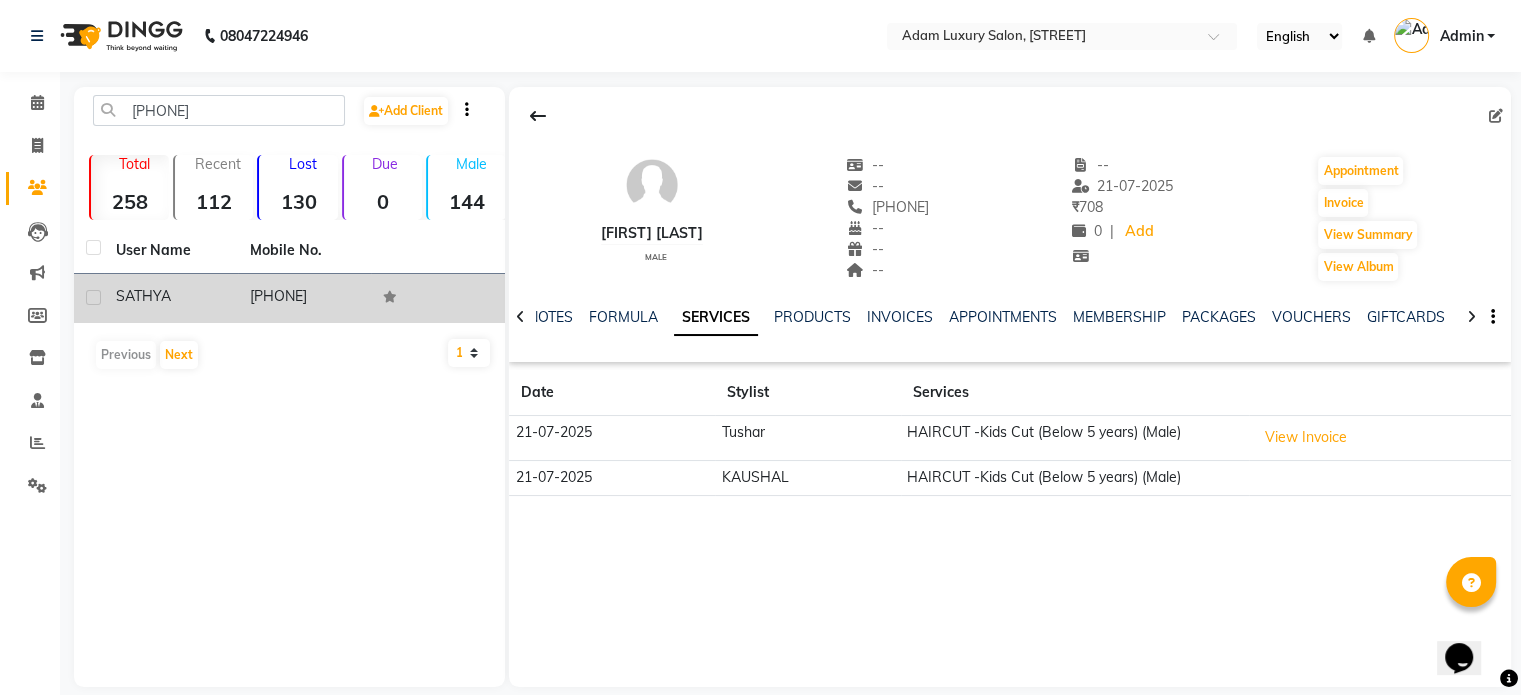 click on "[PHONE]" 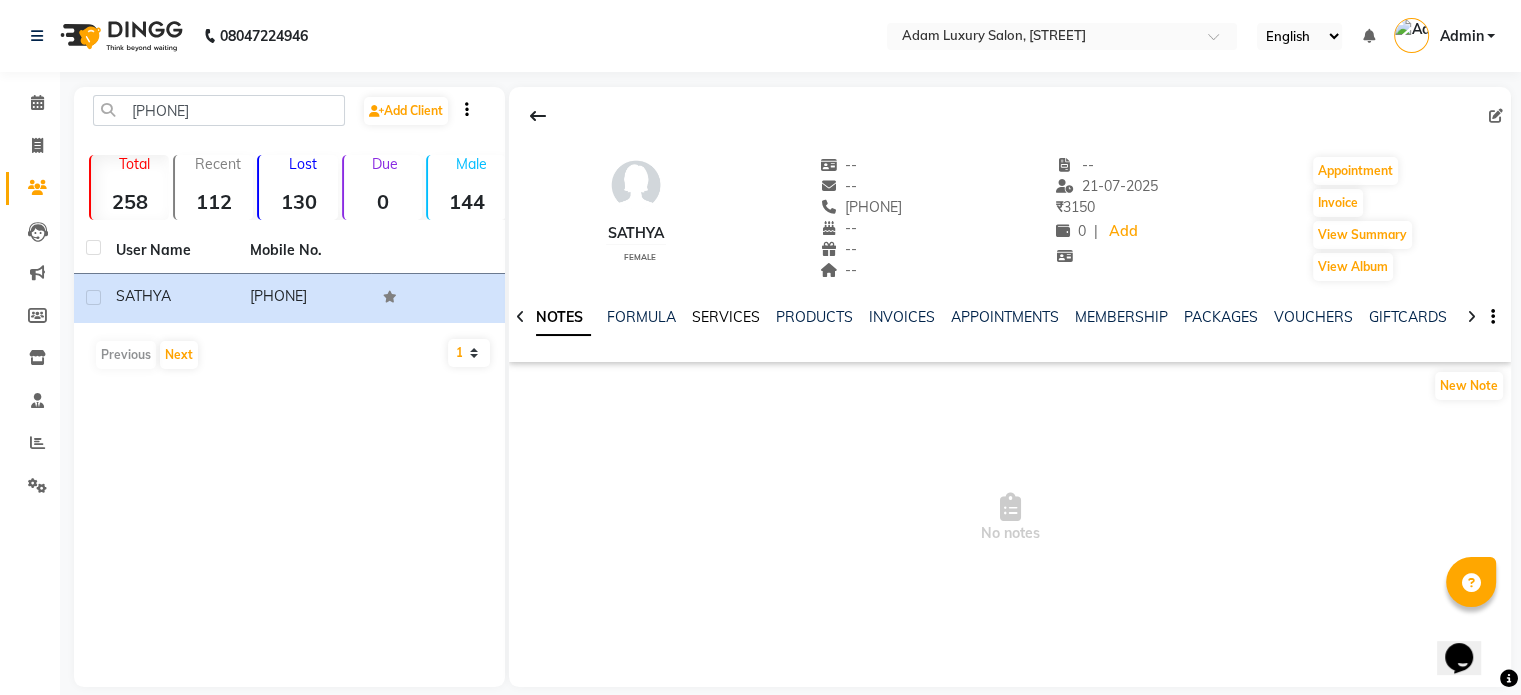 click on "SERVICES" 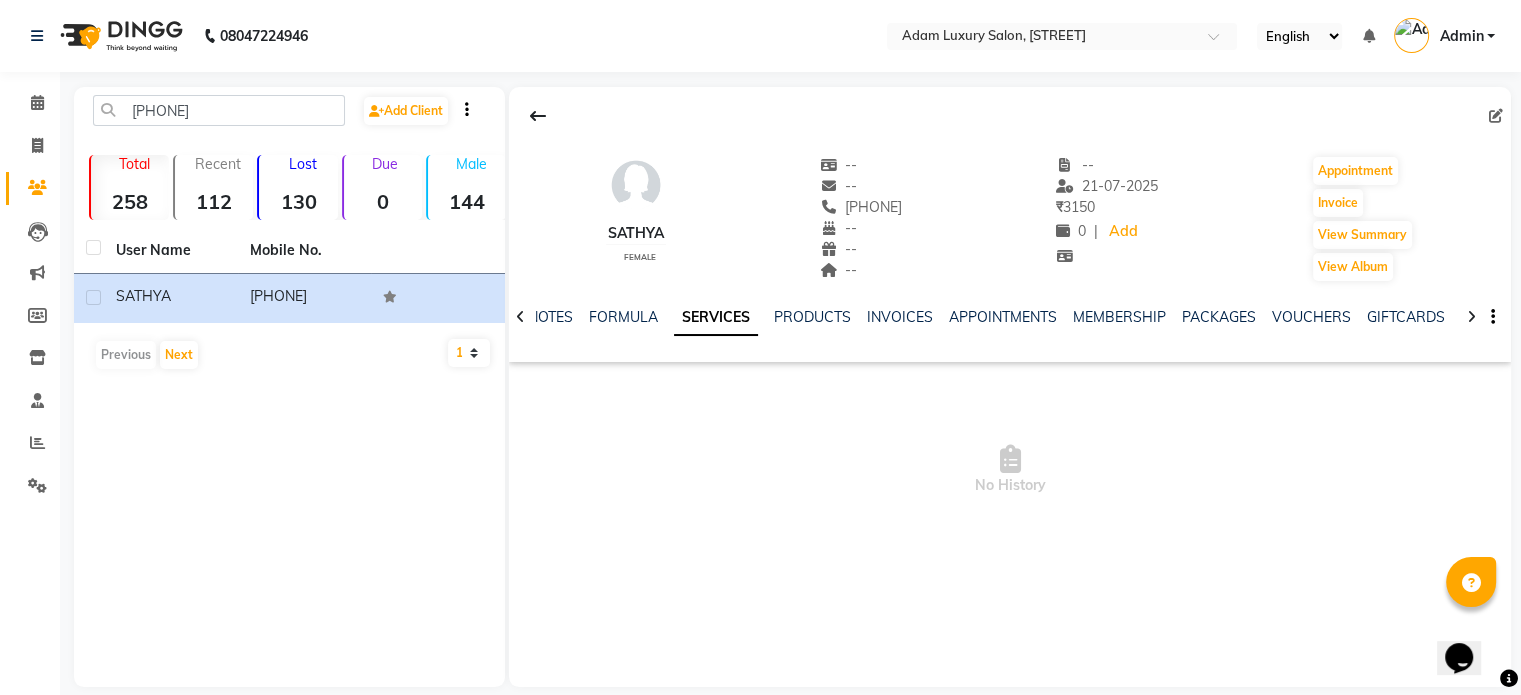 click on "SERVICES" 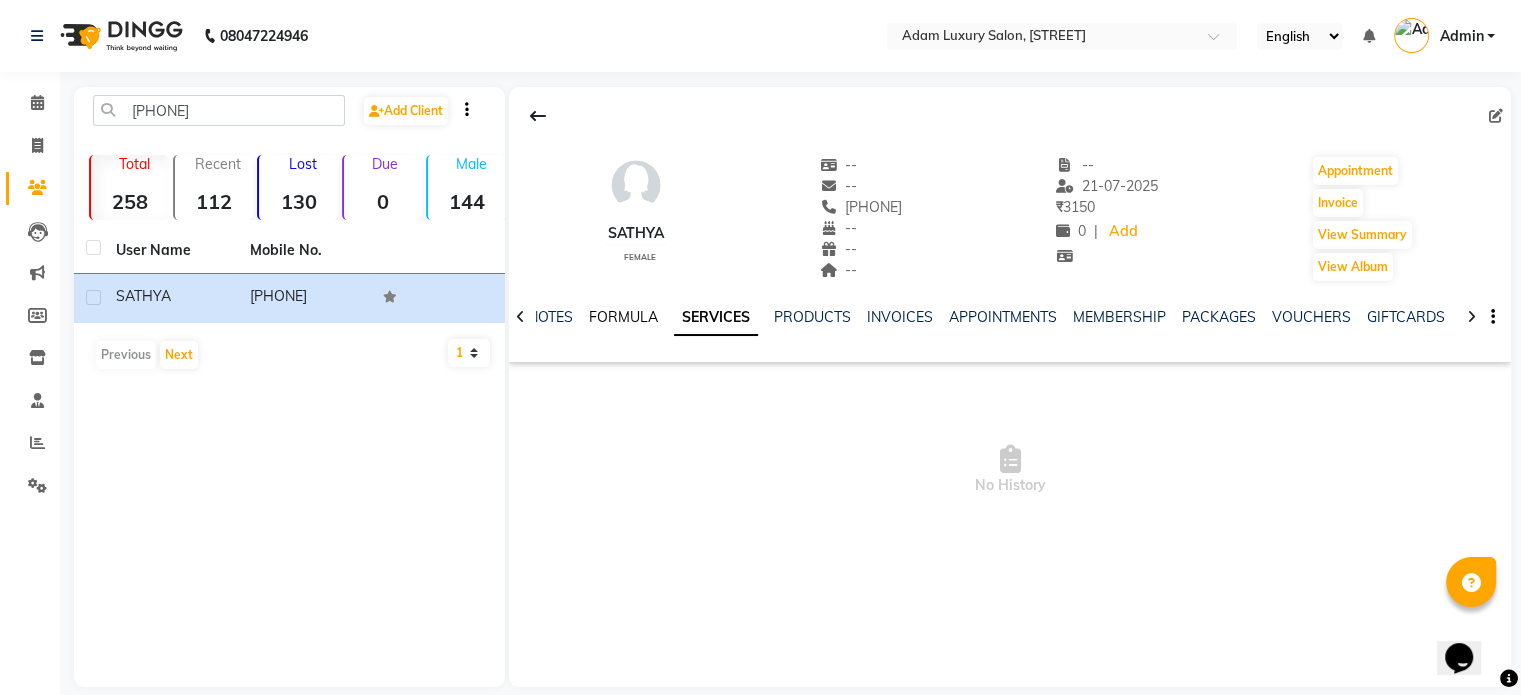 click on "FORMULA" 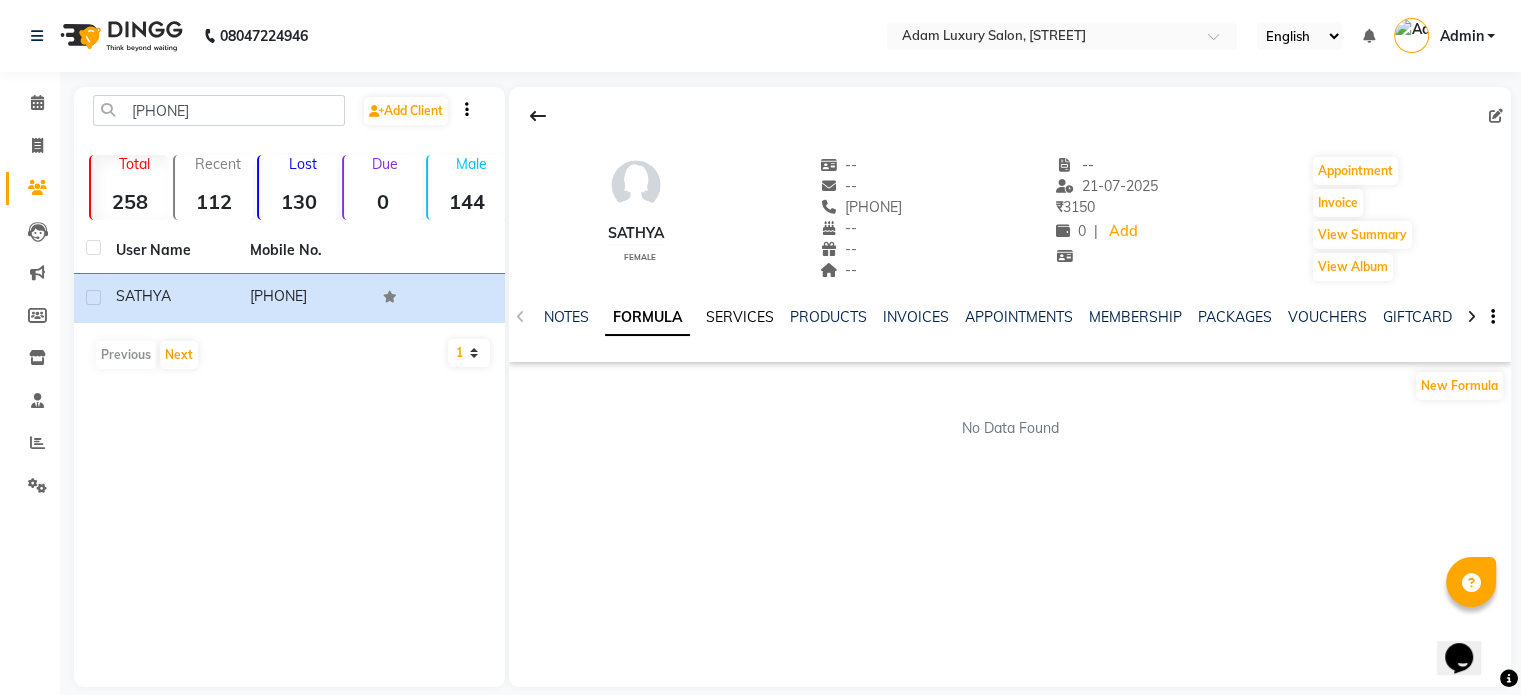 click on "SERVICES" 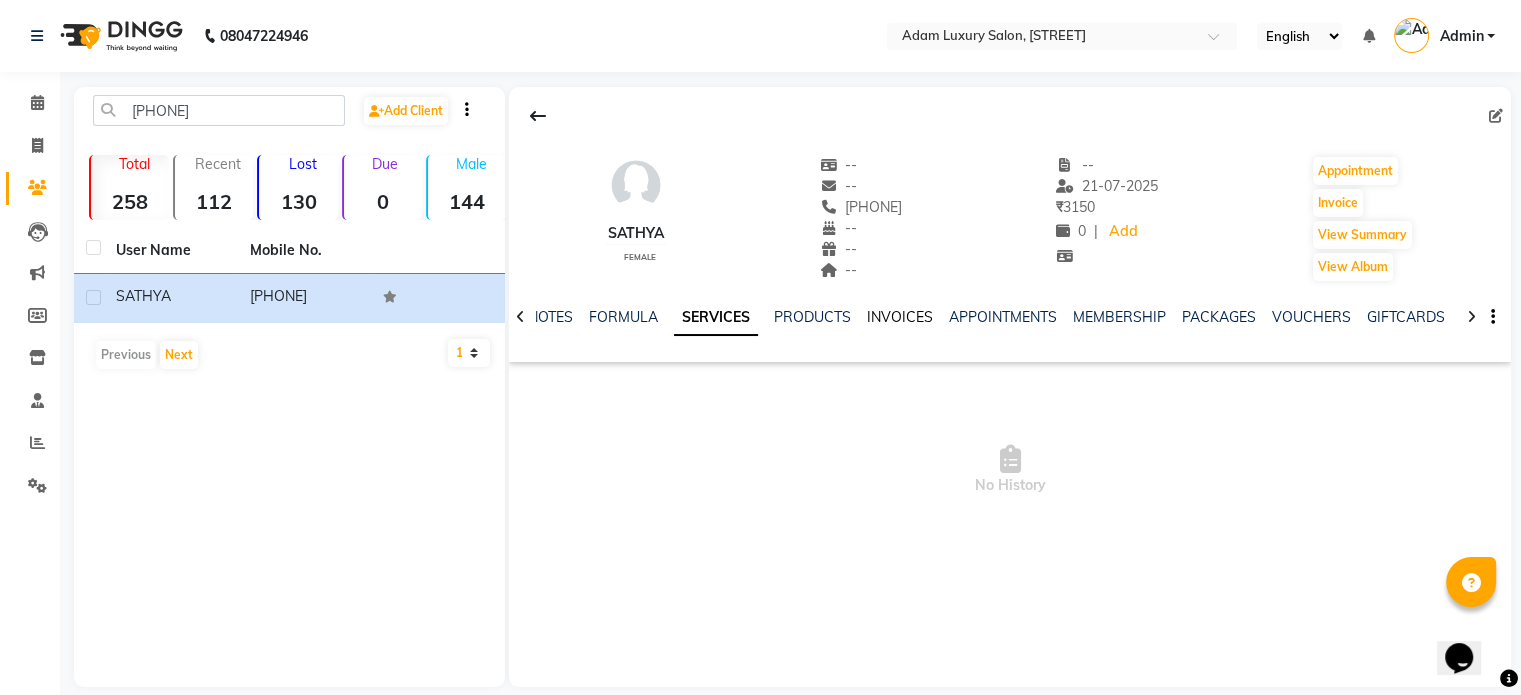 click on "INVOICES" 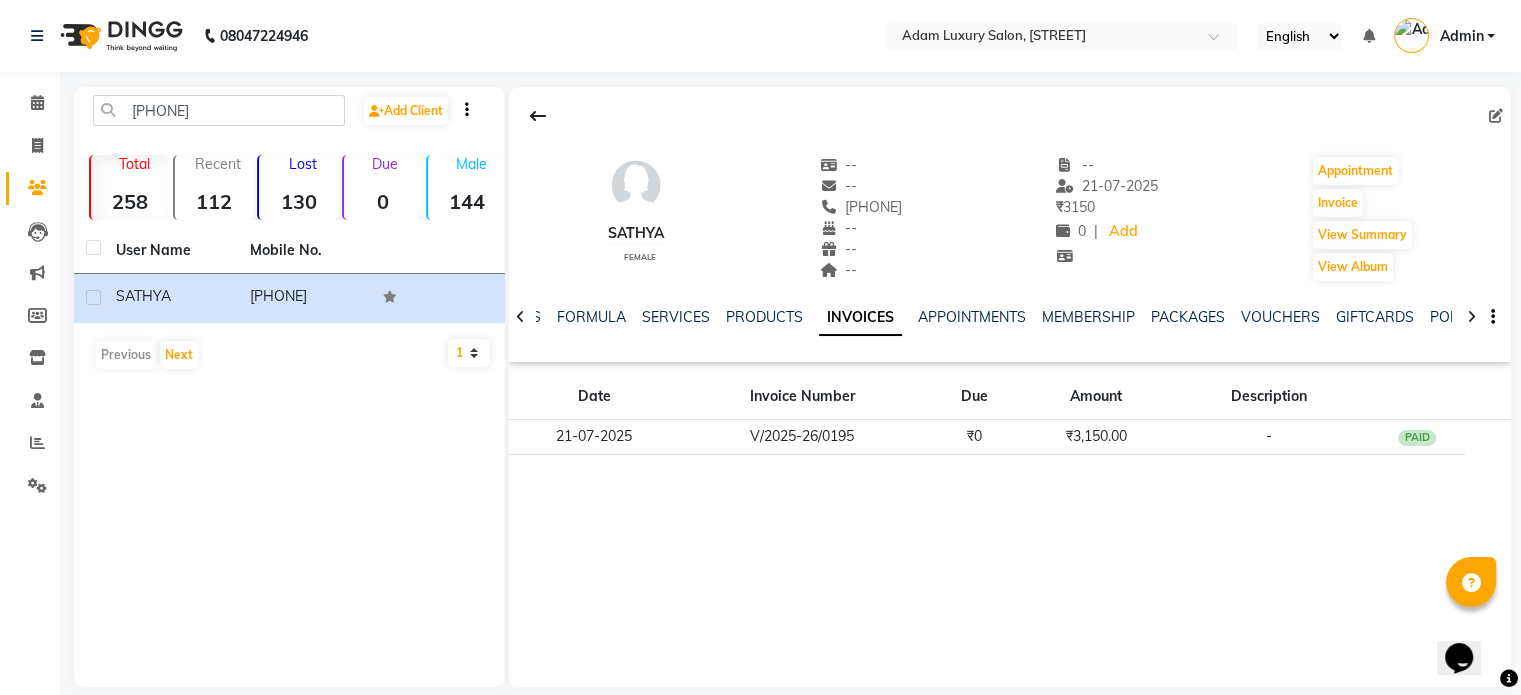 drag, startPoint x: 836, startPoint y: 207, endPoint x: 924, endPoint y: 209, distance: 88.02273 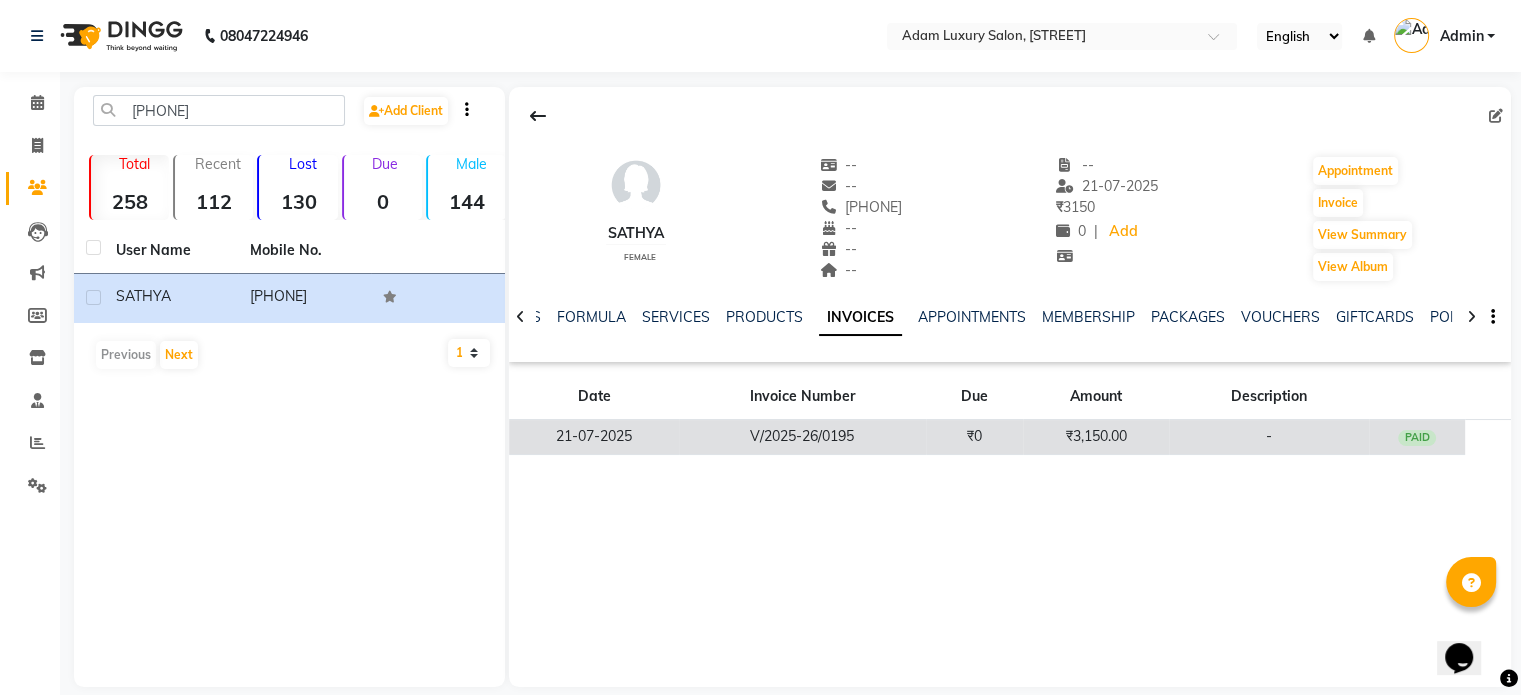 click on "V/2025-26/0195" 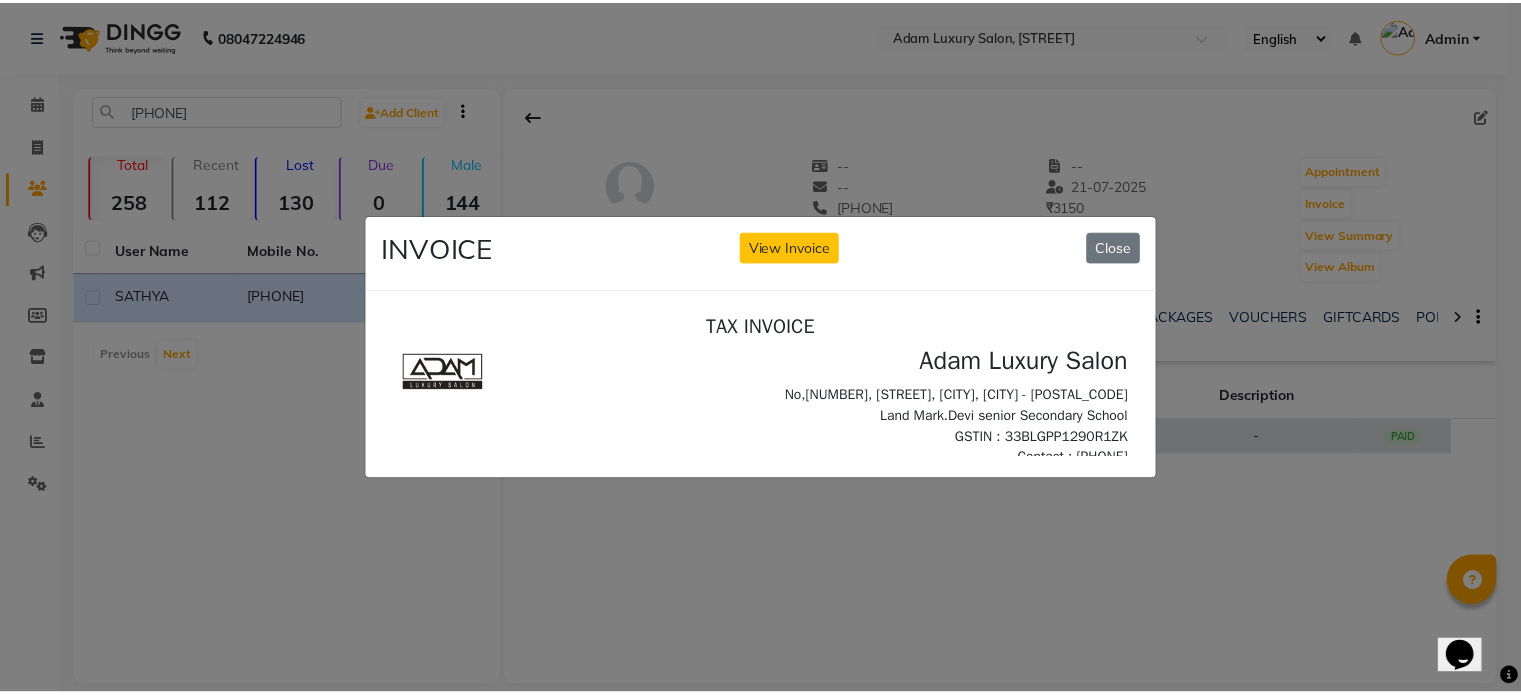 scroll, scrollTop: 0, scrollLeft: 0, axis: both 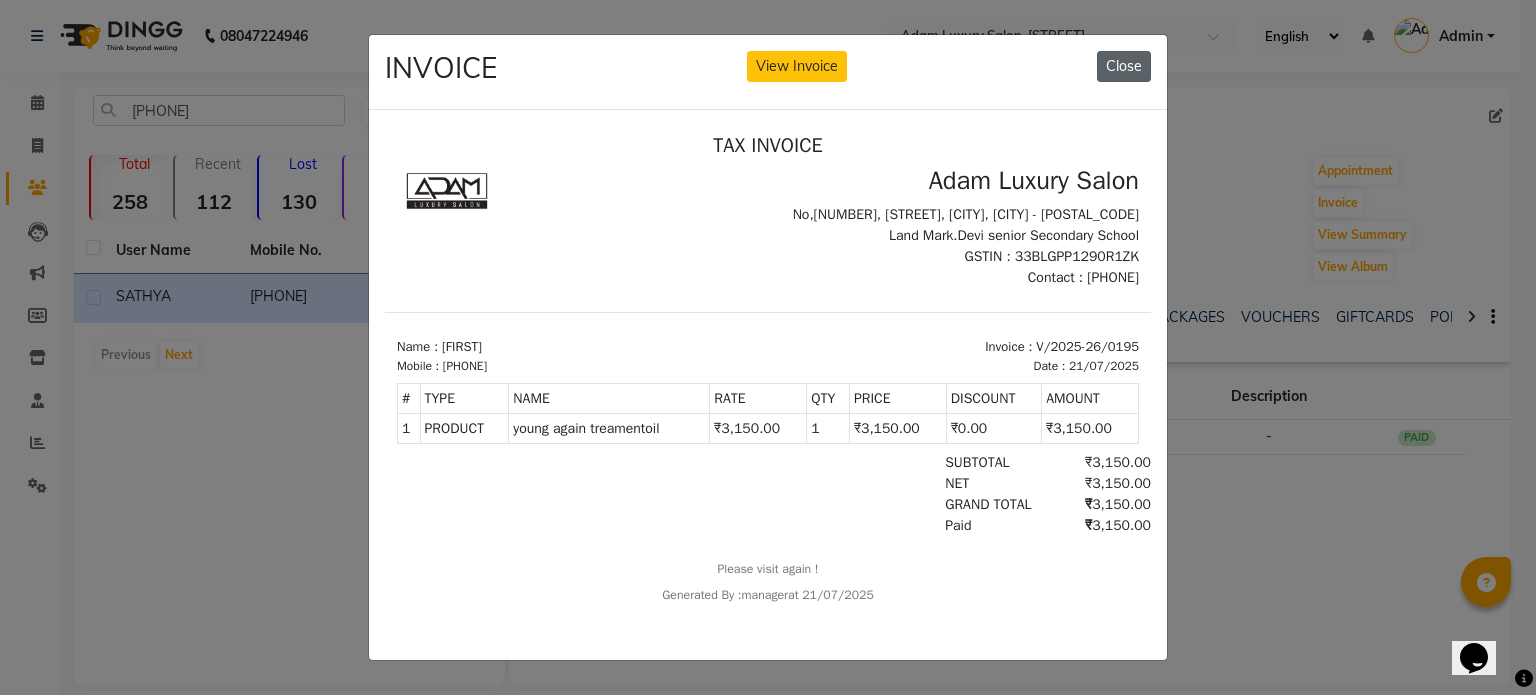click on "Close" 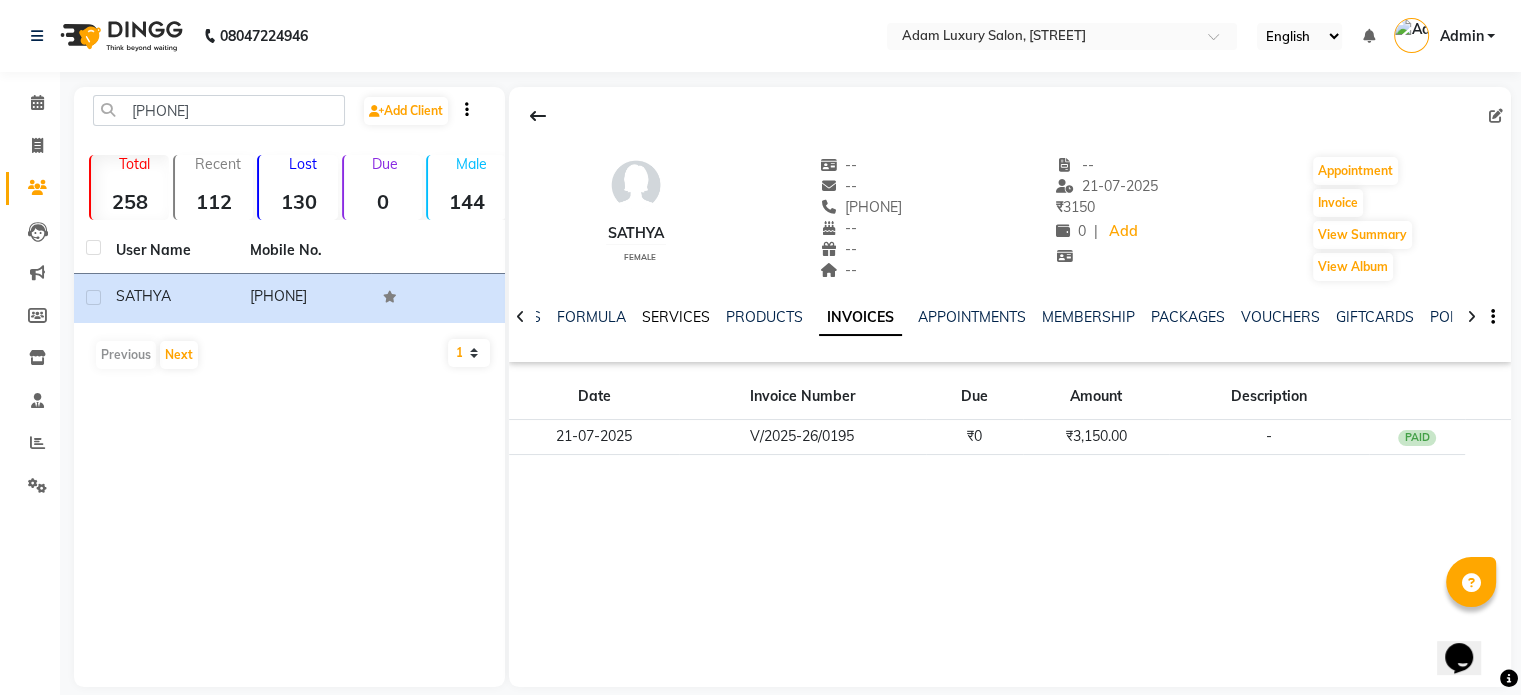 click on "SERVICES" 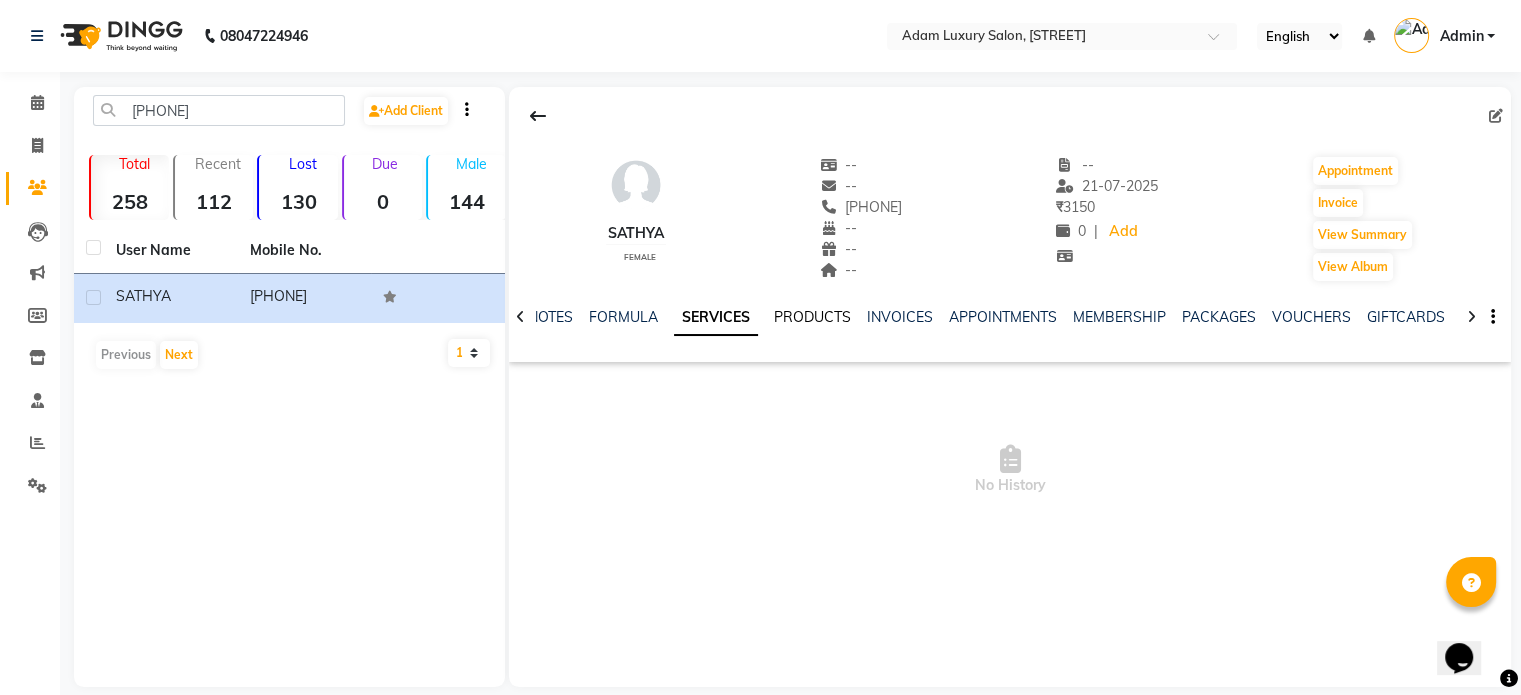 click on "PRODUCTS" 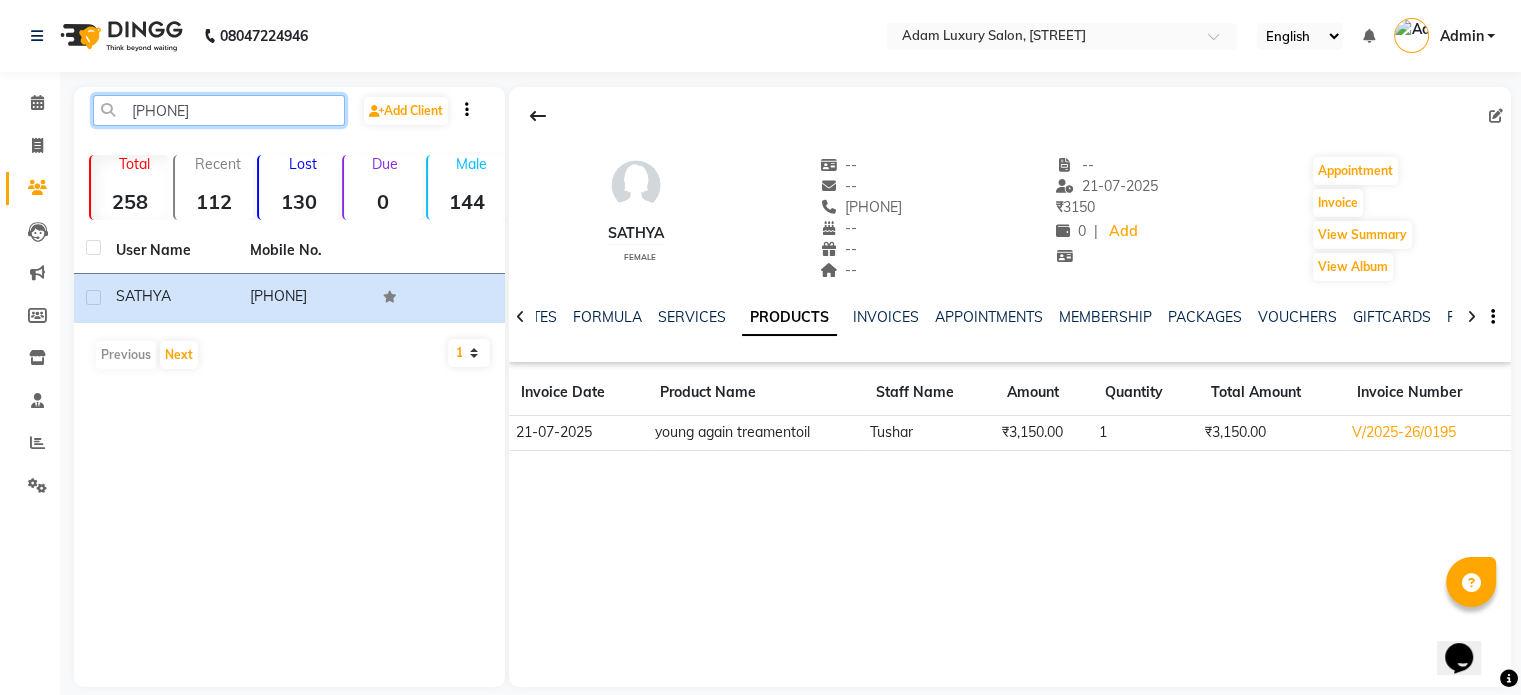 click on "[PHONE]" 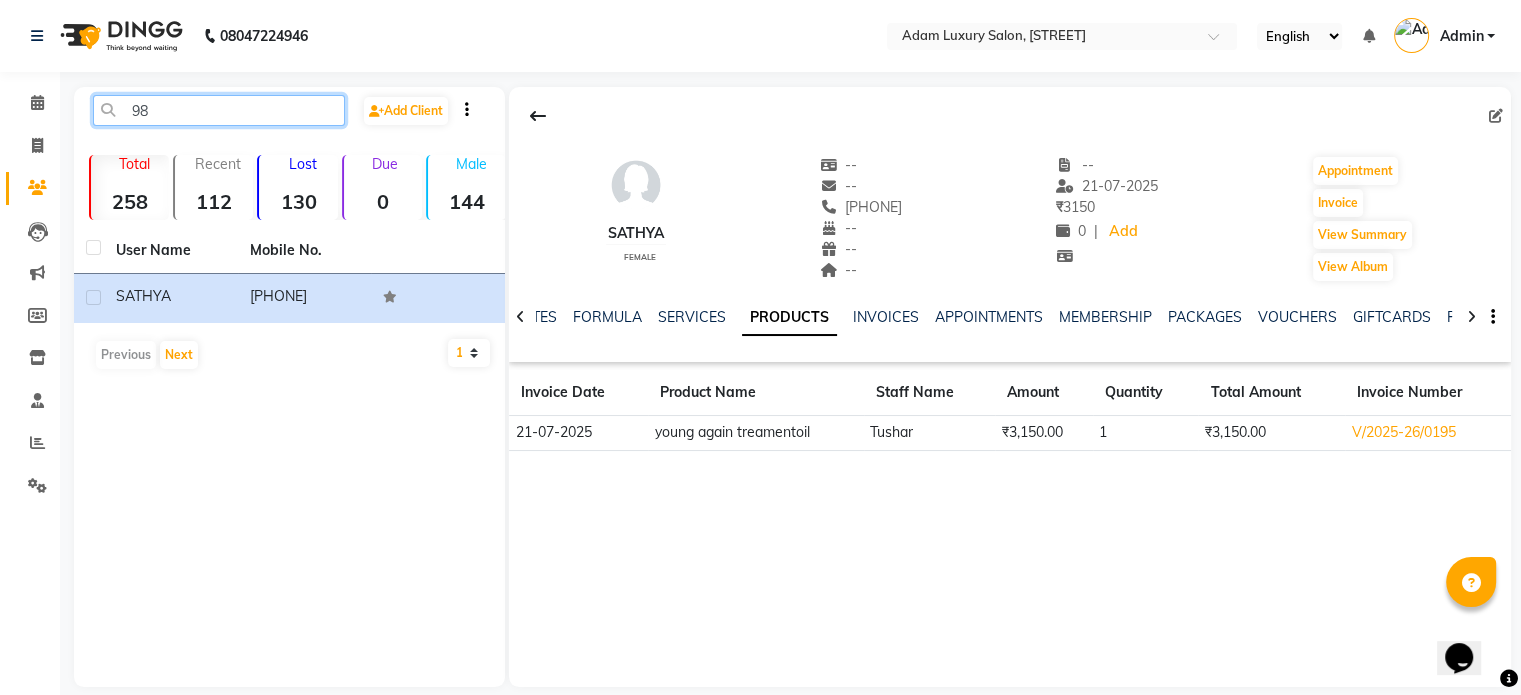 type on "9" 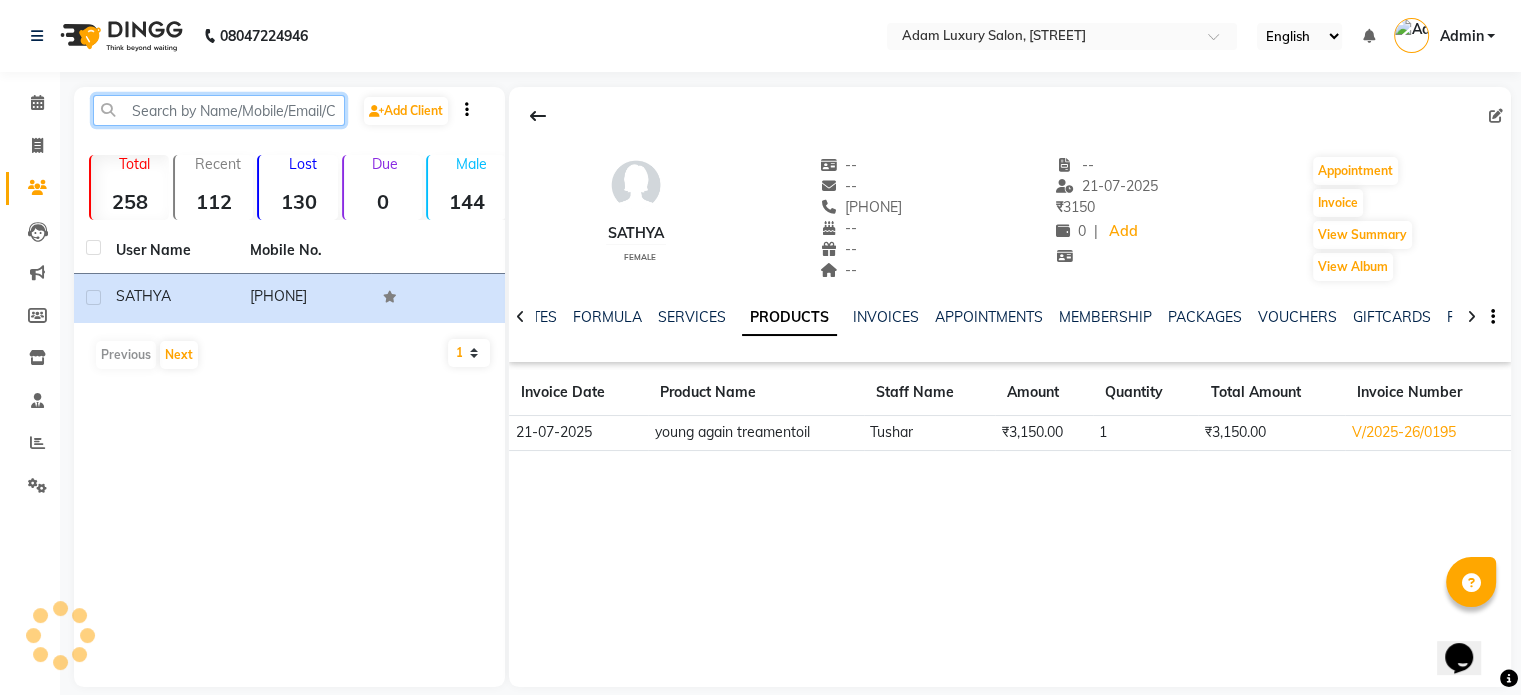 paste on "[PHONE]" 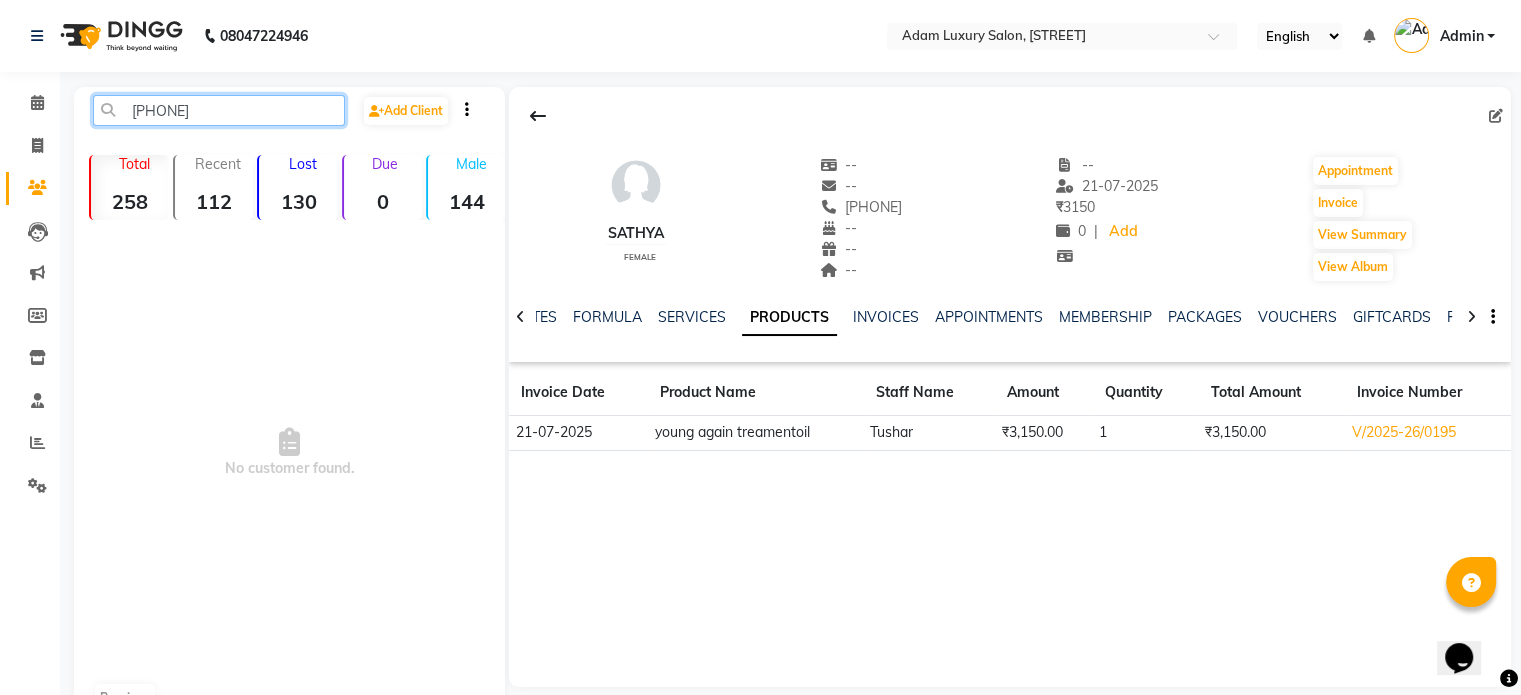 click on "[PHONE]" 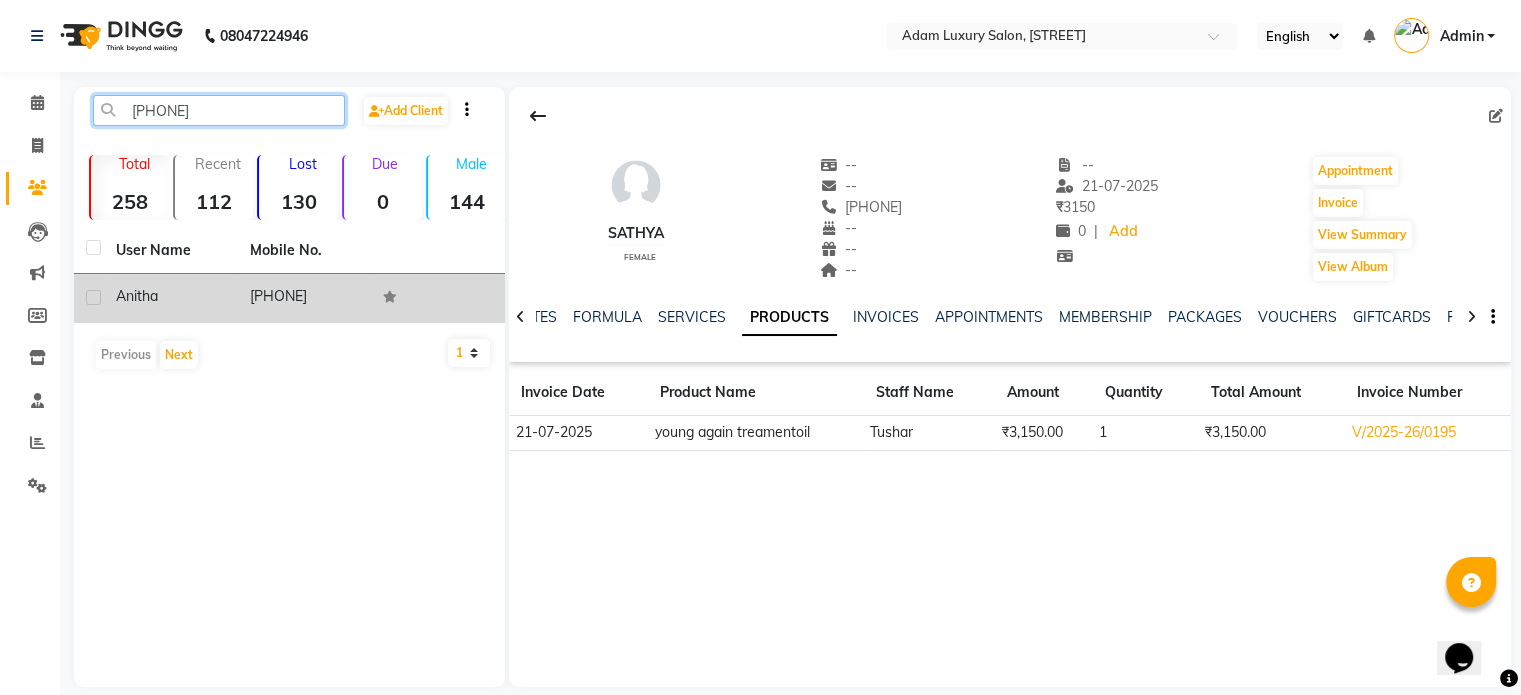 type on "[PHONE]" 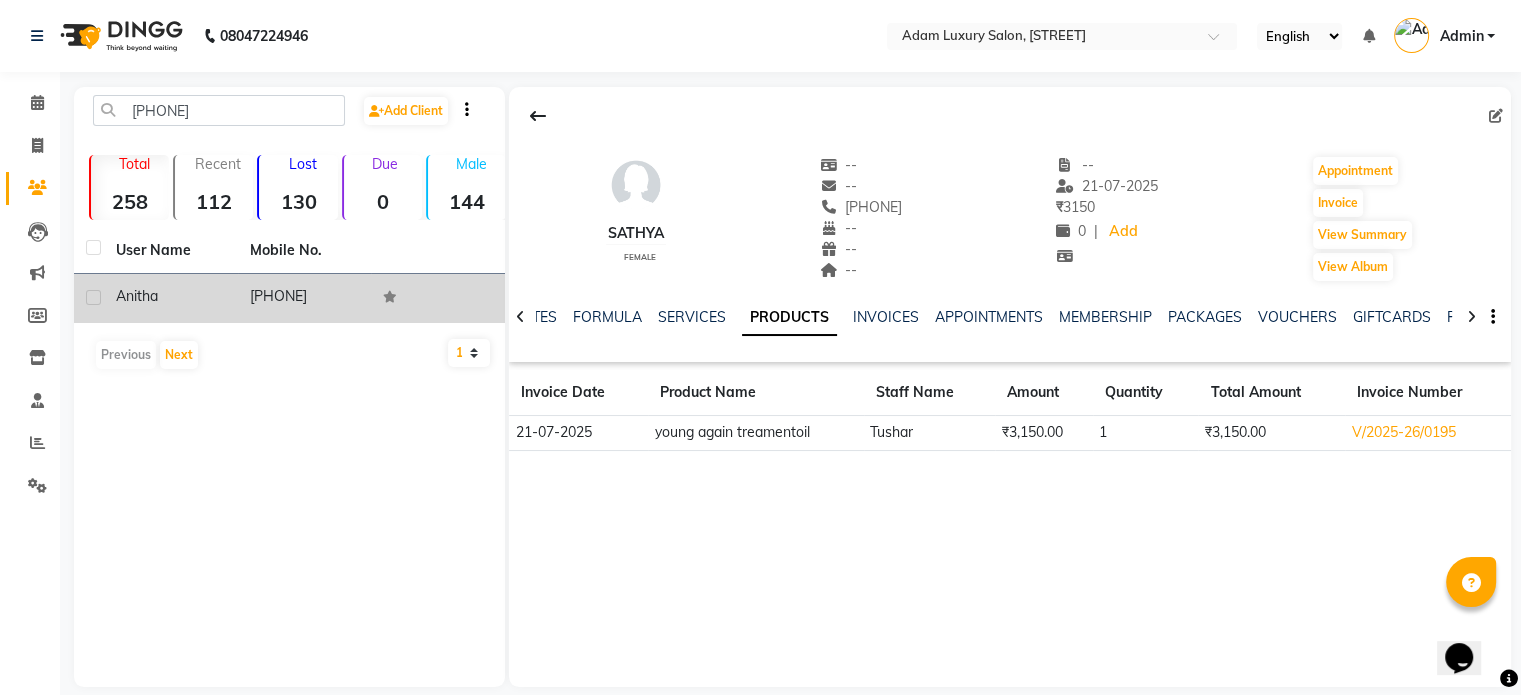 click on "[PHONE]" 